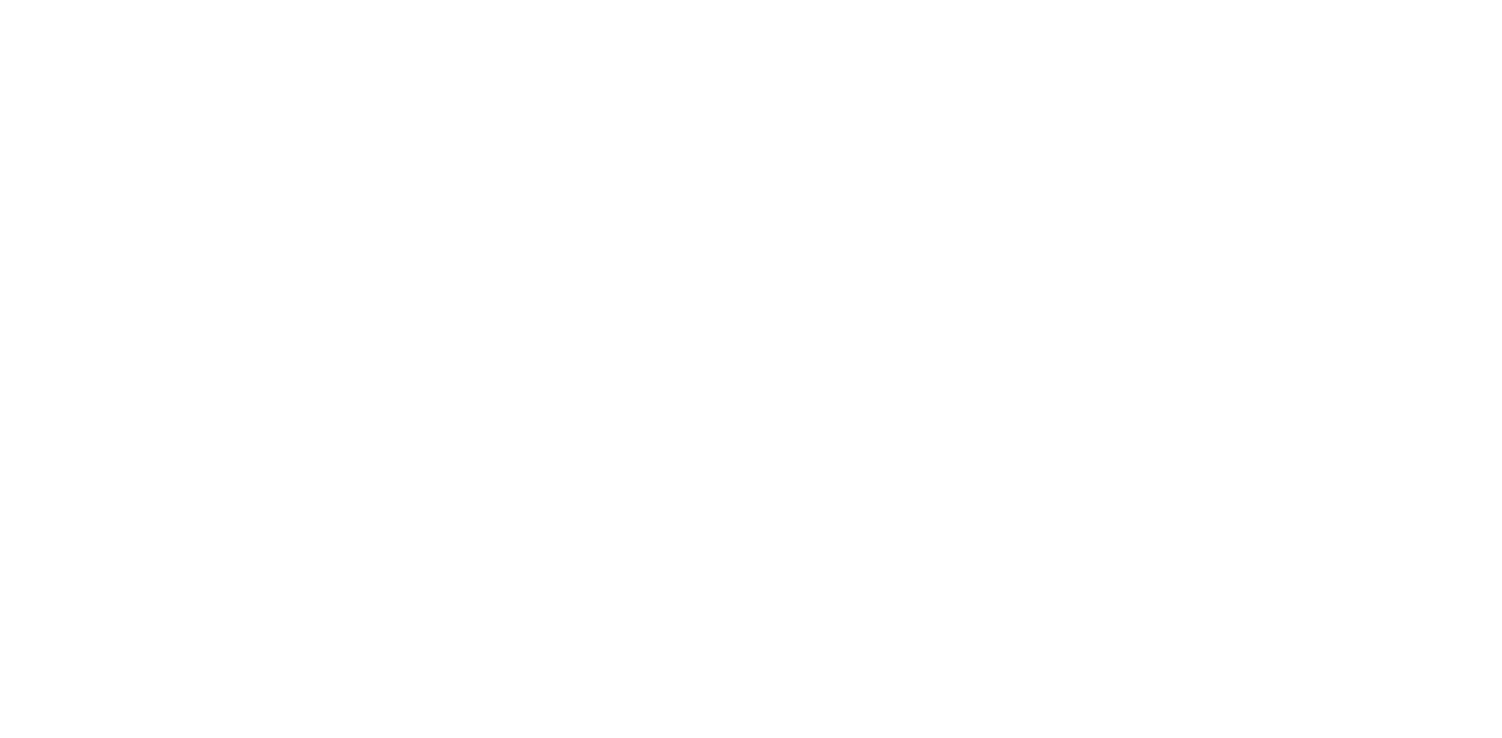 scroll, scrollTop: 0, scrollLeft: 0, axis: both 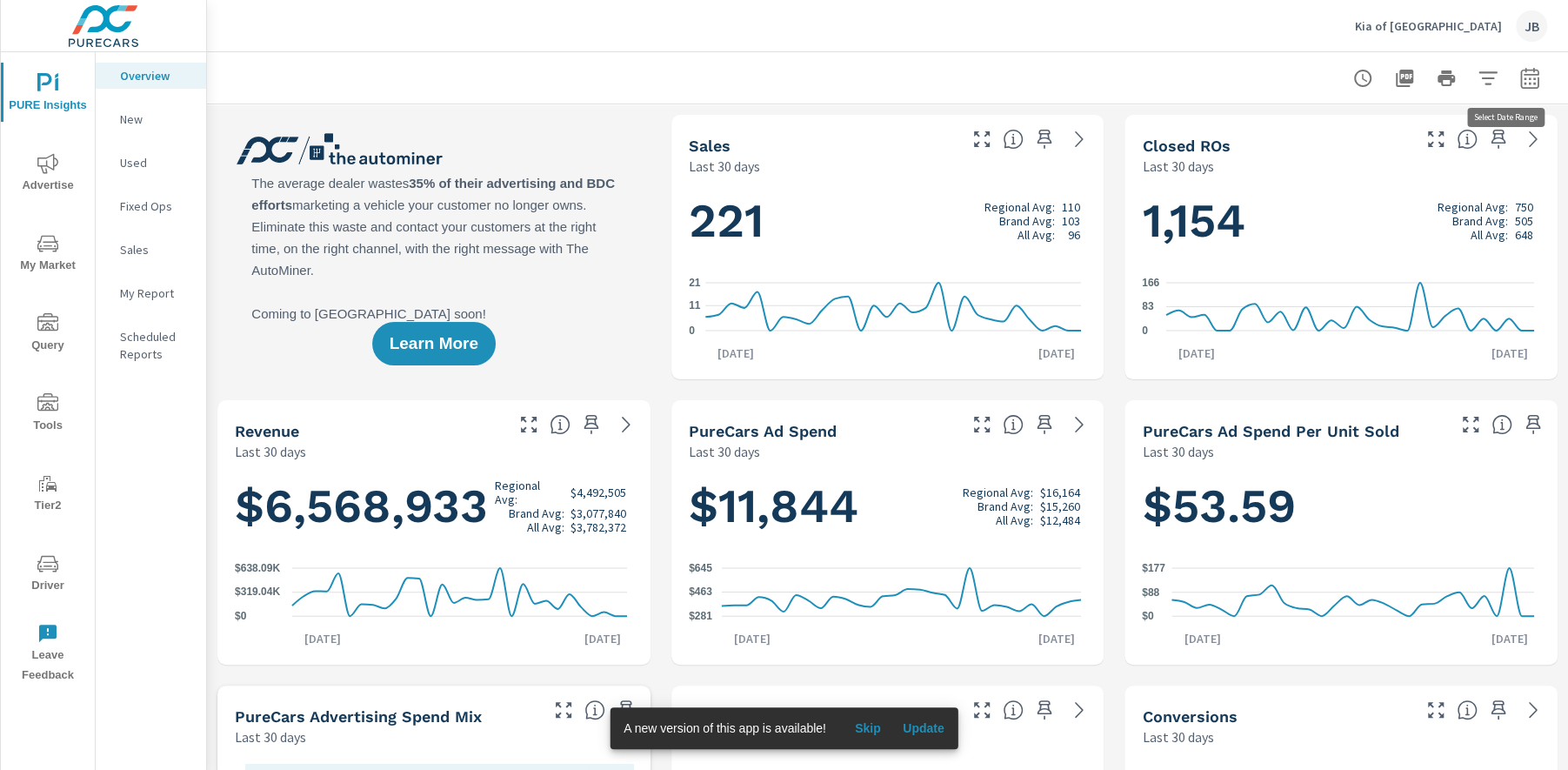click 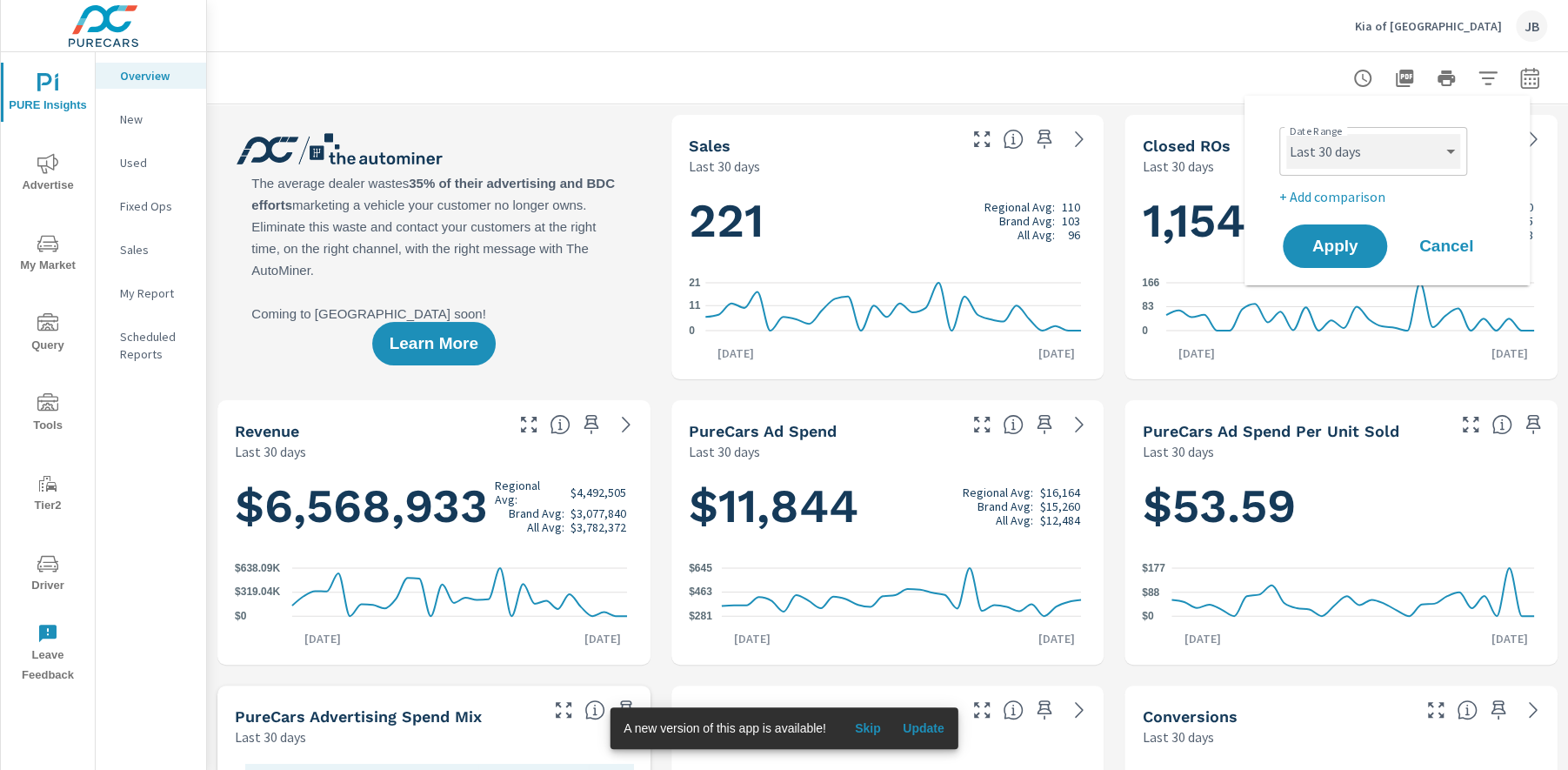 click on "Custom Yesterday Last week Last 7 days Last 14 days Last 30 days Last 45 days Last 60 days Last 90 days Last 180 days Last 365 days Month to date Last month Last 2 months Last 3 months Last 6 months Last 9 months Last 12 months Year to date Last year" at bounding box center [1373, 151] 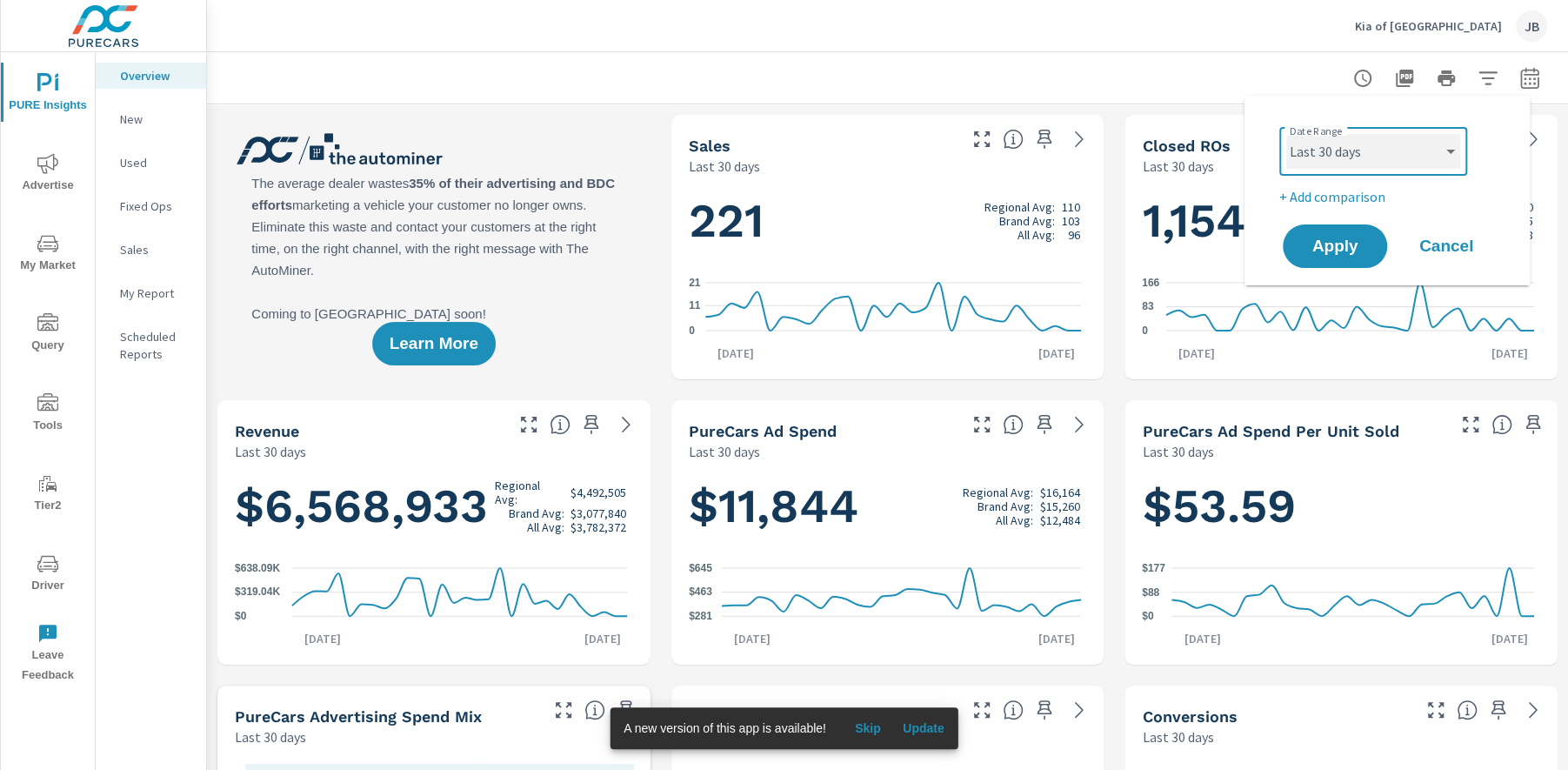 select on "Last month" 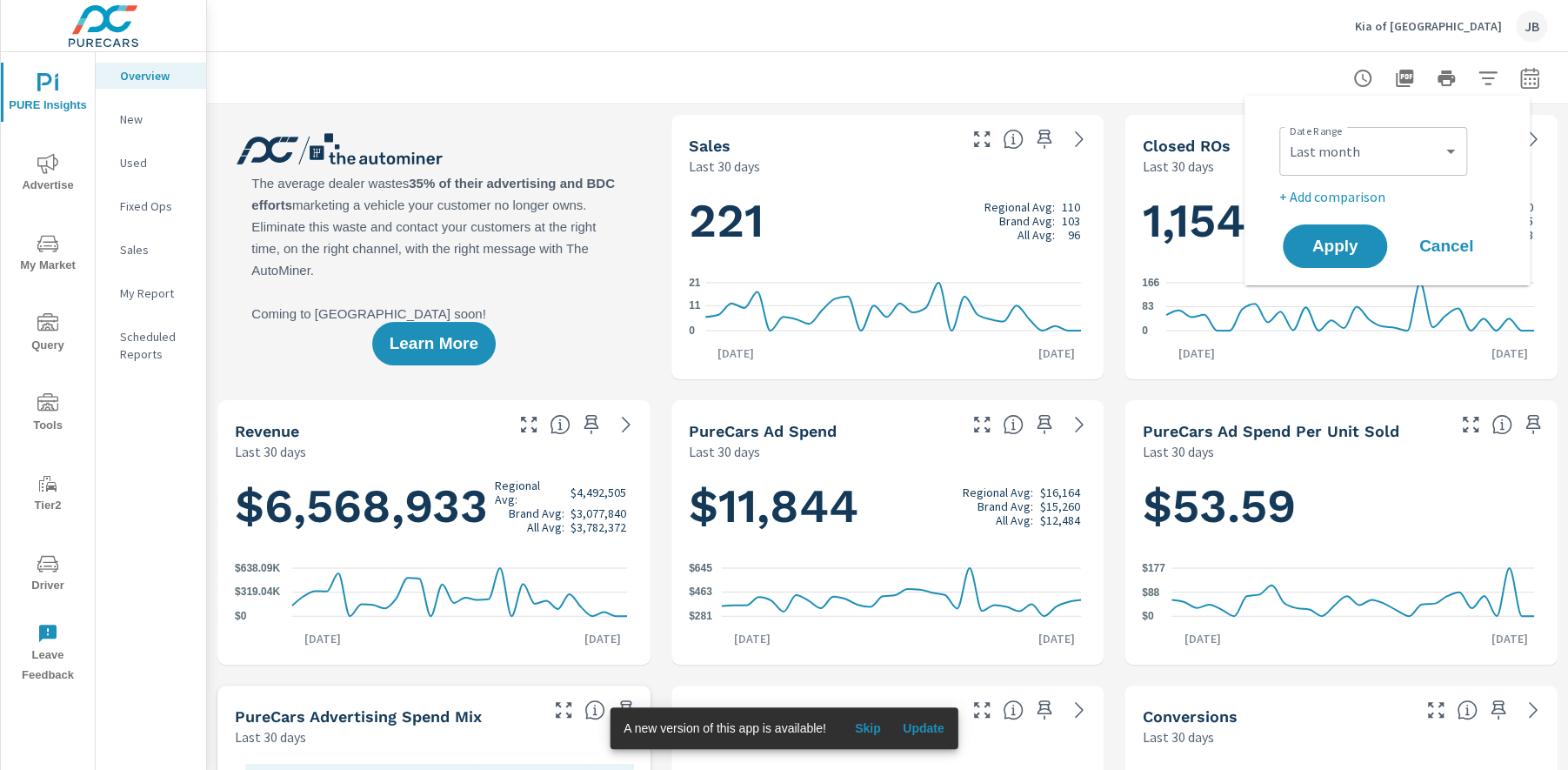 click on "+ Add comparison" at bounding box center [1391, 197] 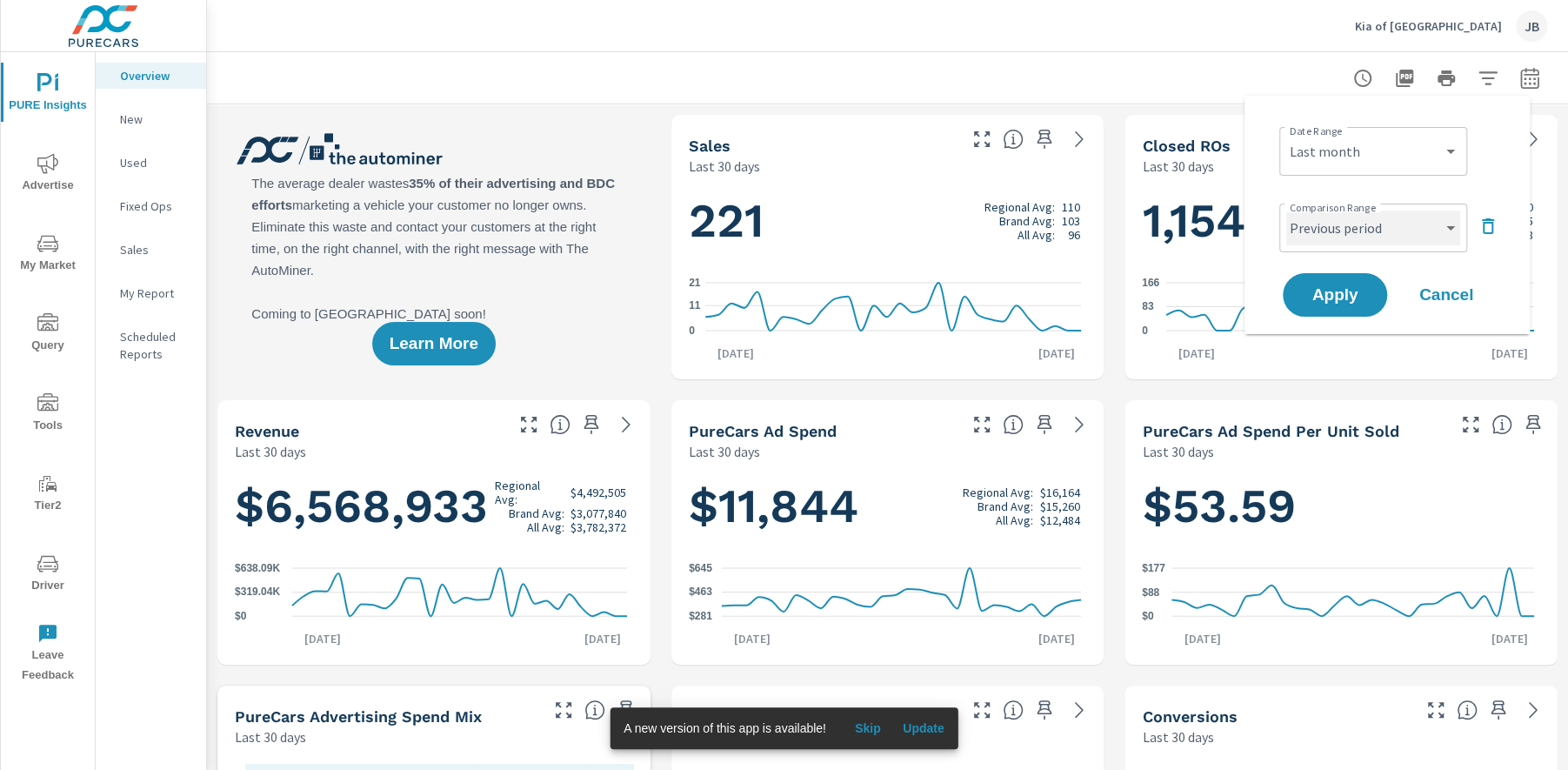 click on "Custom Previous period Previous month Previous year" at bounding box center (1373, 228) 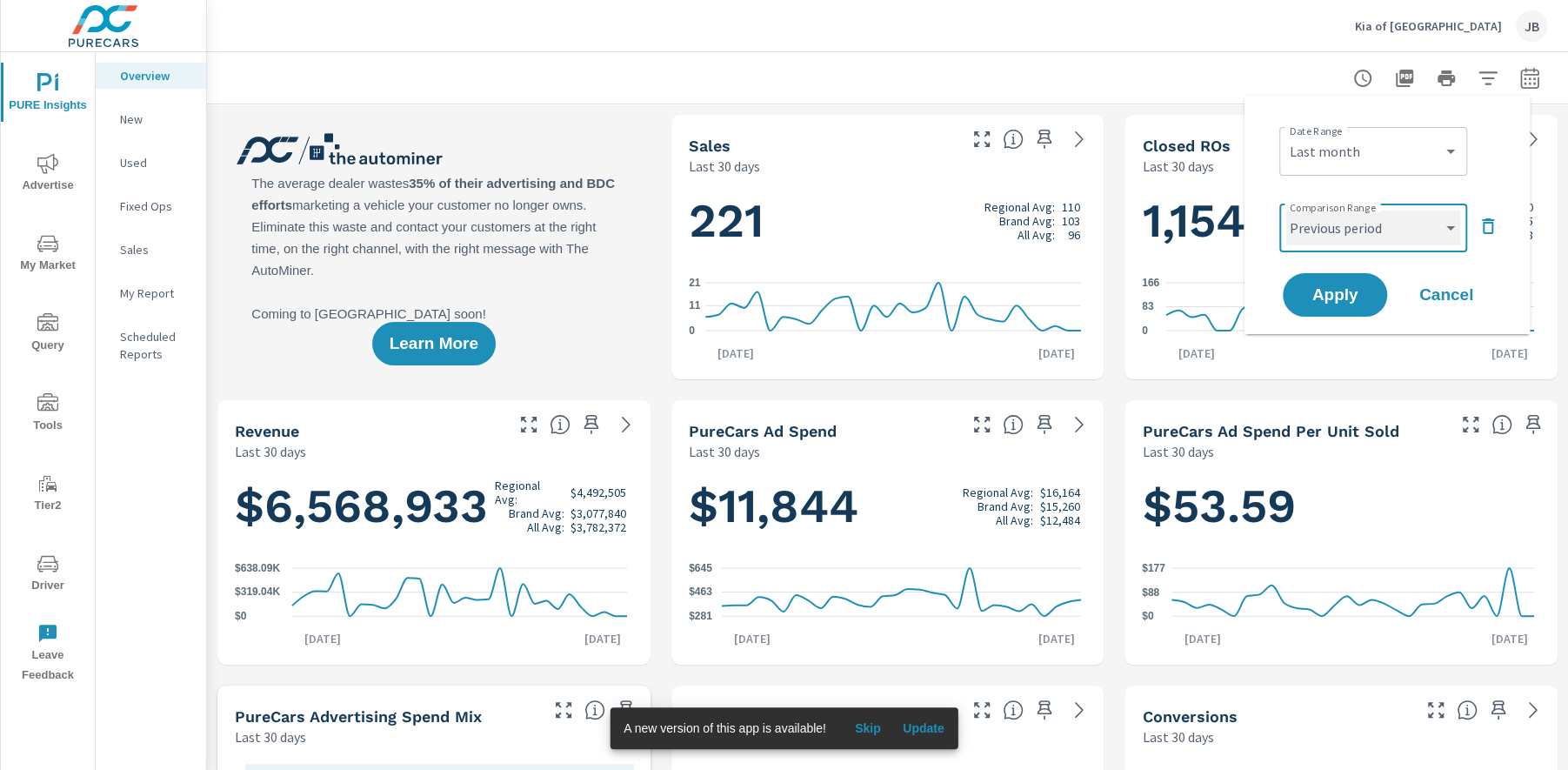 select on "Previous month" 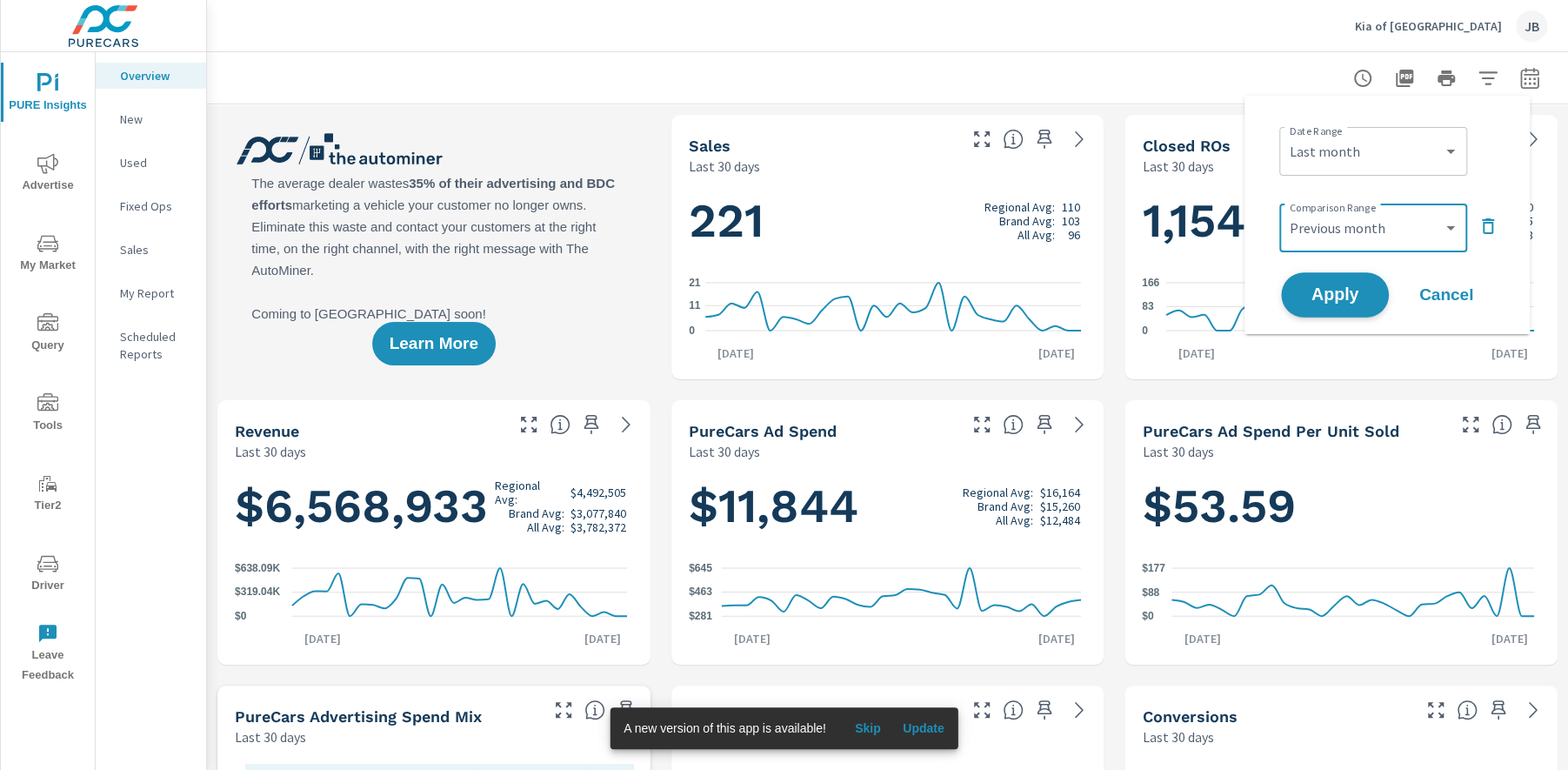 click on "Apply" at bounding box center [1335, 295] 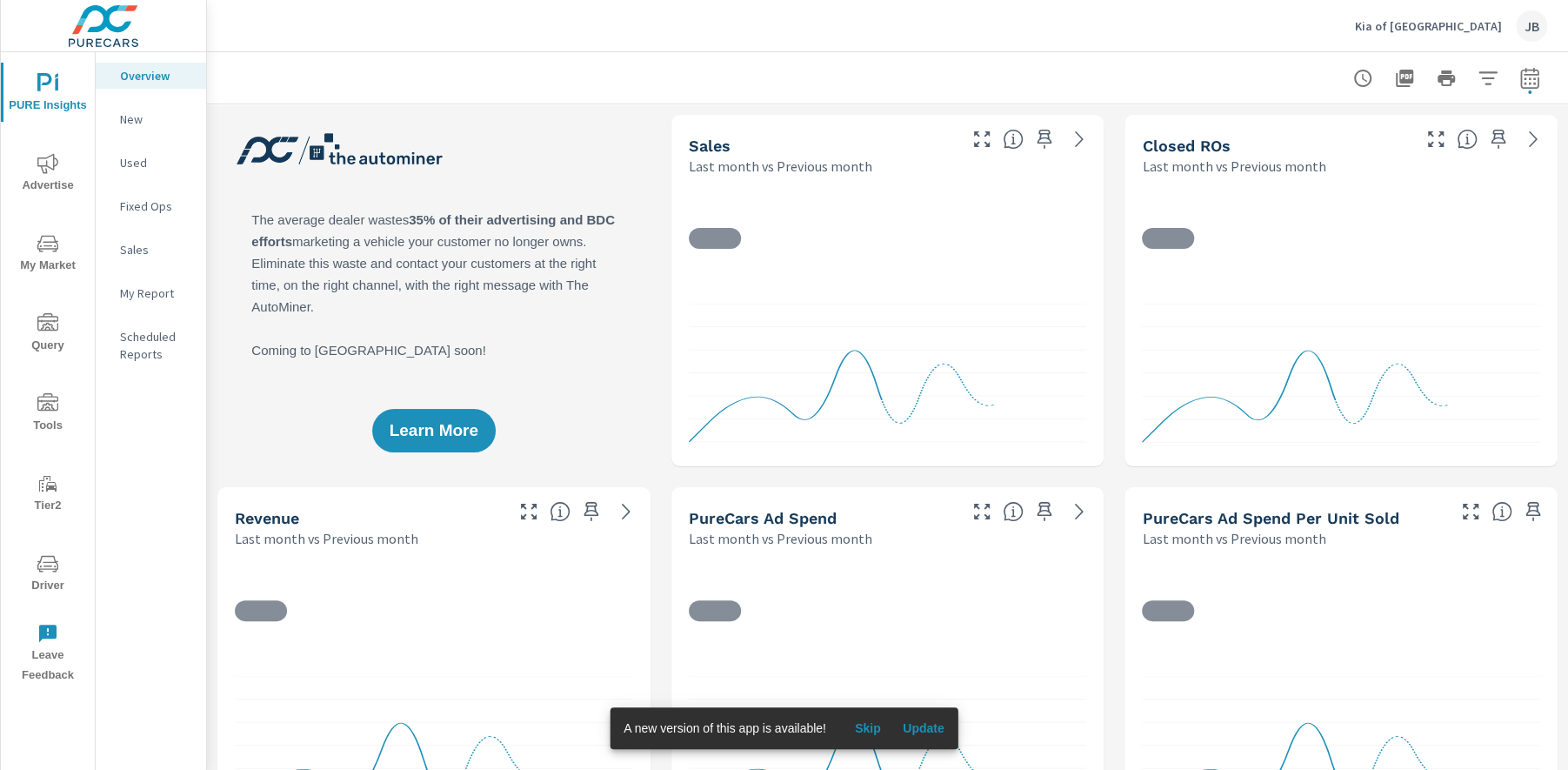 scroll, scrollTop: 1, scrollLeft: 0, axis: vertical 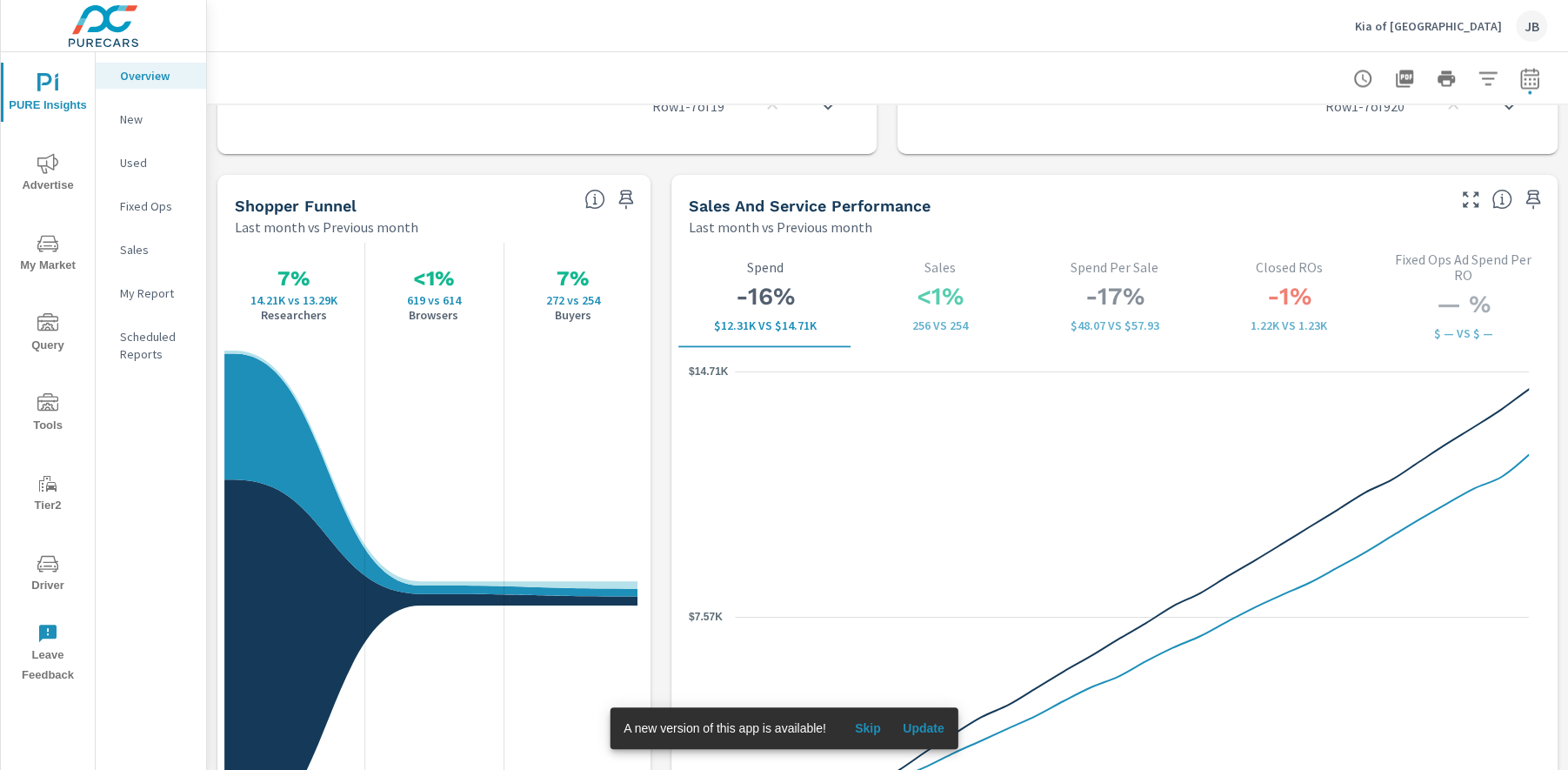 click on "Advertise" at bounding box center (48, 174) 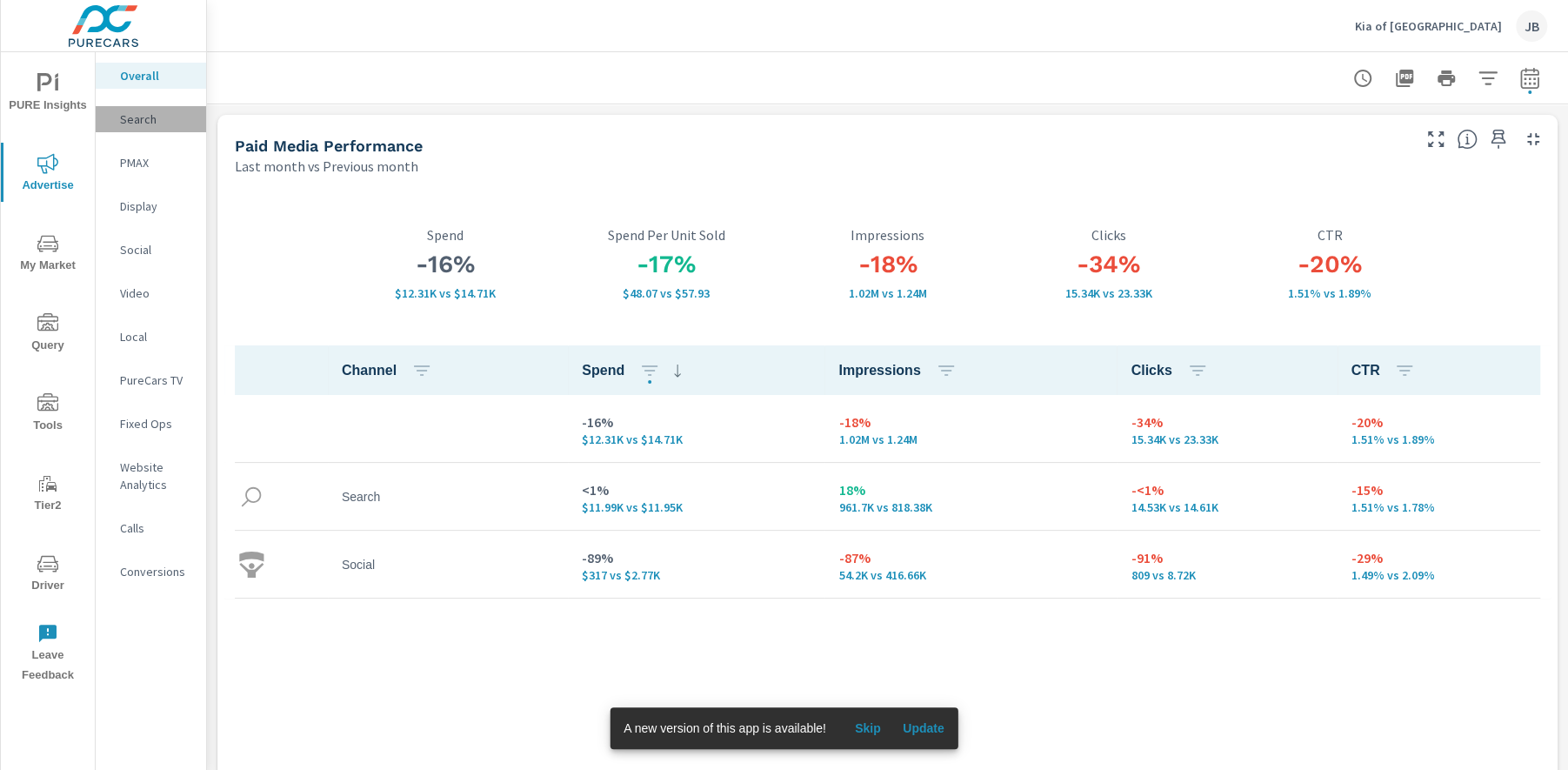 click on "Search" at bounding box center (156, 119) 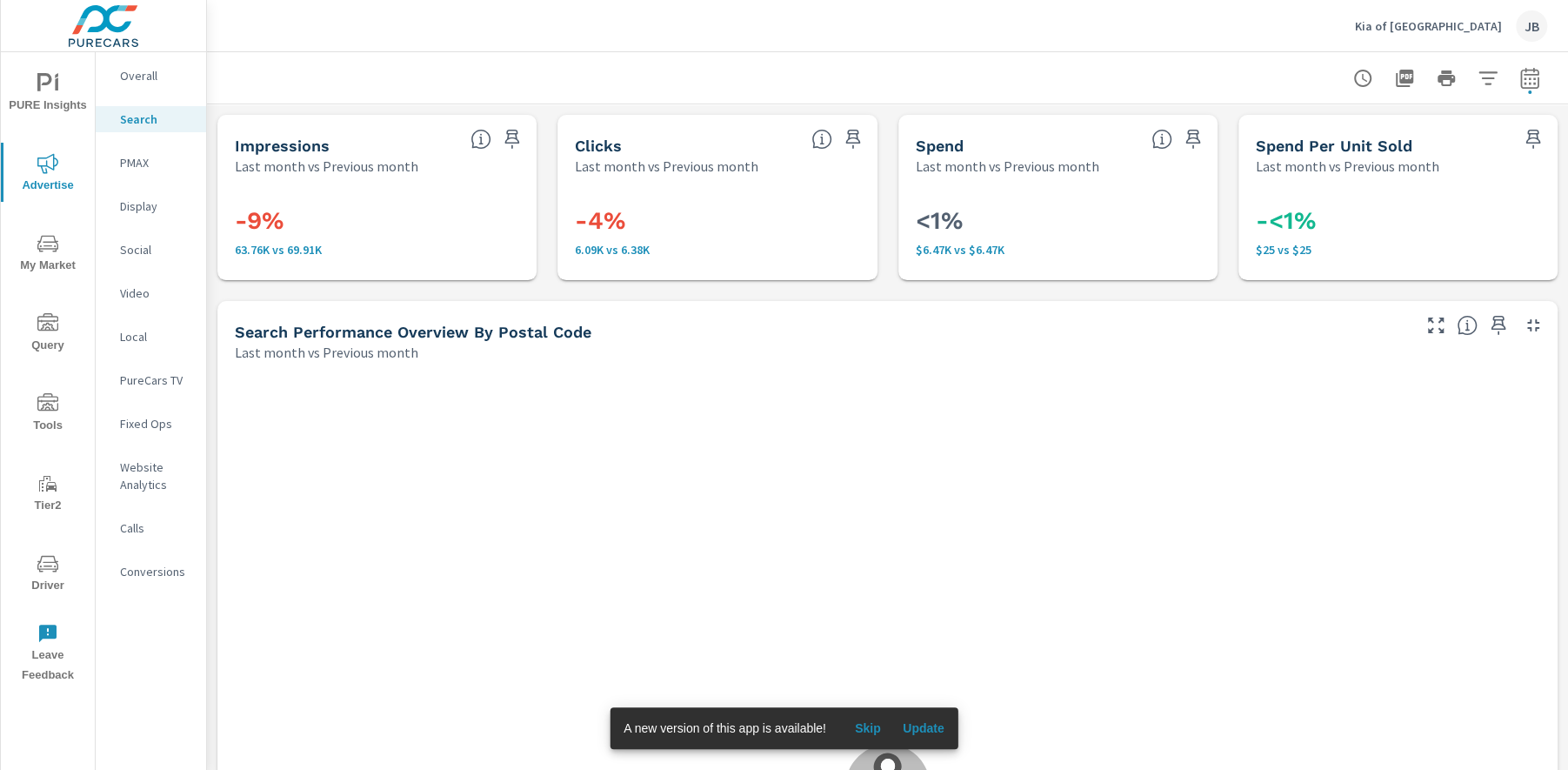 scroll, scrollTop: 408, scrollLeft: 0, axis: vertical 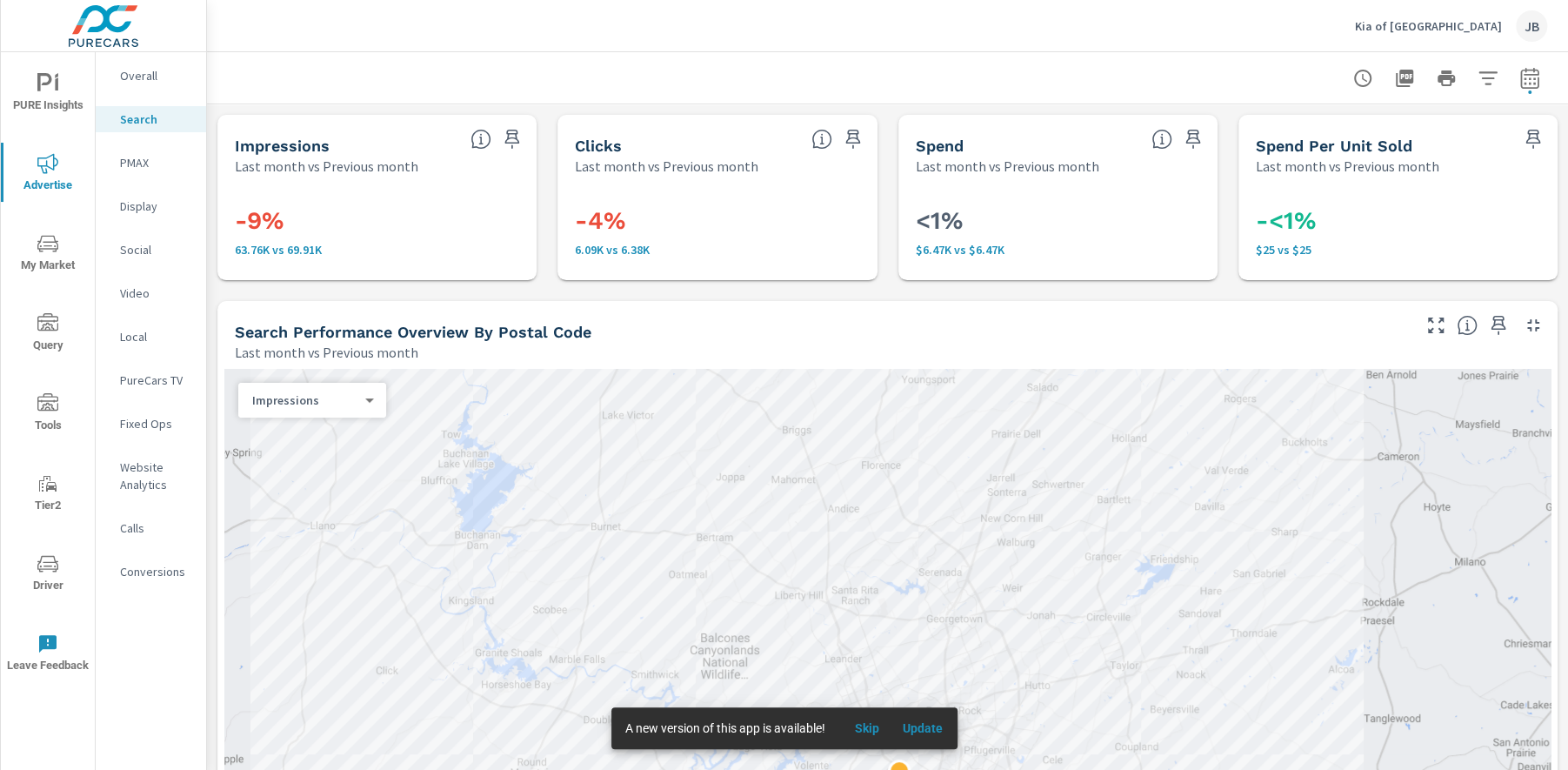 click on "Skip" at bounding box center (867, 728) 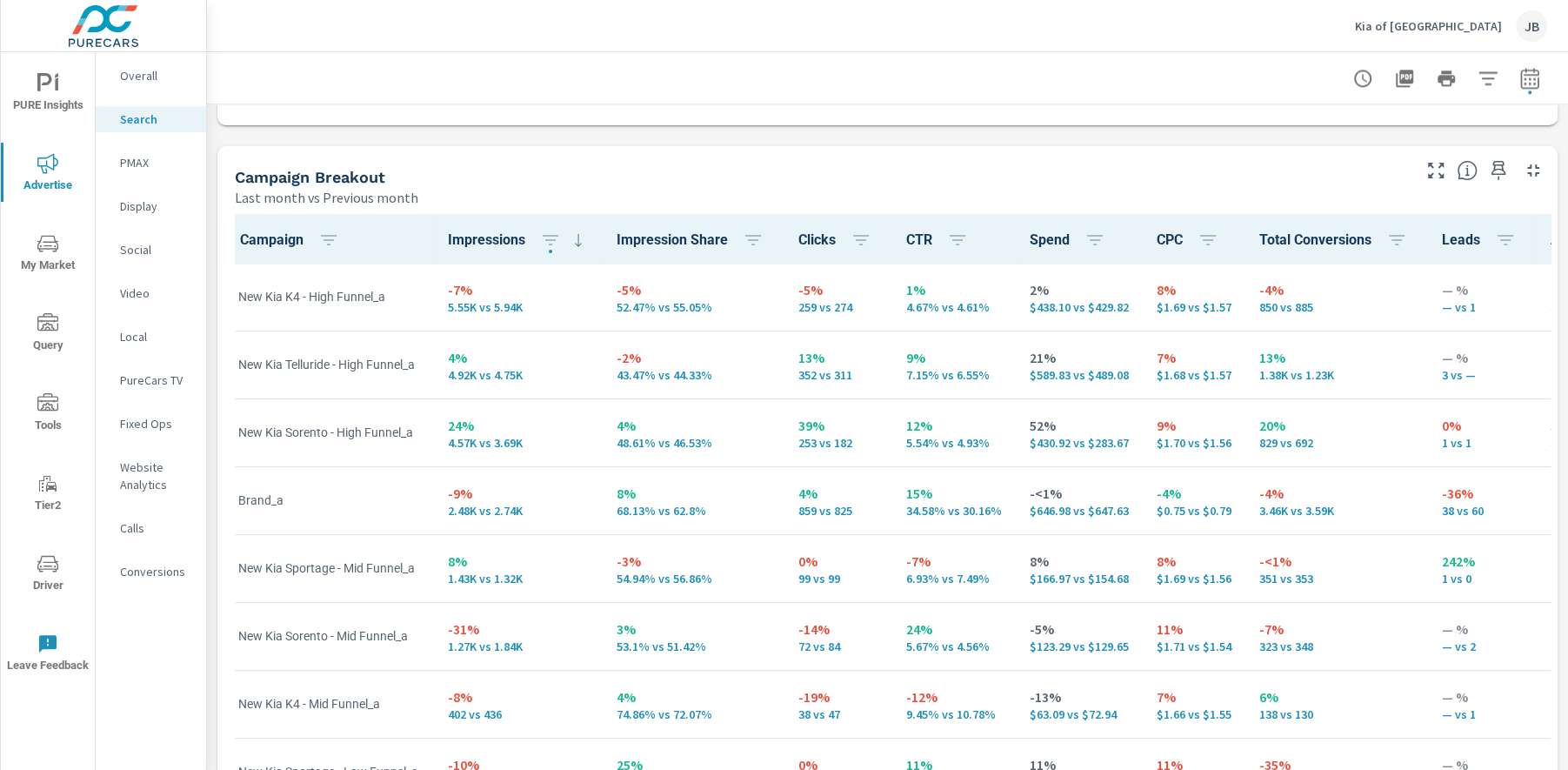 scroll, scrollTop: 1647, scrollLeft: 0, axis: vertical 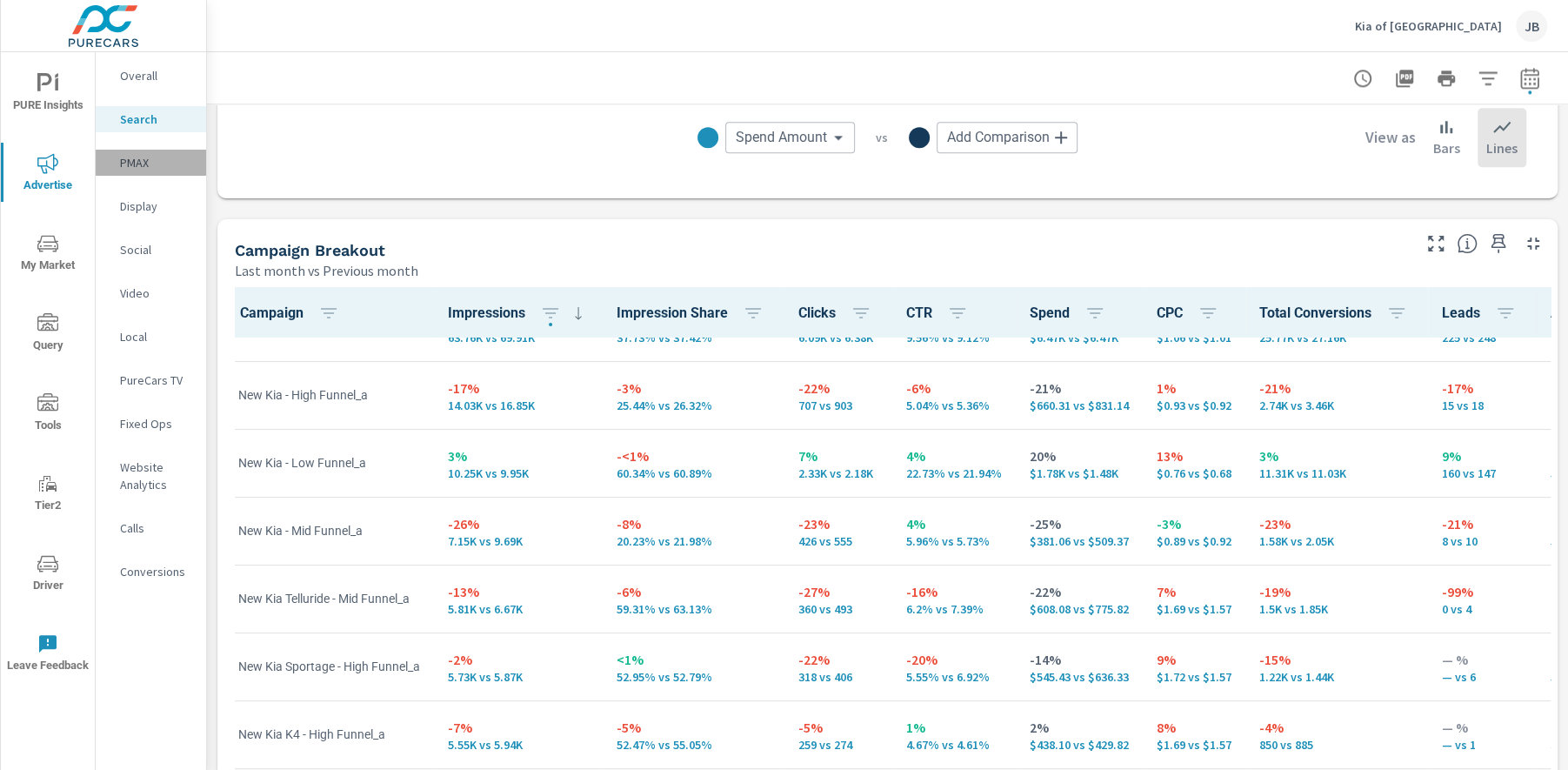 click on "PMAX" at bounding box center [156, 163] 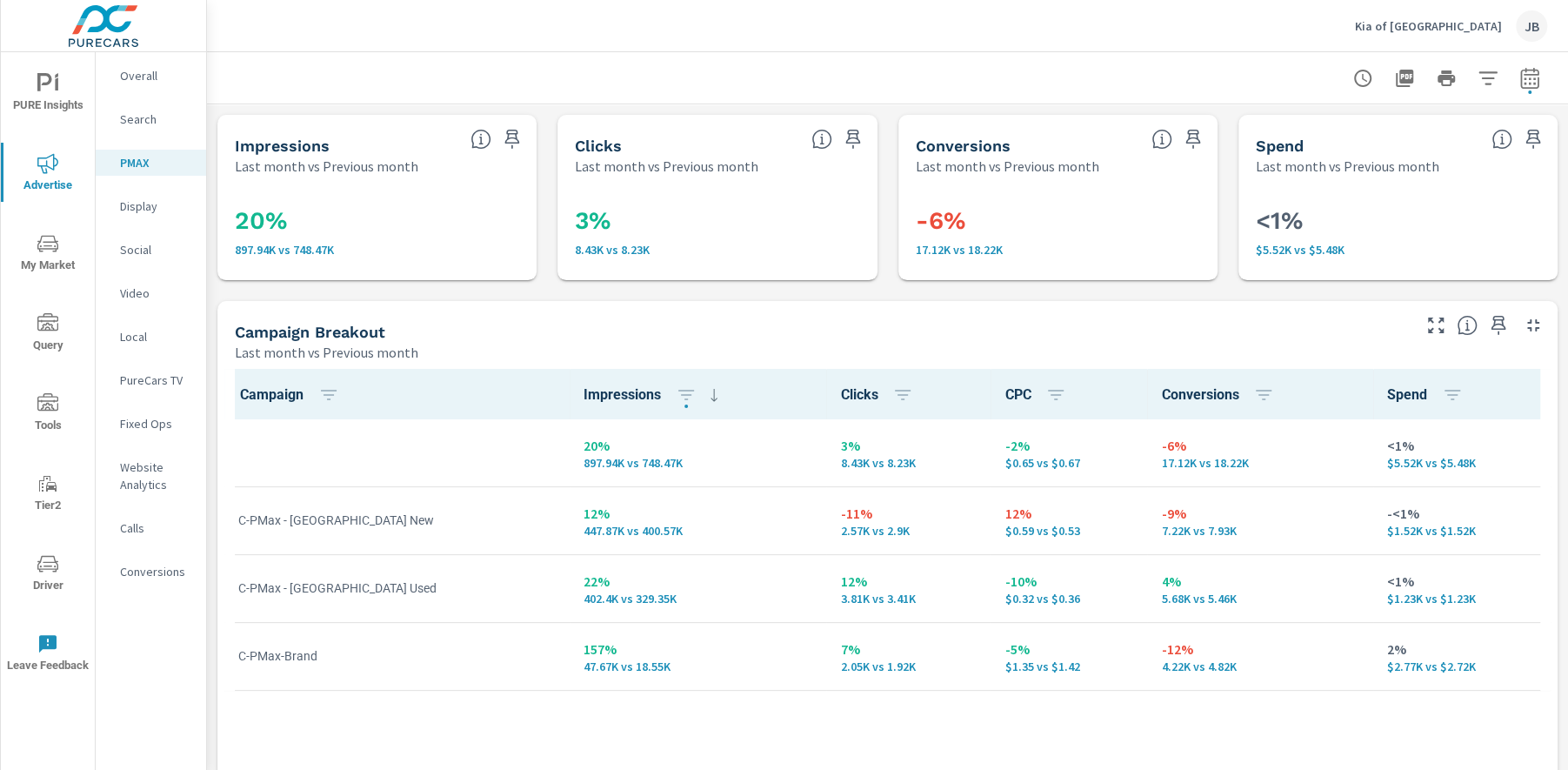 click on "Search" at bounding box center [156, 119] 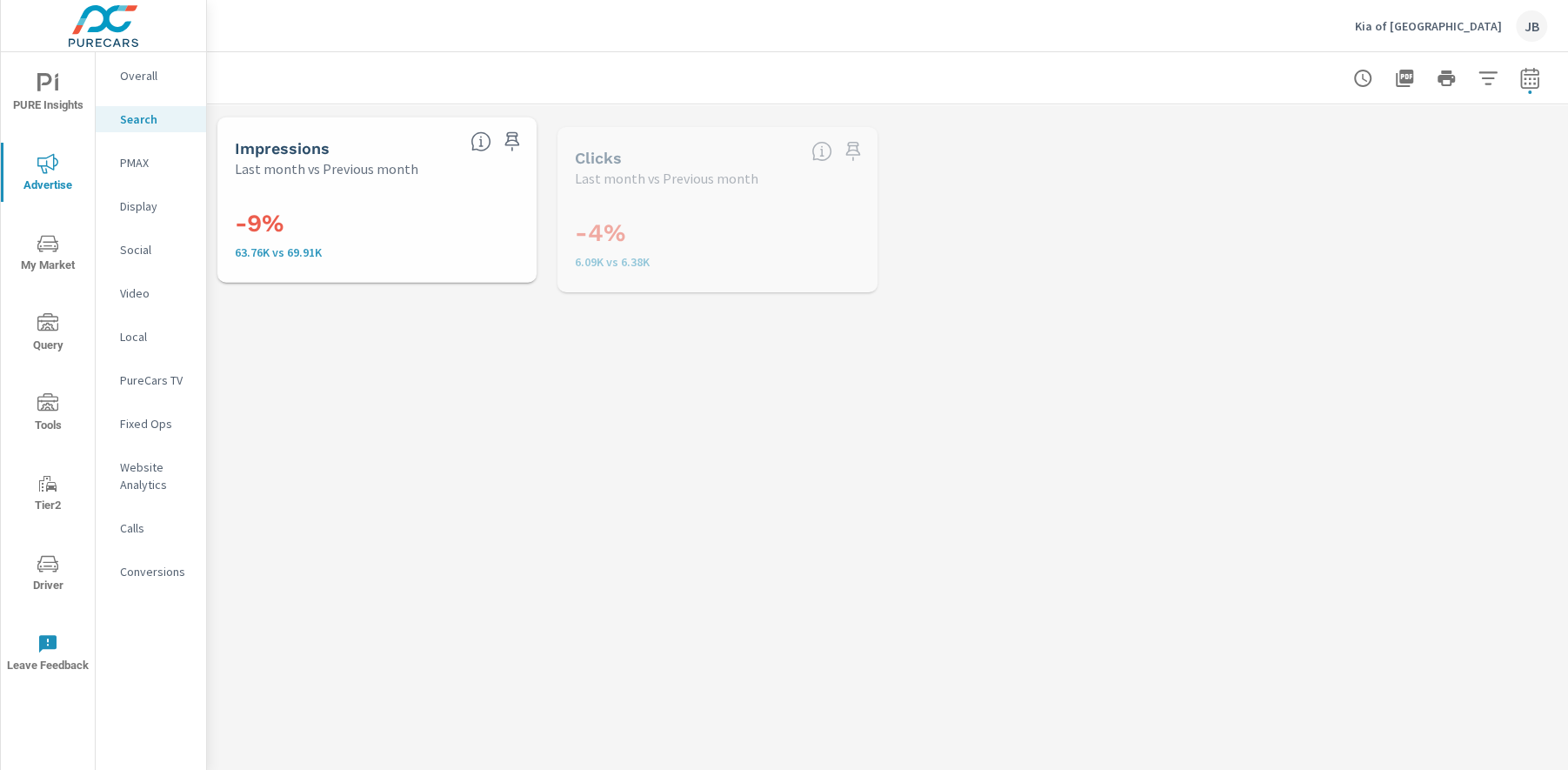 scroll, scrollTop: 408, scrollLeft: 0, axis: vertical 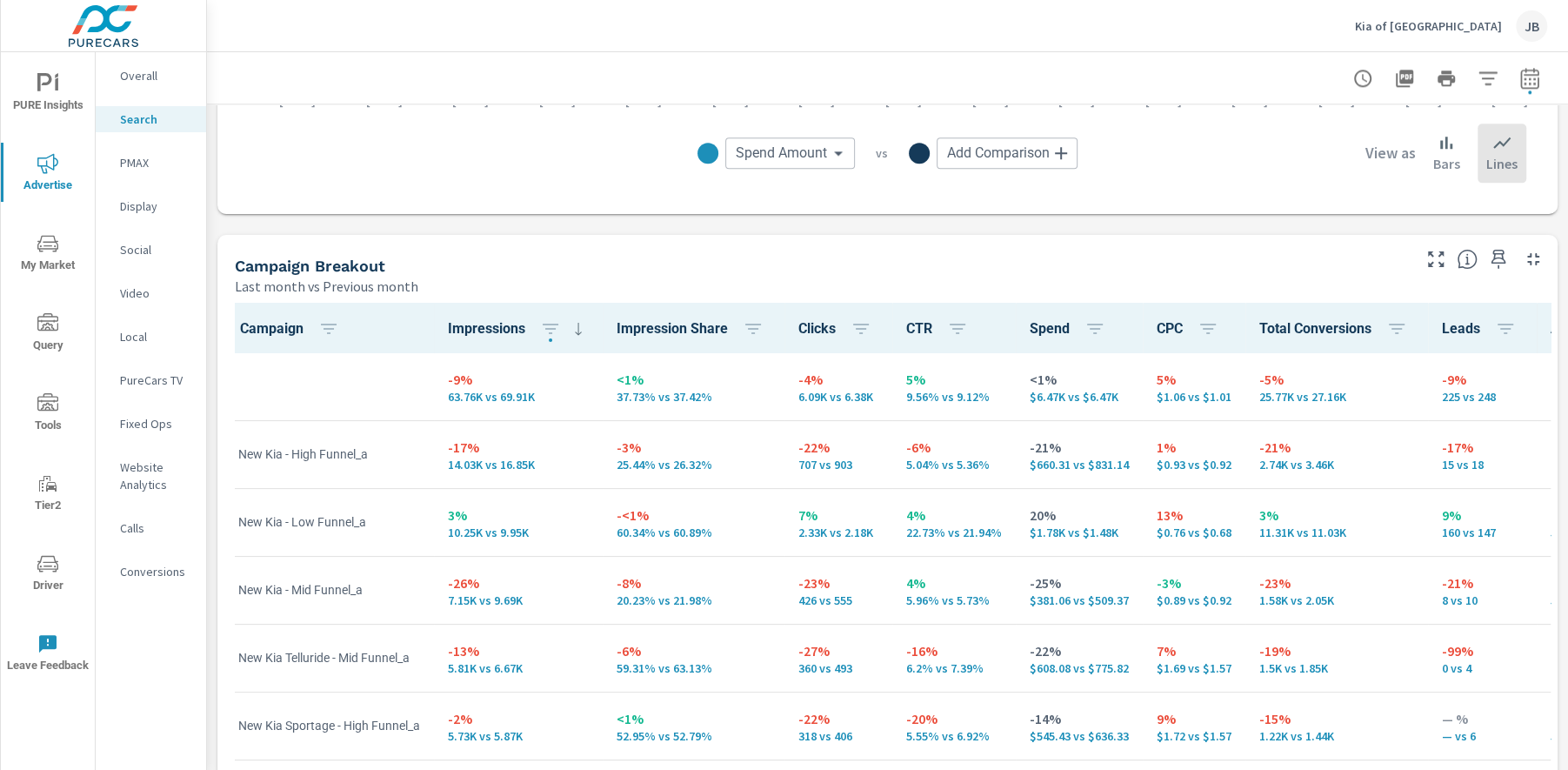 click on "PMAX" at bounding box center [156, 163] 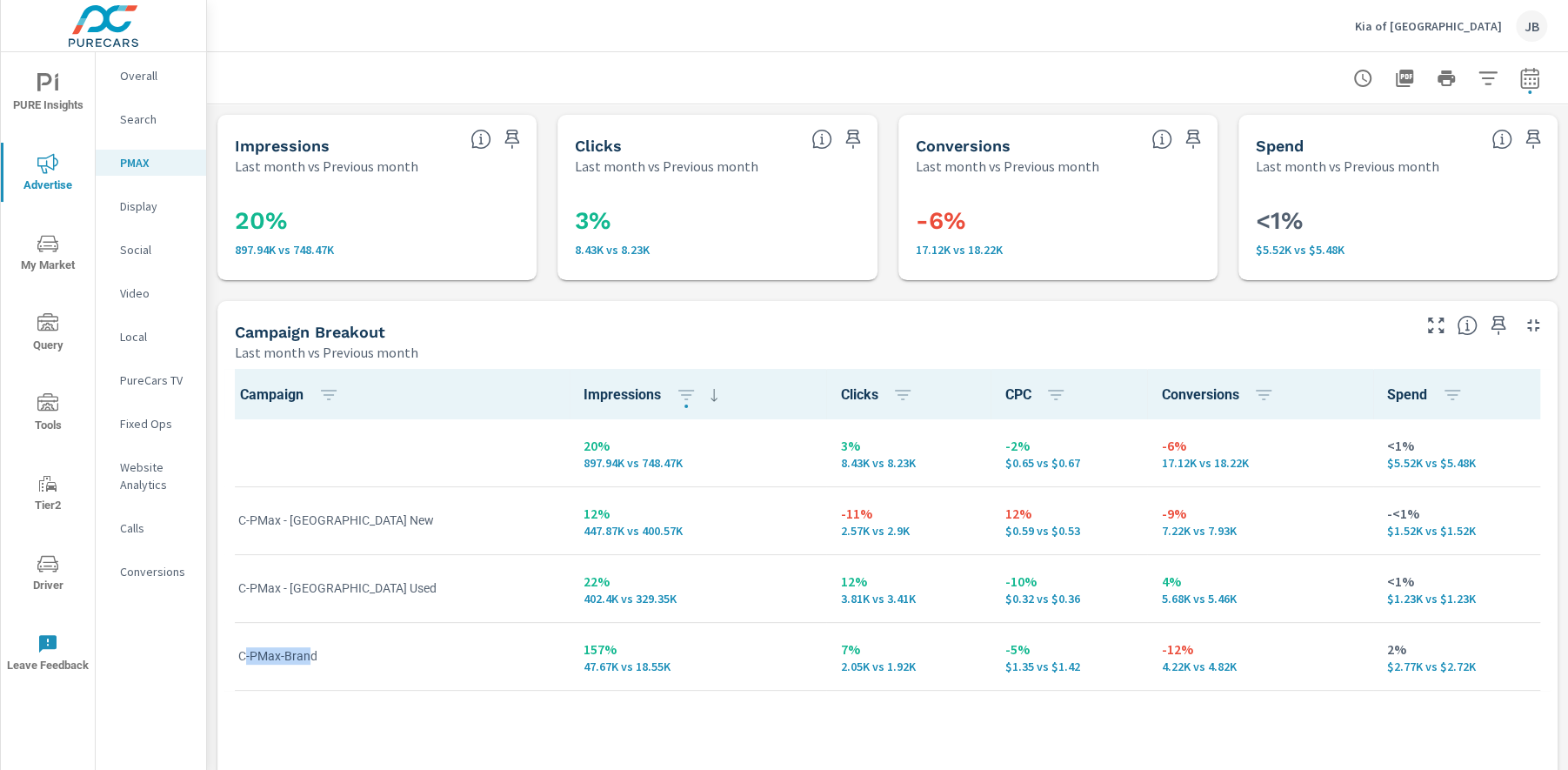 drag, startPoint x: 314, startPoint y: 658, endPoint x: 246, endPoint y: 660, distance: 68.02941 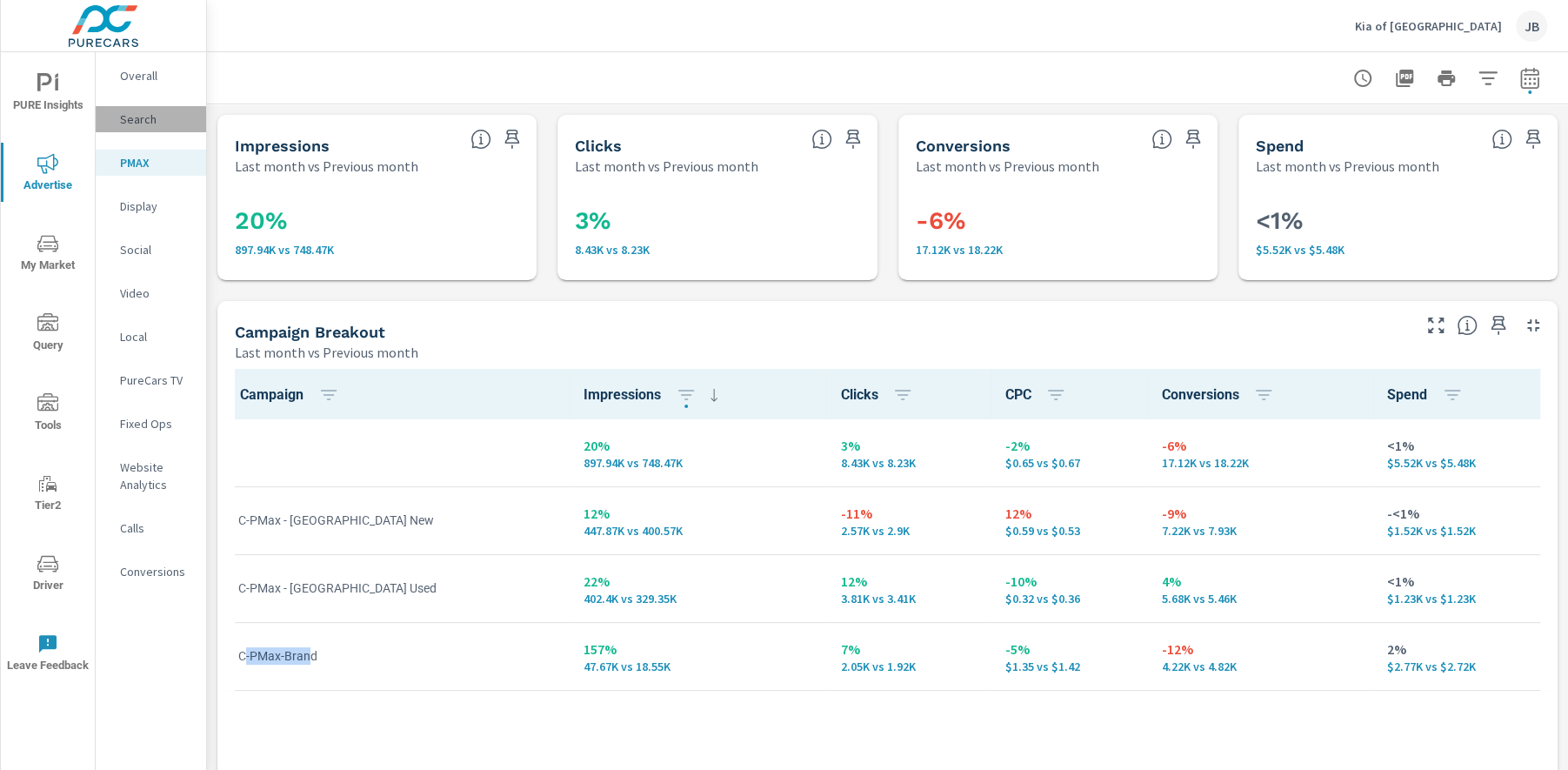 click on "Search" at bounding box center (156, 119) 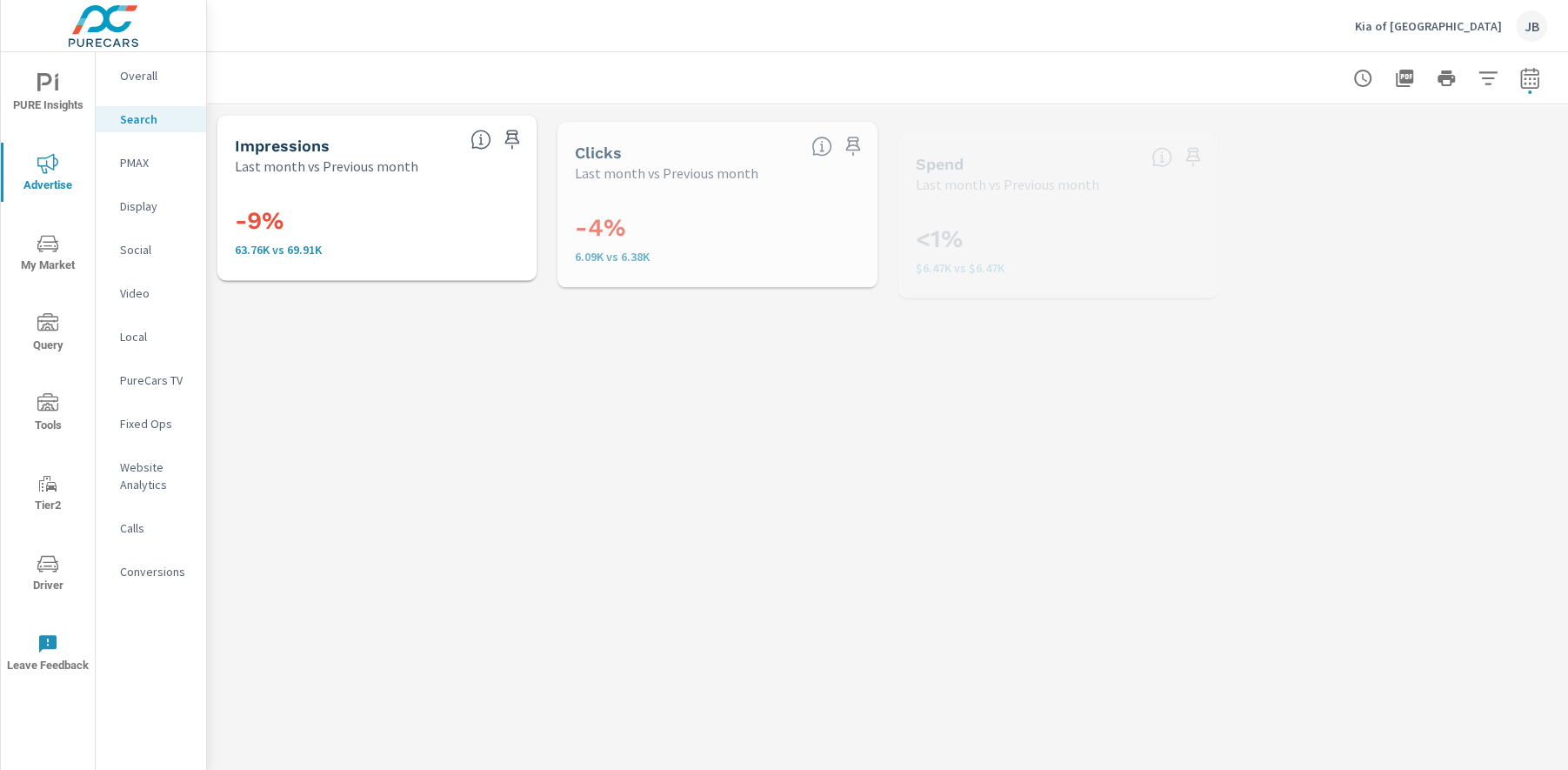 scroll, scrollTop: 408, scrollLeft: 0, axis: vertical 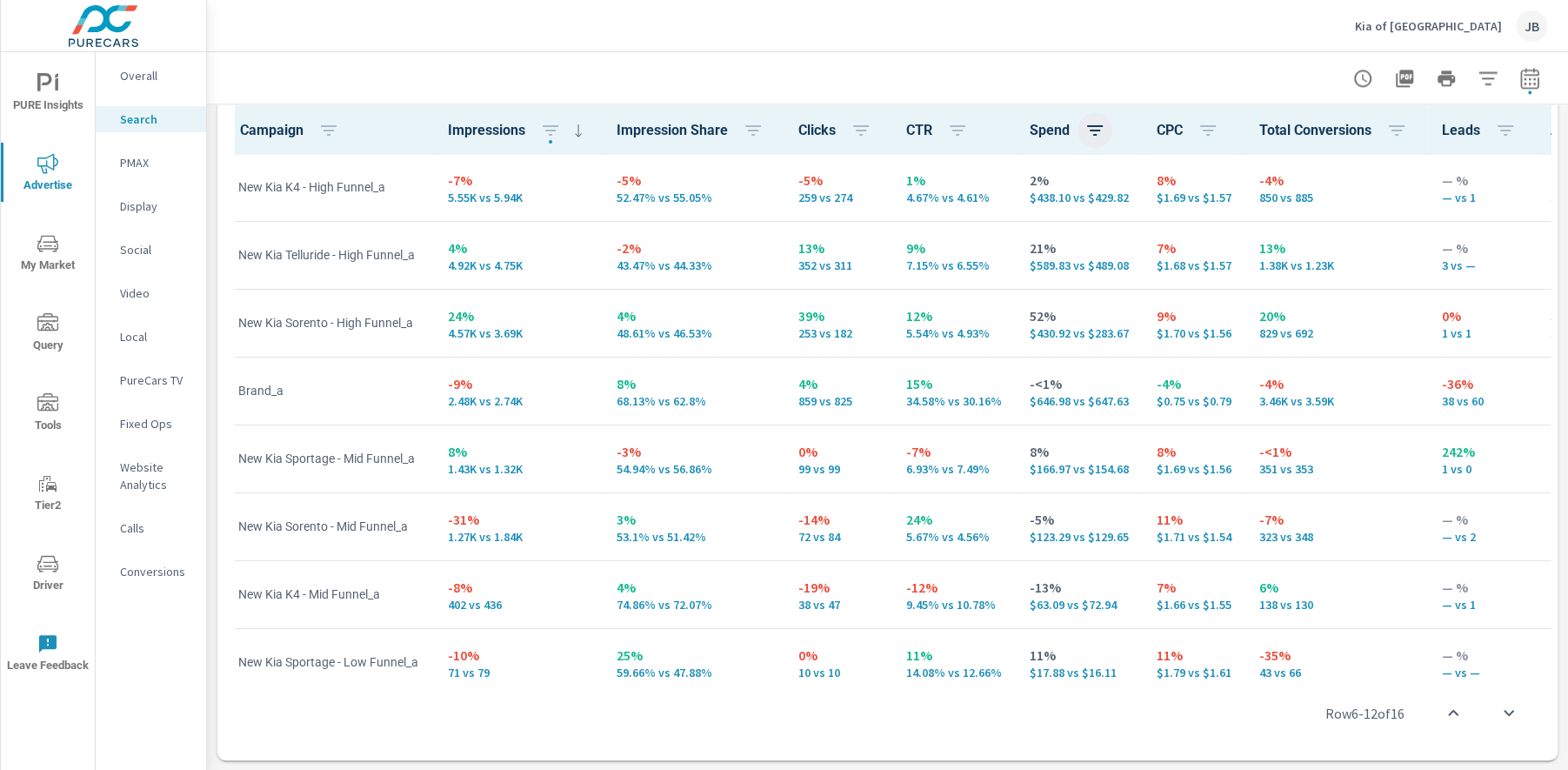 click 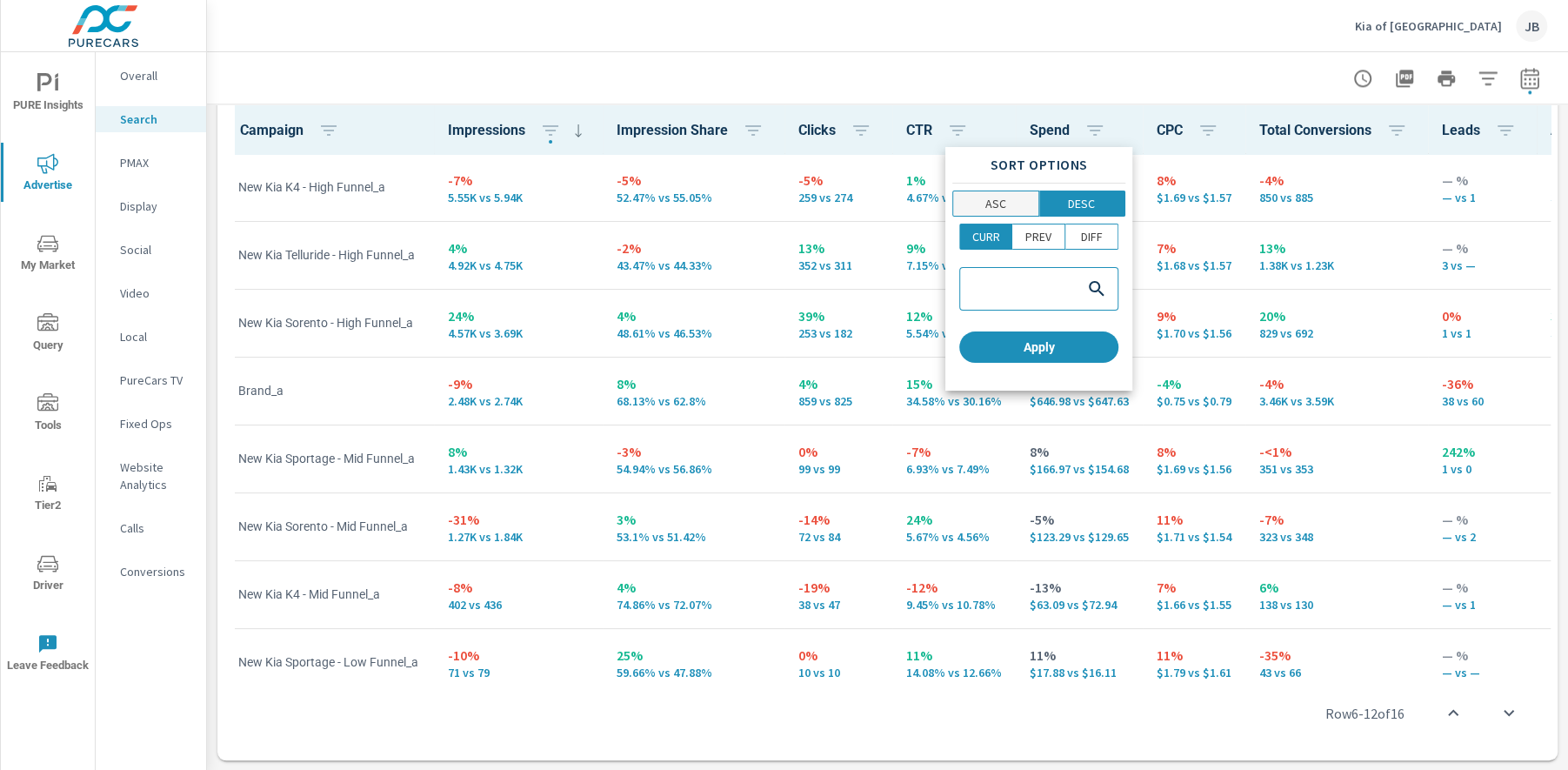 click on "ASC" at bounding box center [996, 204] 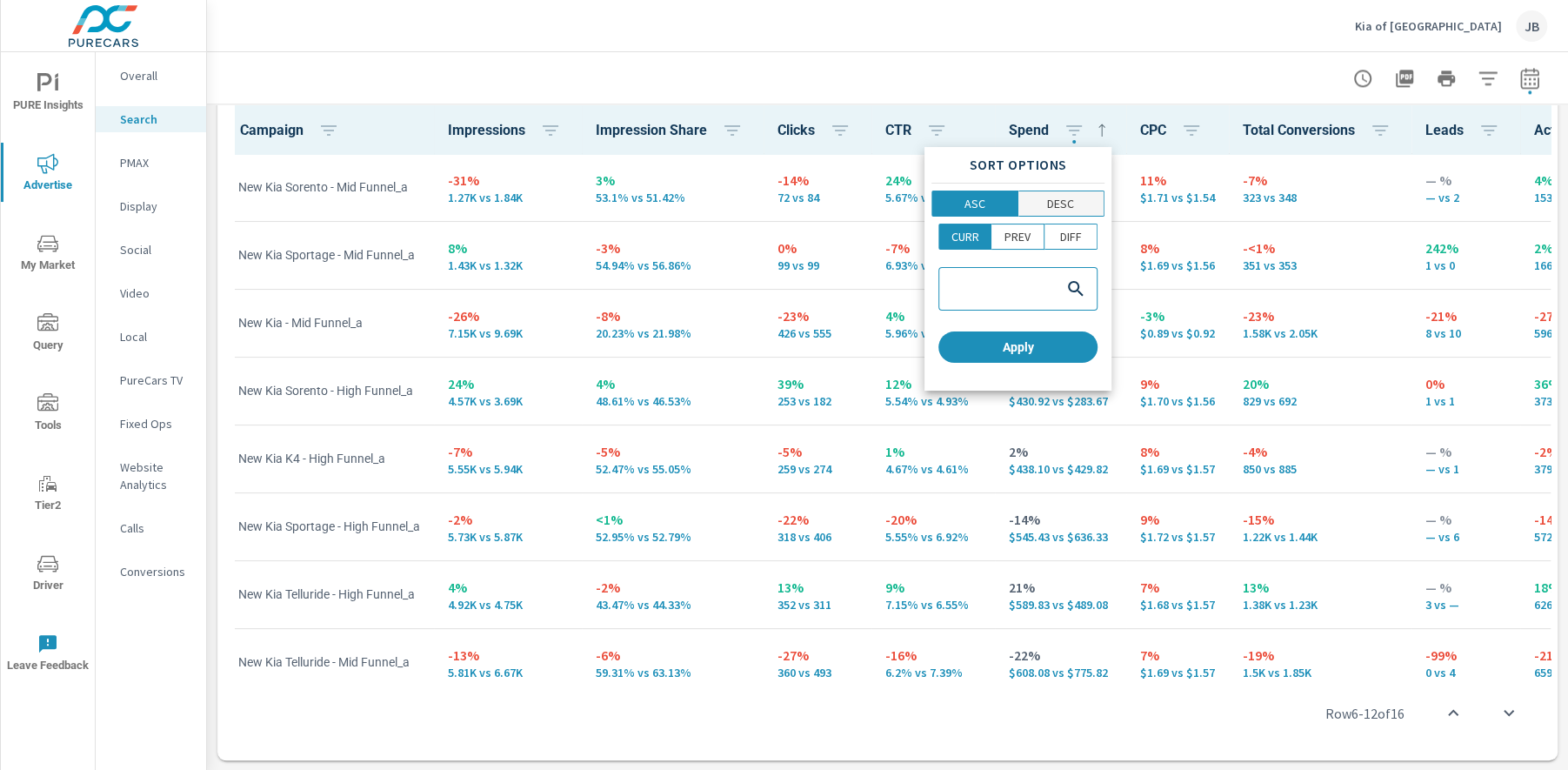 click on "DESC" at bounding box center [1061, 204] 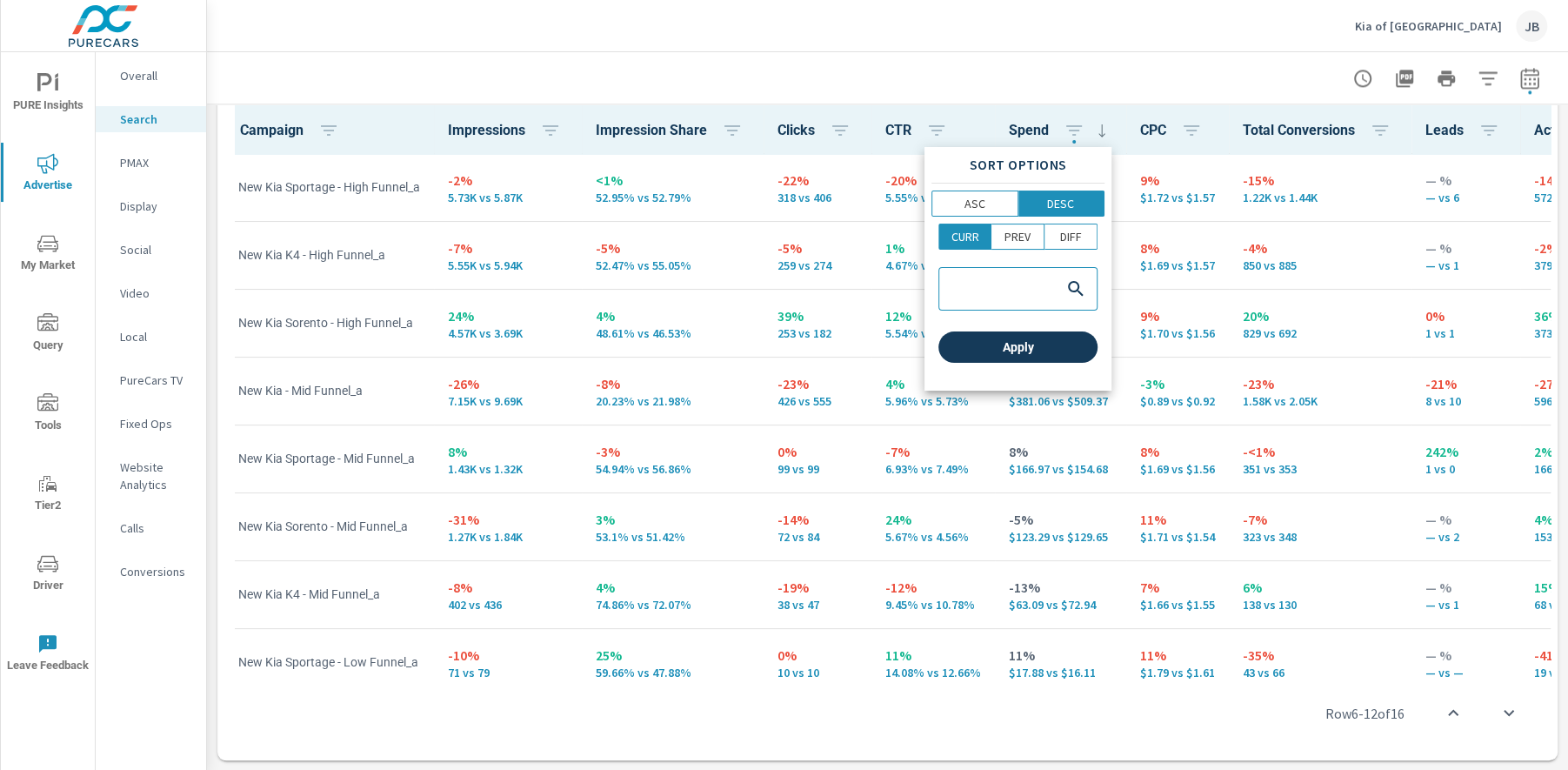 click on "Apply" at bounding box center (1018, 347) 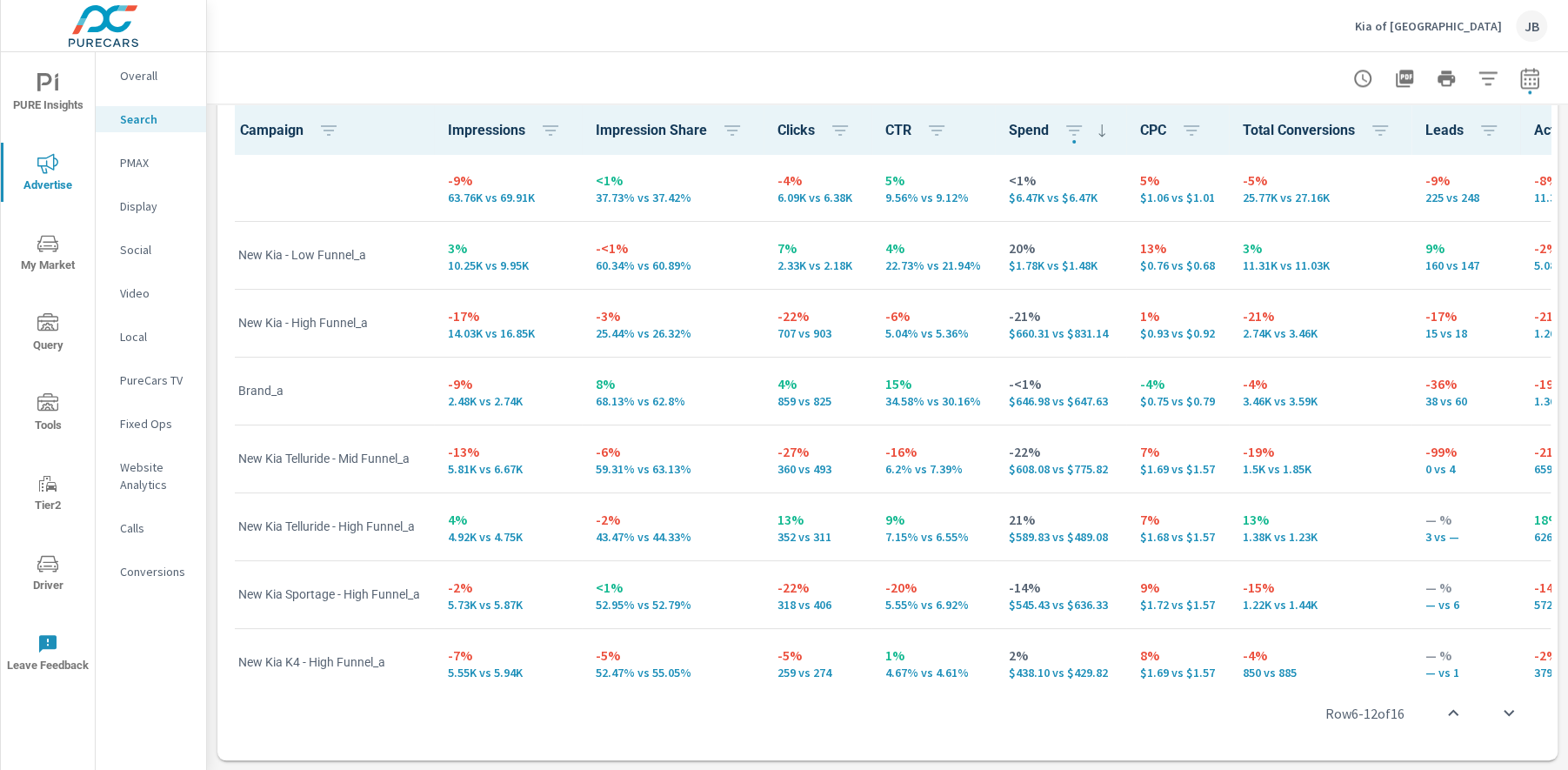 scroll, scrollTop: 0, scrollLeft: 0, axis: both 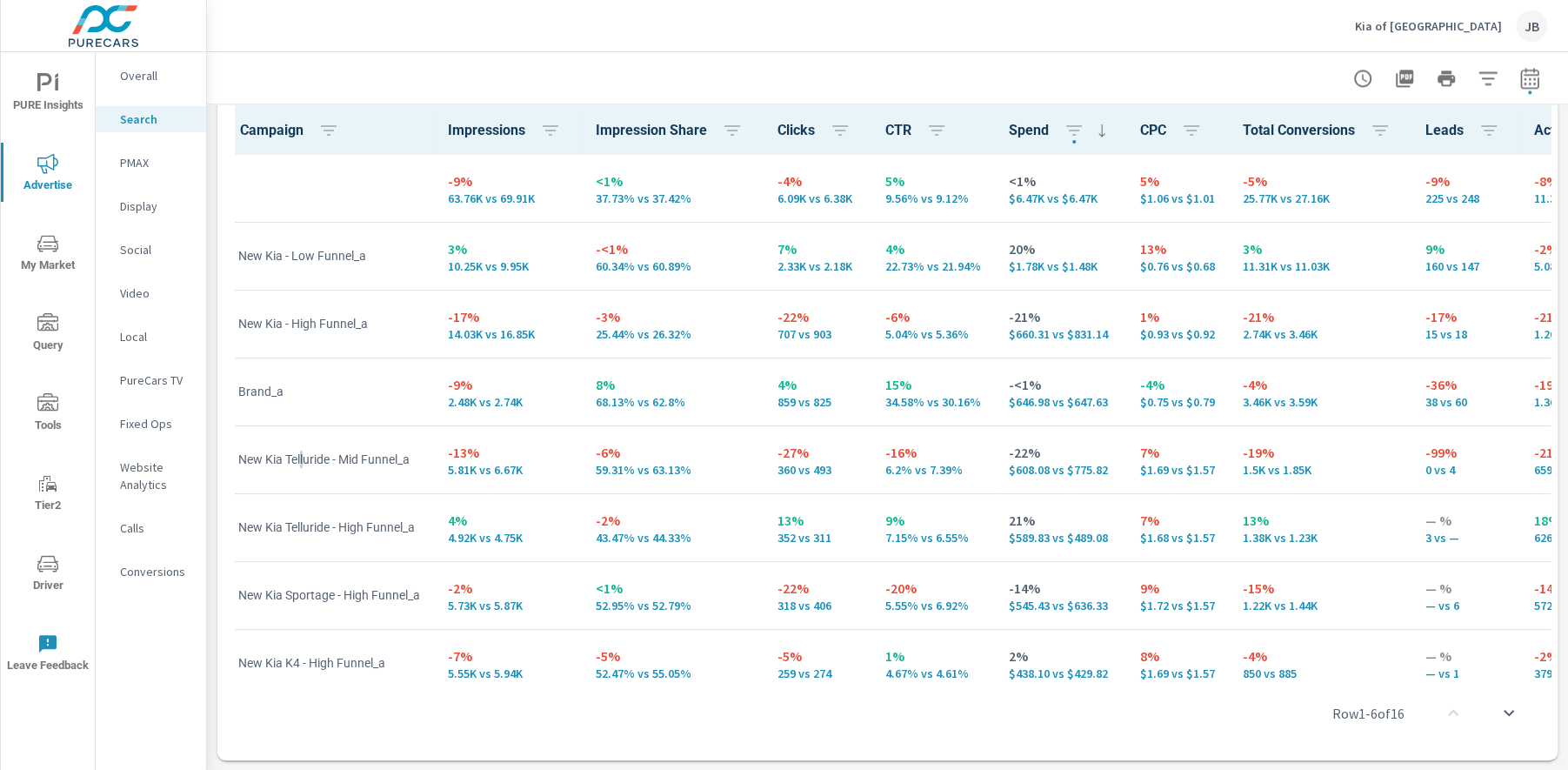 click on "New Kia Telluride - Mid Funnel_a" at bounding box center (329, 459) 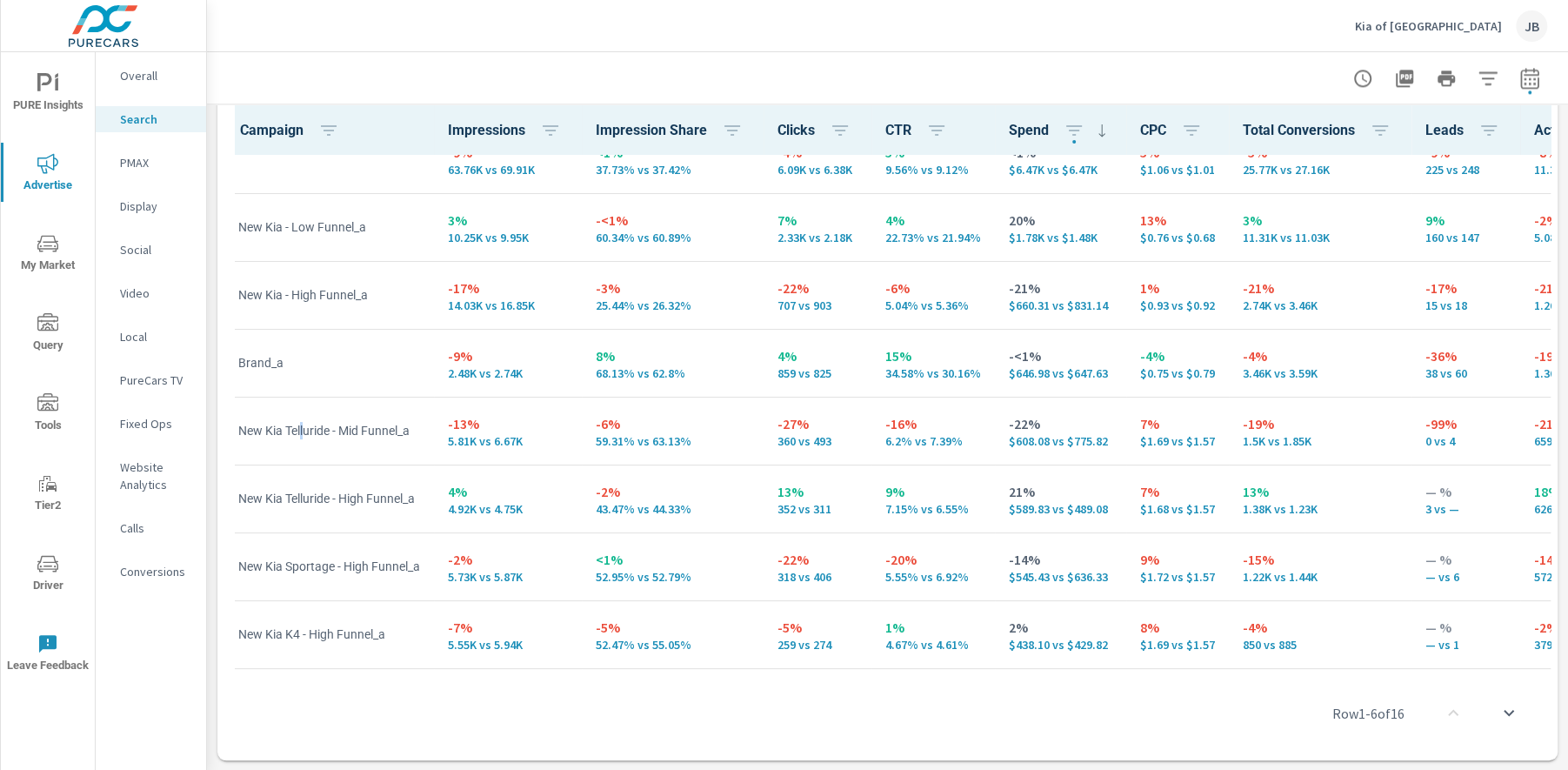 scroll, scrollTop: 127, scrollLeft: 0, axis: vertical 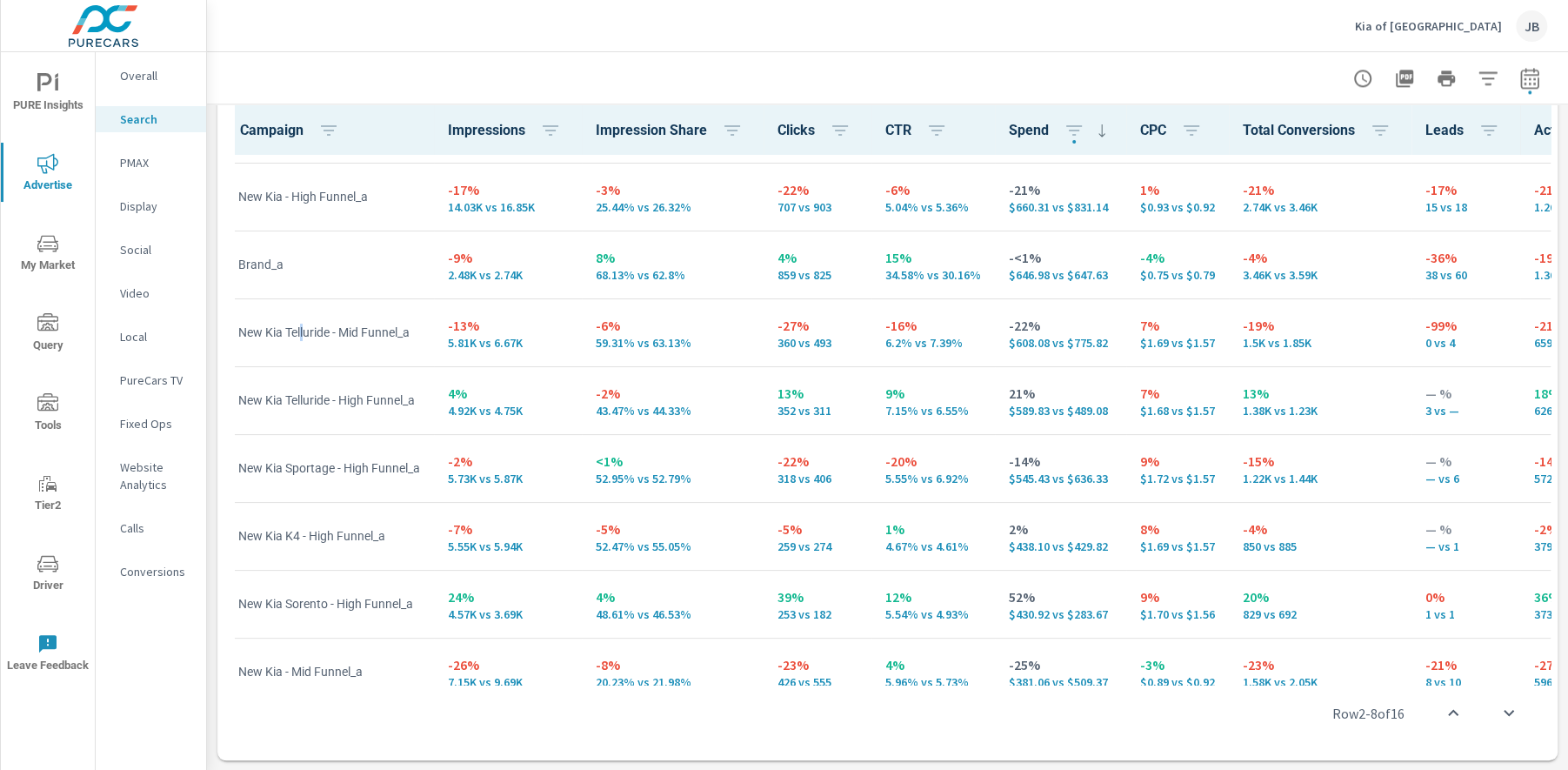 click on "PMAX" at bounding box center [156, 163] 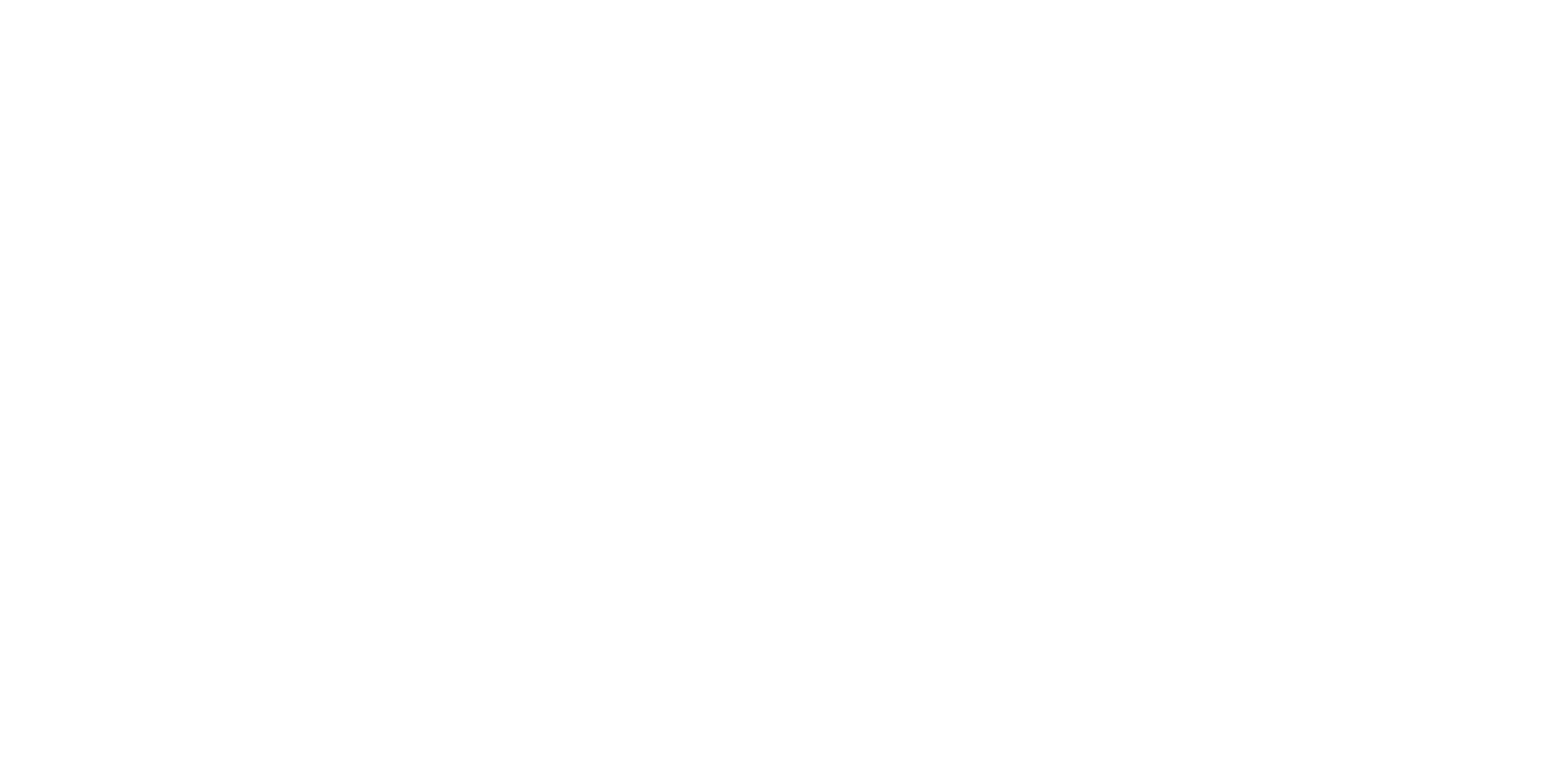 scroll, scrollTop: 0, scrollLeft: 0, axis: both 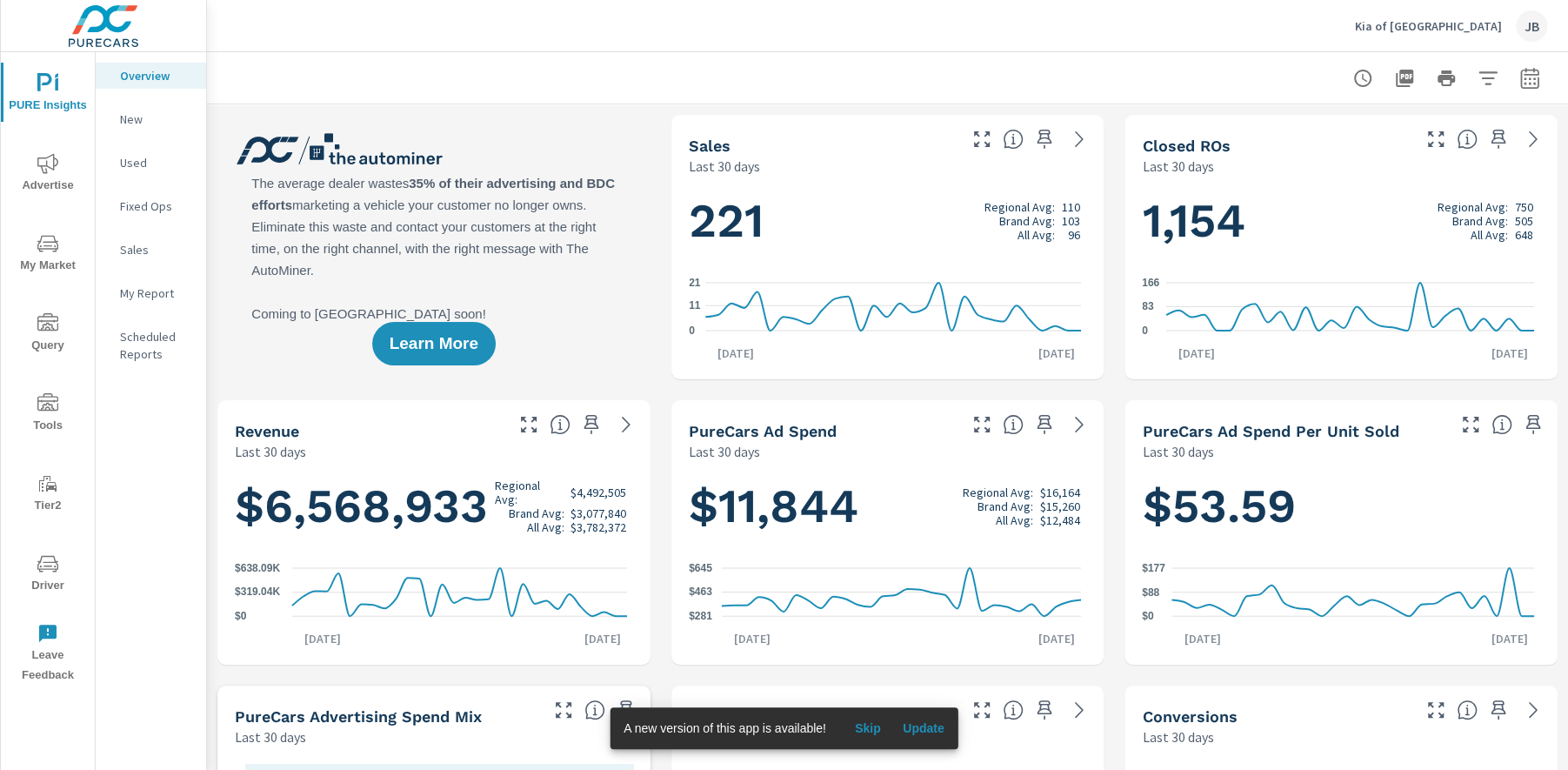 click 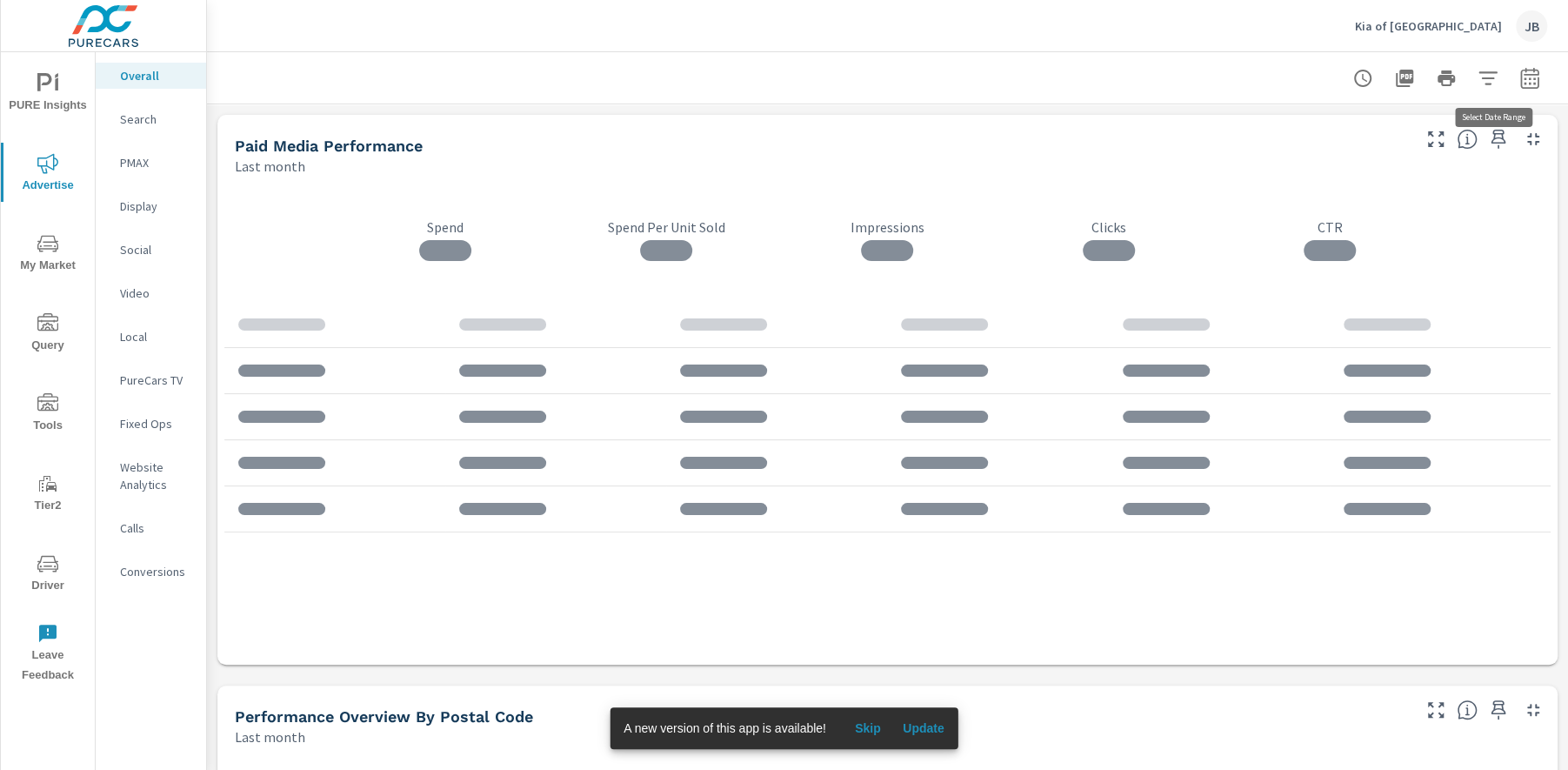 click 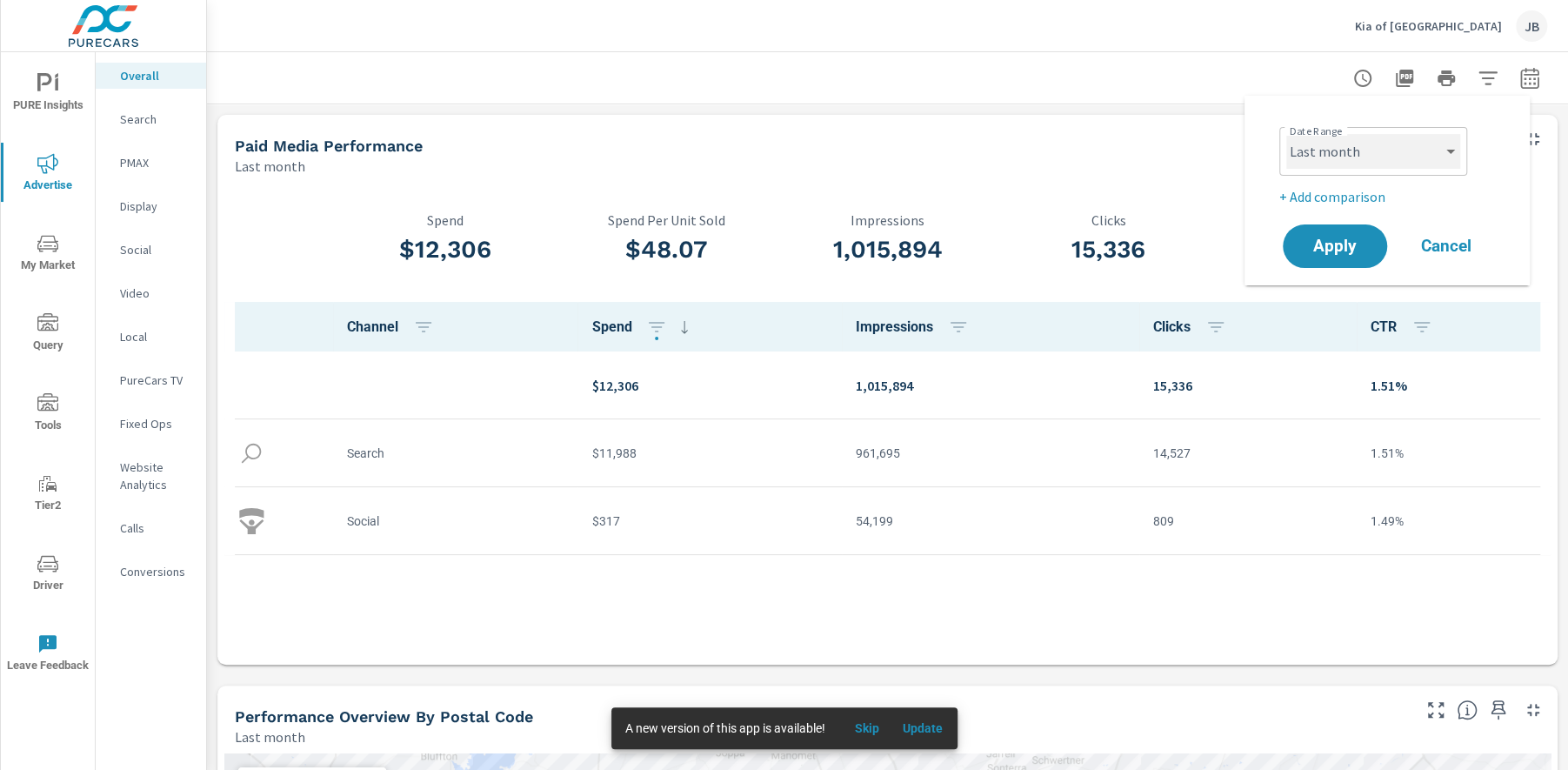 click on "Custom Yesterday Last week Last 7 days Last 14 days Last 30 days Last 45 days Last 60 days Last 90 days Last 180 days Last 365 days Month to date Last month Last 2 months Last 3 months Last 6 months Last 9 months Last 12 months Year to date Last year" at bounding box center [1373, 151] 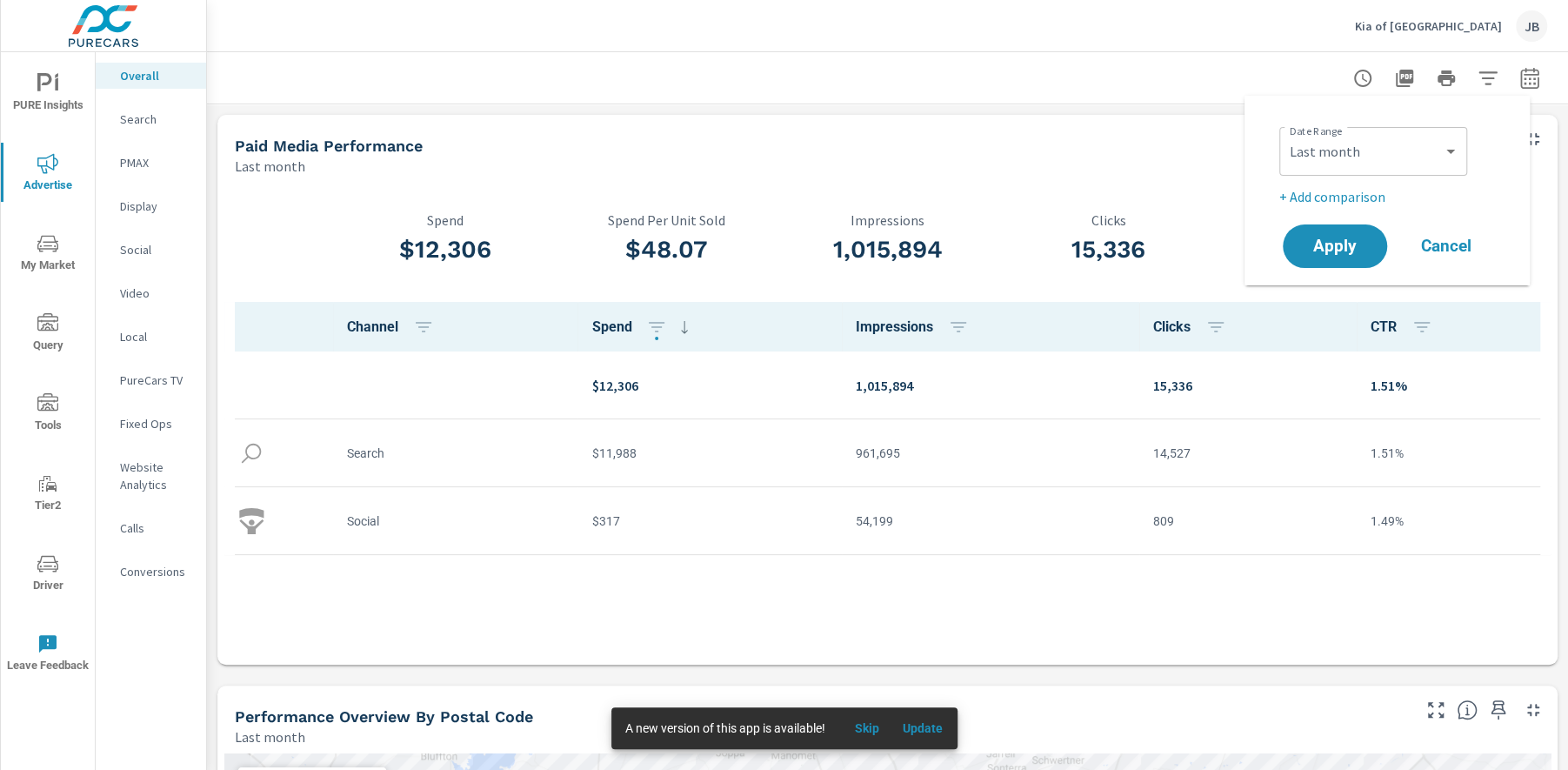 click on "+ Add comparison" at bounding box center (1391, 197) 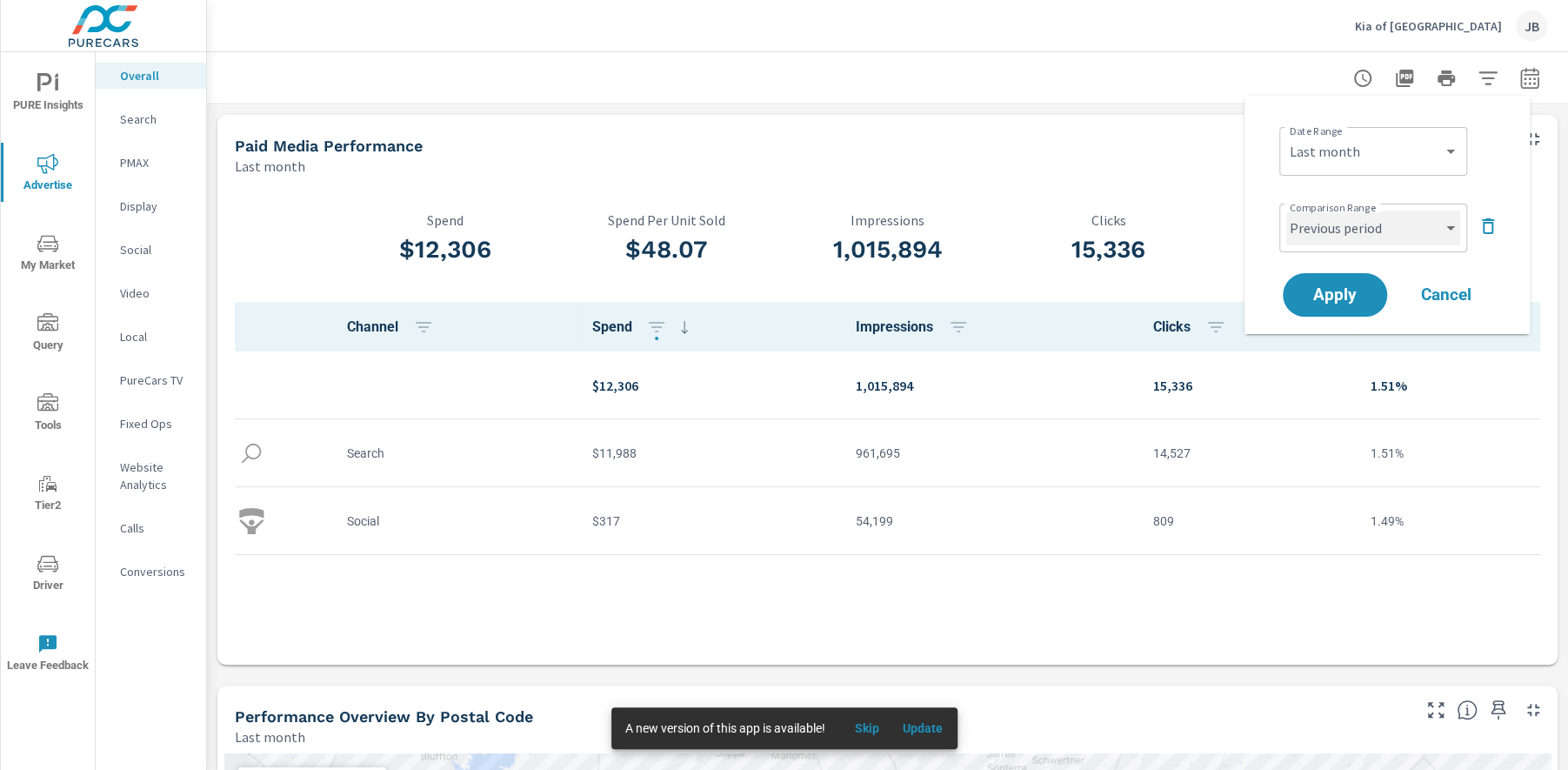 click on "Custom Previous period Previous month Previous year" at bounding box center (1373, 228) 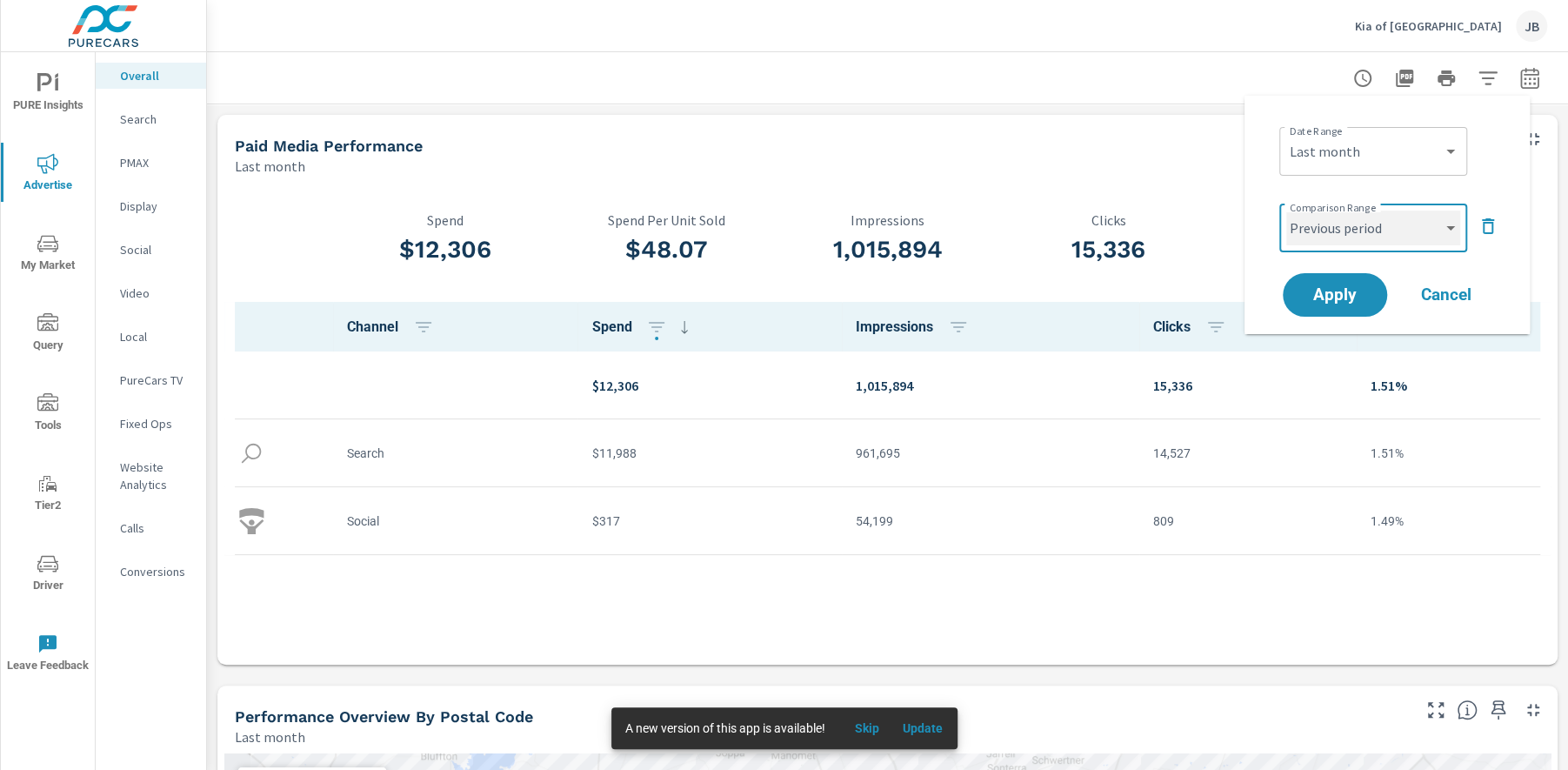 select on "Previous month" 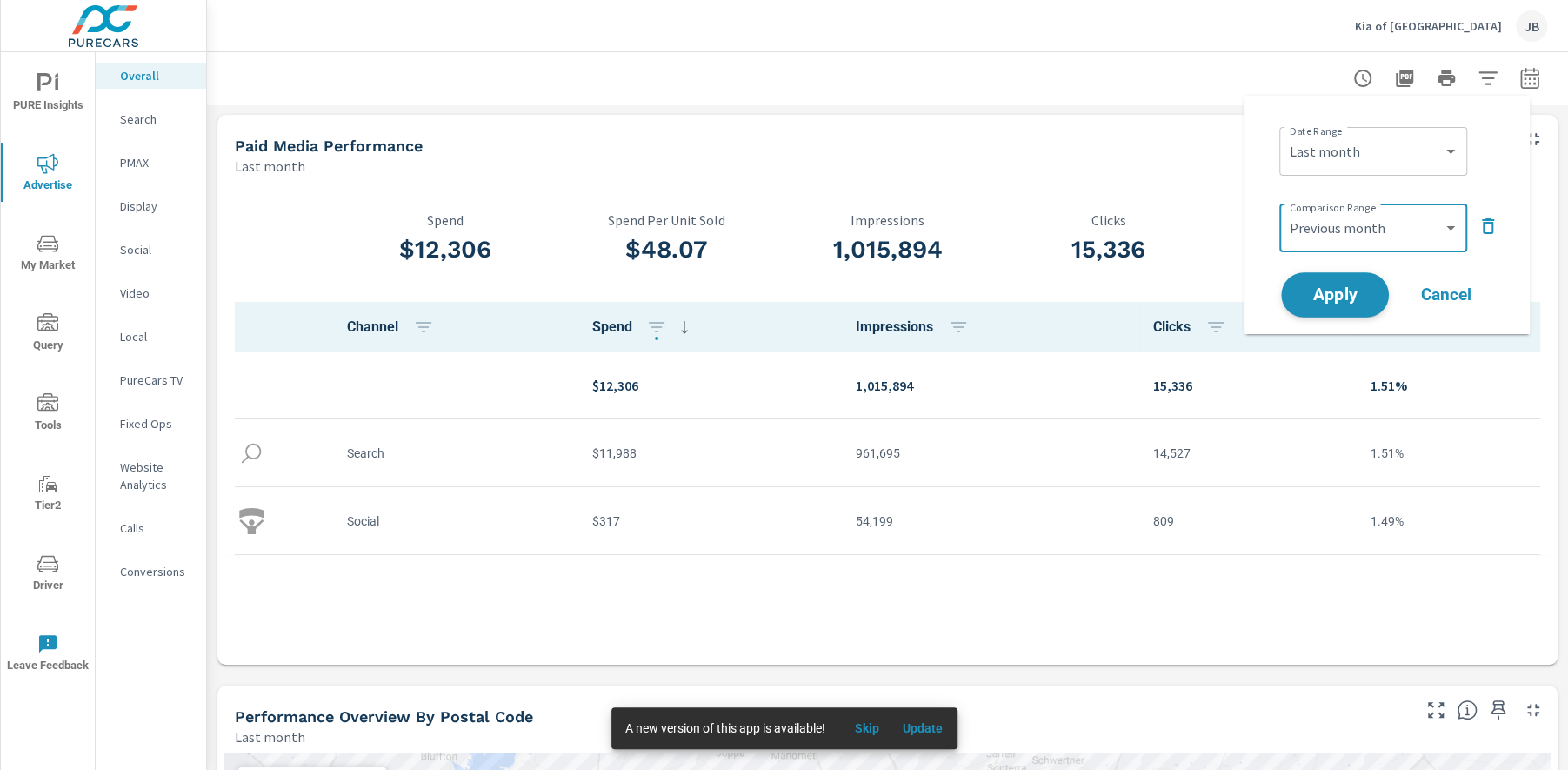 click on "Apply" at bounding box center [1335, 295] 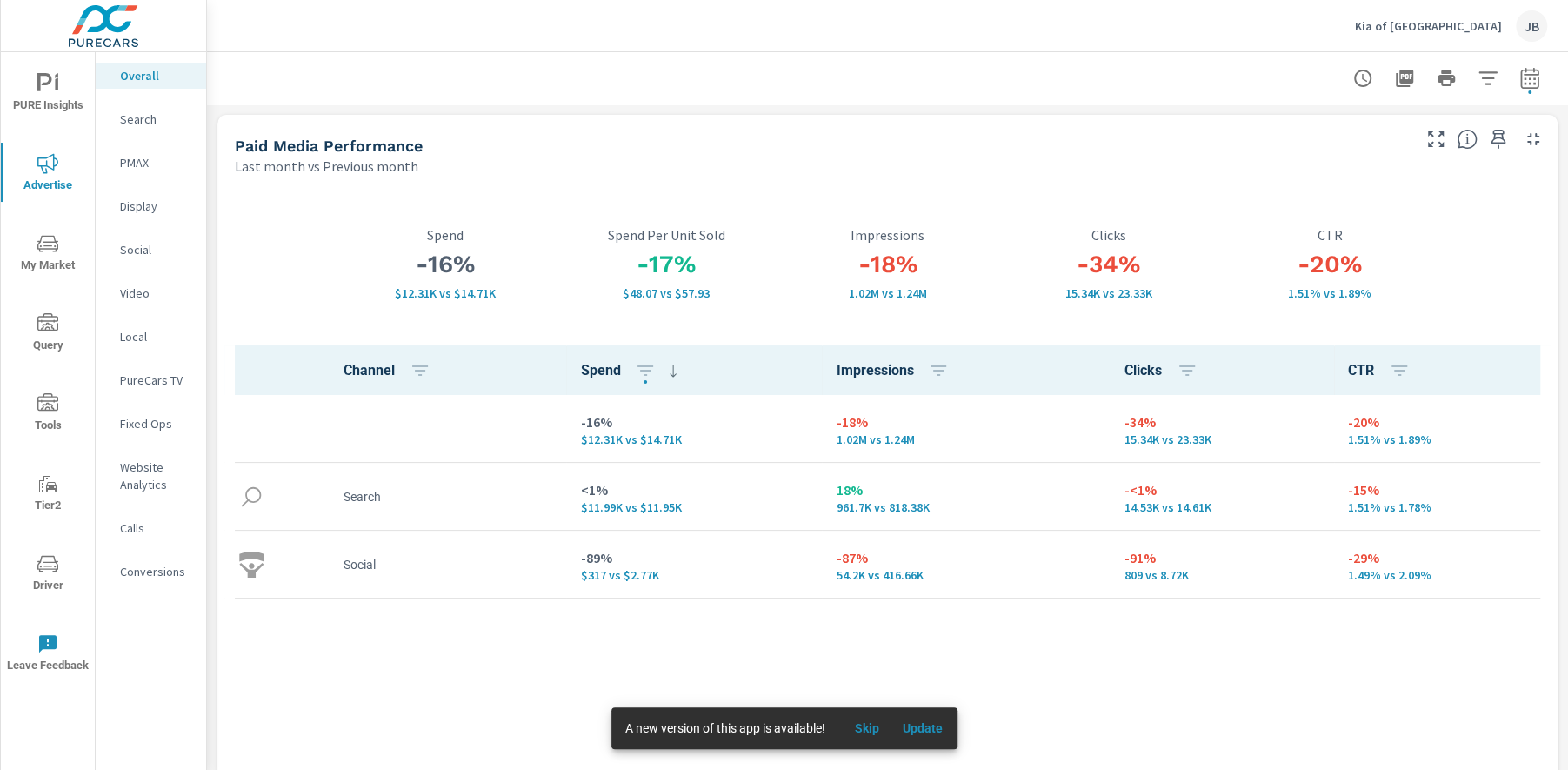 click on "Social" at bounding box center [156, 250] 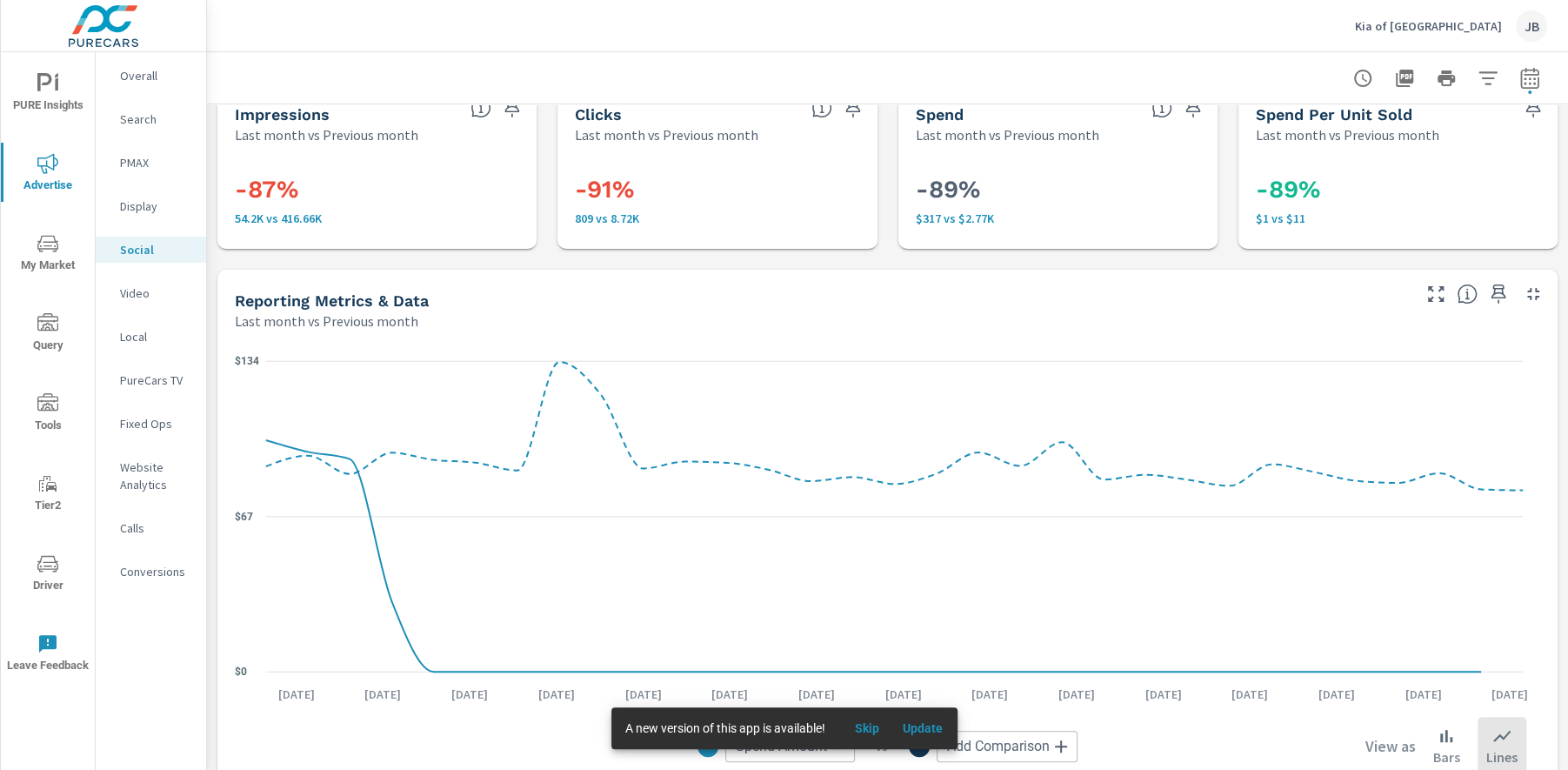 scroll, scrollTop: 0, scrollLeft: 0, axis: both 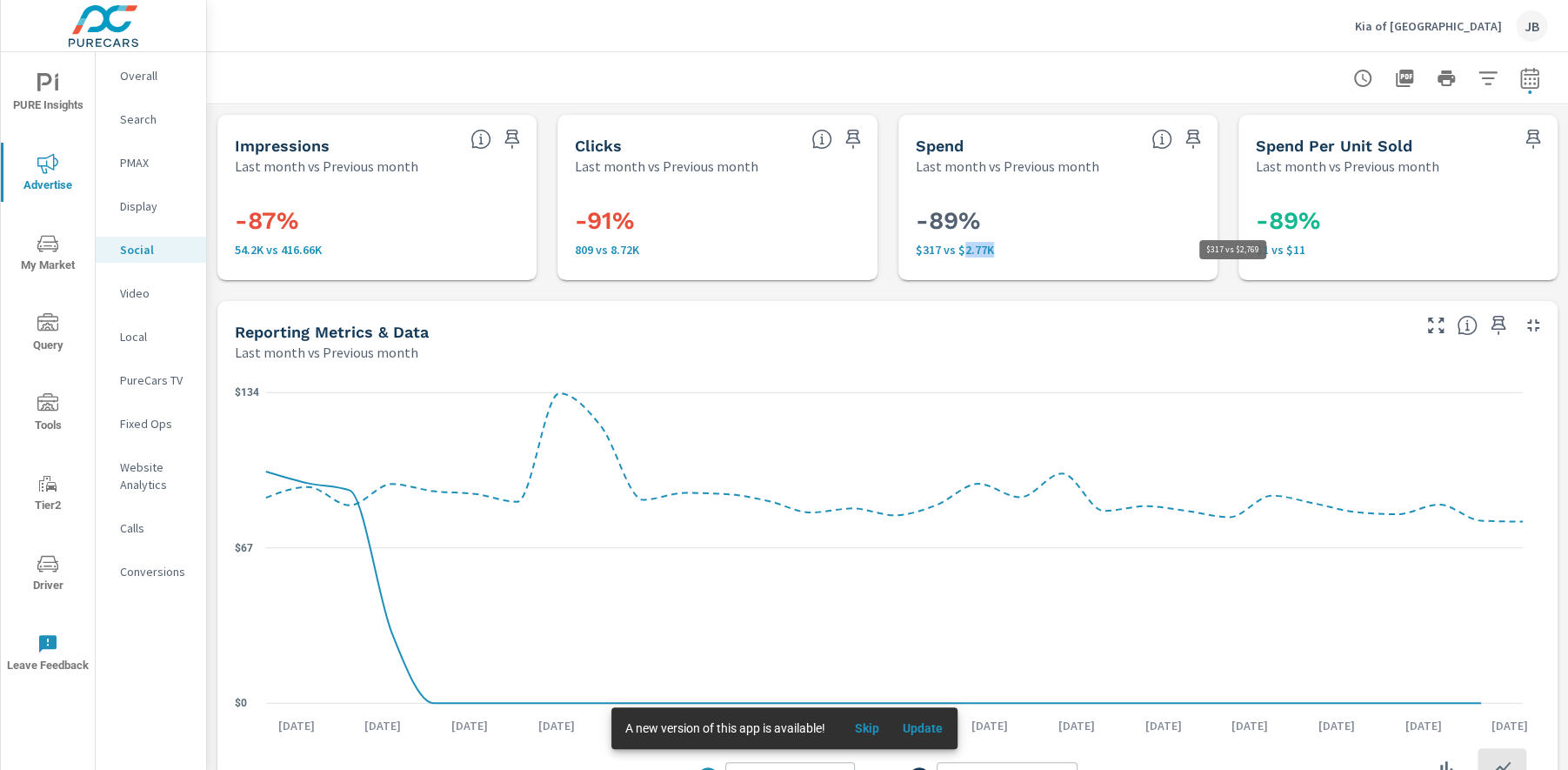 drag, startPoint x: 983, startPoint y: 251, endPoint x: 954, endPoint y: 251, distance: 29 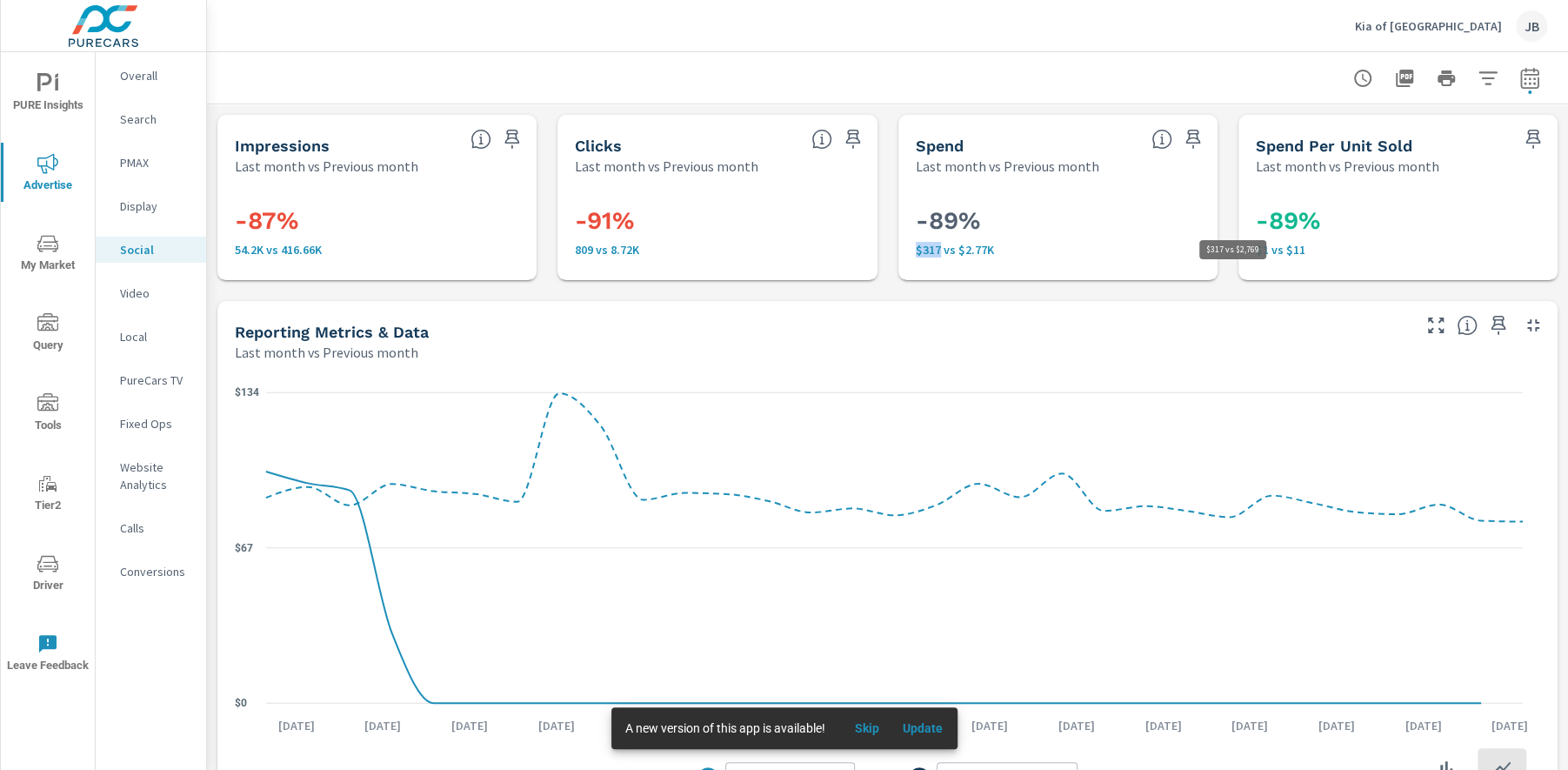 drag, startPoint x: 932, startPoint y: 251, endPoint x: 906, endPoint y: 253, distance: 26.07681 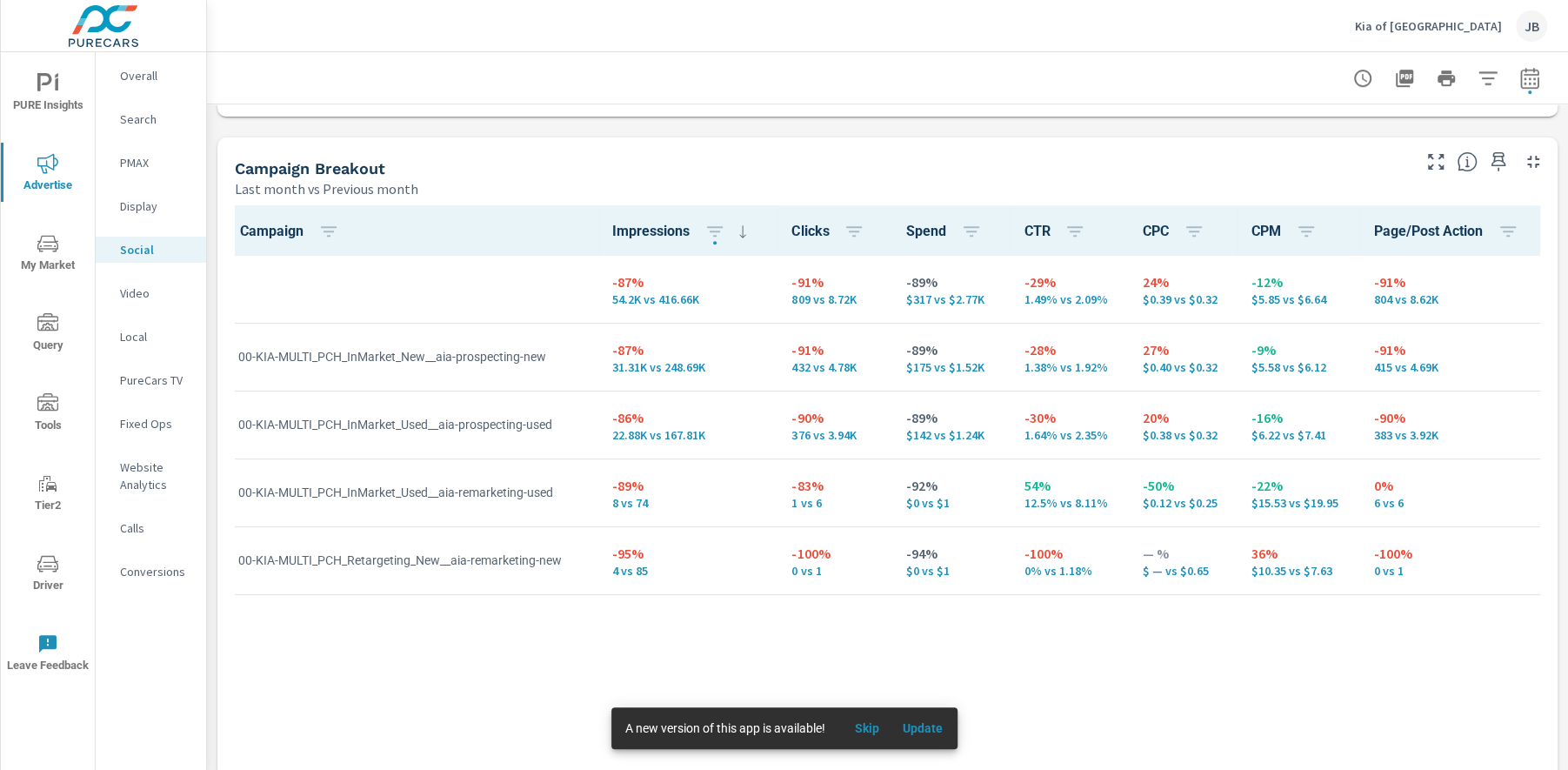 scroll, scrollTop: 823, scrollLeft: 0, axis: vertical 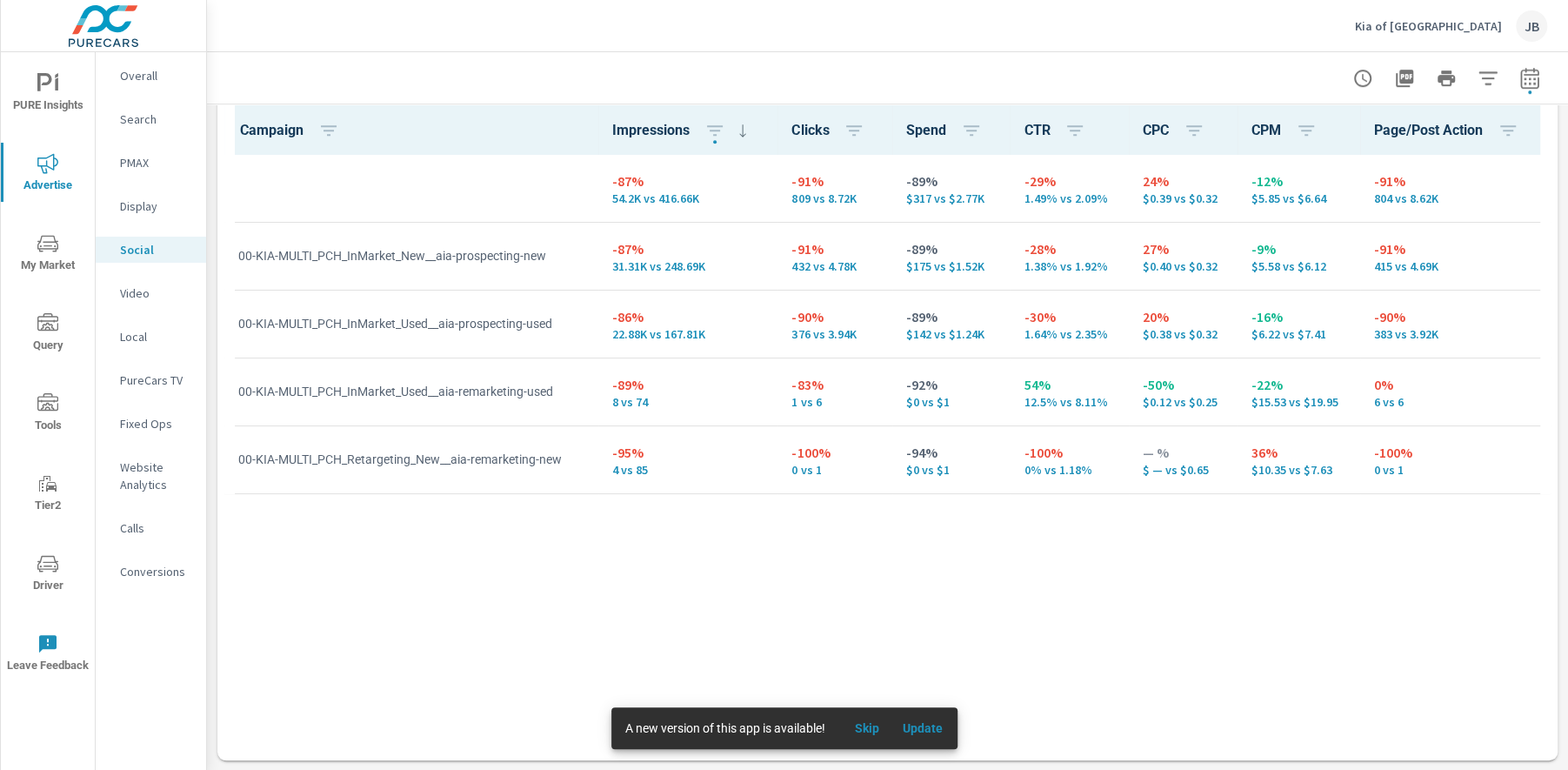 click 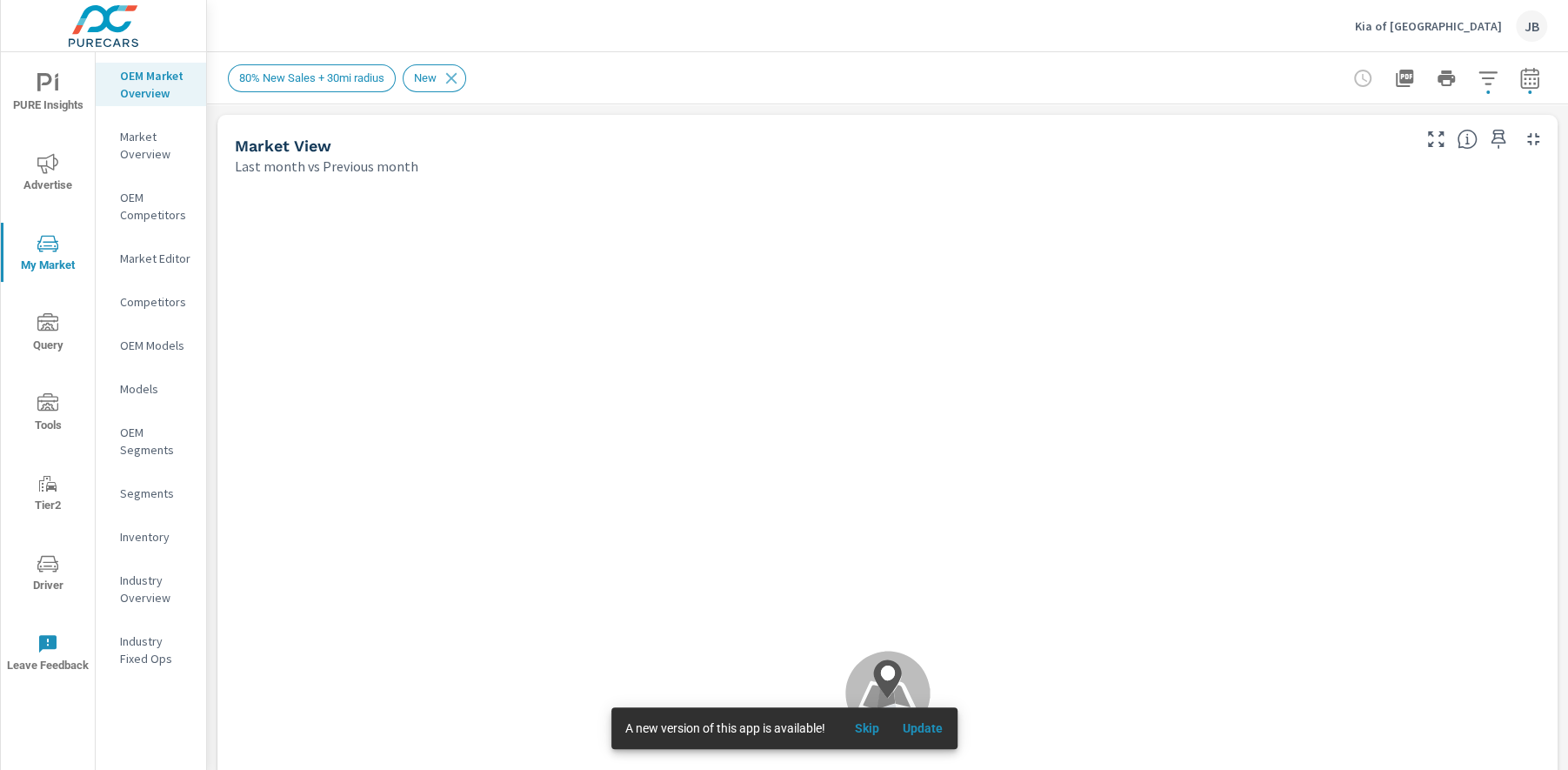 scroll, scrollTop: 1, scrollLeft: 0, axis: vertical 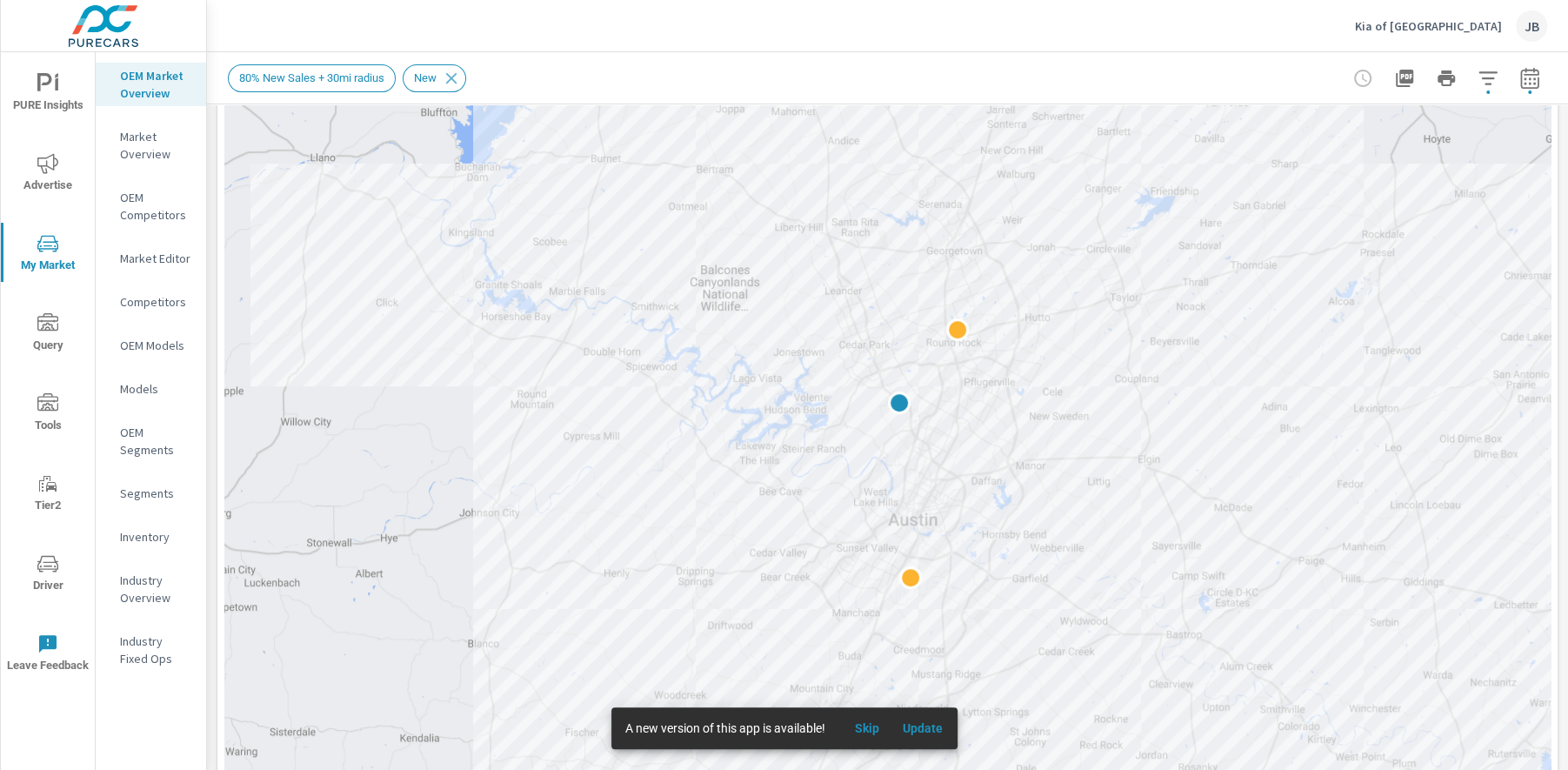 click on "Market Editor" at bounding box center (156, 258) 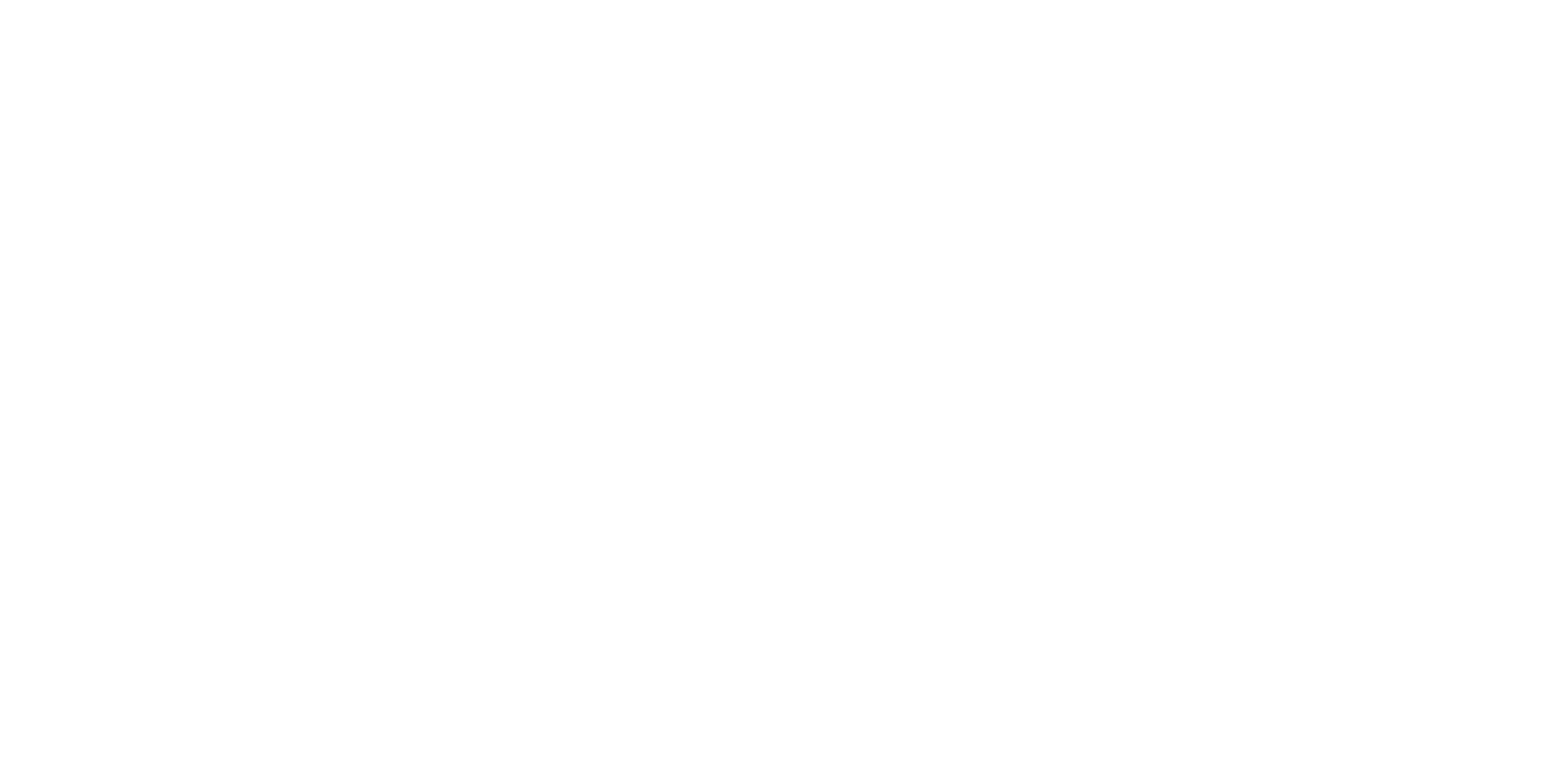 scroll, scrollTop: 0, scrollLeft: 0, axis: both 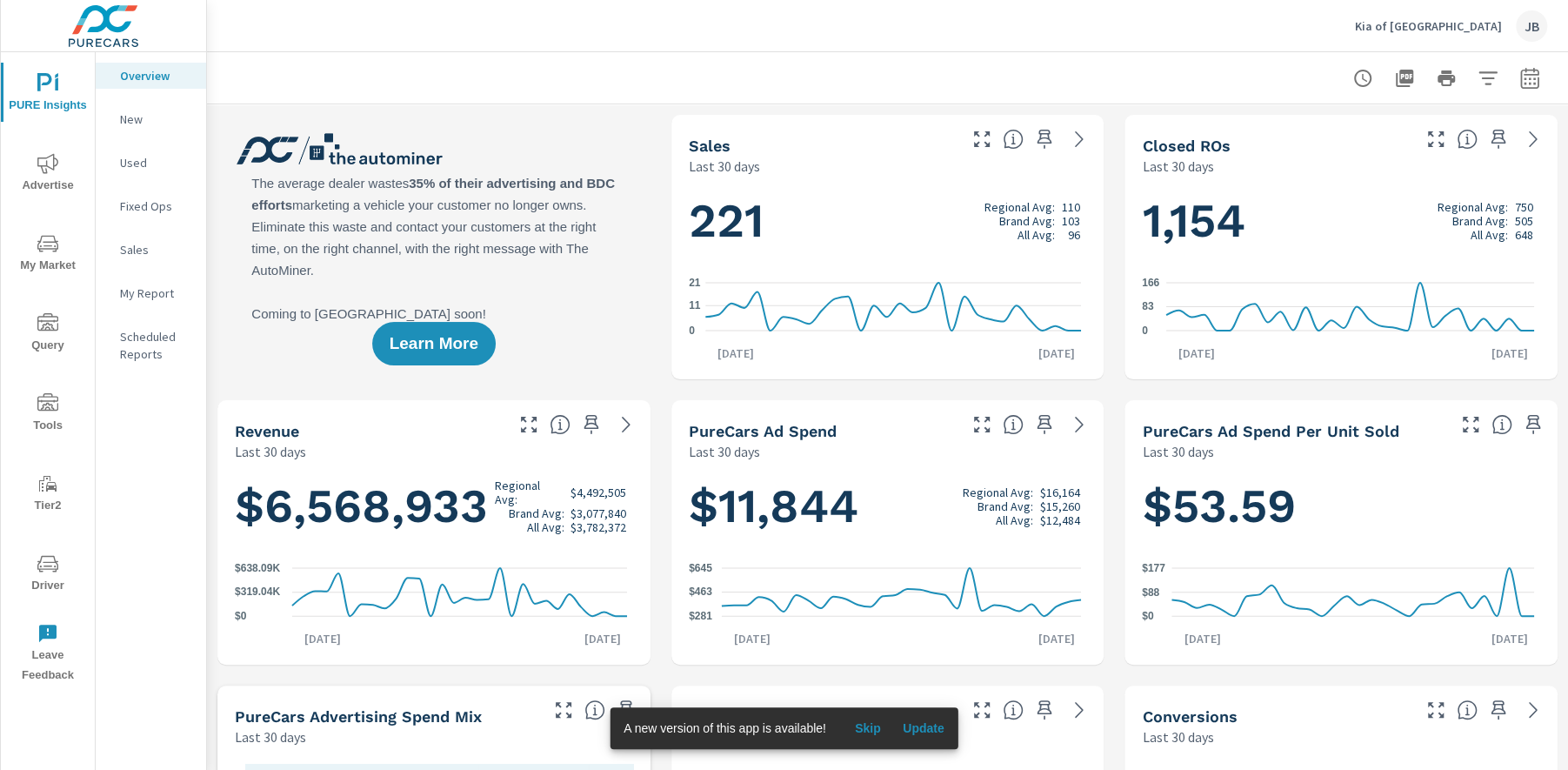 click on "Driver" at bounding box center [48, 574] 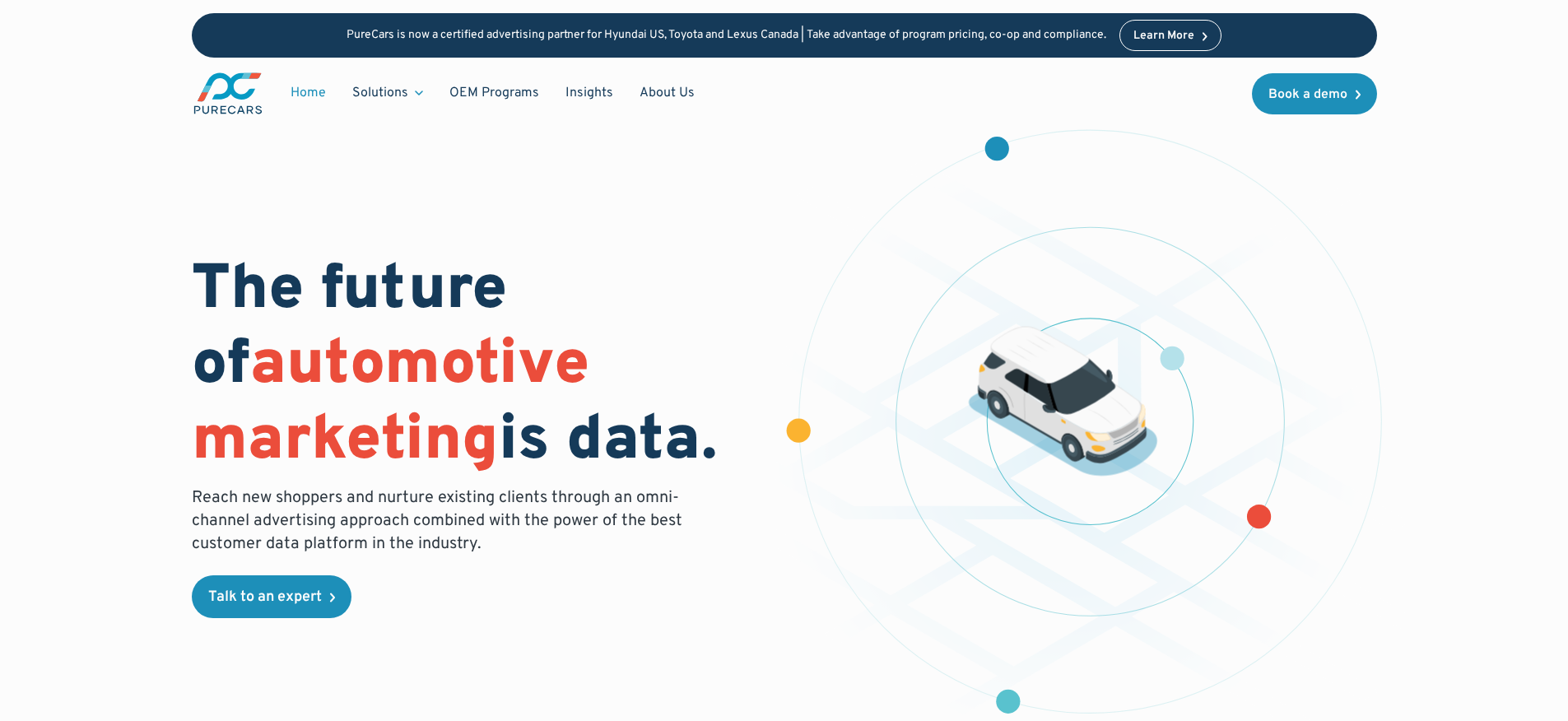 scroll, scrollTop: 0, scrollLeft: 0, axis: both 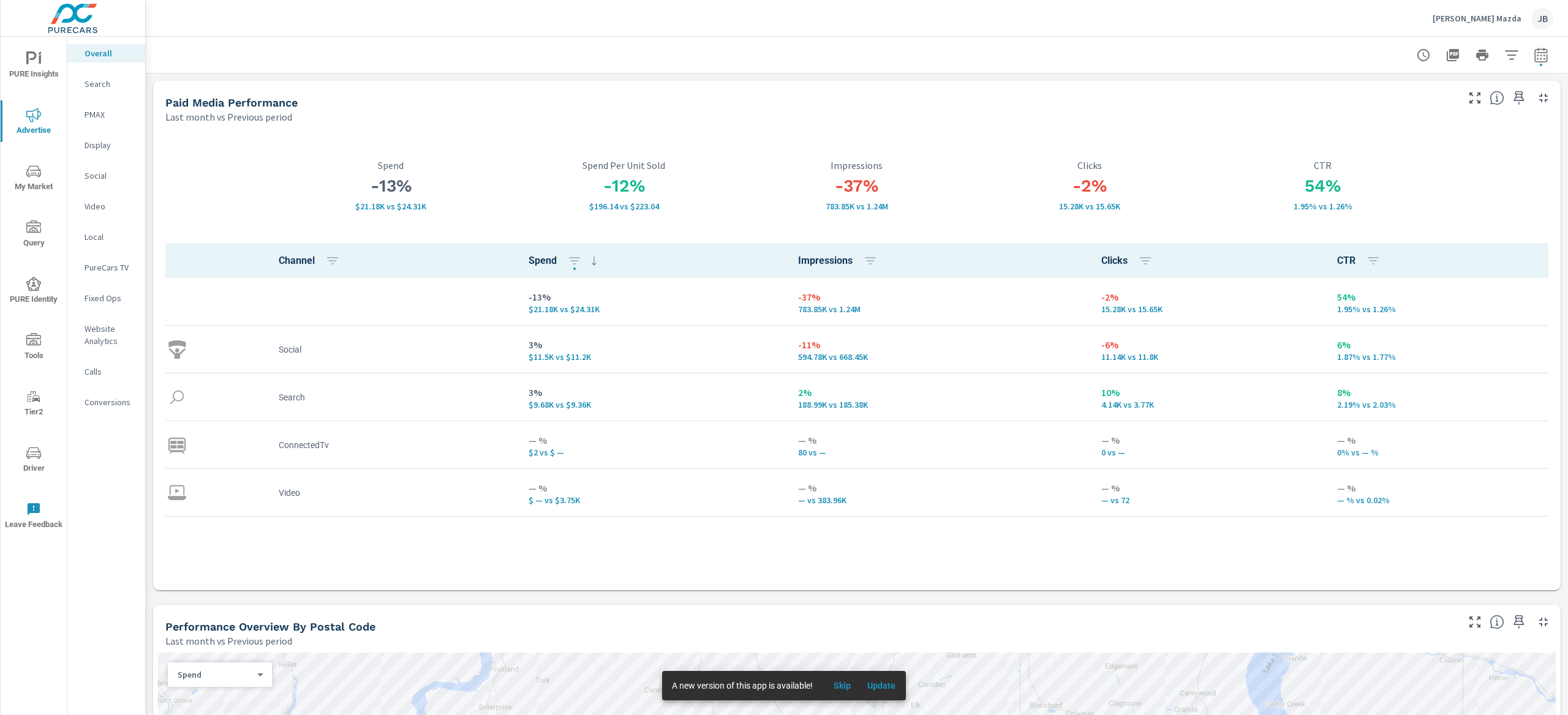 click on "PURE Insights" at bounding box center [34, 66] 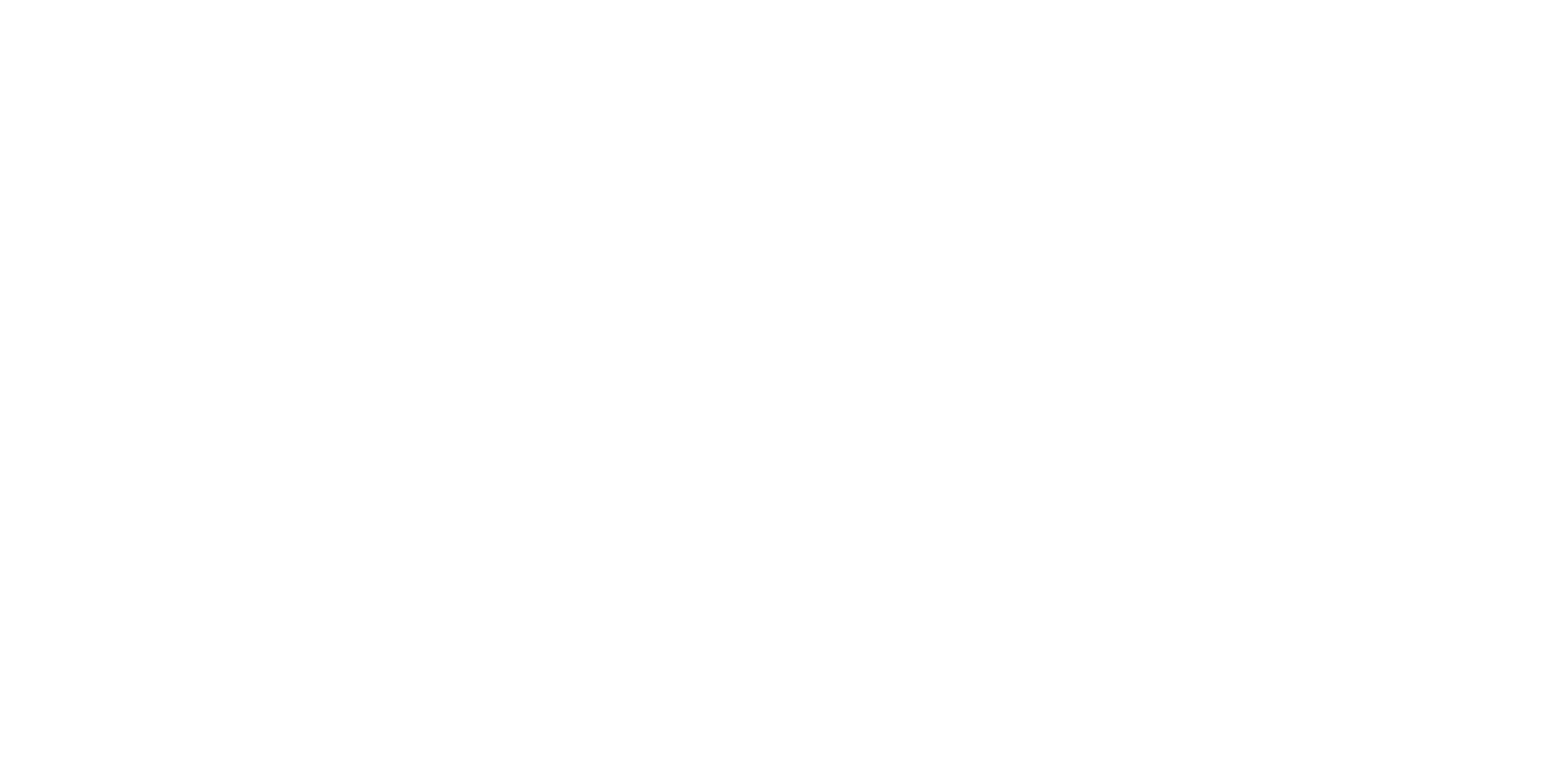 scroll, scrollTop: 0, scrollLeft: 0, axis: both 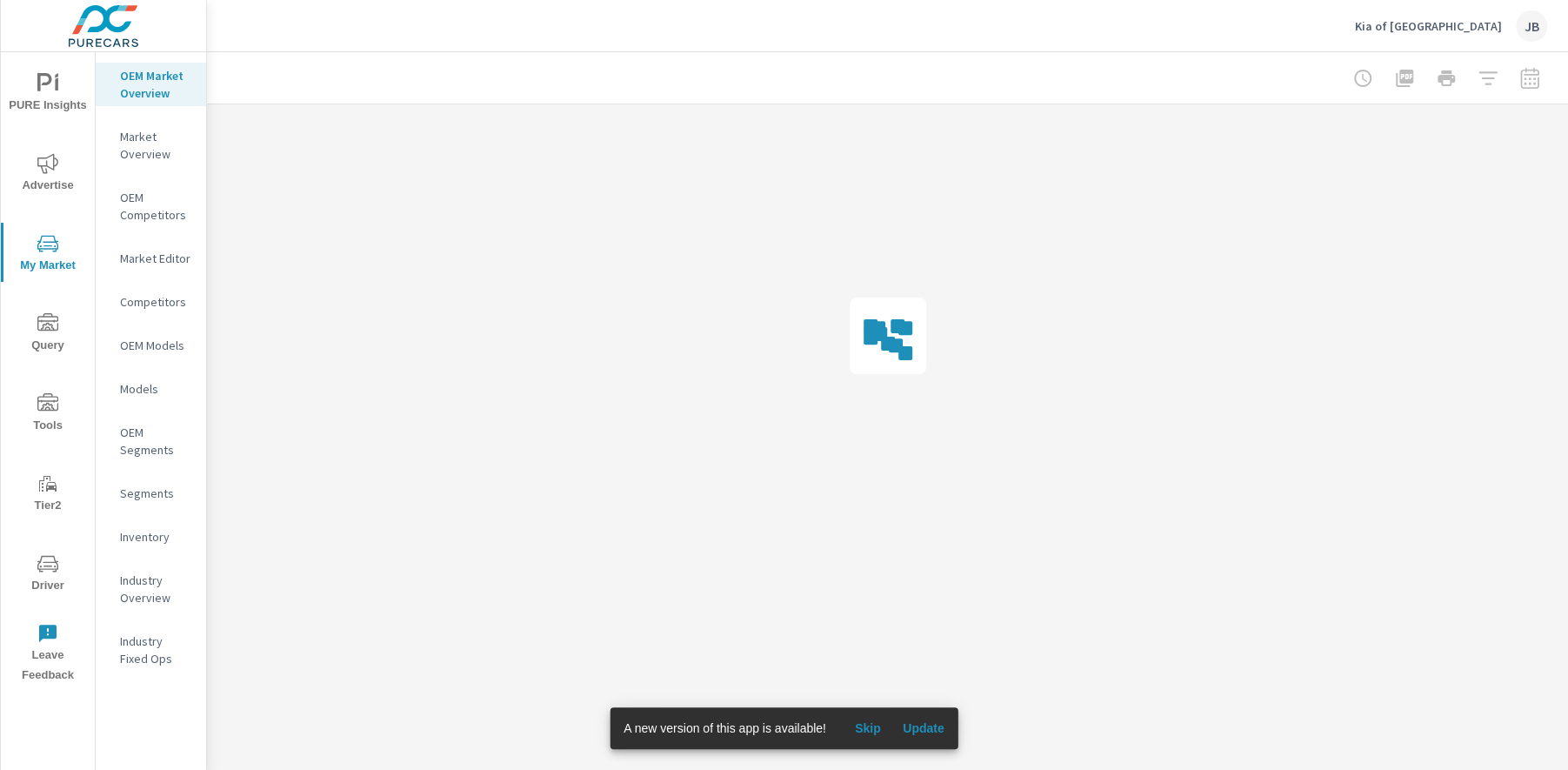 click on "Skip" at bounding box center [868, 728] 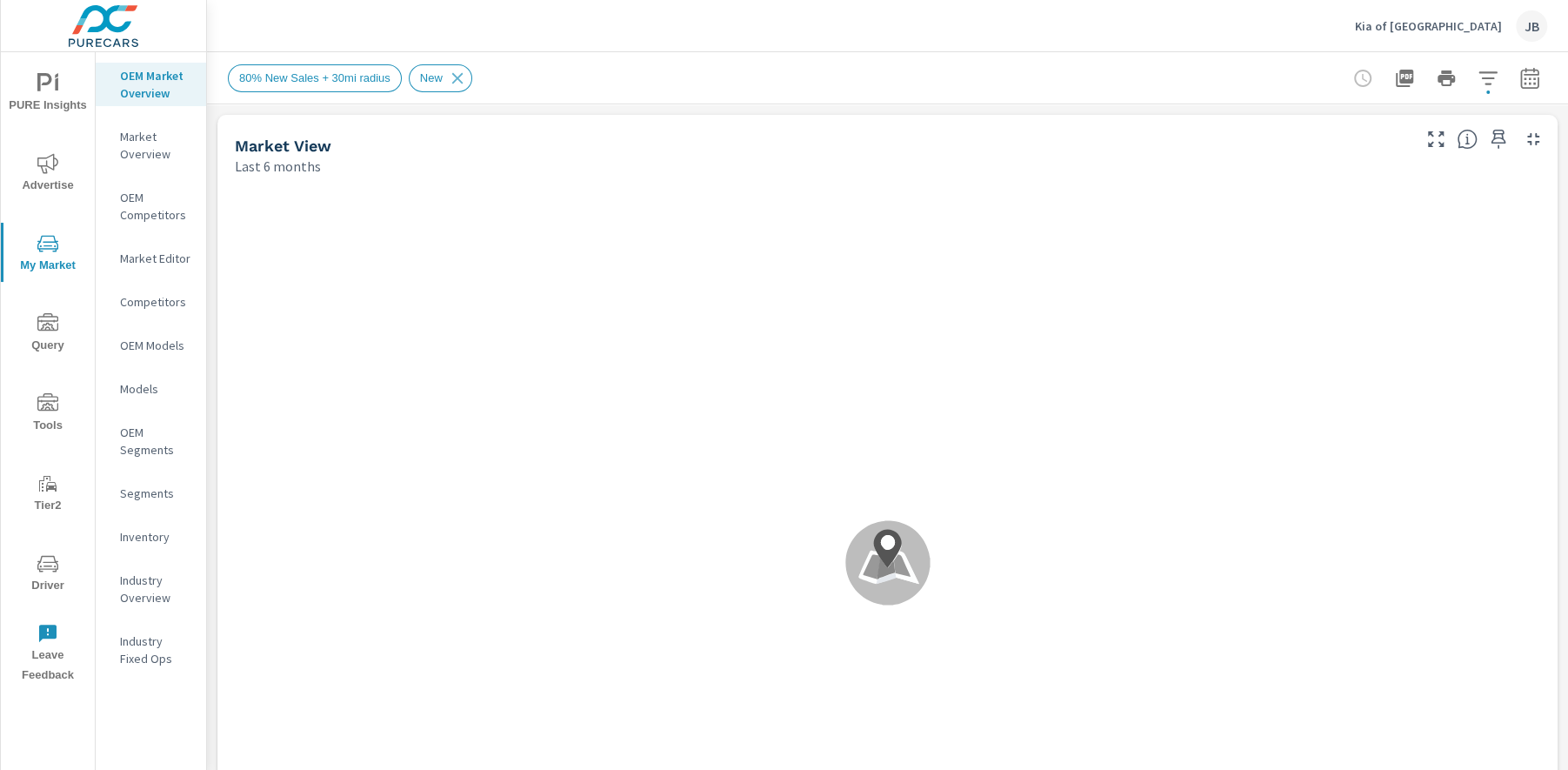 scroll, scrollTop: 1, scrollLeft: 0, axis: vertical 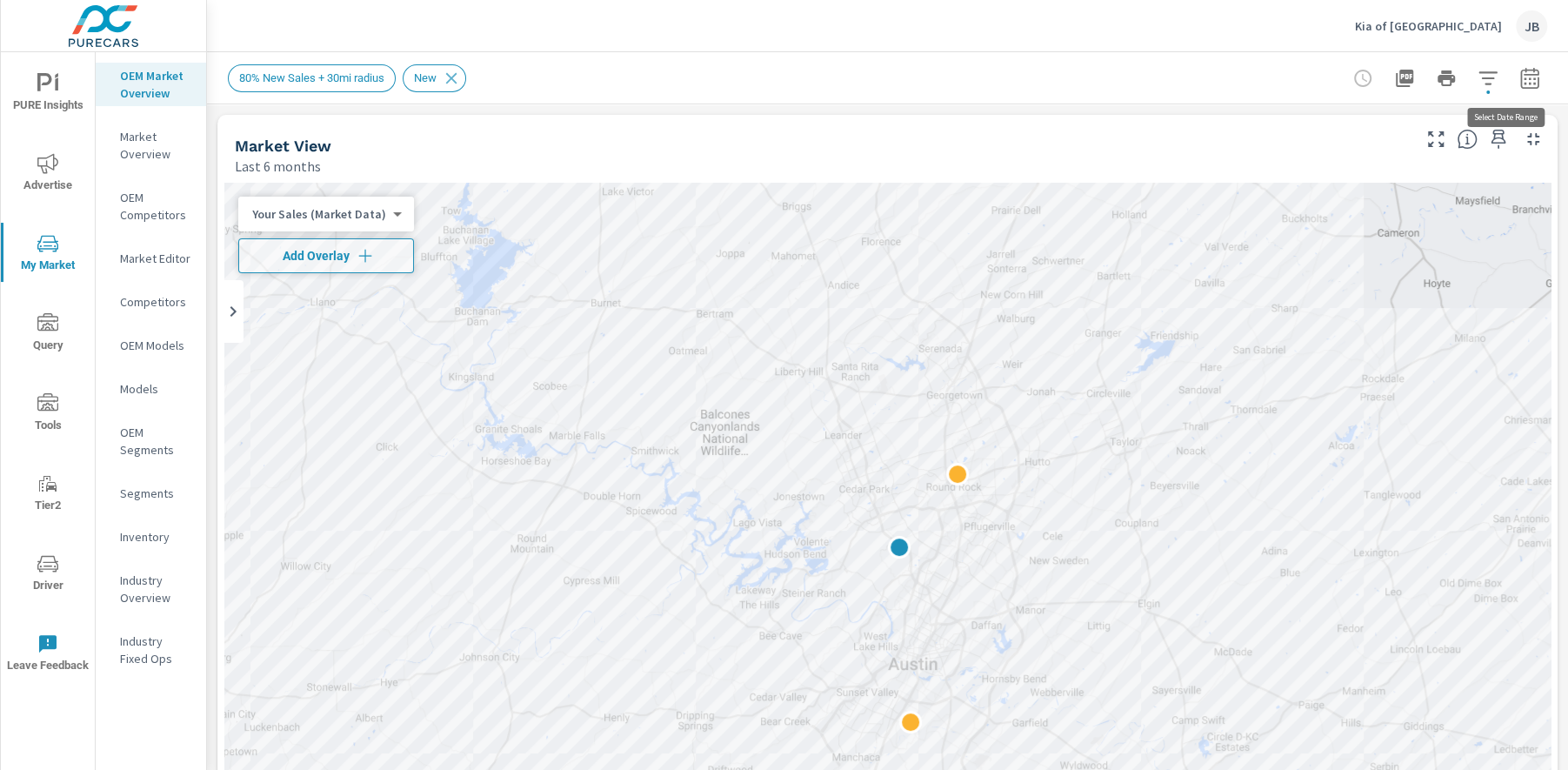 click 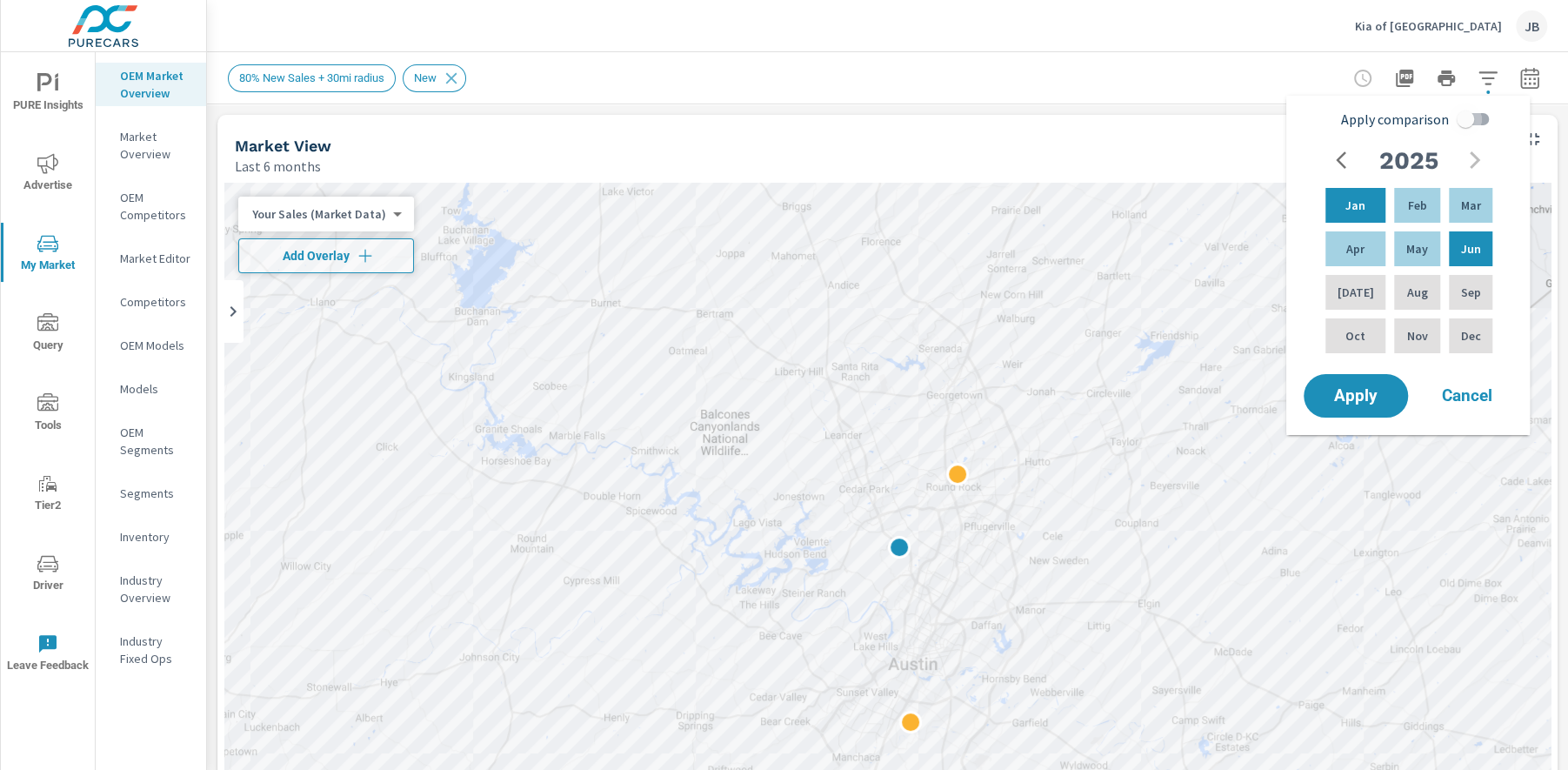 click on "Apply comparison" at bounding box center [1465, 119] 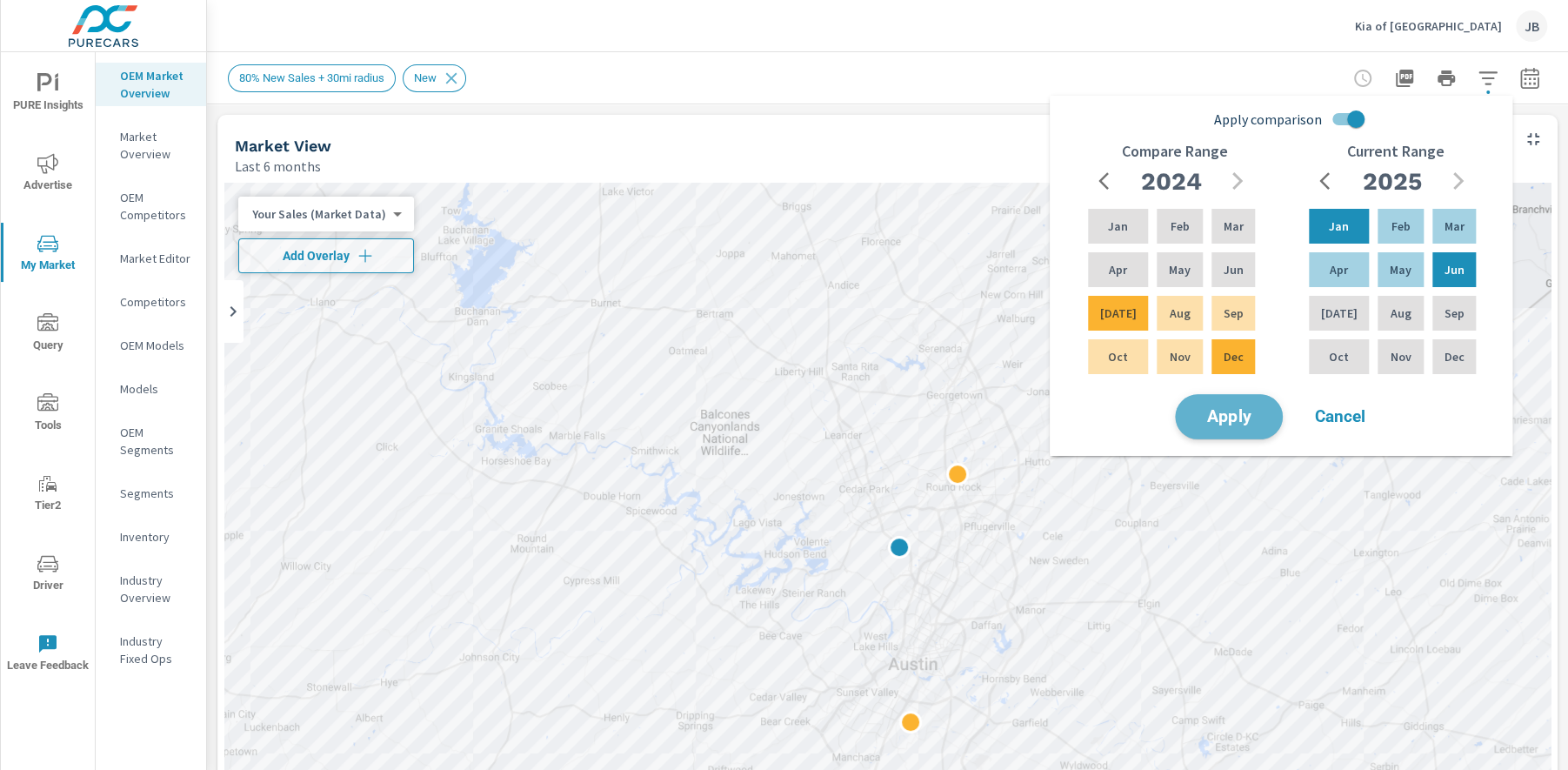 click on "Apply" at bounding box center (1229, 417) 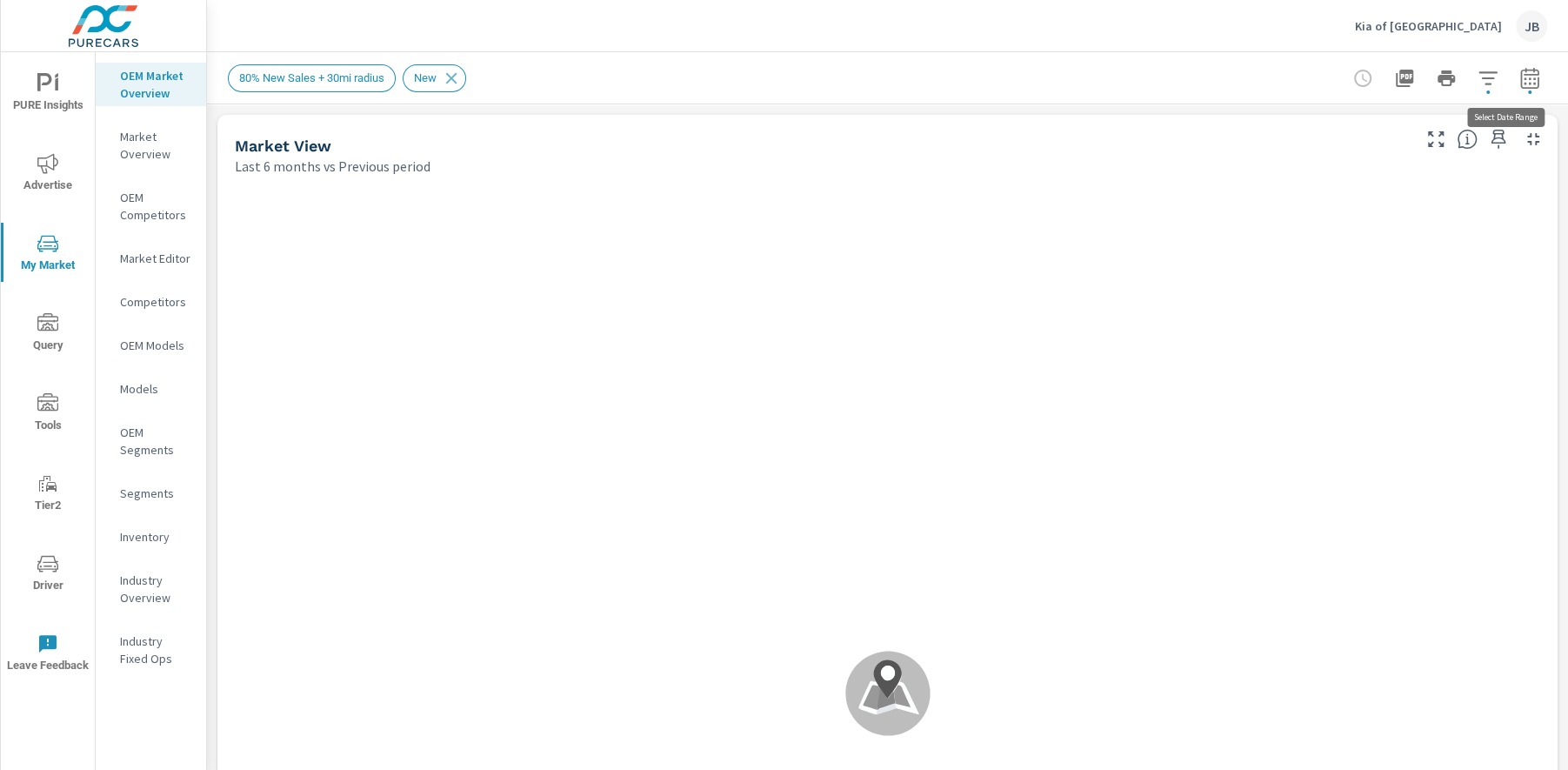 scroll, scrollTop: 1, scrollLeft: 0, axis: vertical 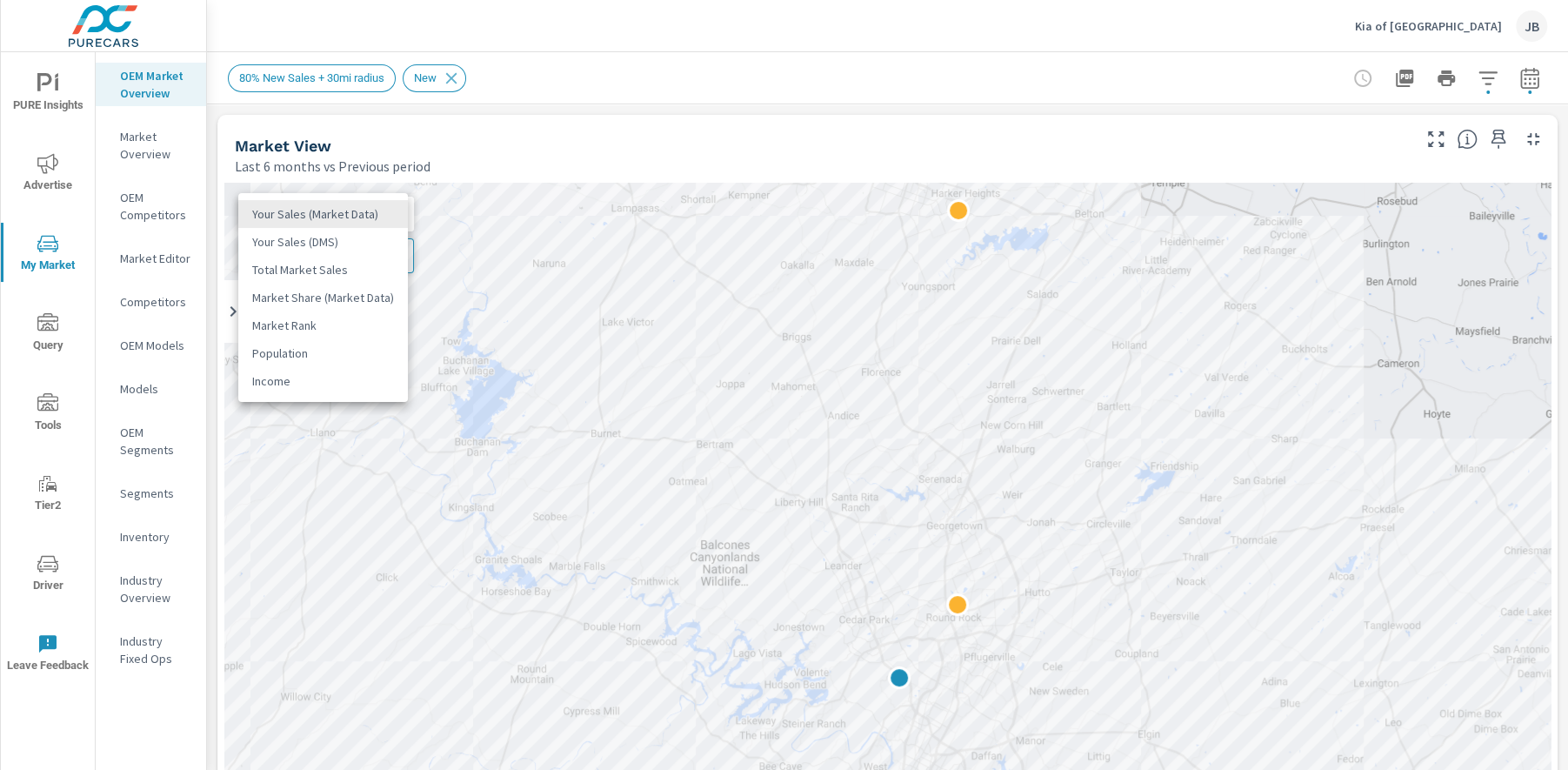 click on "PURE Insights Advertise My Market Query Tools Tier2 Driver Leave Feedback OEM Market Overview Market Overview OEM Competitors Market Editor Competitors OEM Models Models OEM Segments Segments Inventory Industry Overview Industry Fixed Ops Kia of North Austin JB Market Overview Kia of North Austin Report date range:
Jan 01, 2025 -
Jun 30, 2025
vs
Jul 04, 2024 -
Dec 31, 2024
Filters: AccountPma: 80% New Sales + 30mi radius ConditionId: New 80% New Sales + 30mi radius New Market View Last 6 months vs Previous period ← Move left → Move right ↑ Move up ↓ Move down + Zoom in - Zoom out Home Jump left by 75% End Jump right by 75% Page Up Jump up by 75% Page Down Jump down by 75% To navigate, press the arrow keys. 2 2 Keyboard shortcuts Map Data Map data ©2025 Google Map data ©2025 Google 10 km  Click to toggle between metric and imperial units Terms Report a map error Most ( 64 ) Least ( 1 ) 0 ​" at bounding box center [784, 385] 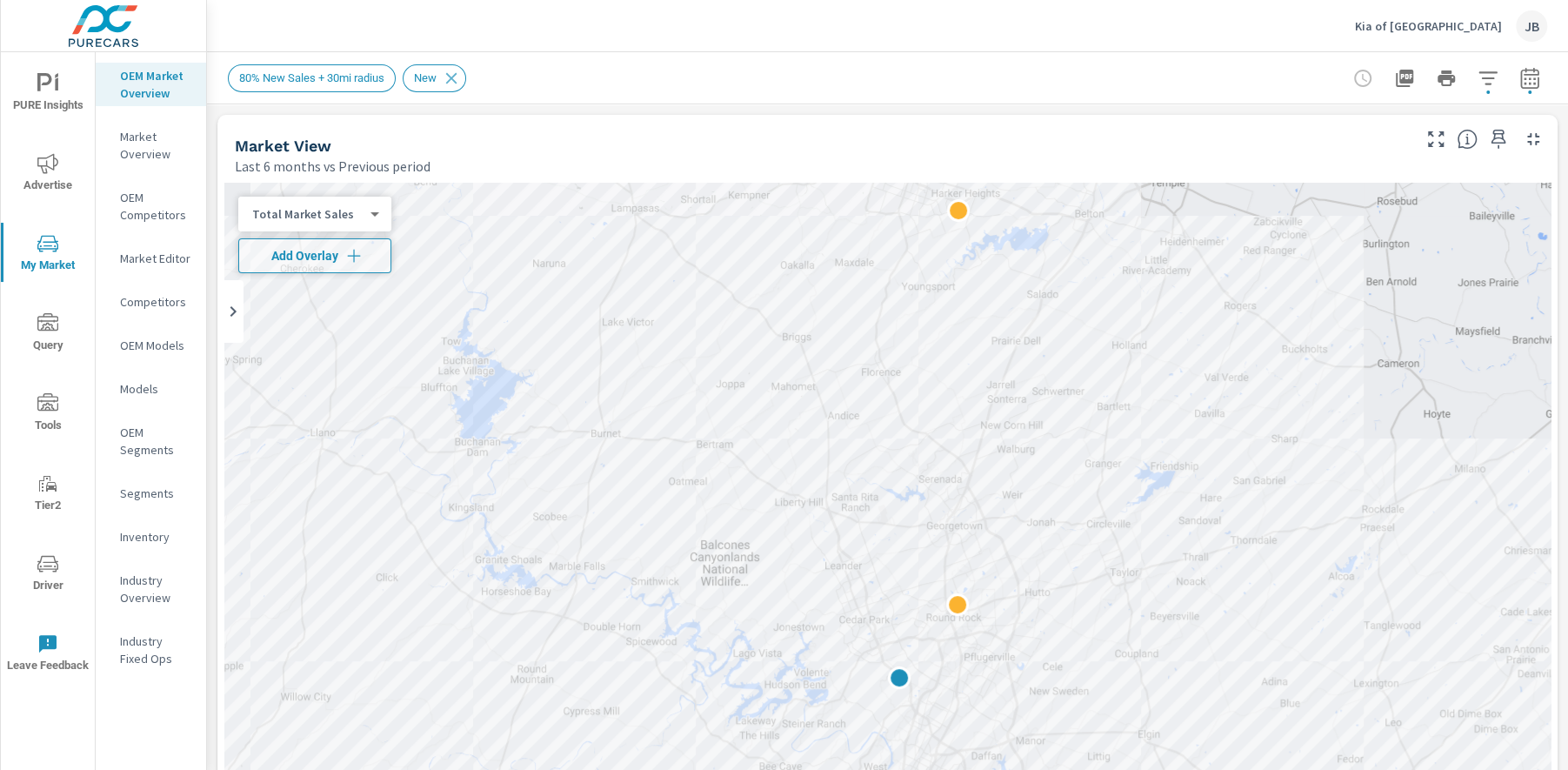 click on "Total Market Sales 2 ​ Add Overlay Dealer Markers" at bounding box center [315, 270] 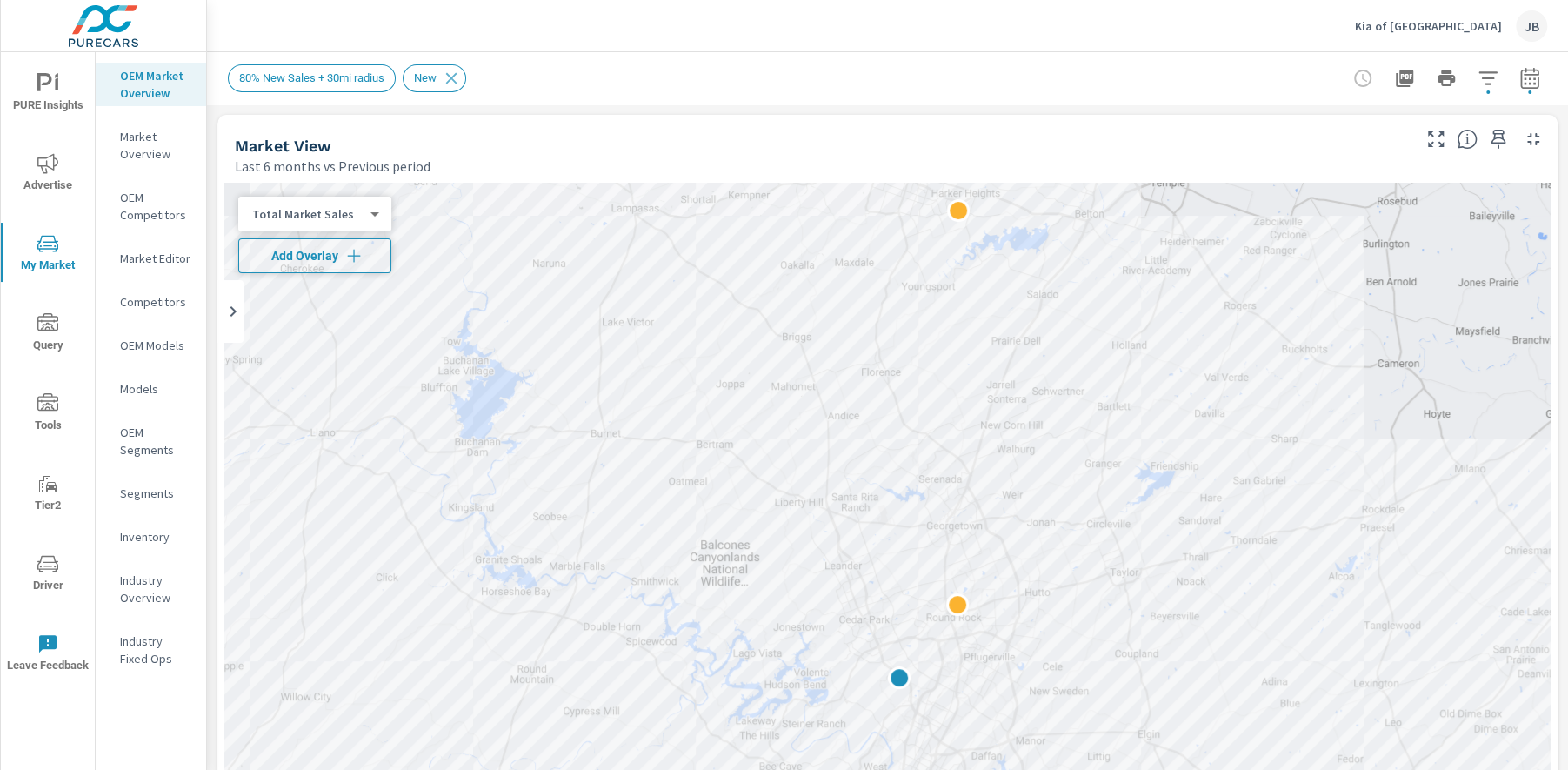 click on "Add Overlay" at bounding box center (315, 256) 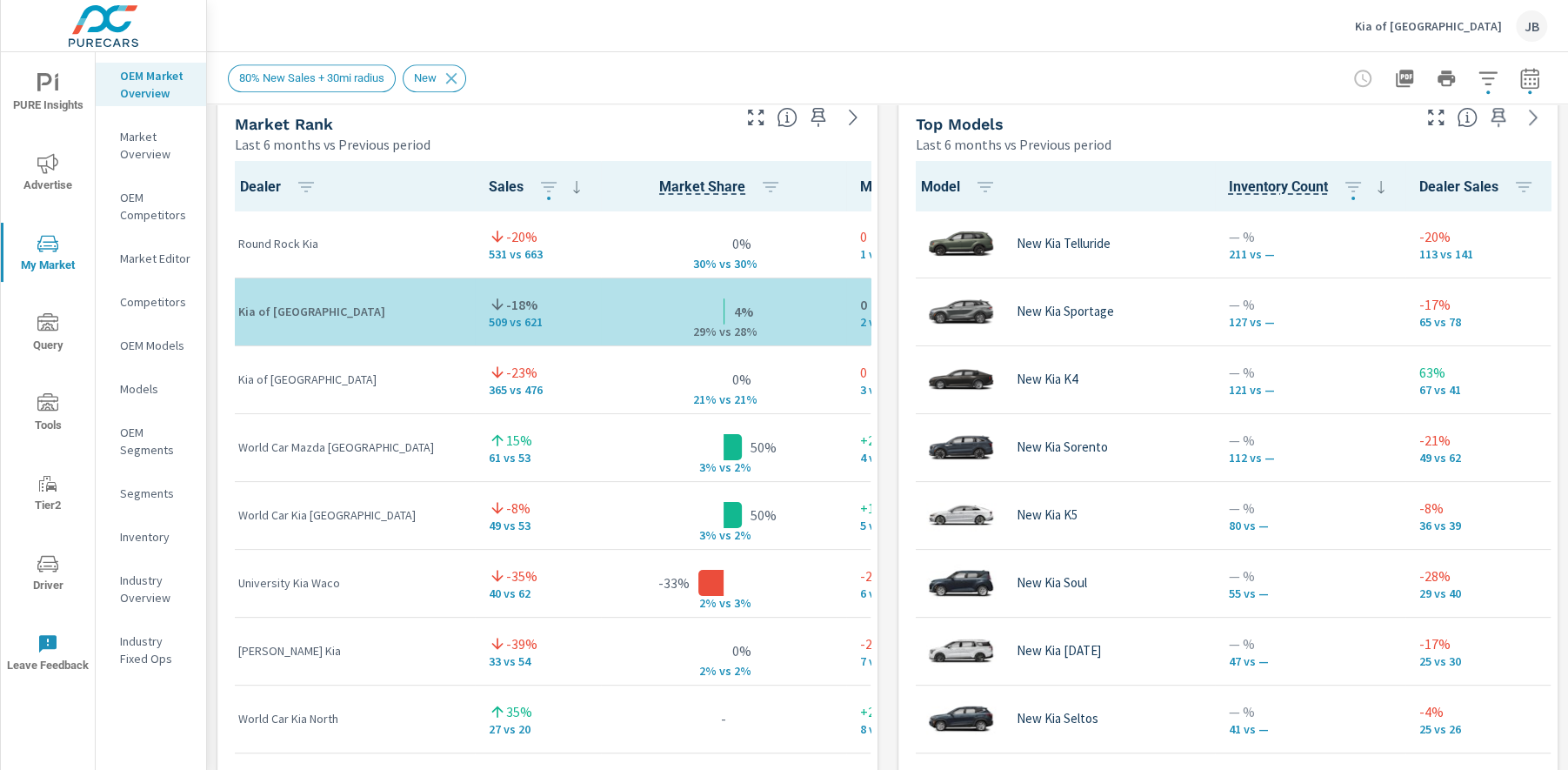 scroll, scrollTop: 1151, scrollLeft: 0, axis: vertical 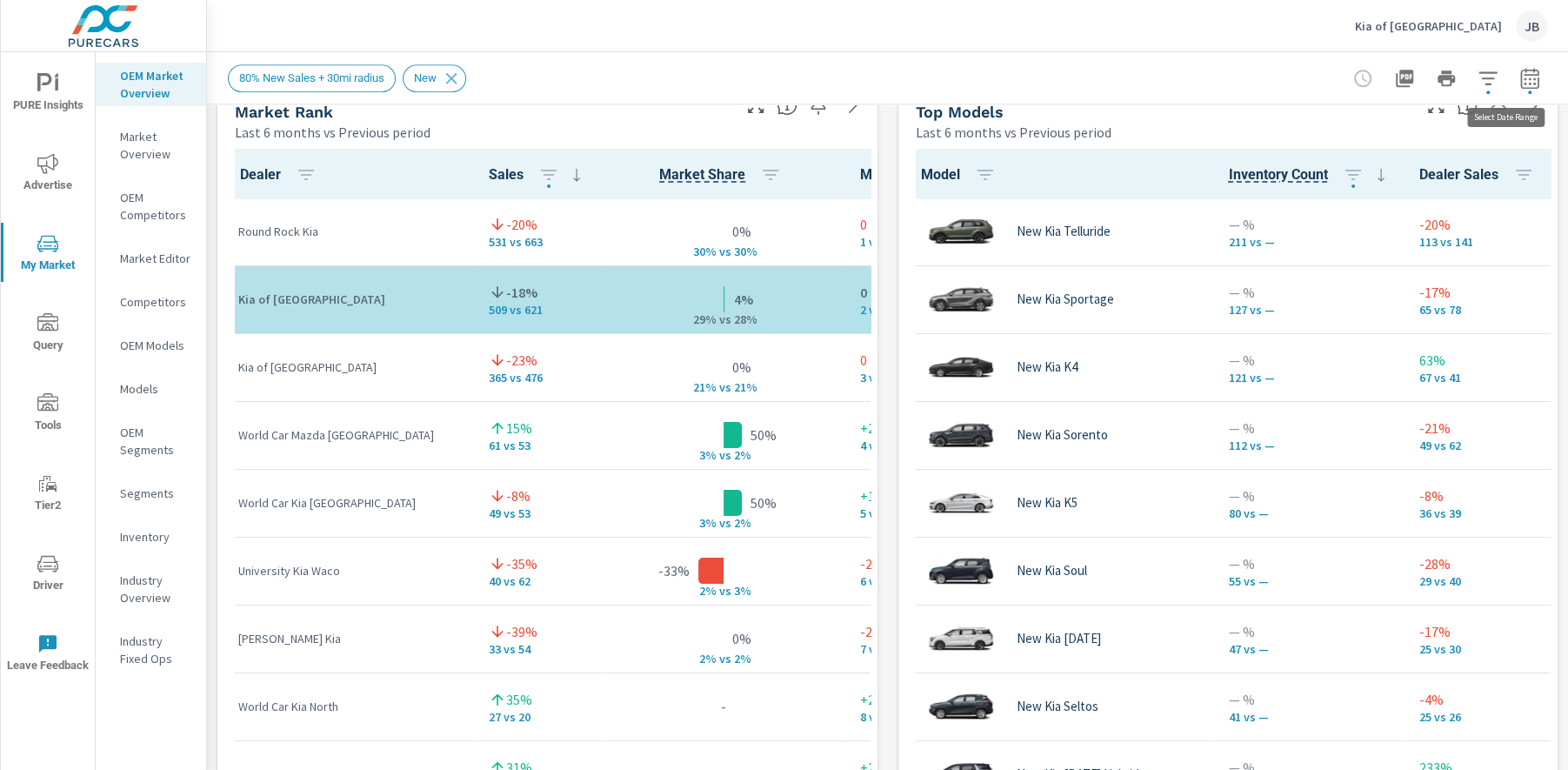 click 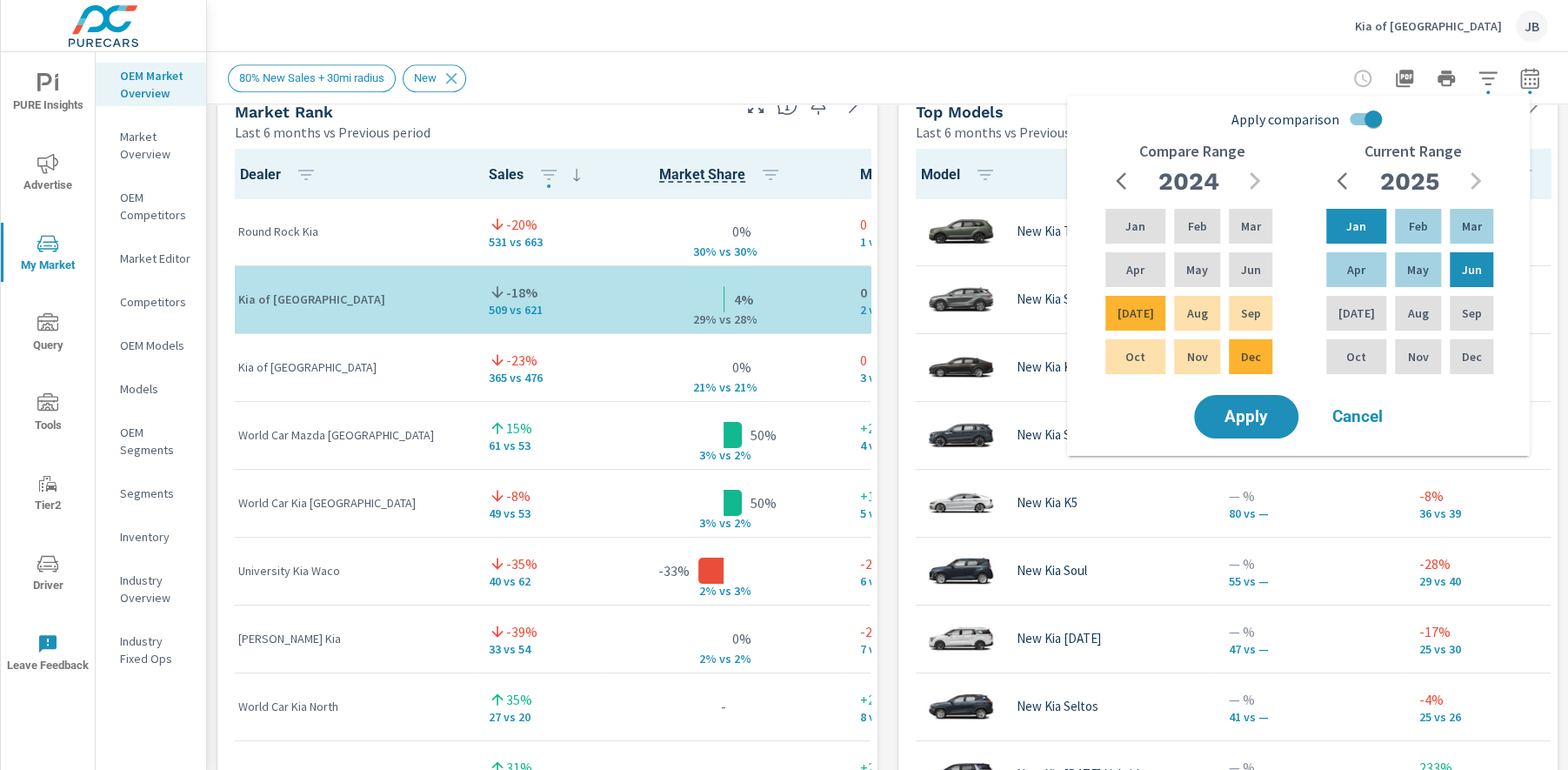 click on "80% New Sales + 30mi radius New" at bounding box center (765, 78) 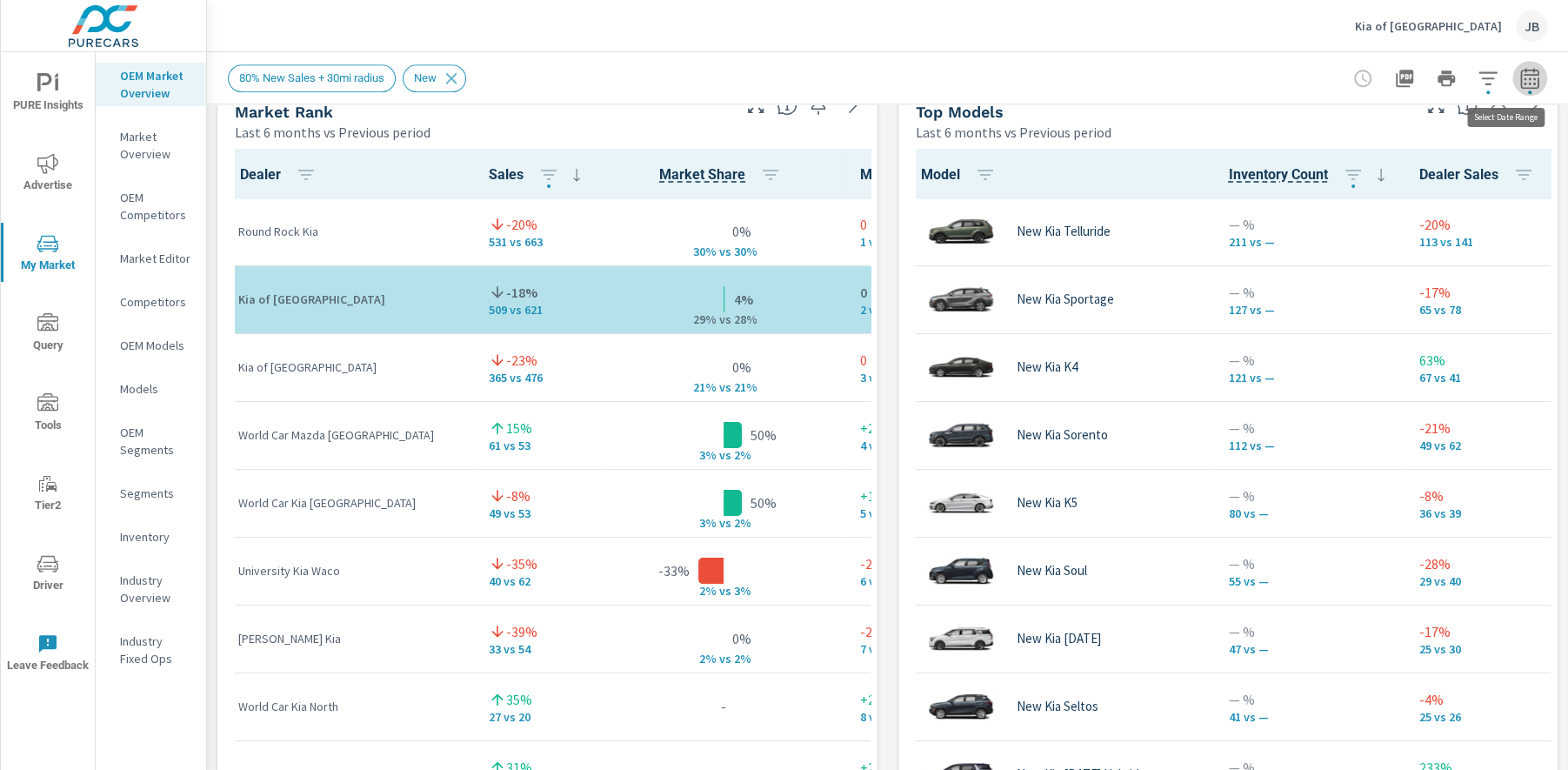 click 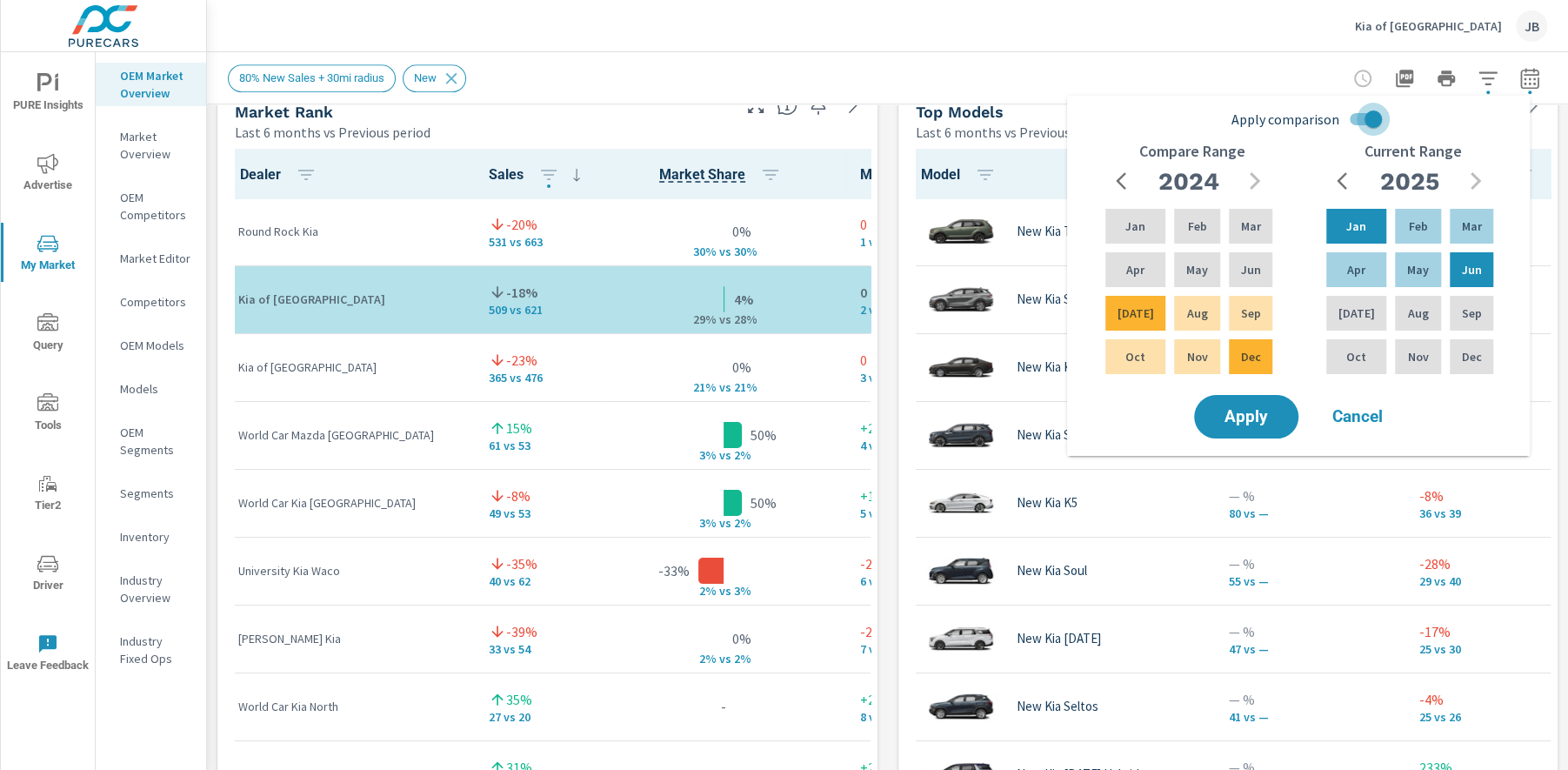 click on "Apply comparison" at bounding box center [1373, 119] 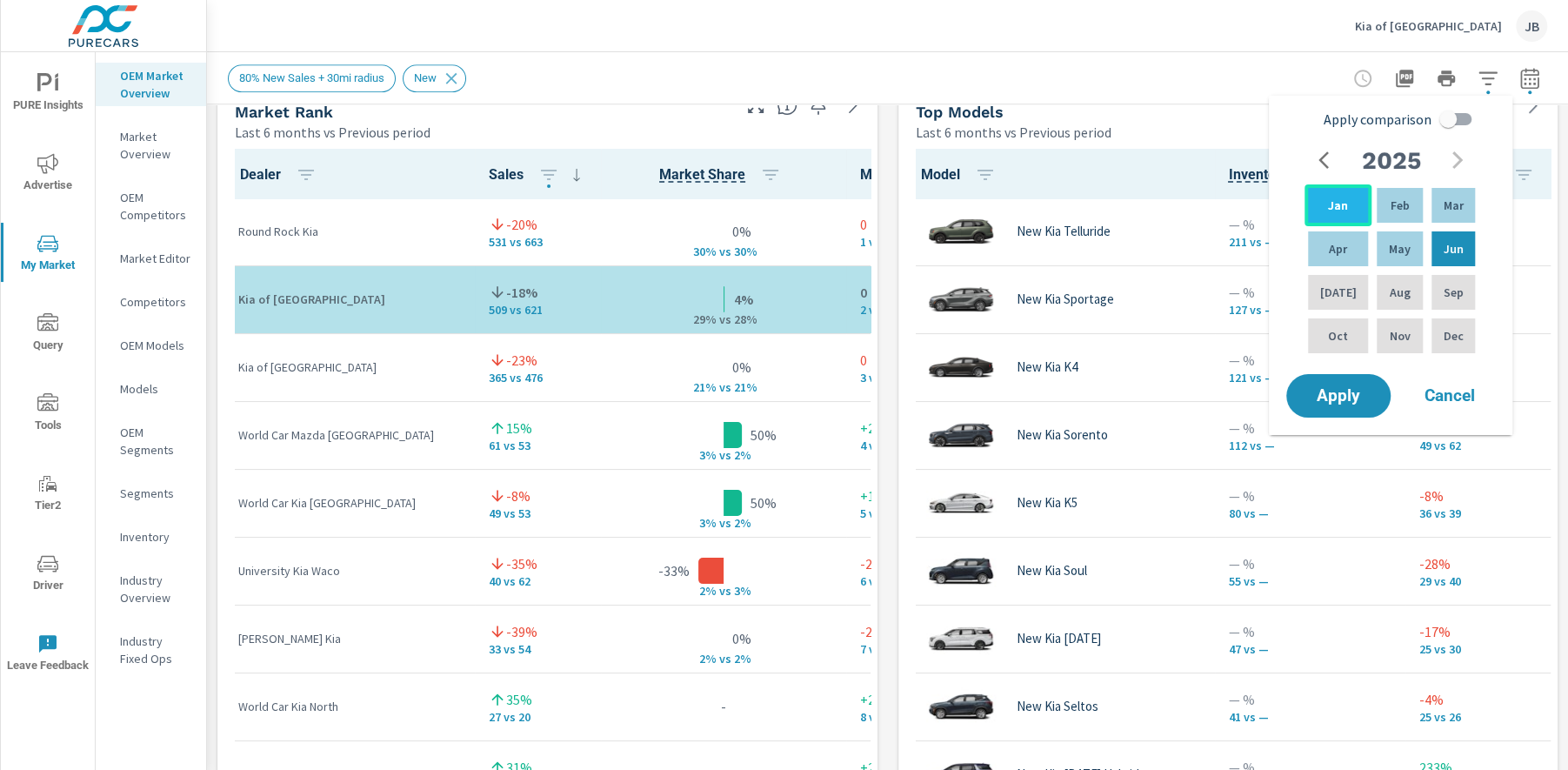 click on "Jan" at bounding box center (1338, 205) 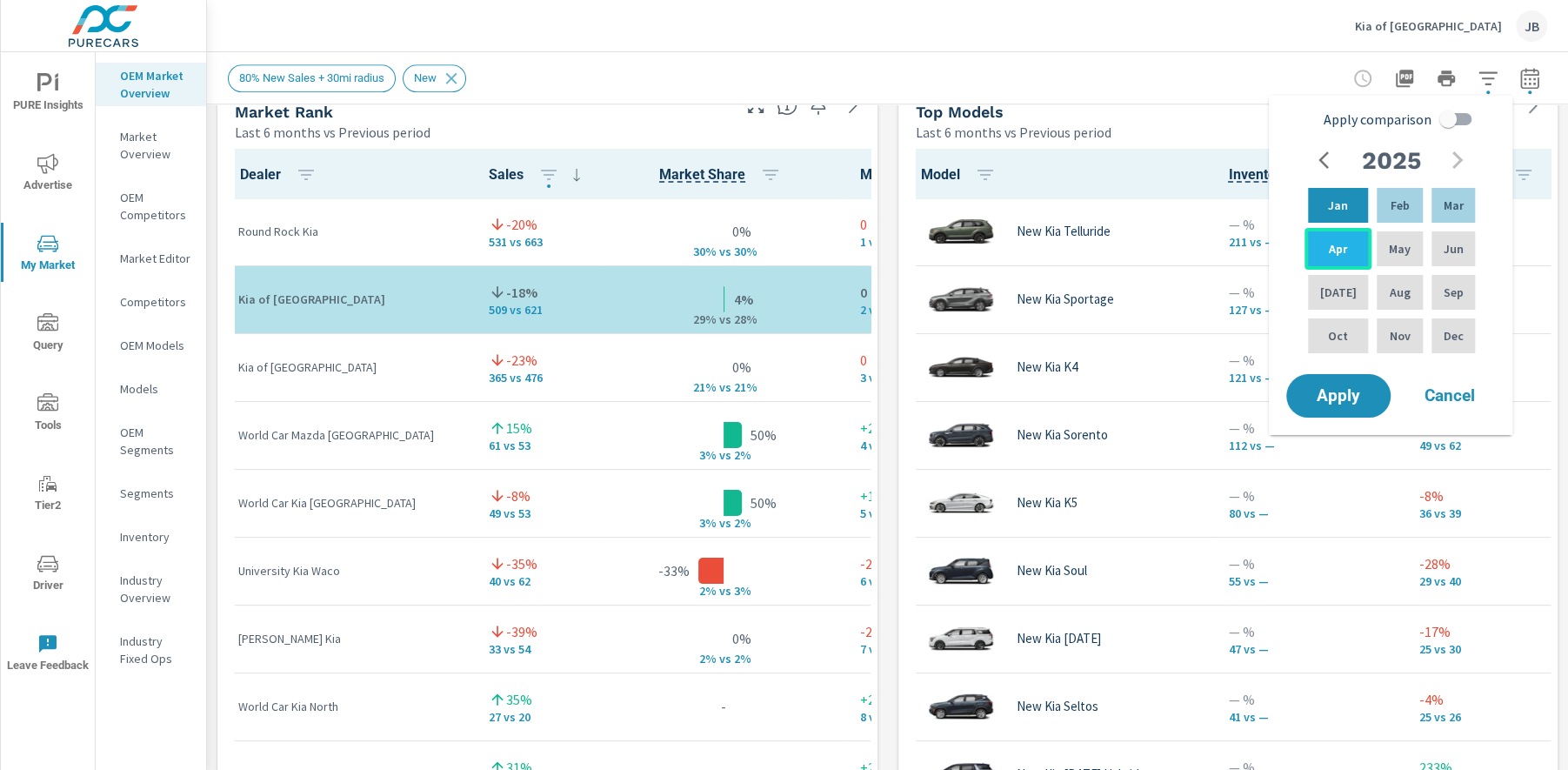click on "Apr" at bounding box center [1338, 249] 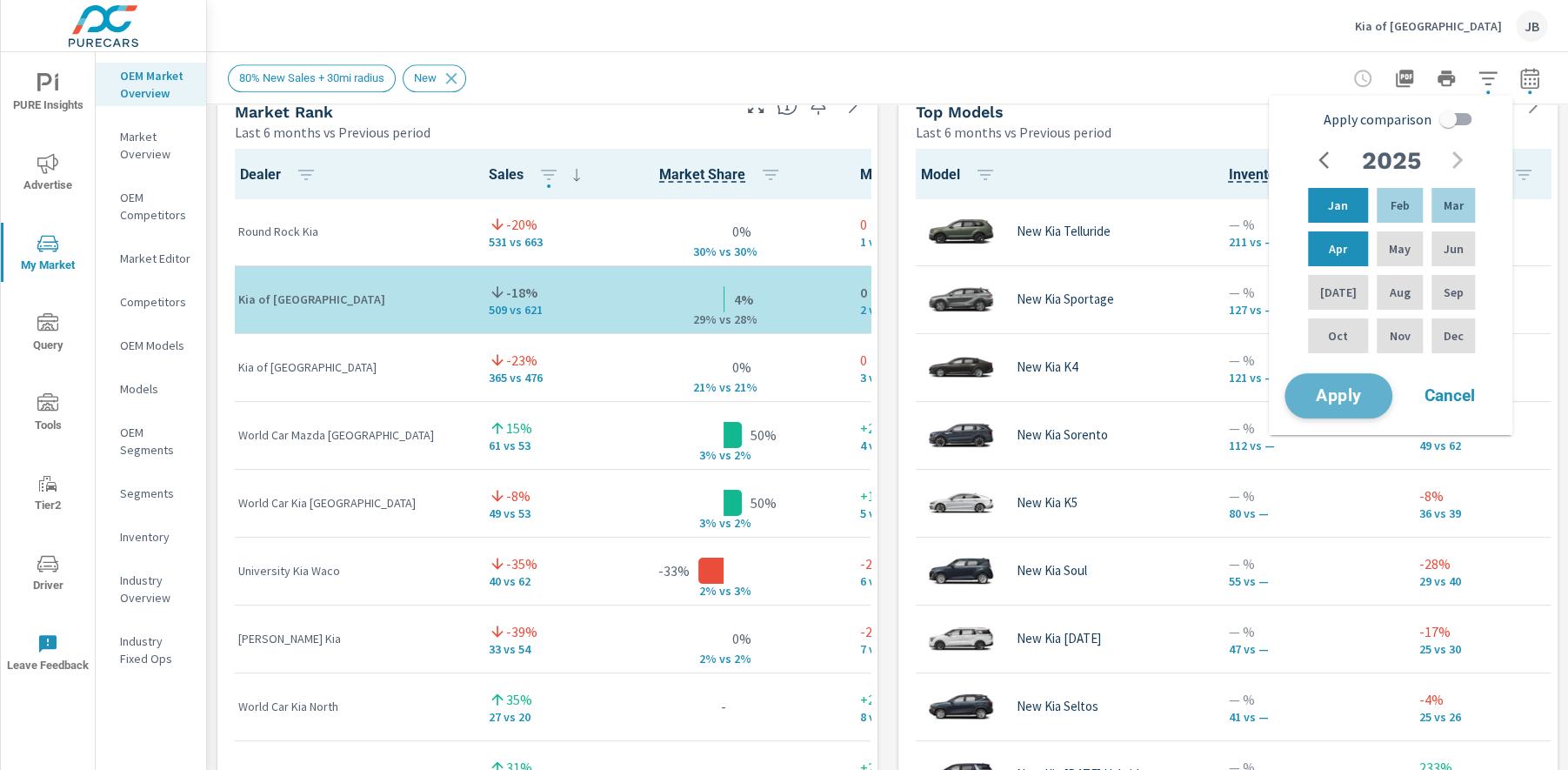 click on "Apply" at bounding box center (1338, 396) 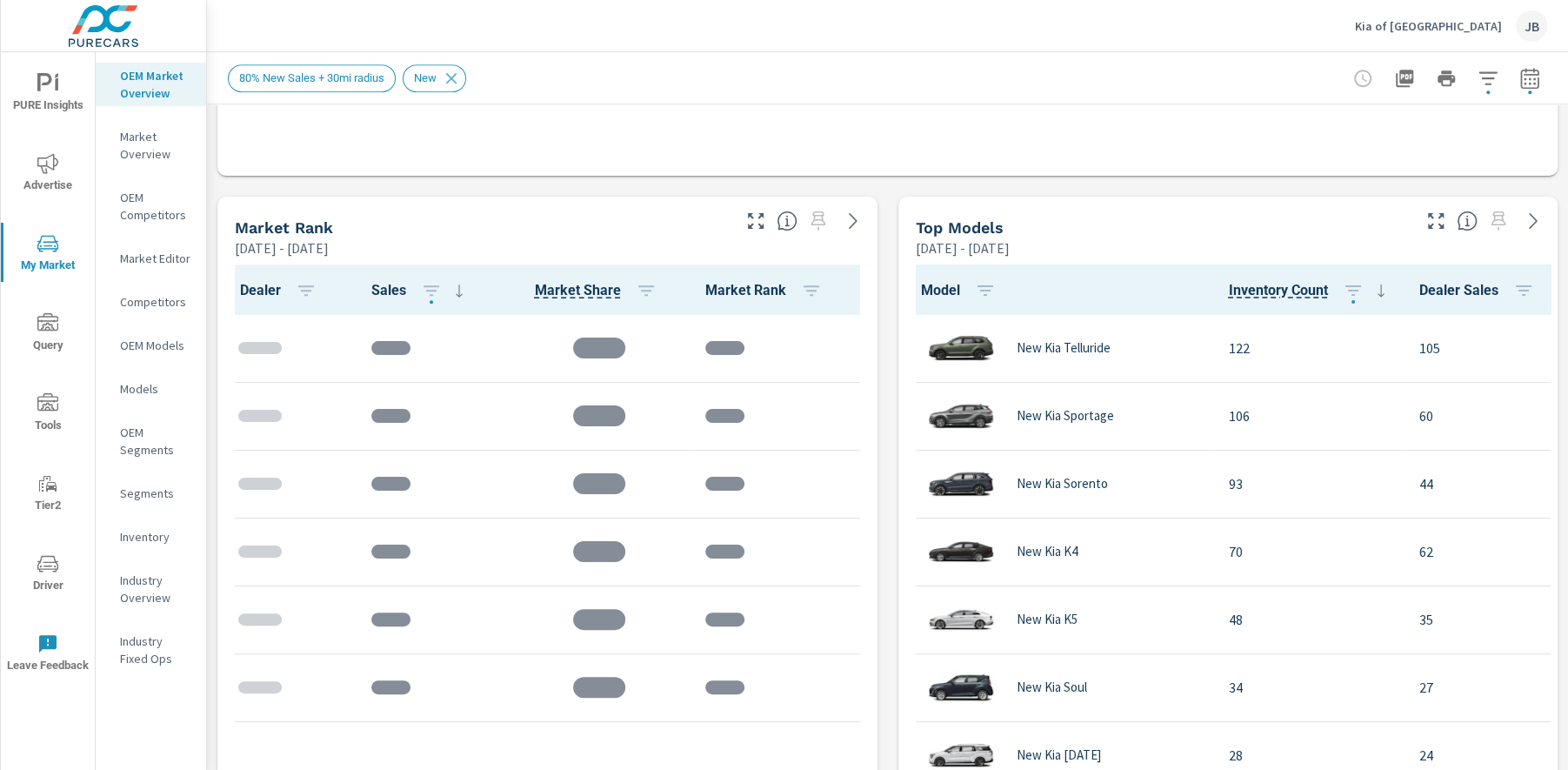 scroll, scrollTop: 379, scrollLeft: 0, axis: vertical 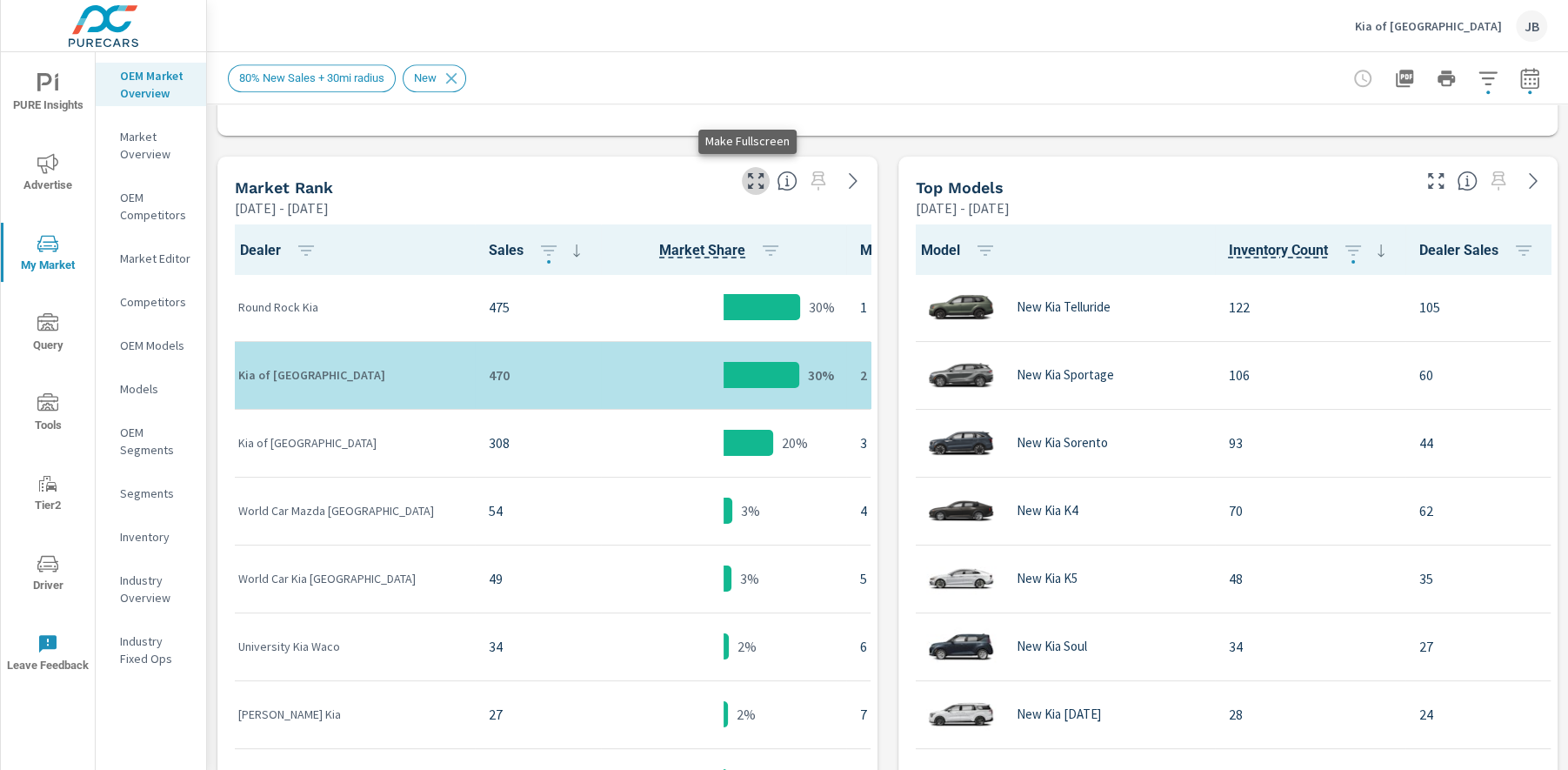 click 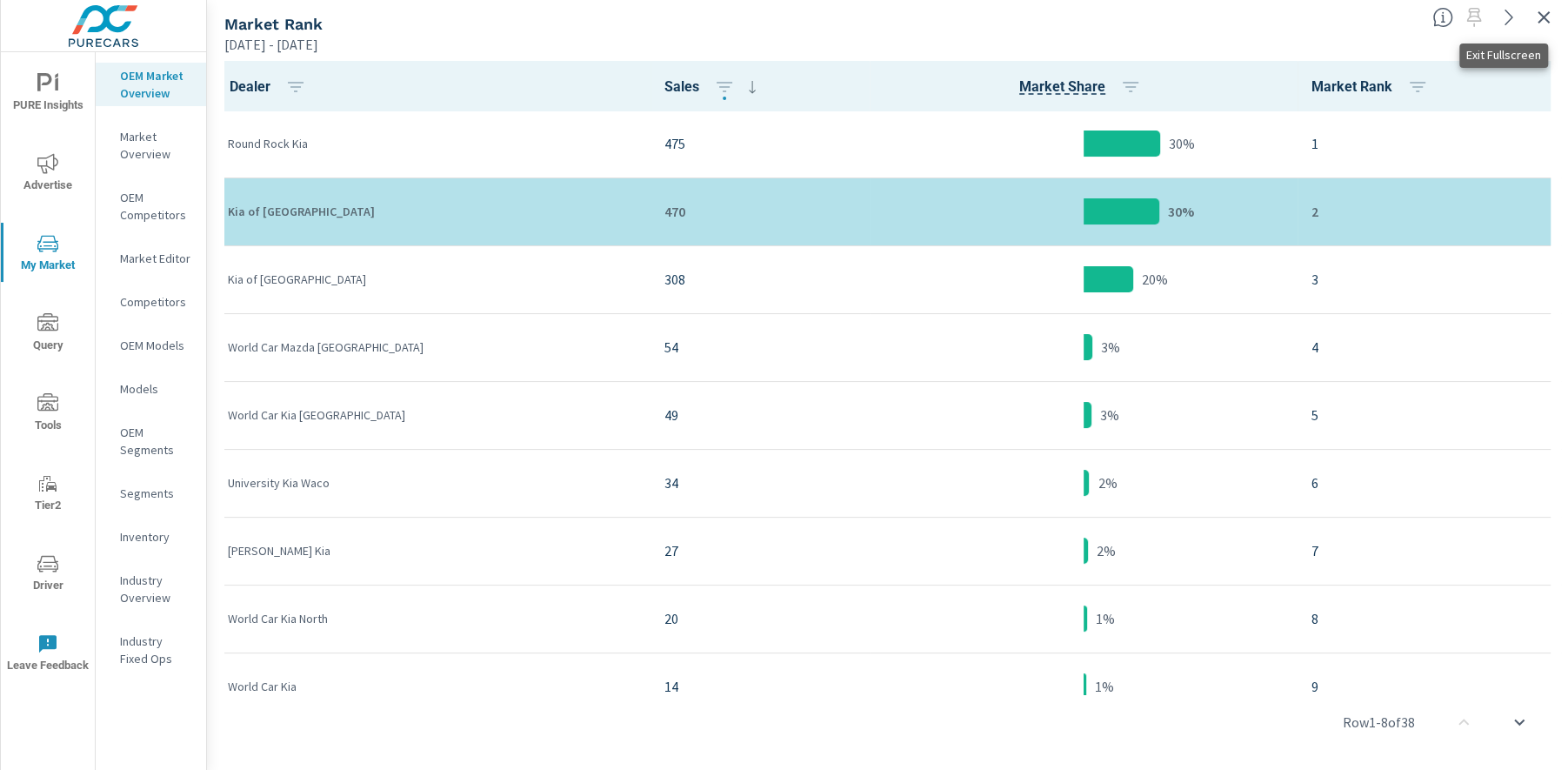 click 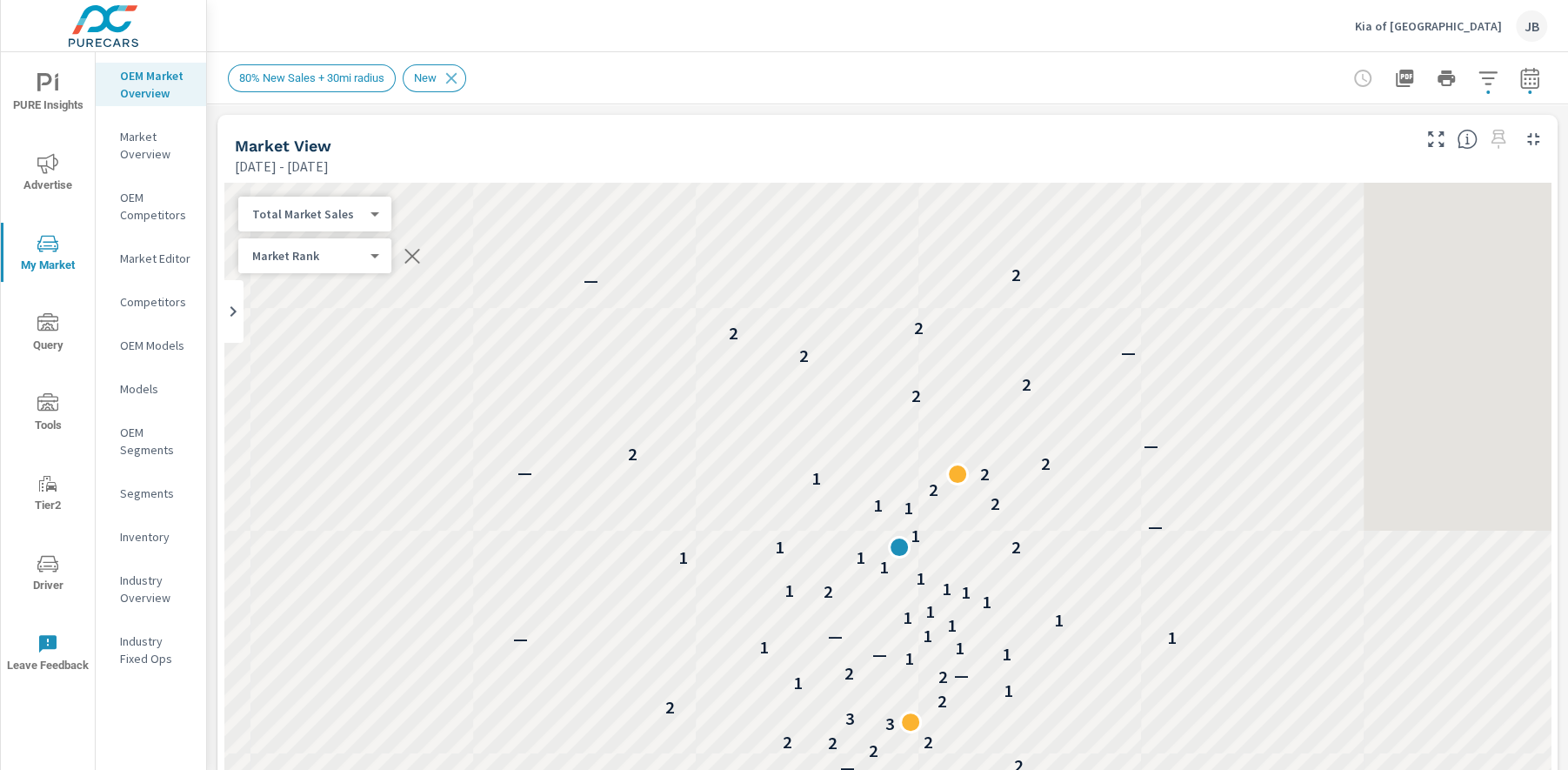 scroll, scrollTop: 1, scrollLeft: 0, axis: vertical 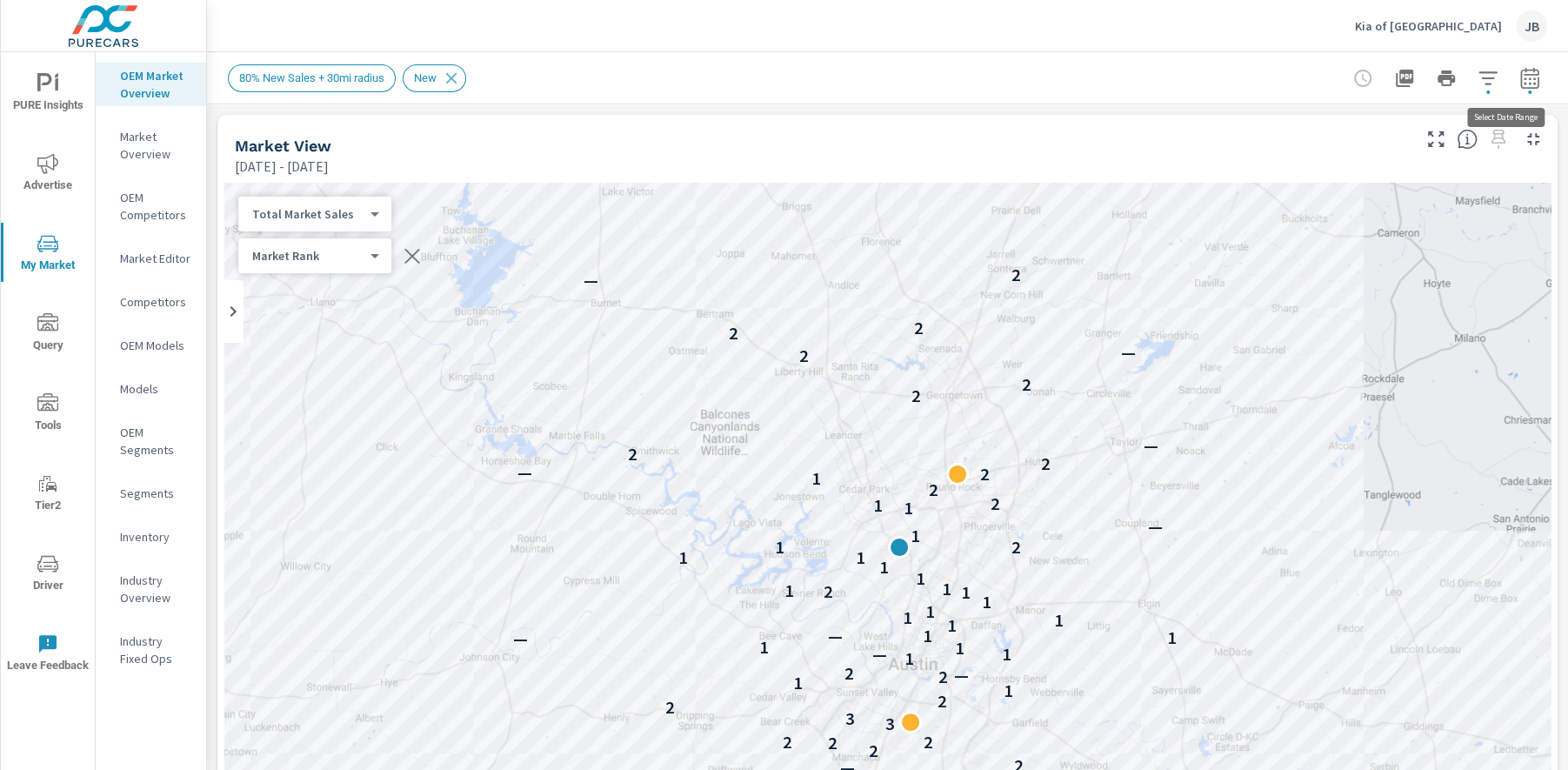 click 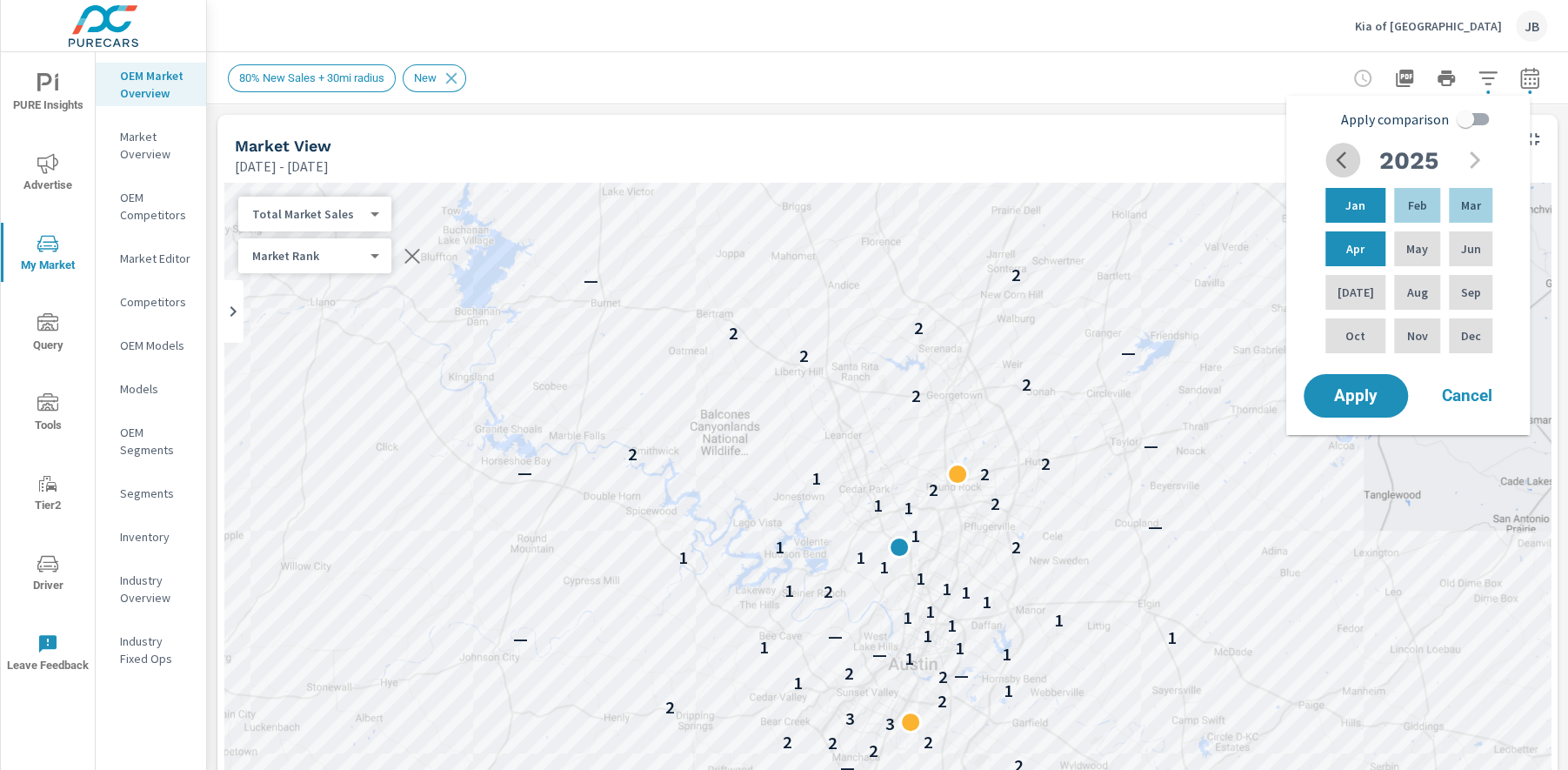 click 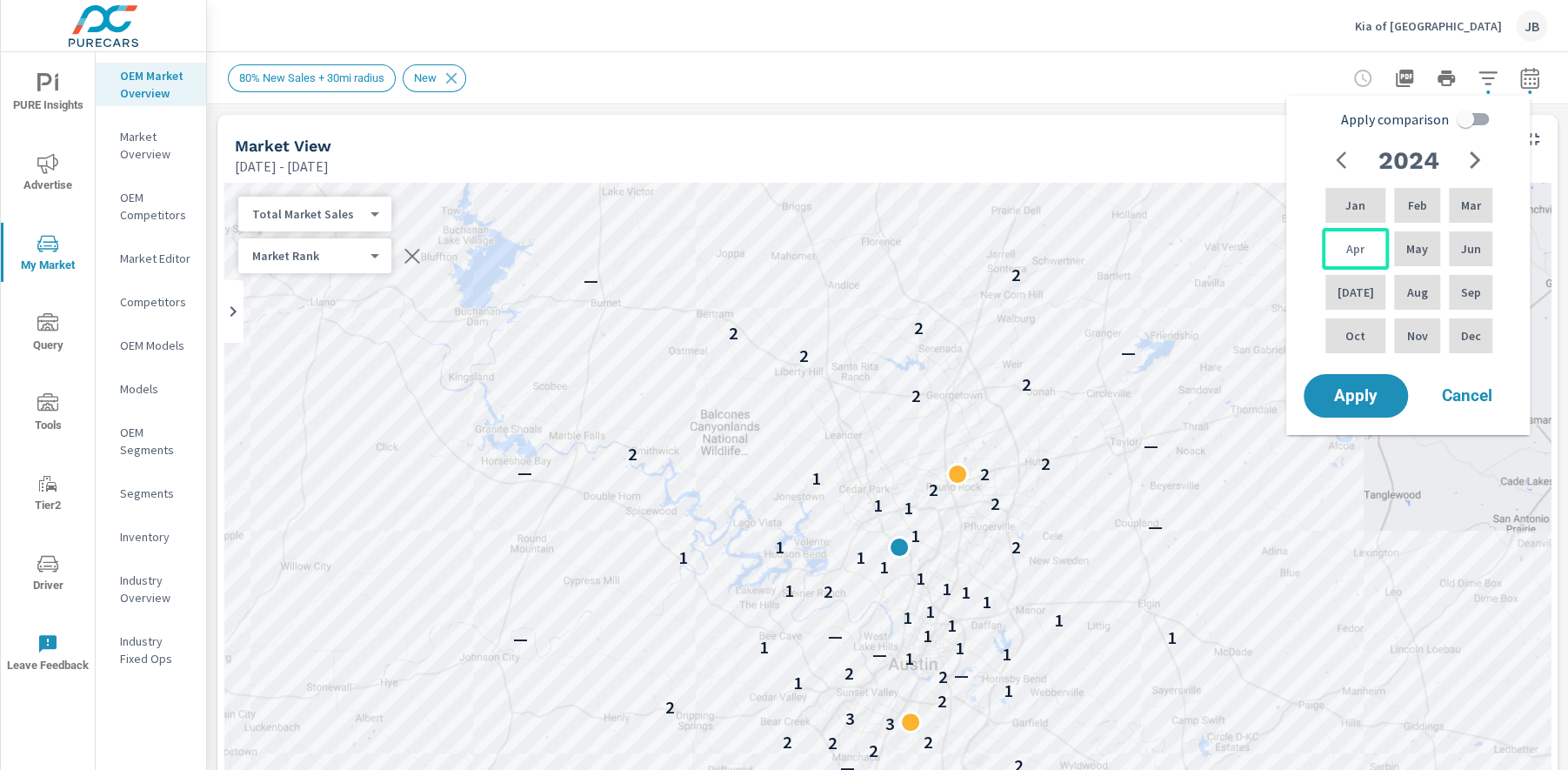 click on "Apr" at bounding box center (1355, 249) 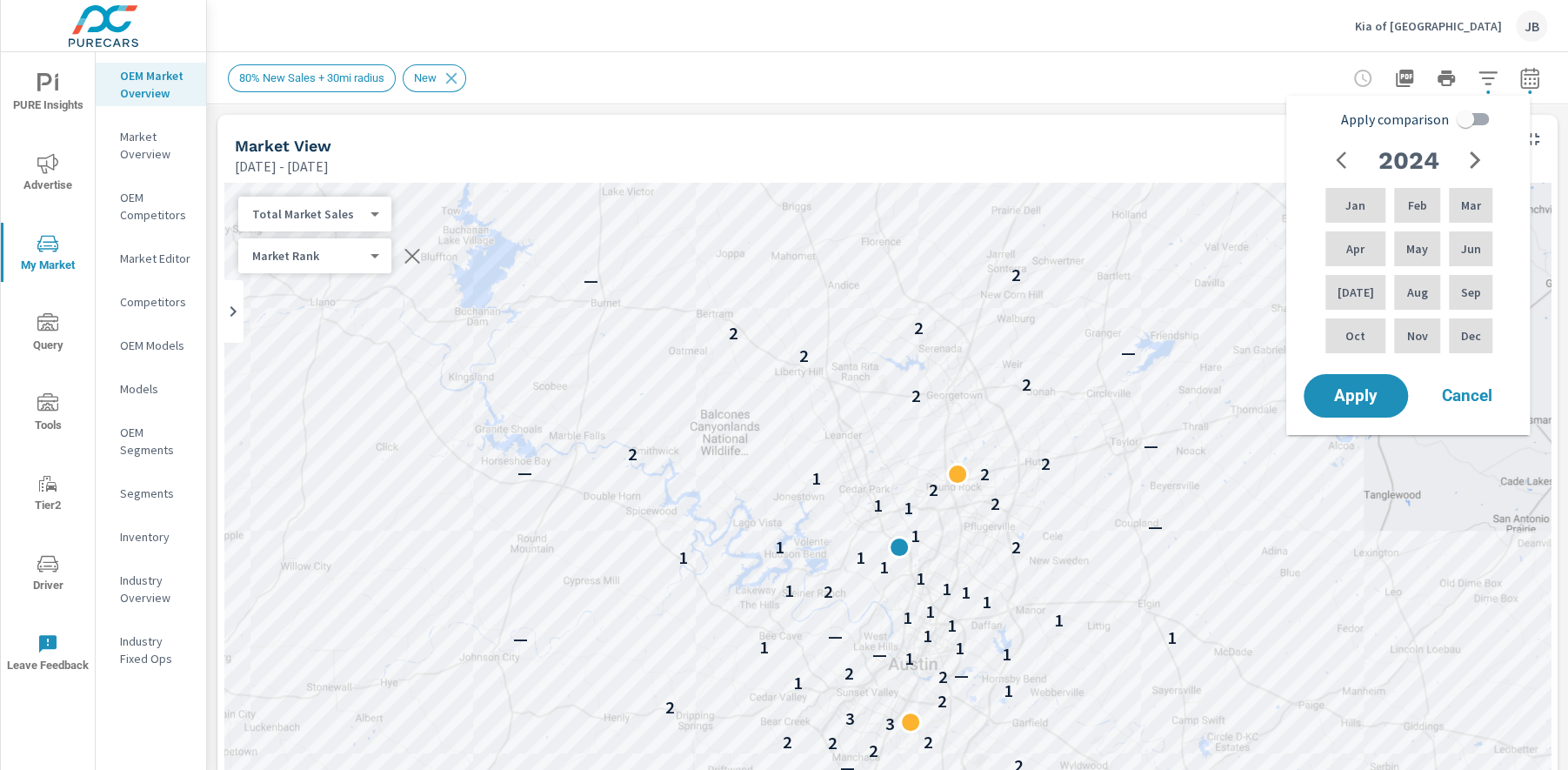 click 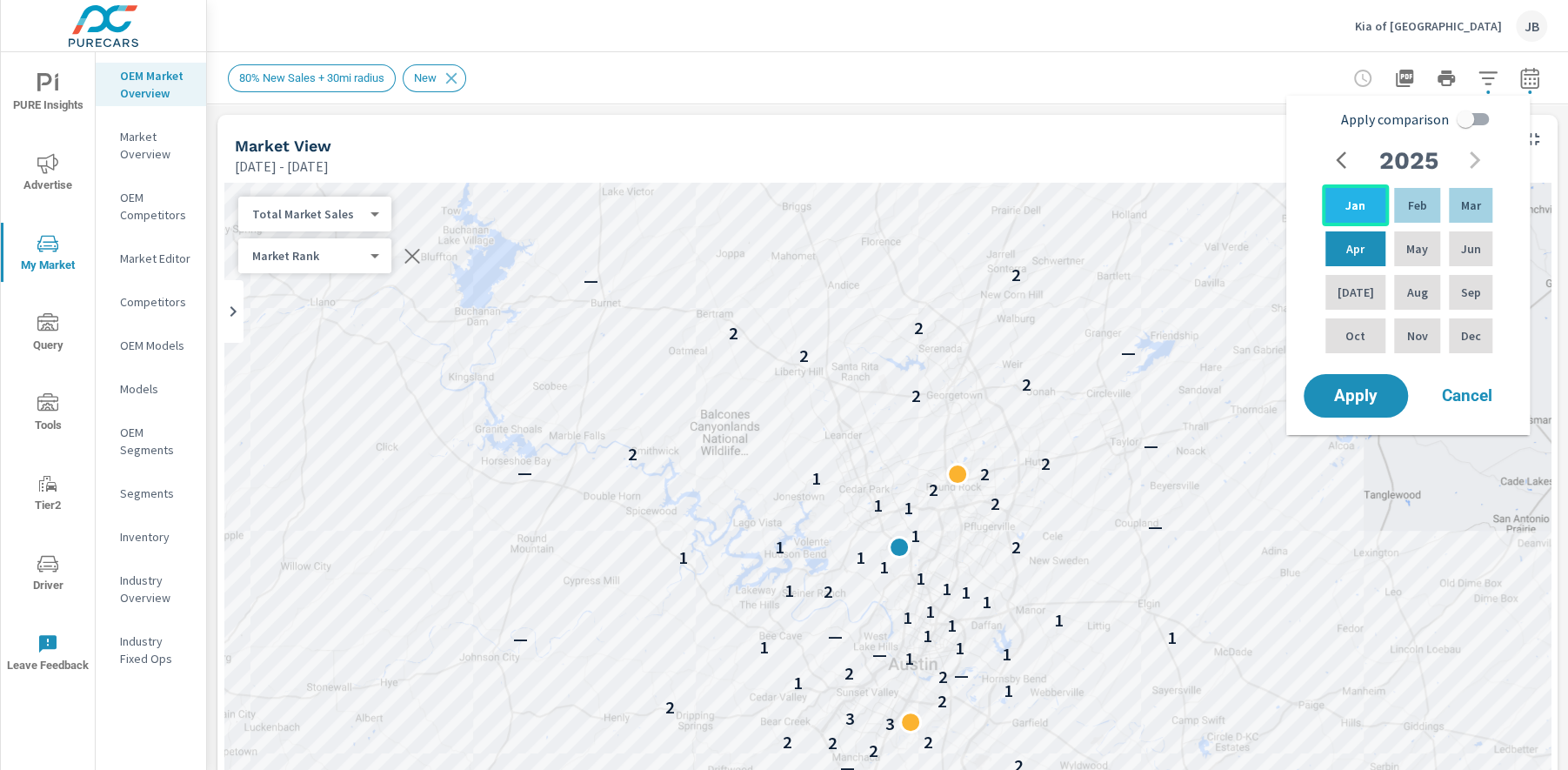 drag, startPoint x: 1351, startPoint y: 253, endPoint x: 1345, endPoint y: 224, distance: 29.61419 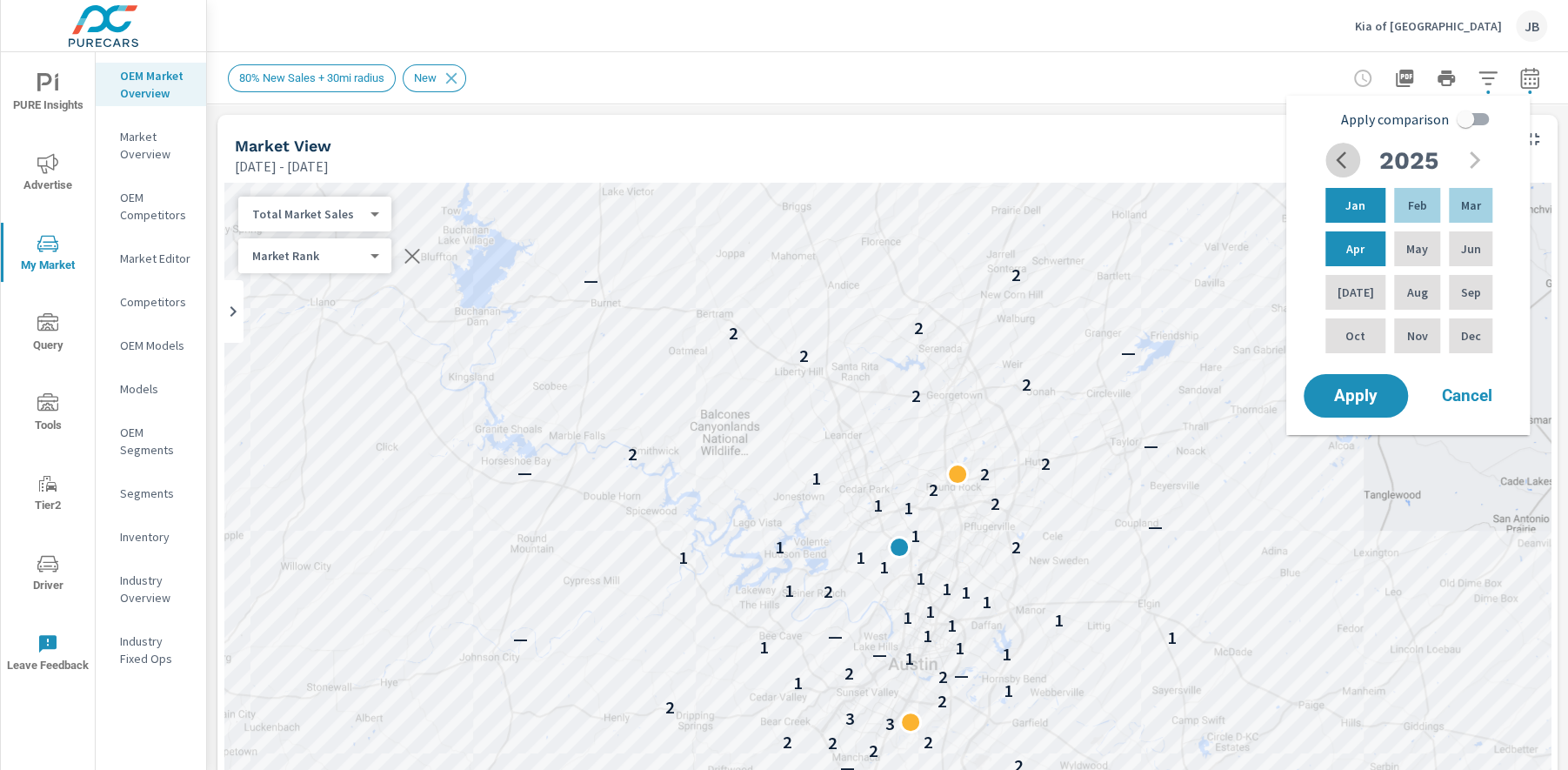 click at bounding box center (1343, 160) 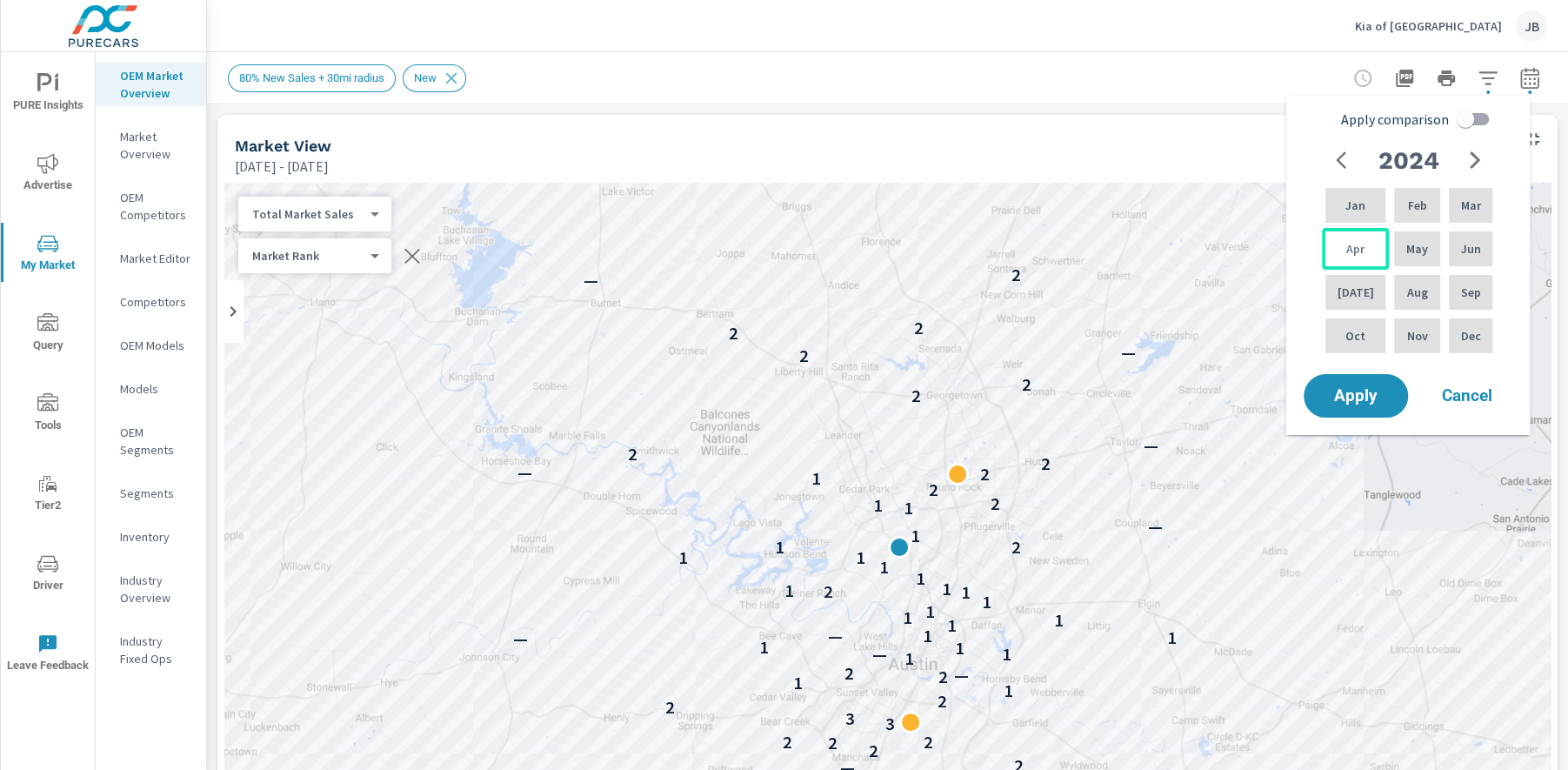 click on "Apr" at bounding box center [1355, 249] 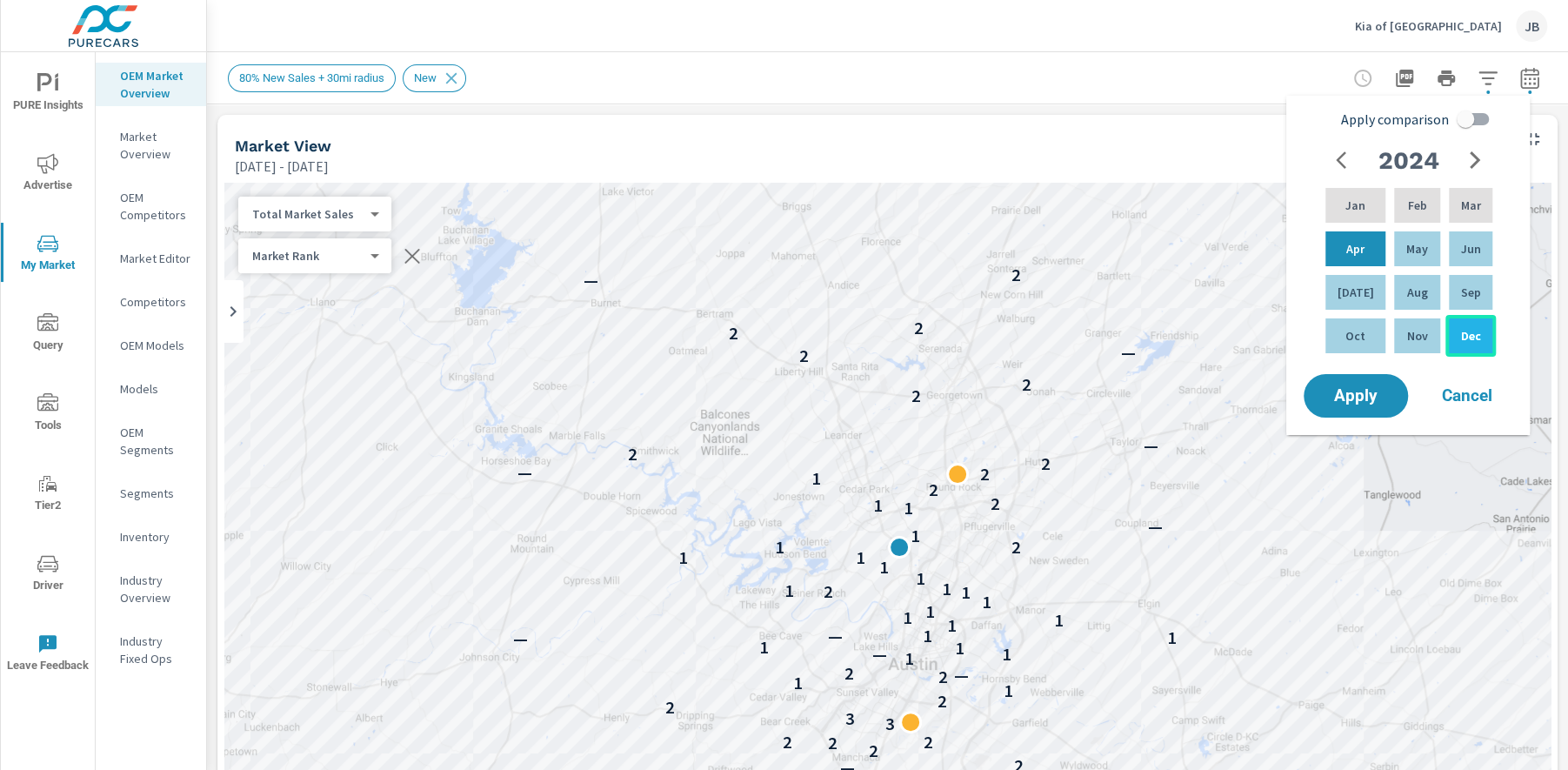 click on "Dec" at bounding box center [1470, 336] 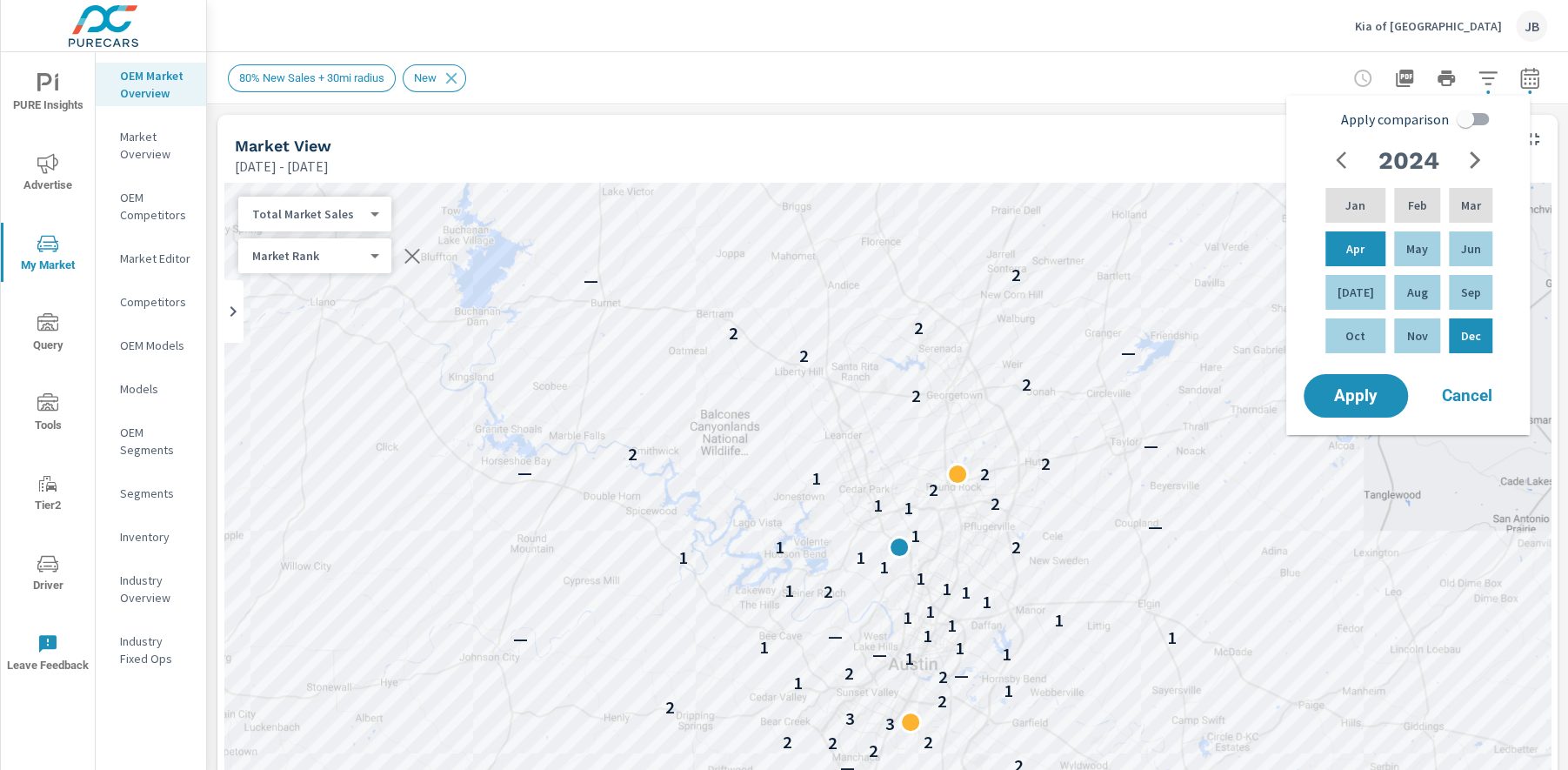 click 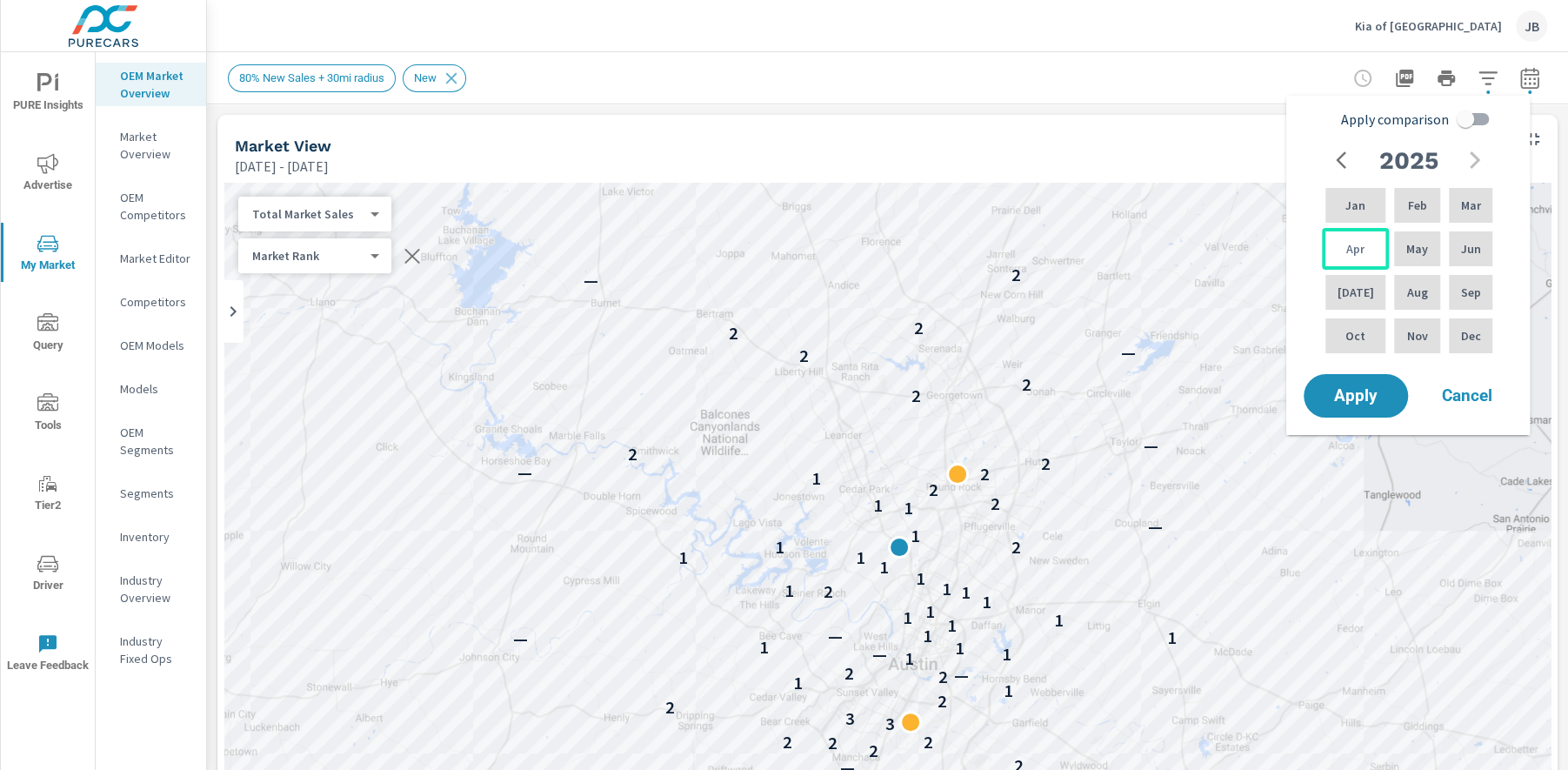 click on "Apr" at bounding box center (1355, 249) 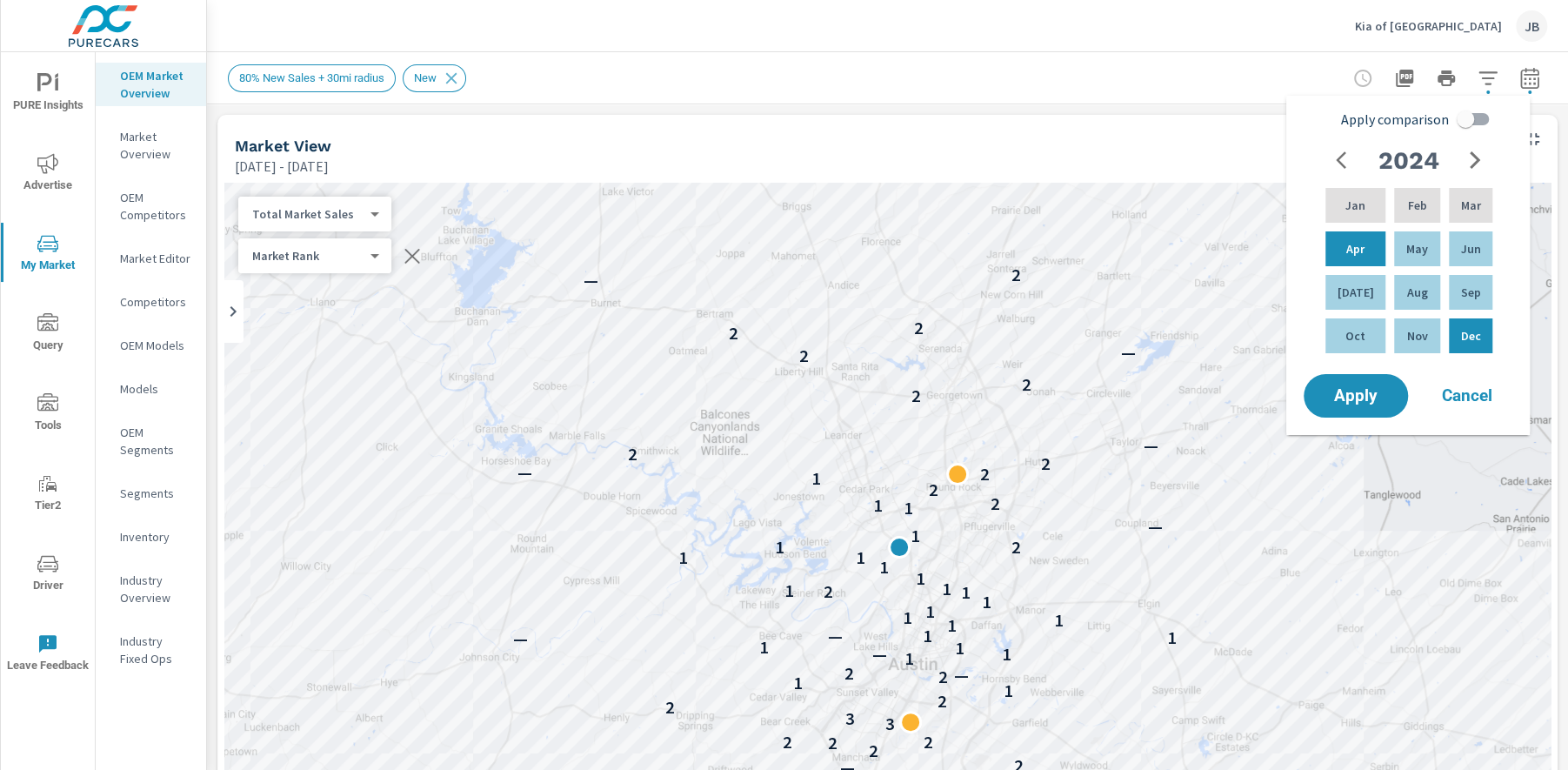 click at bounding box center (1475, 160) 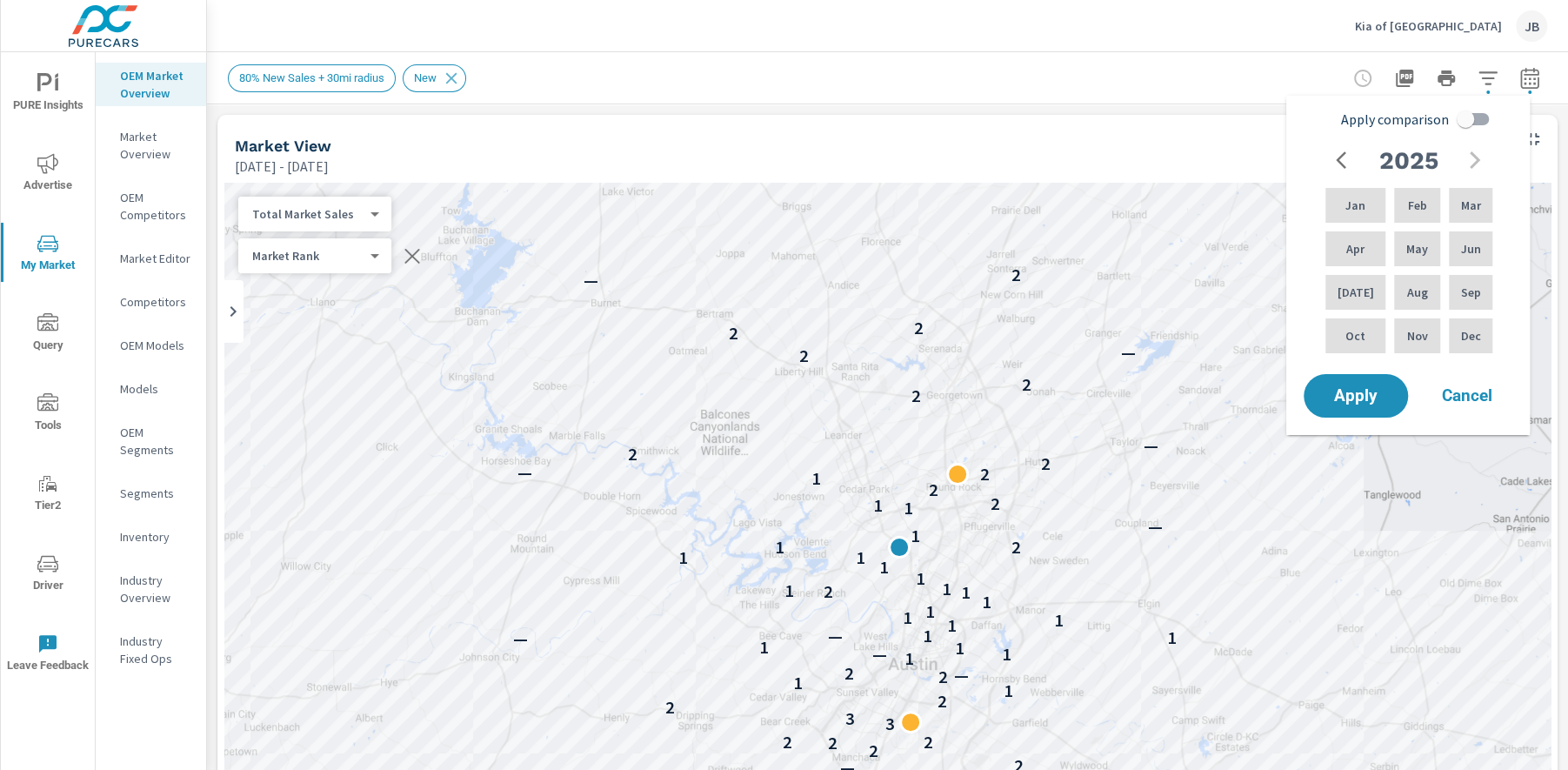 click 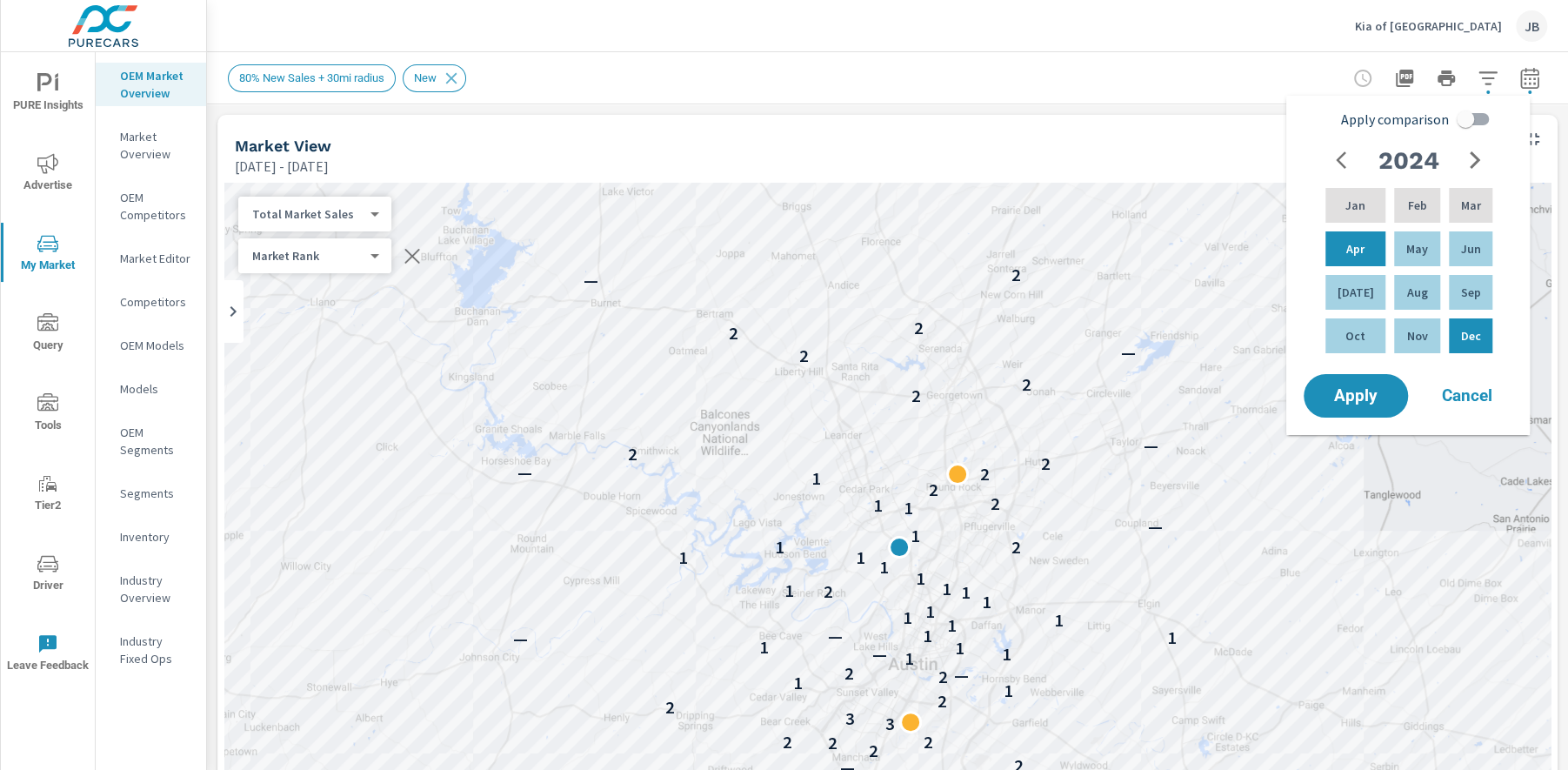 click 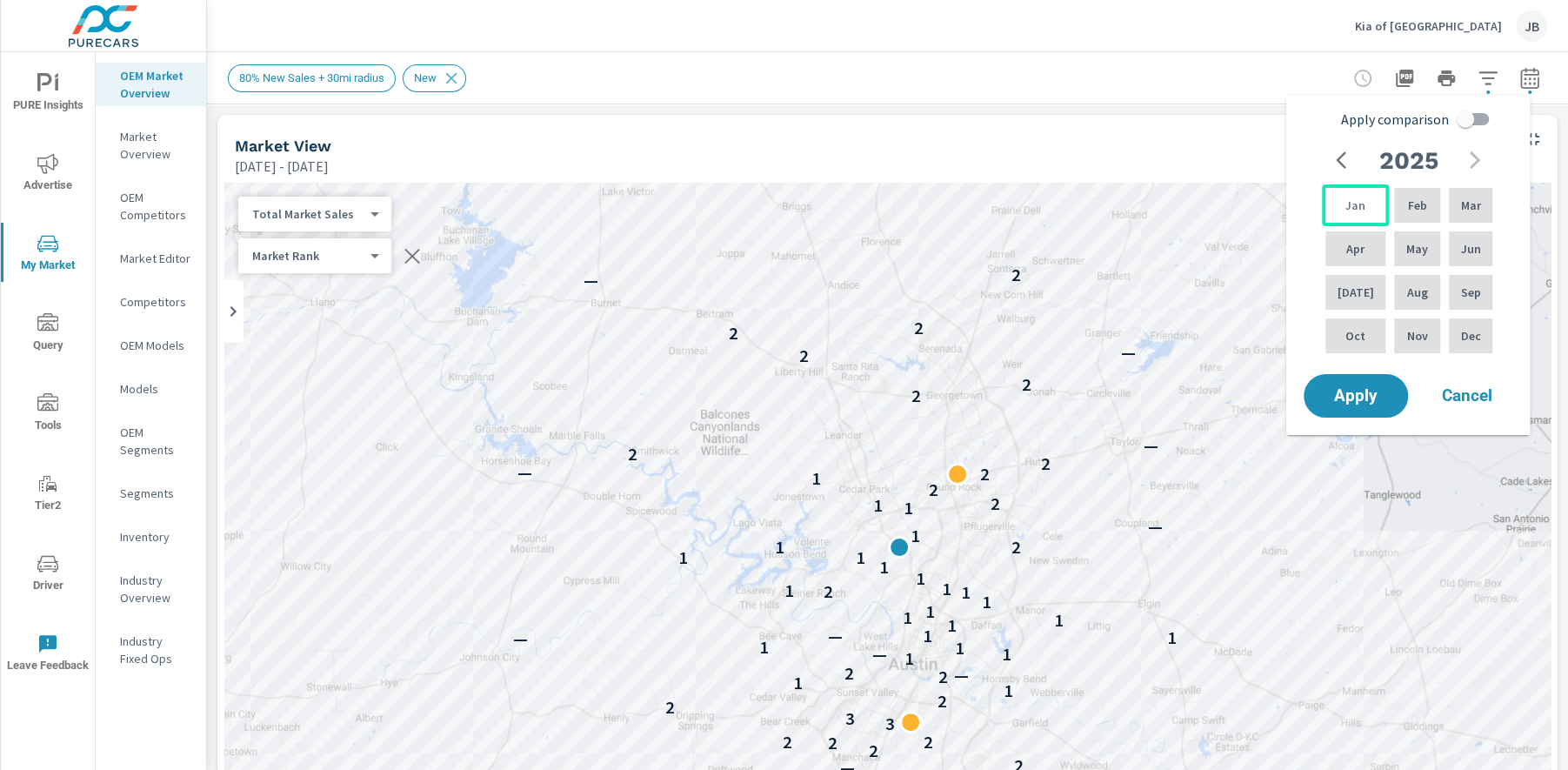 click on "Jan" at bounding box center (1355, 205) 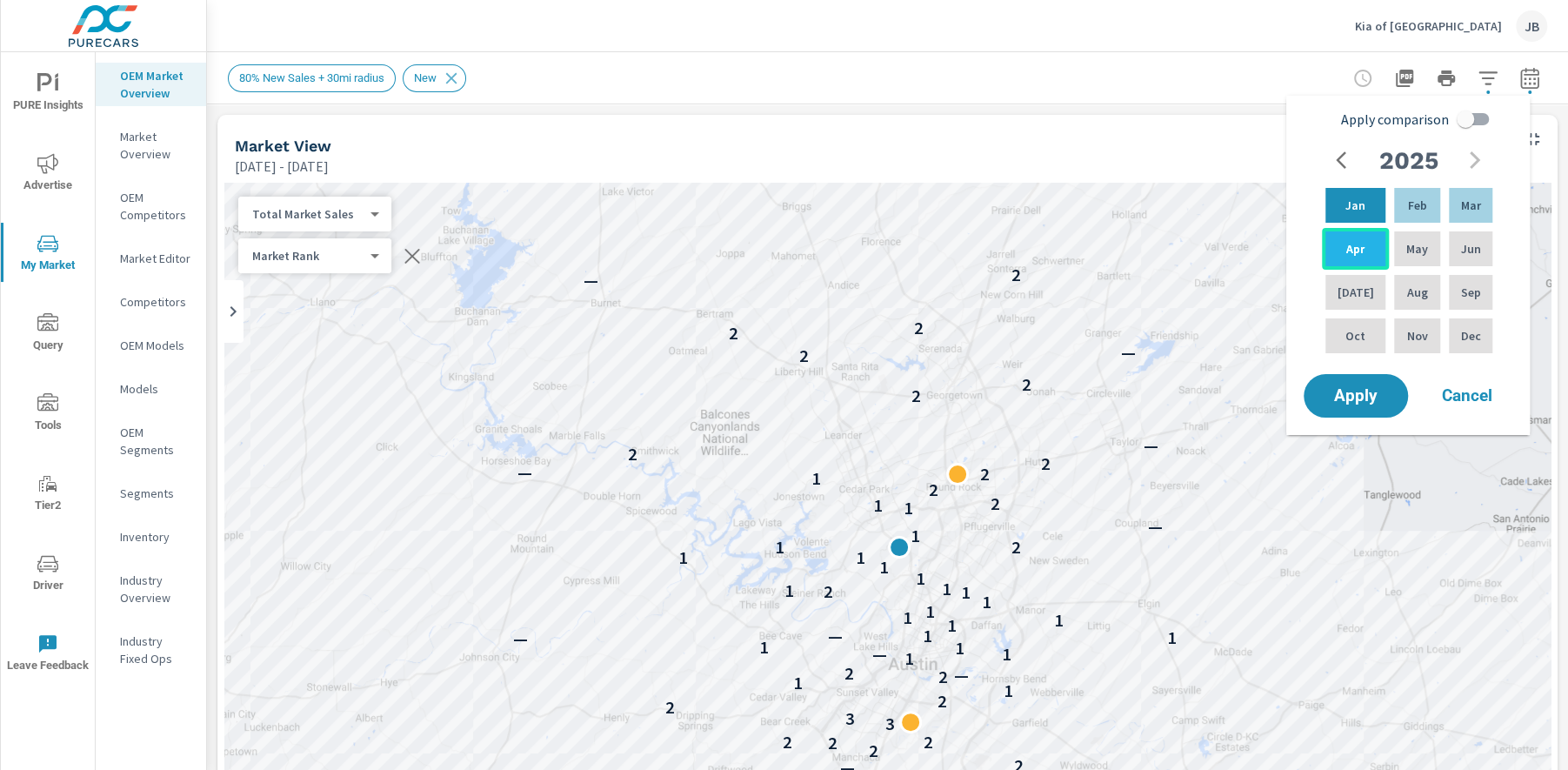 click on "Apr" at bounding box center (1355, 249) 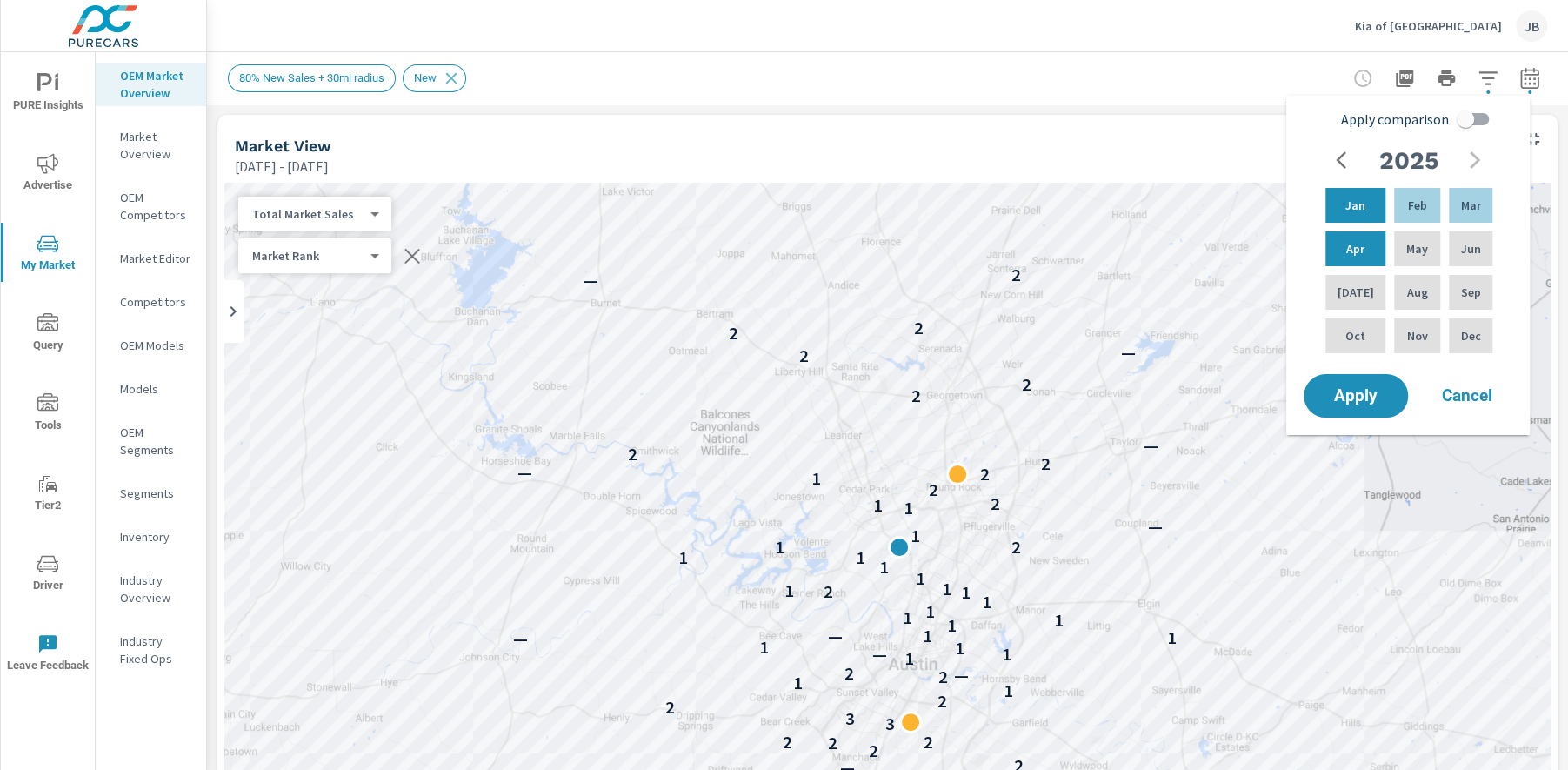 click on "Apply comparison" at bounding box center (1465, 119) 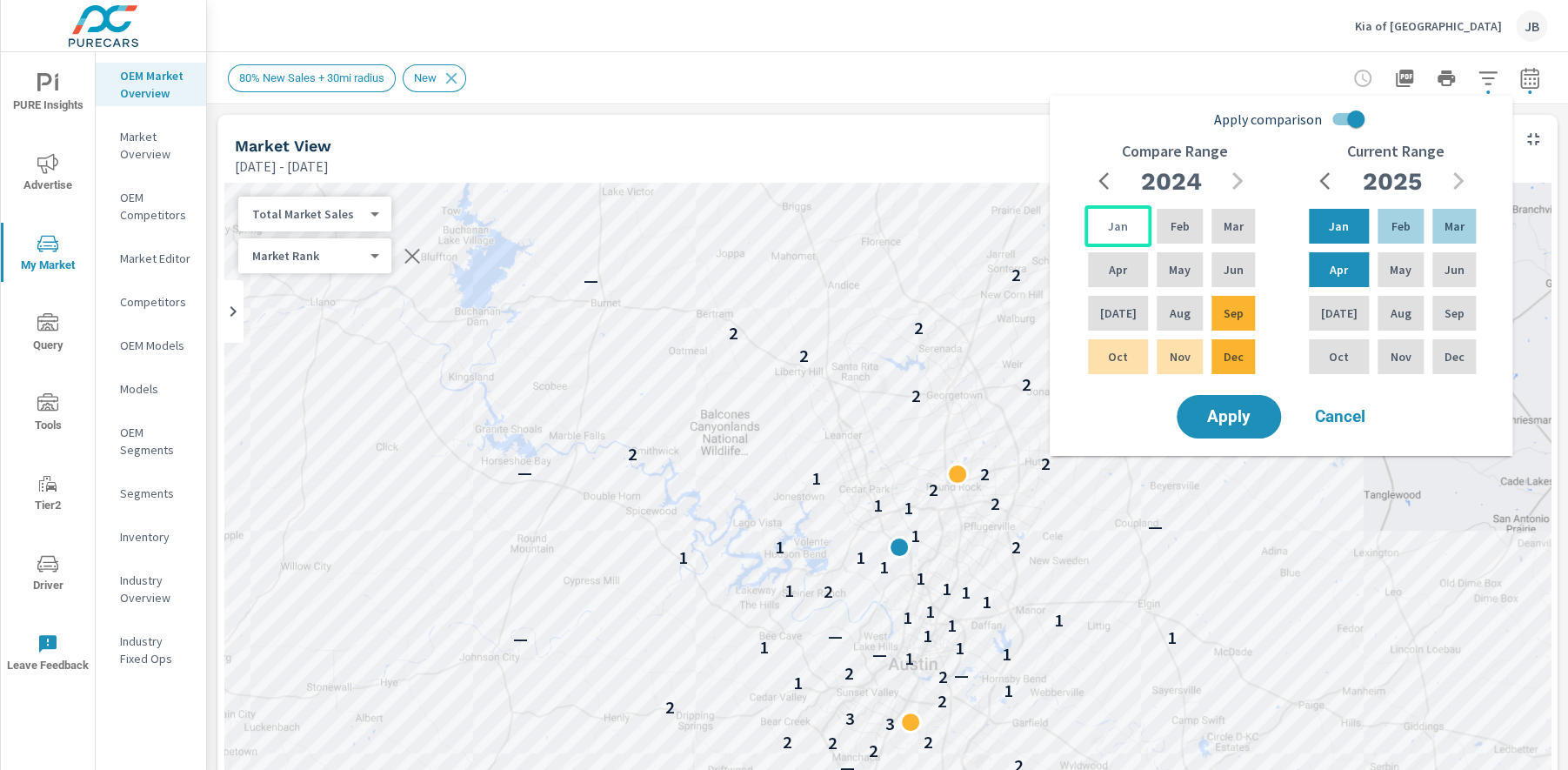 click on "Jan" at bounding box center [1118, 226] 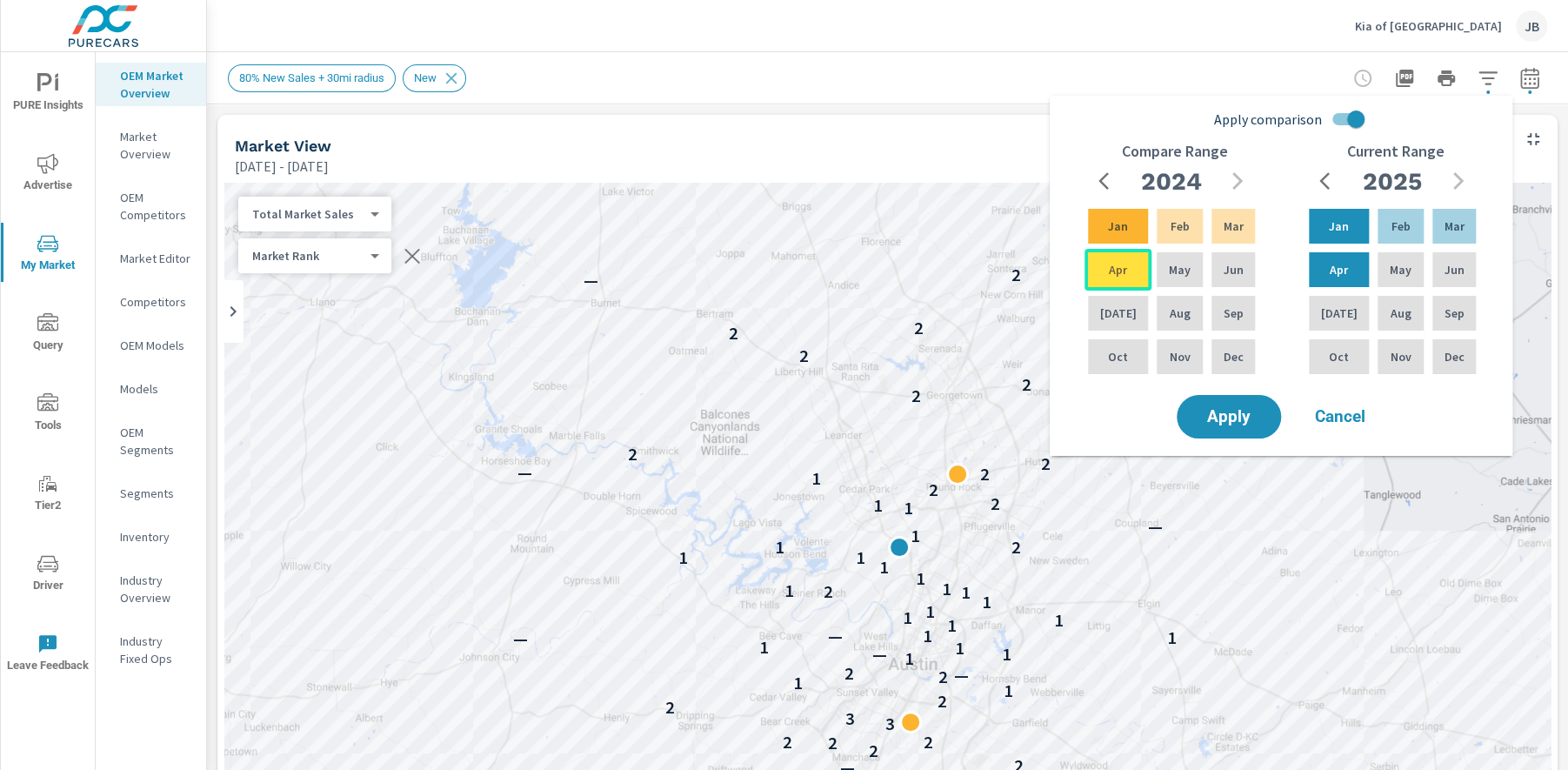 click on "Apr" at bounding box center [1118, 270] 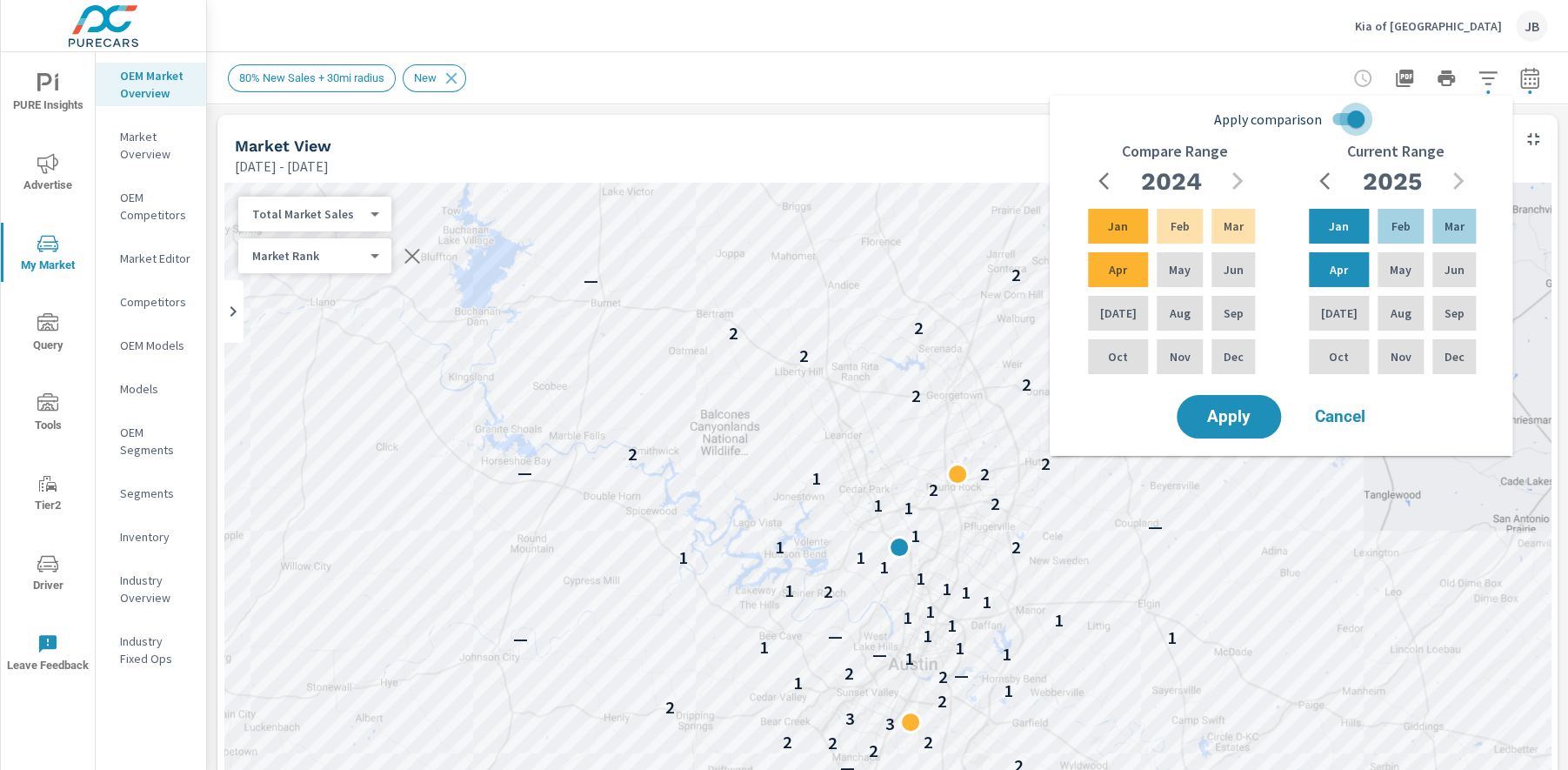 click on "Apply comparison" at bounding box center (1356, 119) 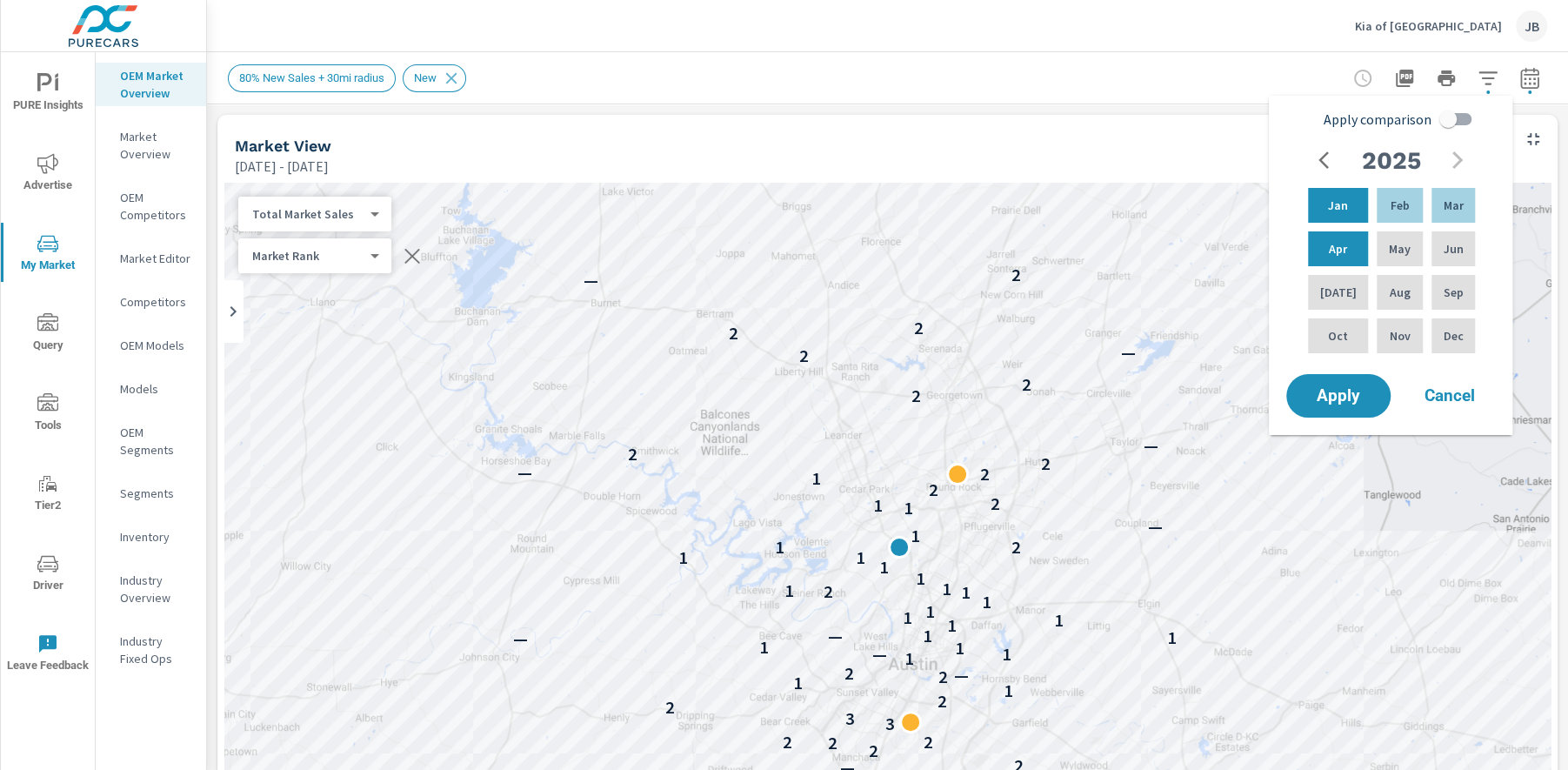 click 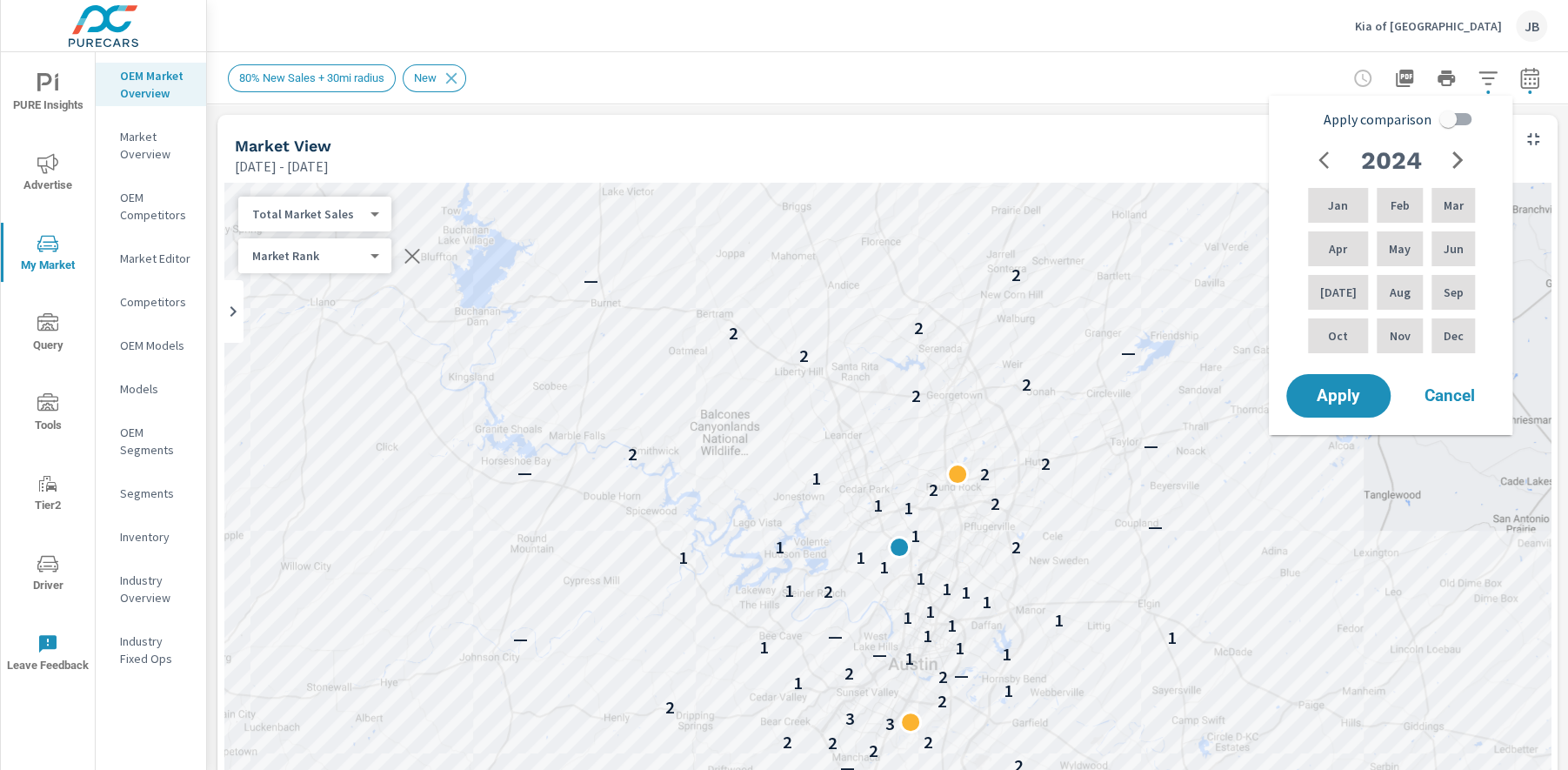 click 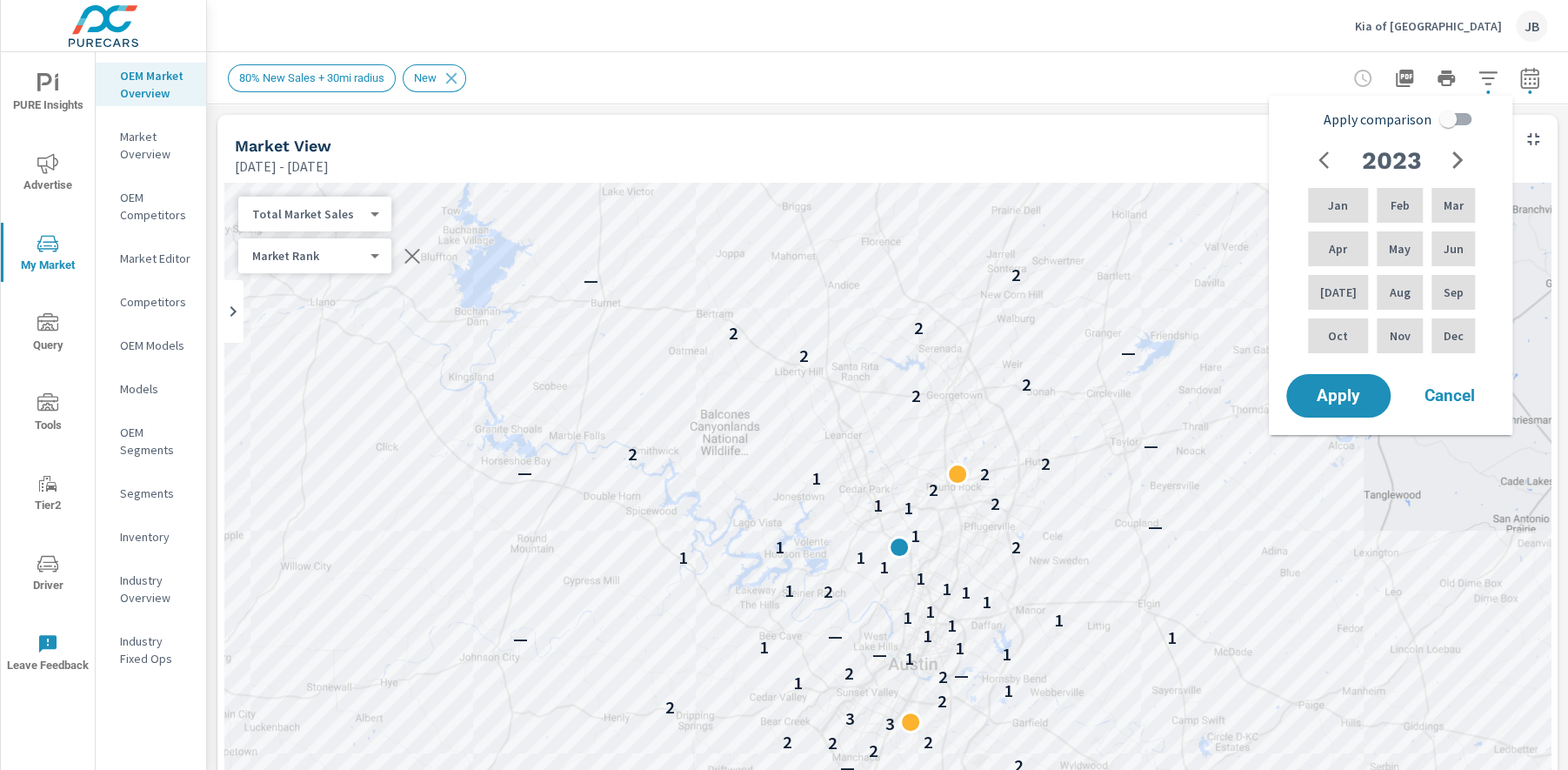 click 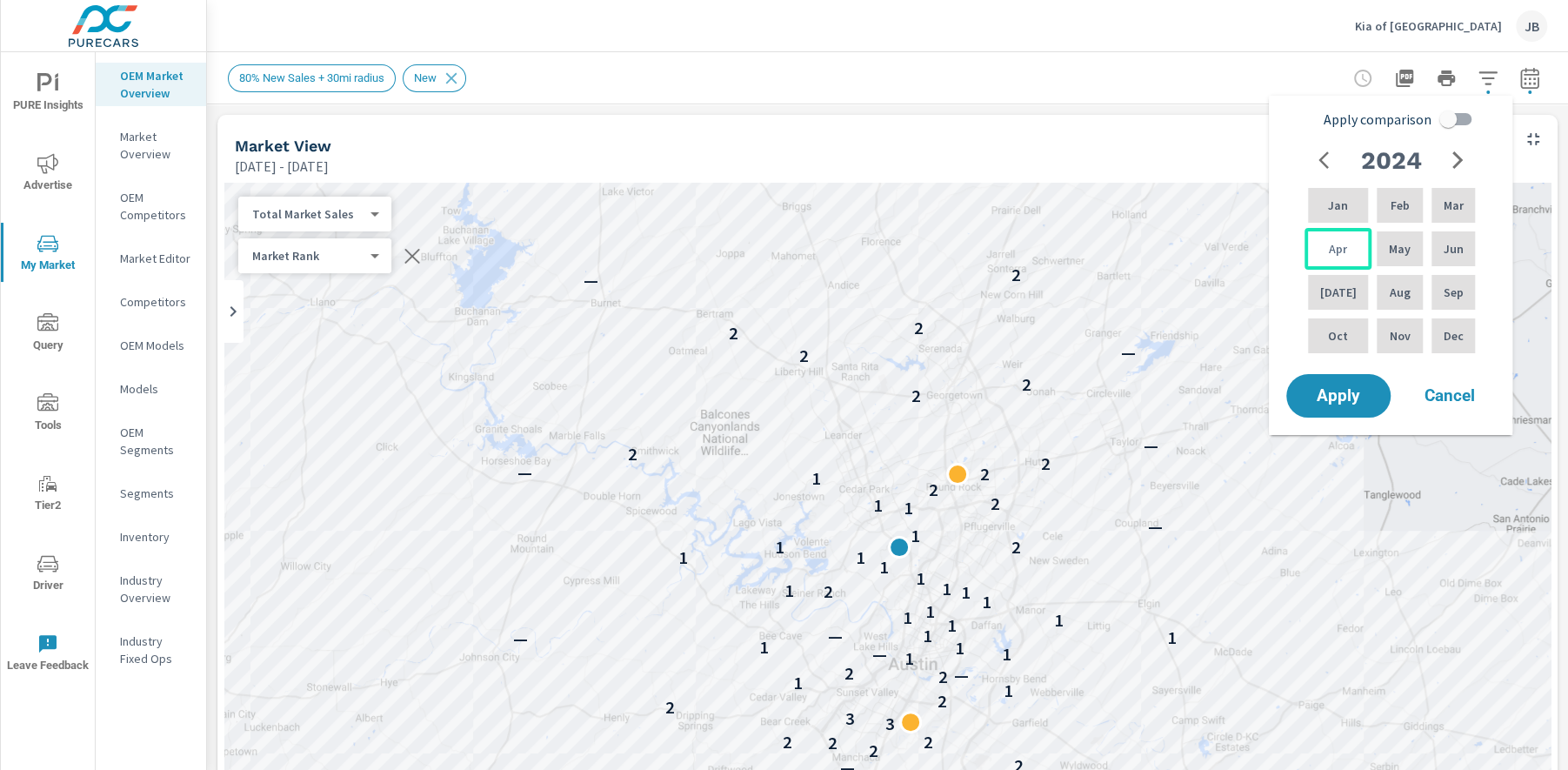 click on "Apr" at bounding box center [1338, 249] 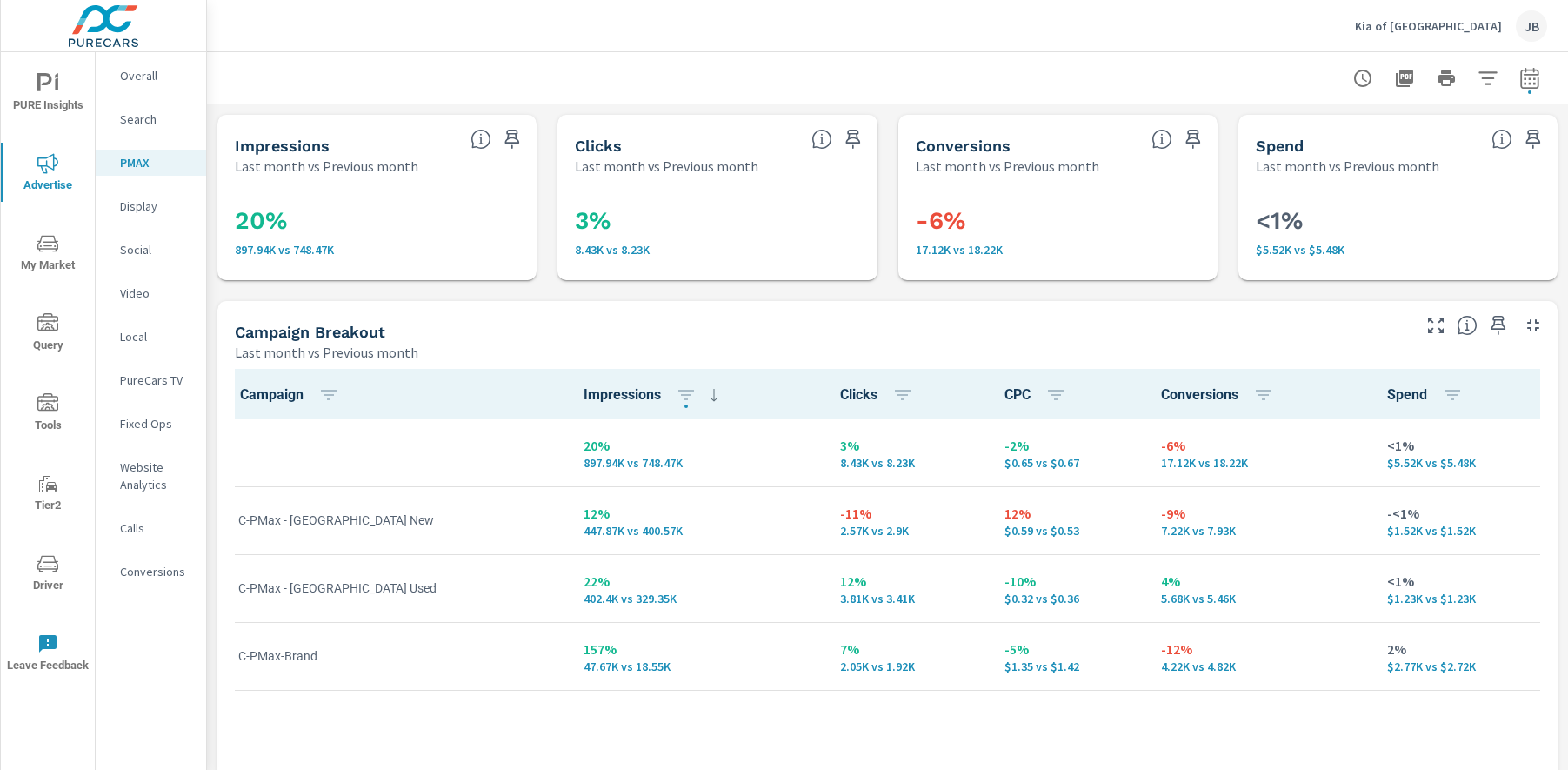 scroll, scrollTop: 0, scrollLeft: 0, axis: both 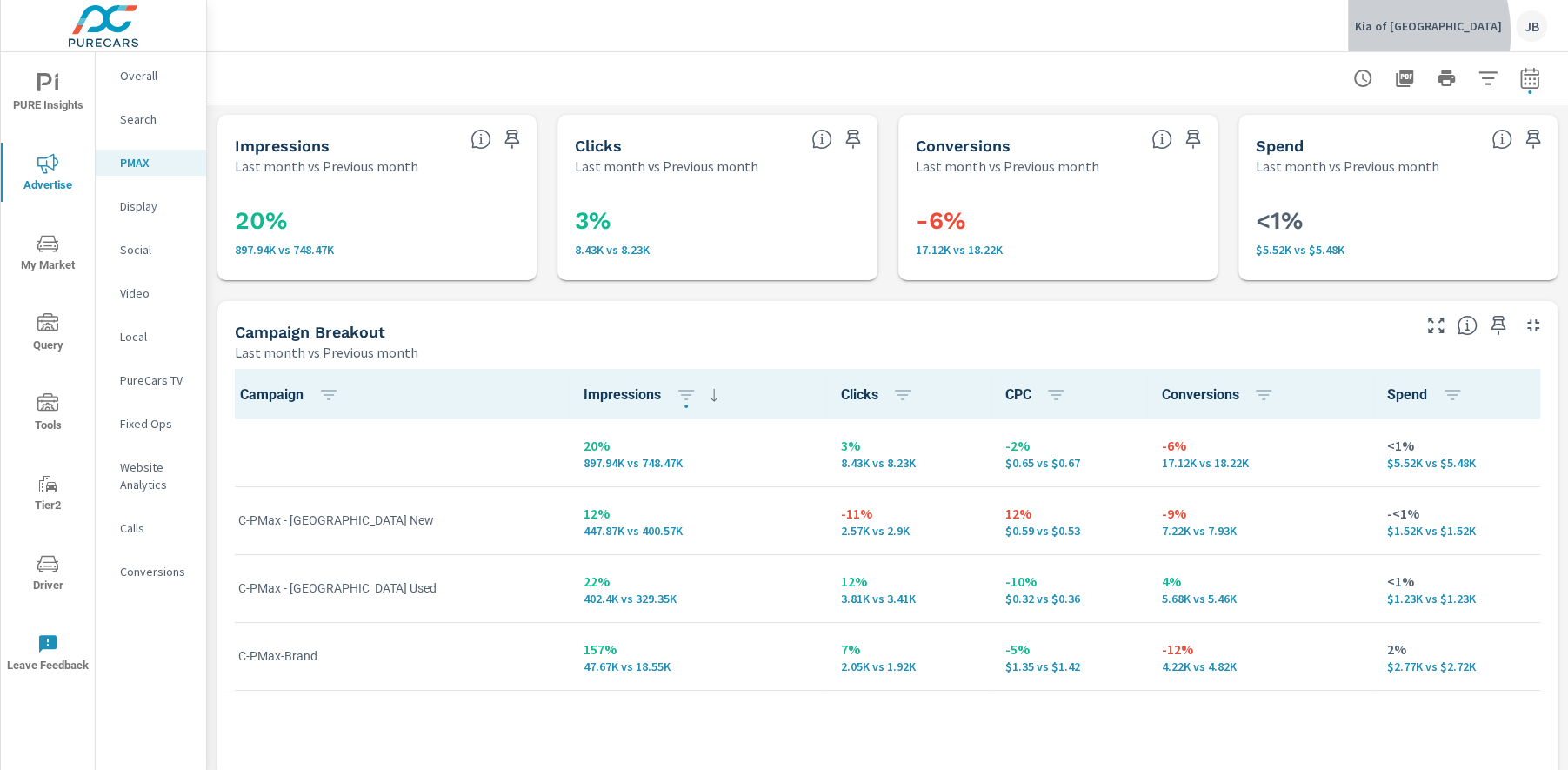click on "Kia of [GEOGRAPHIC_DATA]" at bounding box center [1428, 26] 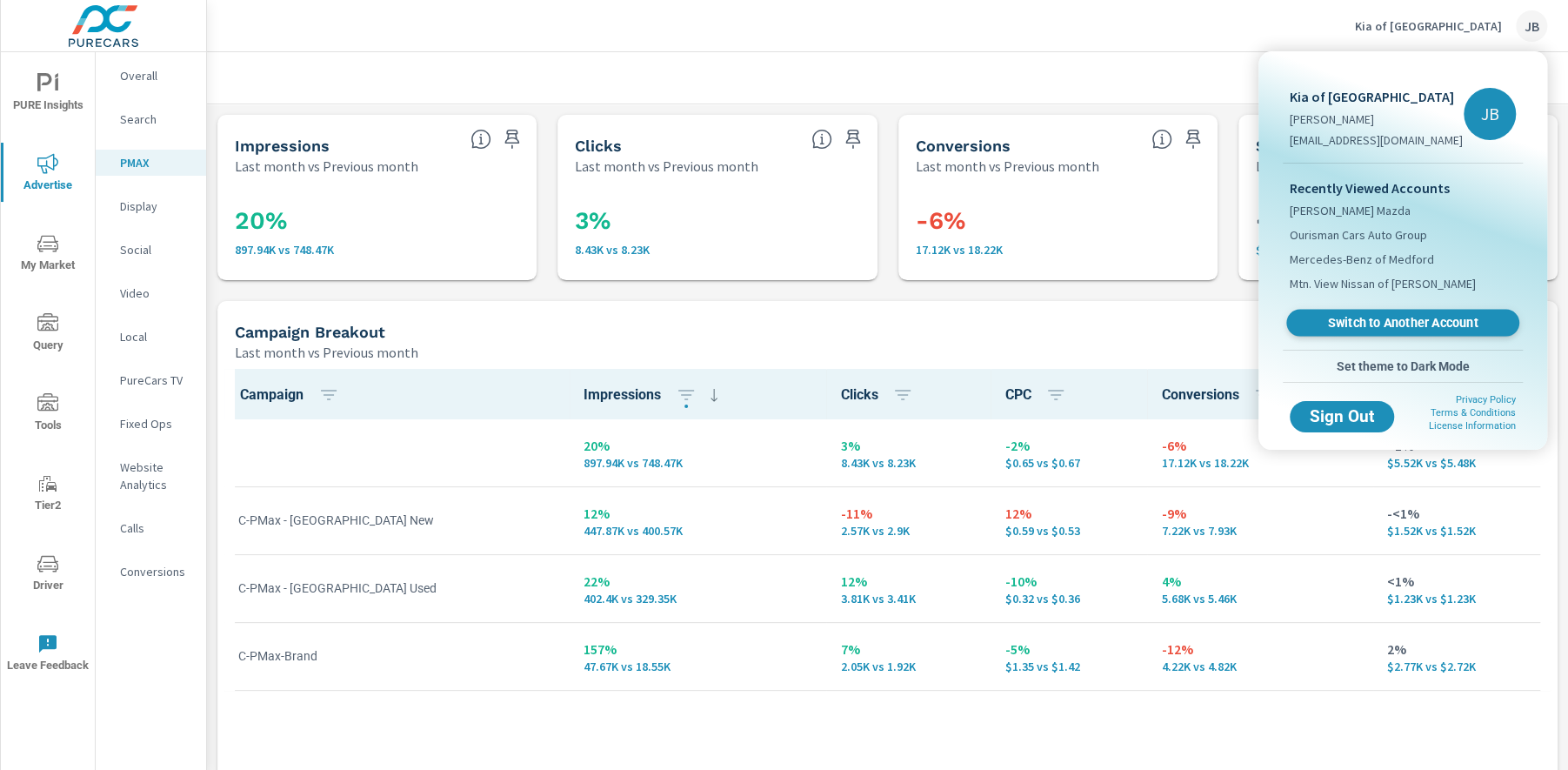click on "Switch to Another Account" at bounding box center [1402, 323] 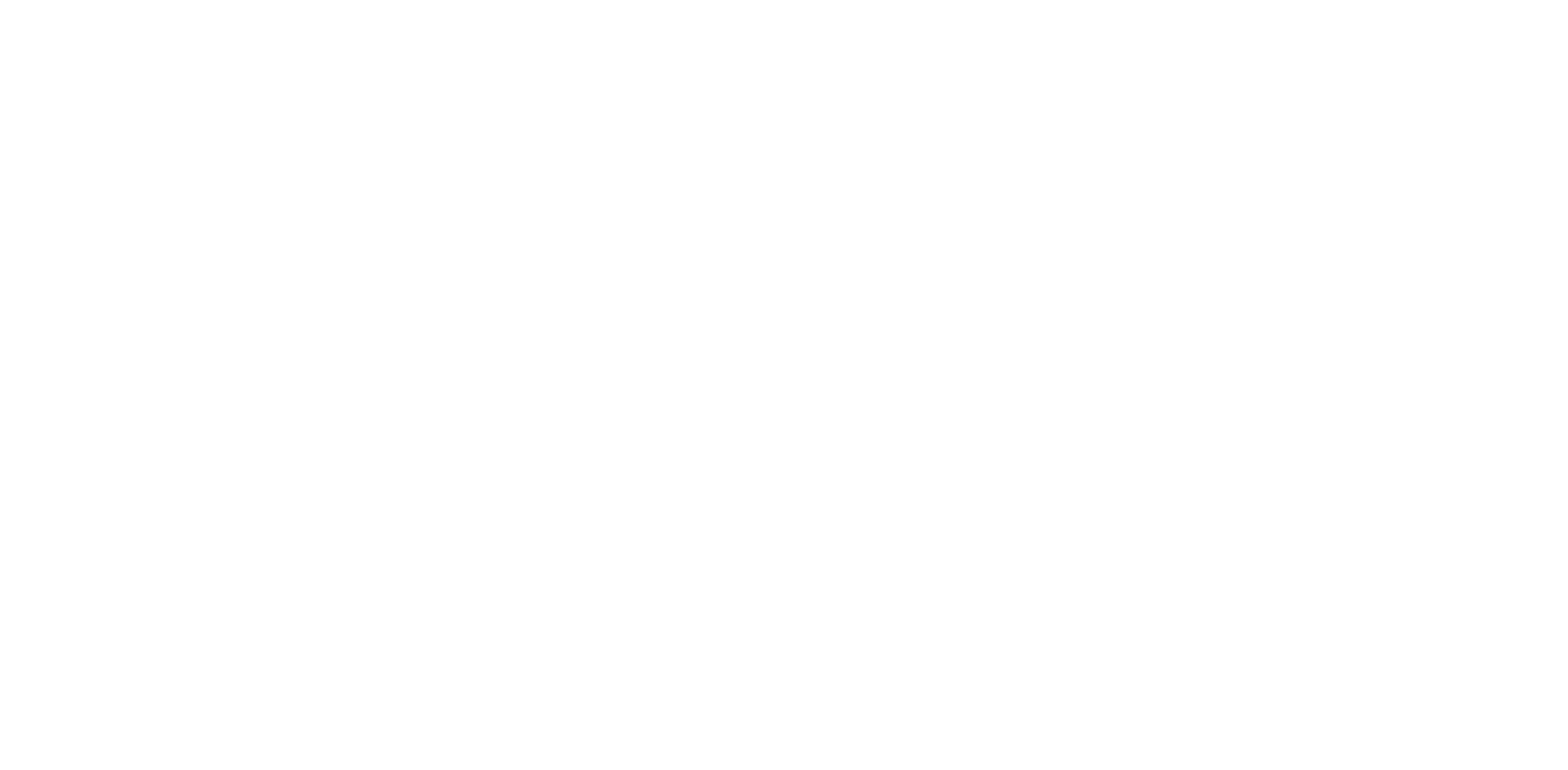 scroll, scrollTop: 0, scrollLeft: 0, axis: both 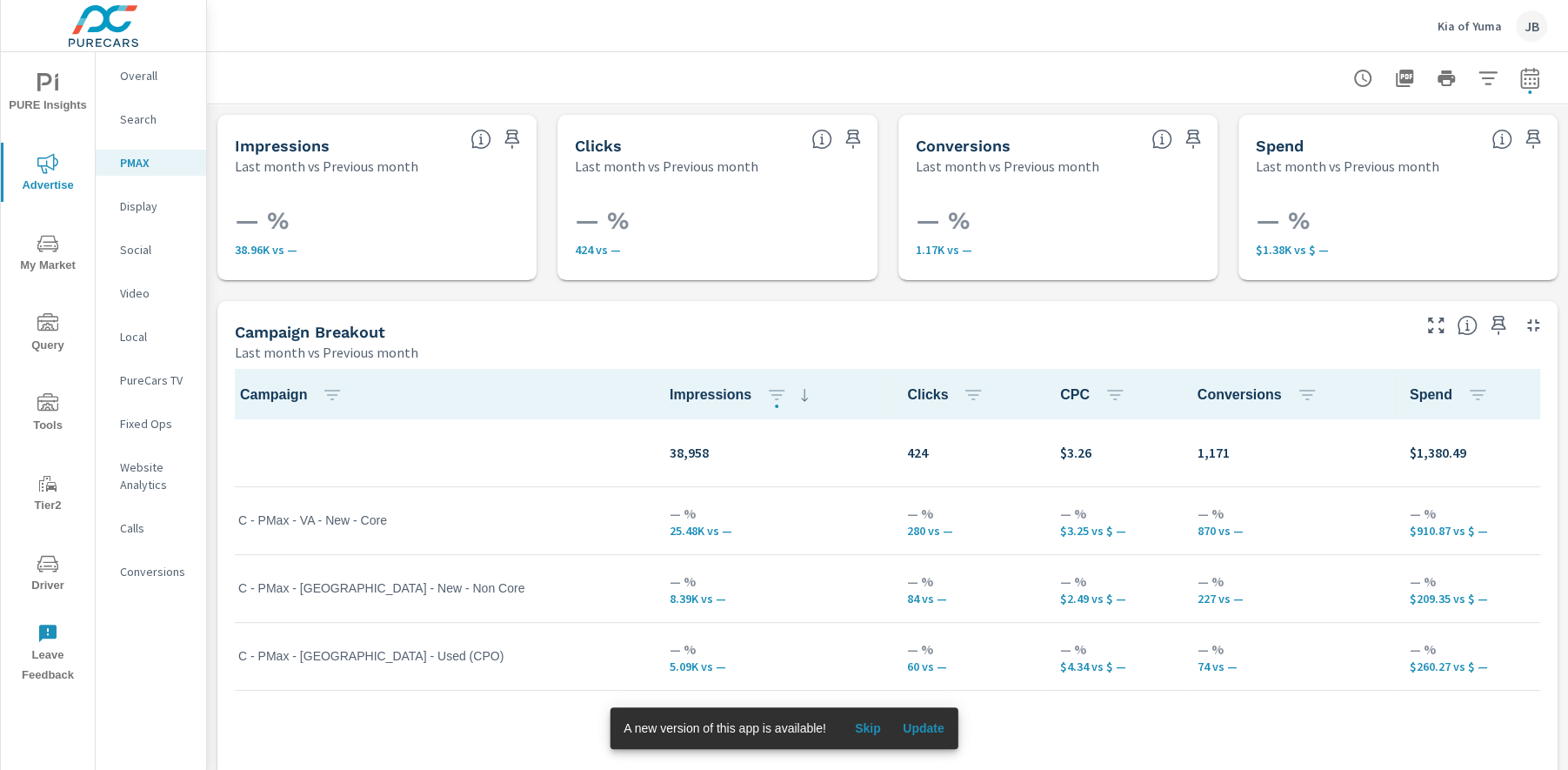 click on "Overall" at bounding box center (156, 76) 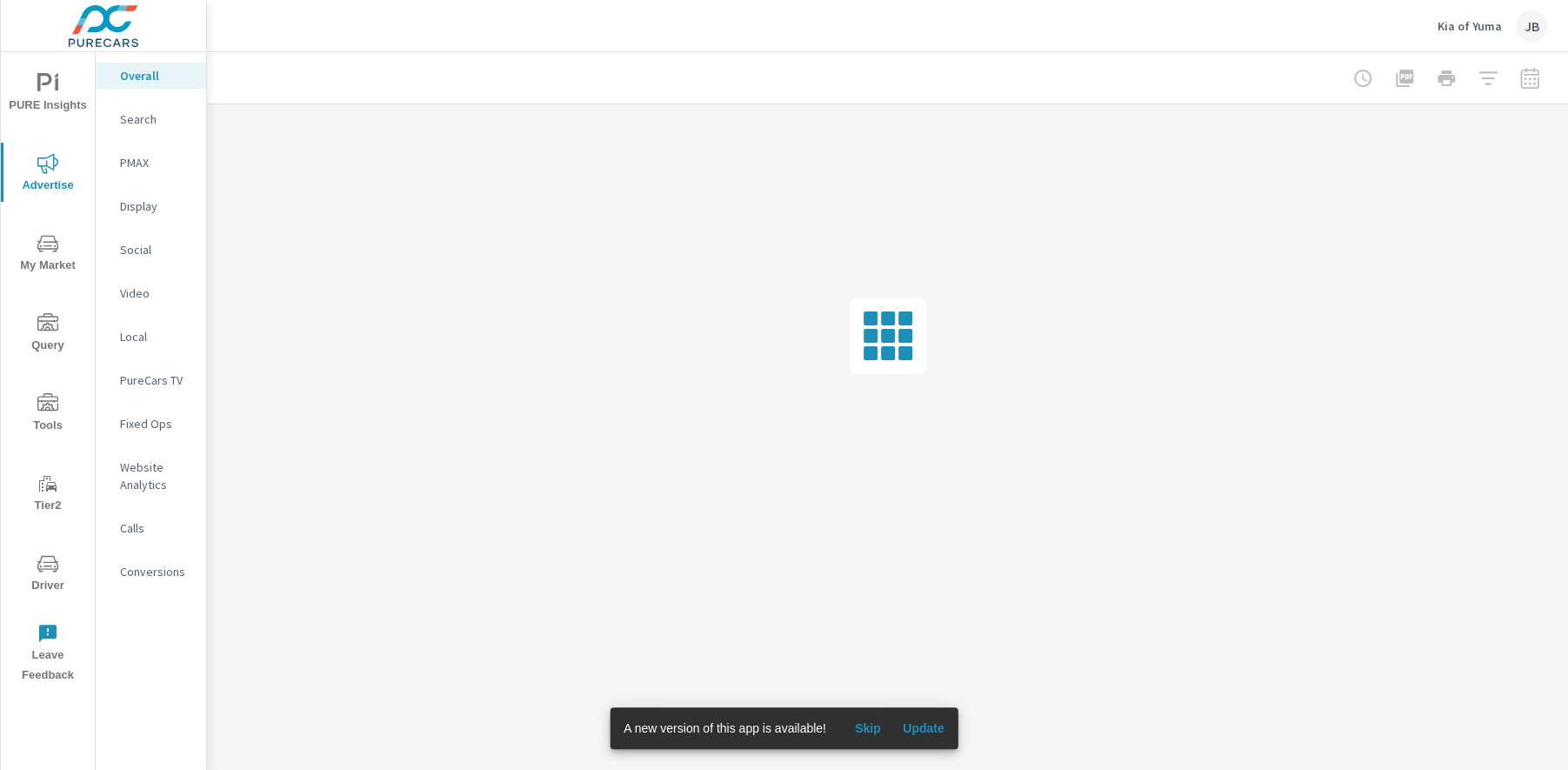 click at bounding box center [1446, 78] 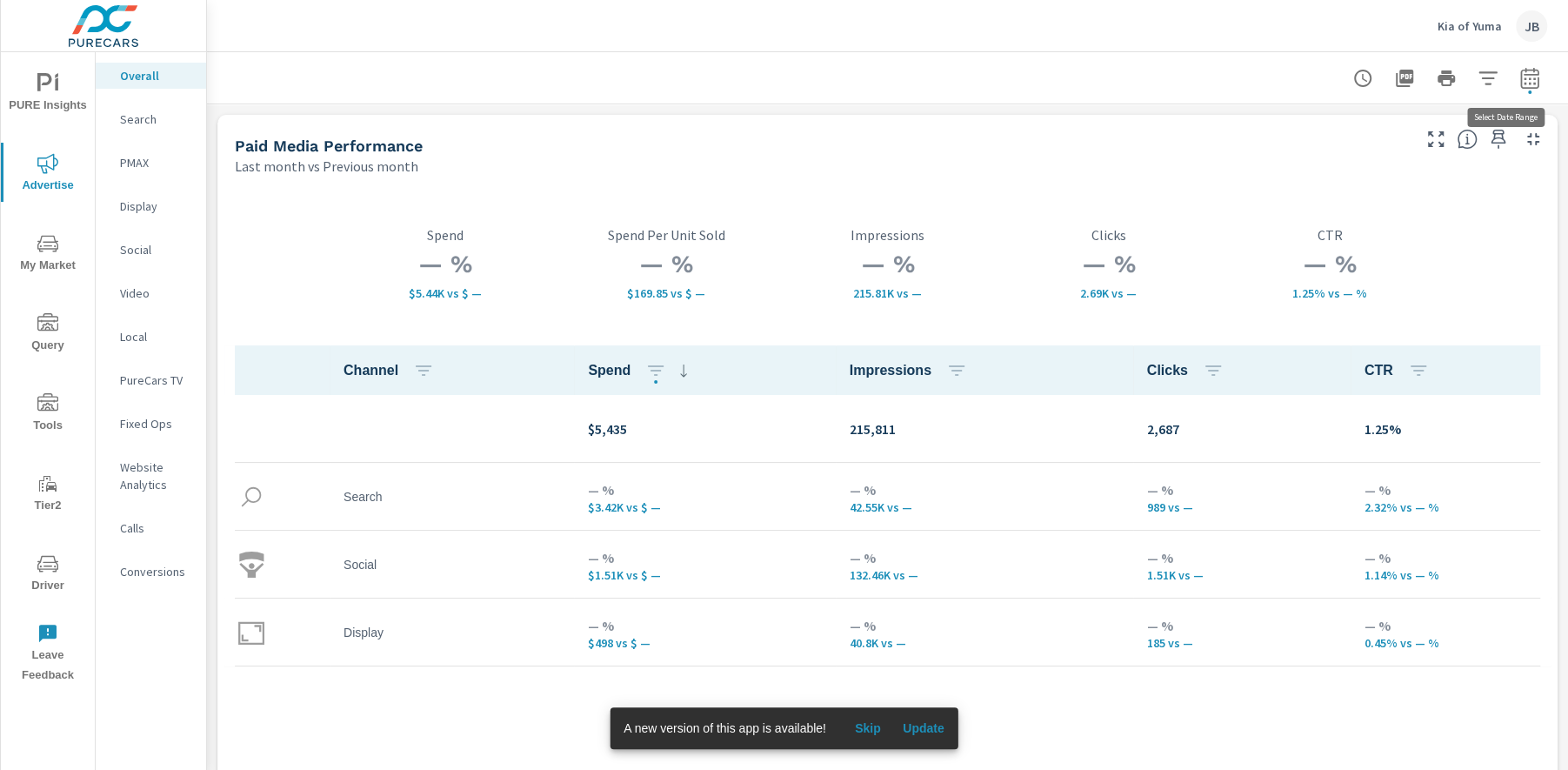 click 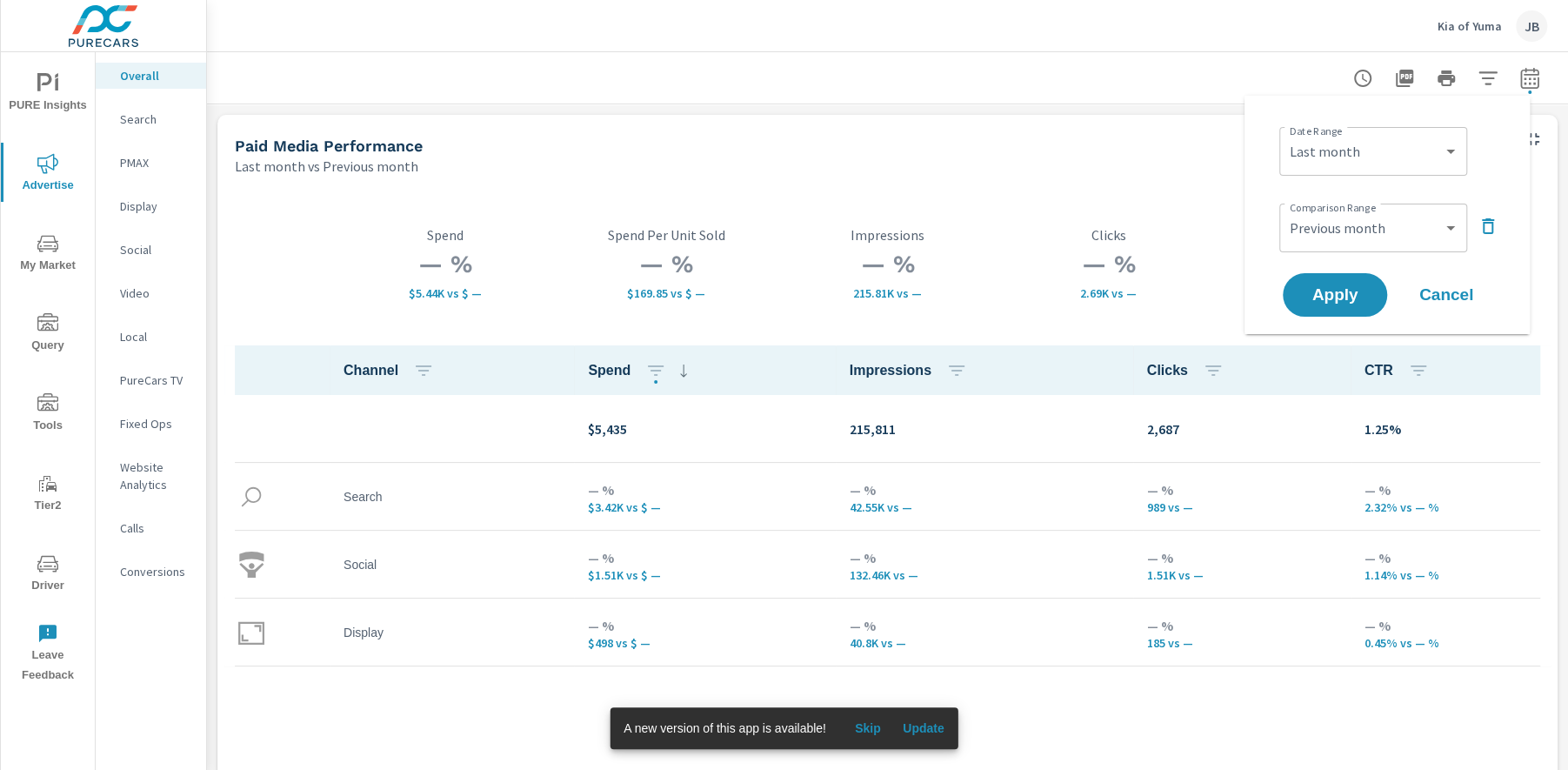 click 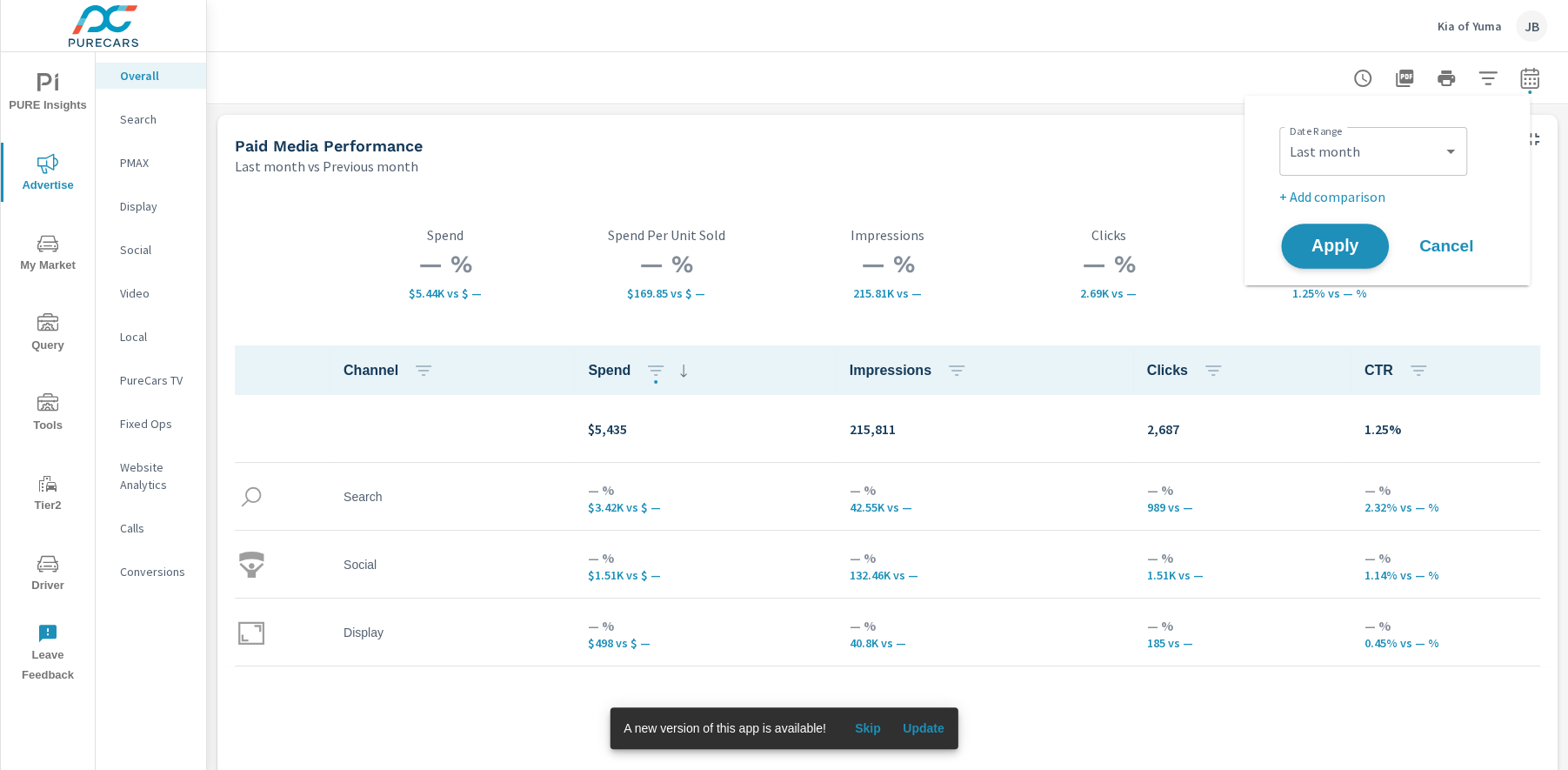 click on "Apply" at bounding box center (1335, 246) 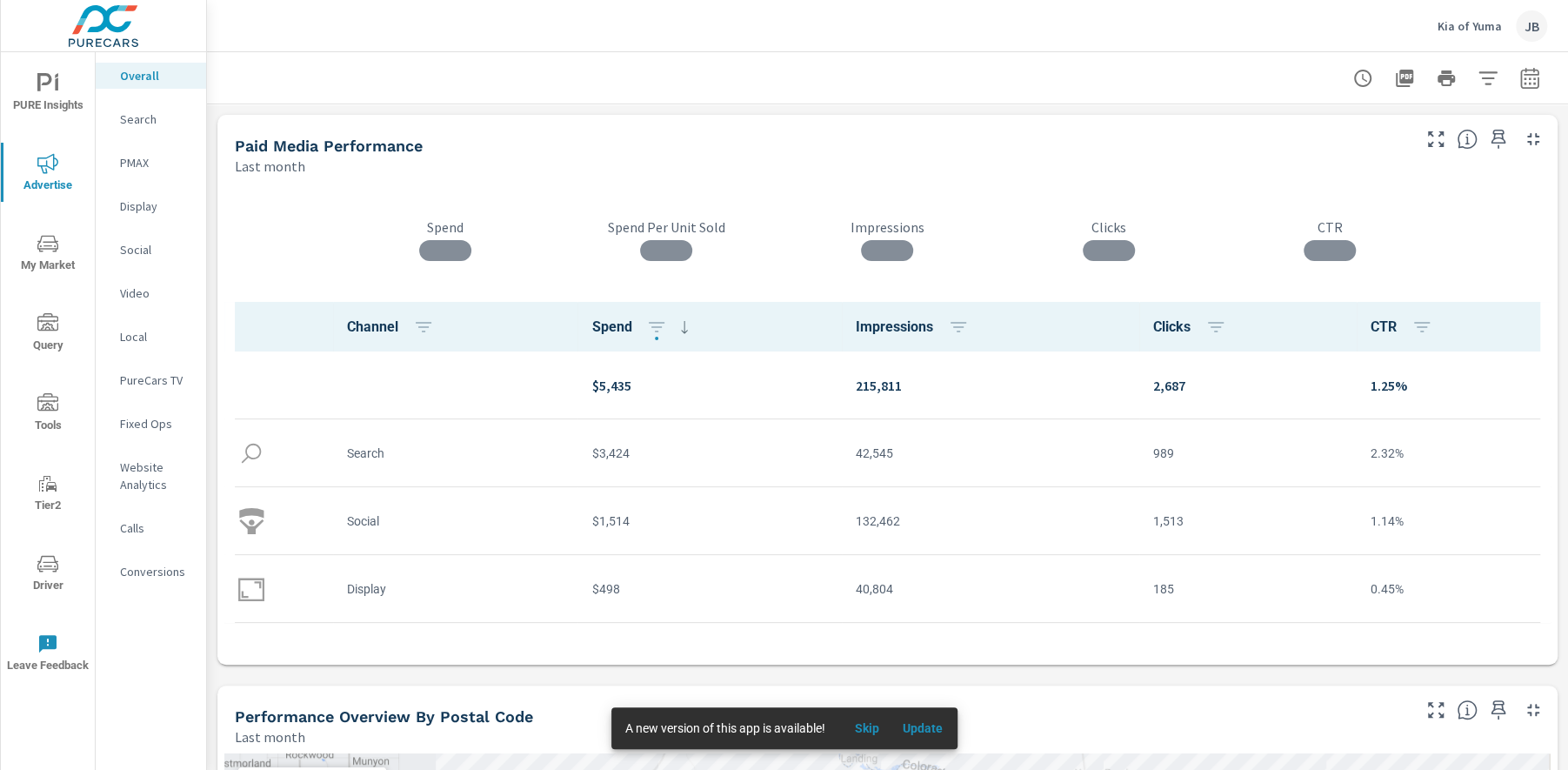 click on "PURE Insights" at bounding box center (48, 94) 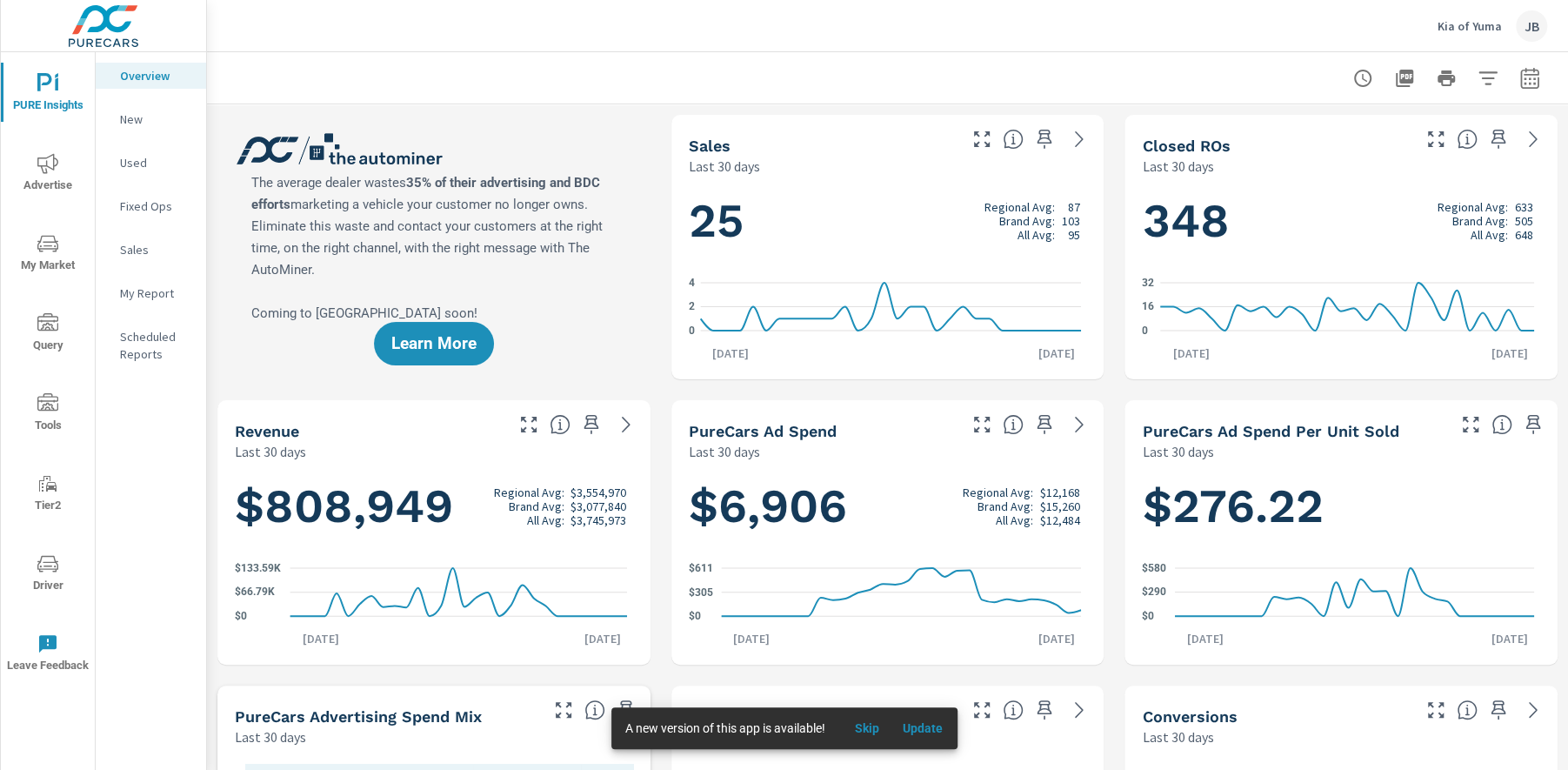 scroll, scrollTop: 1, scrollLeft: 0, axis: vertical 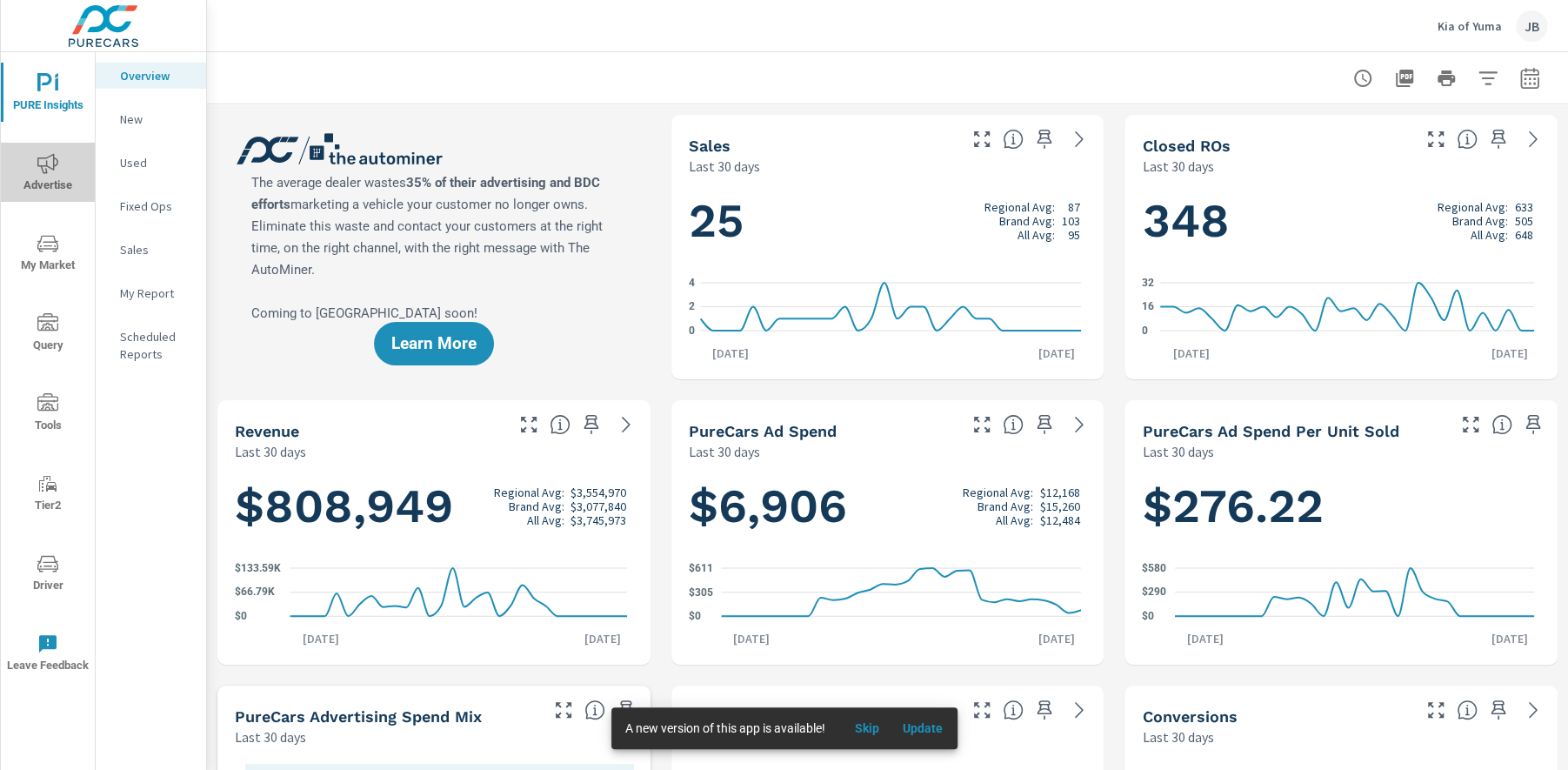 click on "Advertise" at bounding box center (48, 174) 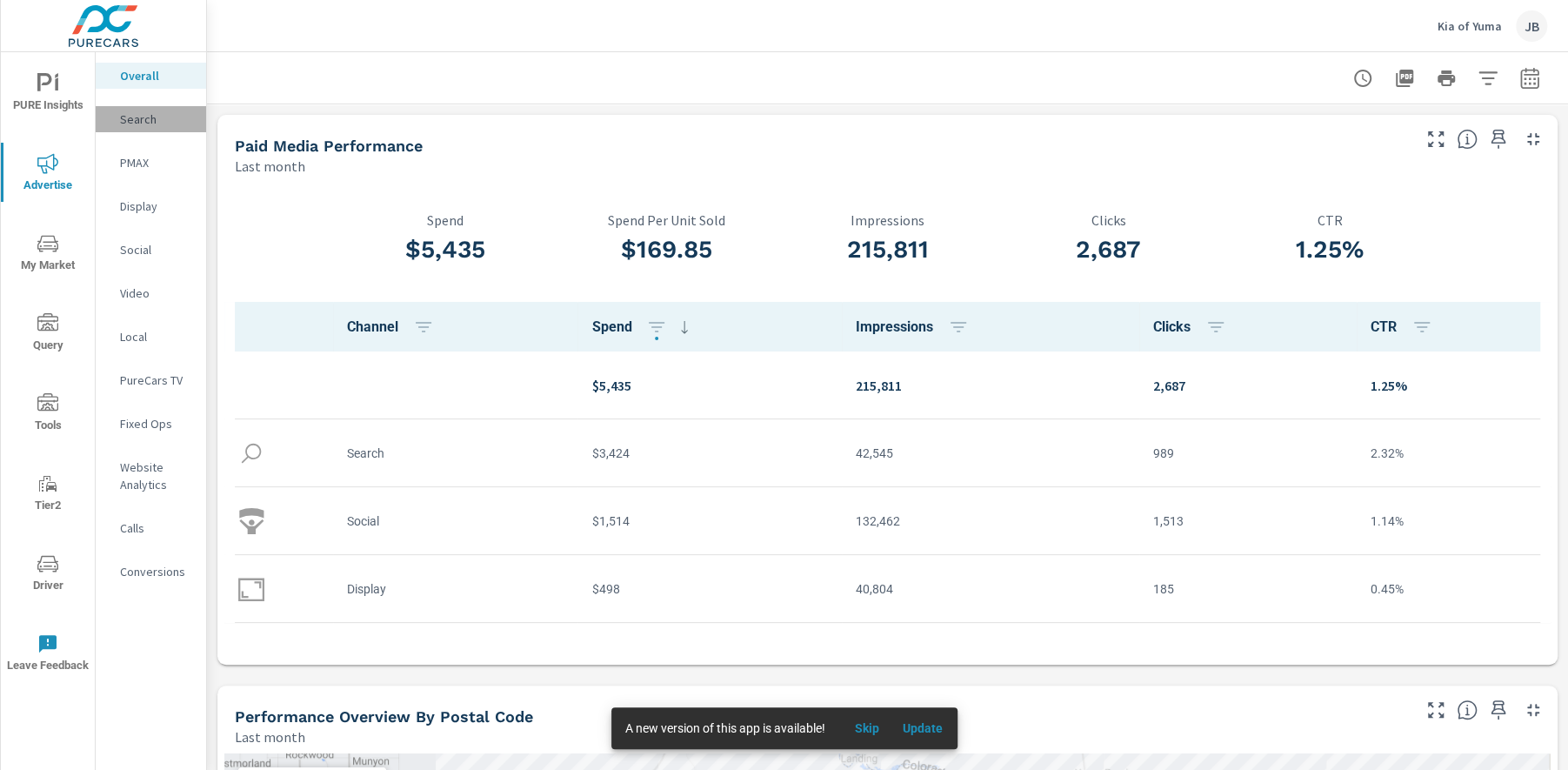 click on "Search" at bounding box center (156, 119) 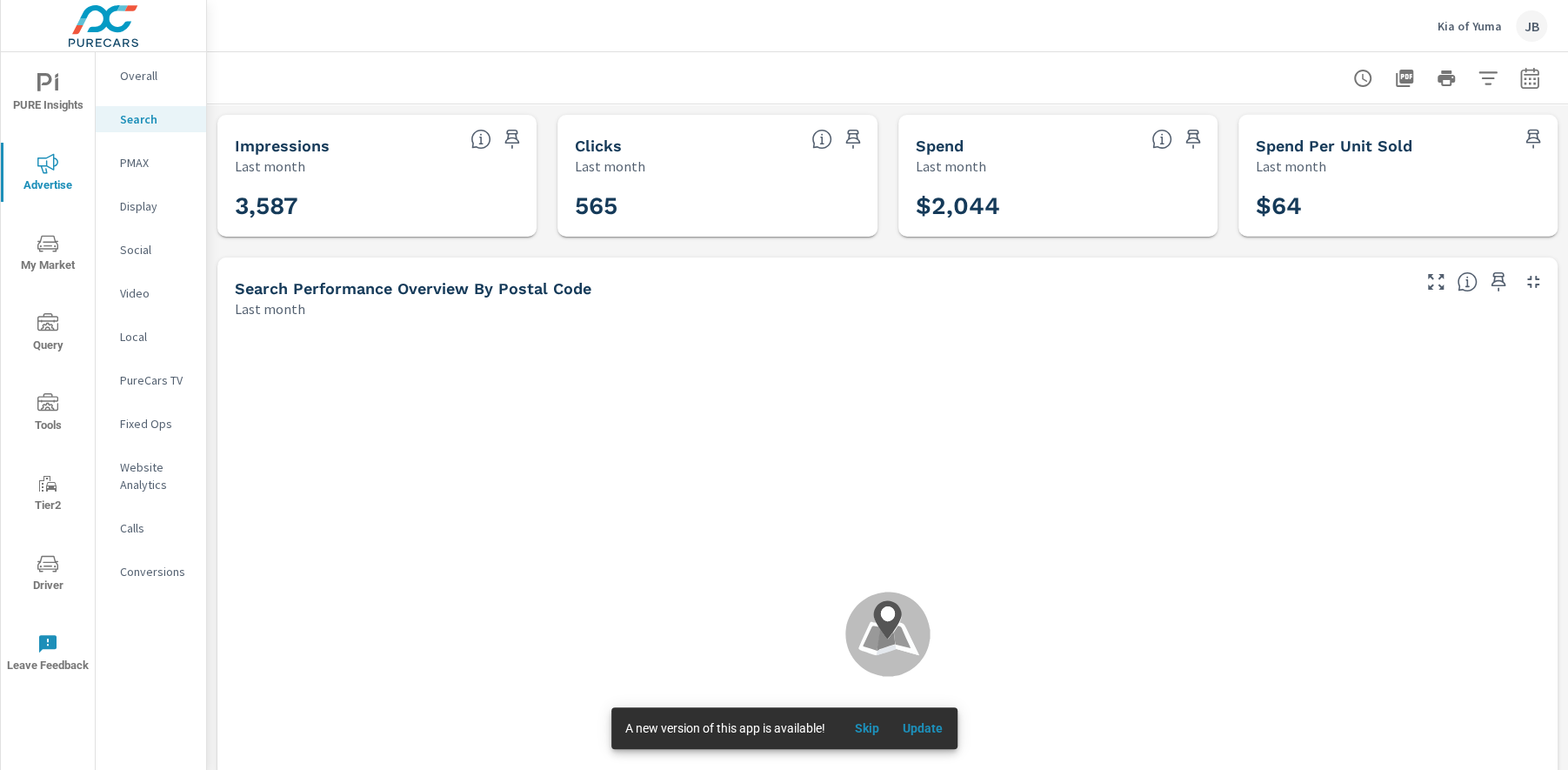 click on "Skip" at bounding box center [867, 728] 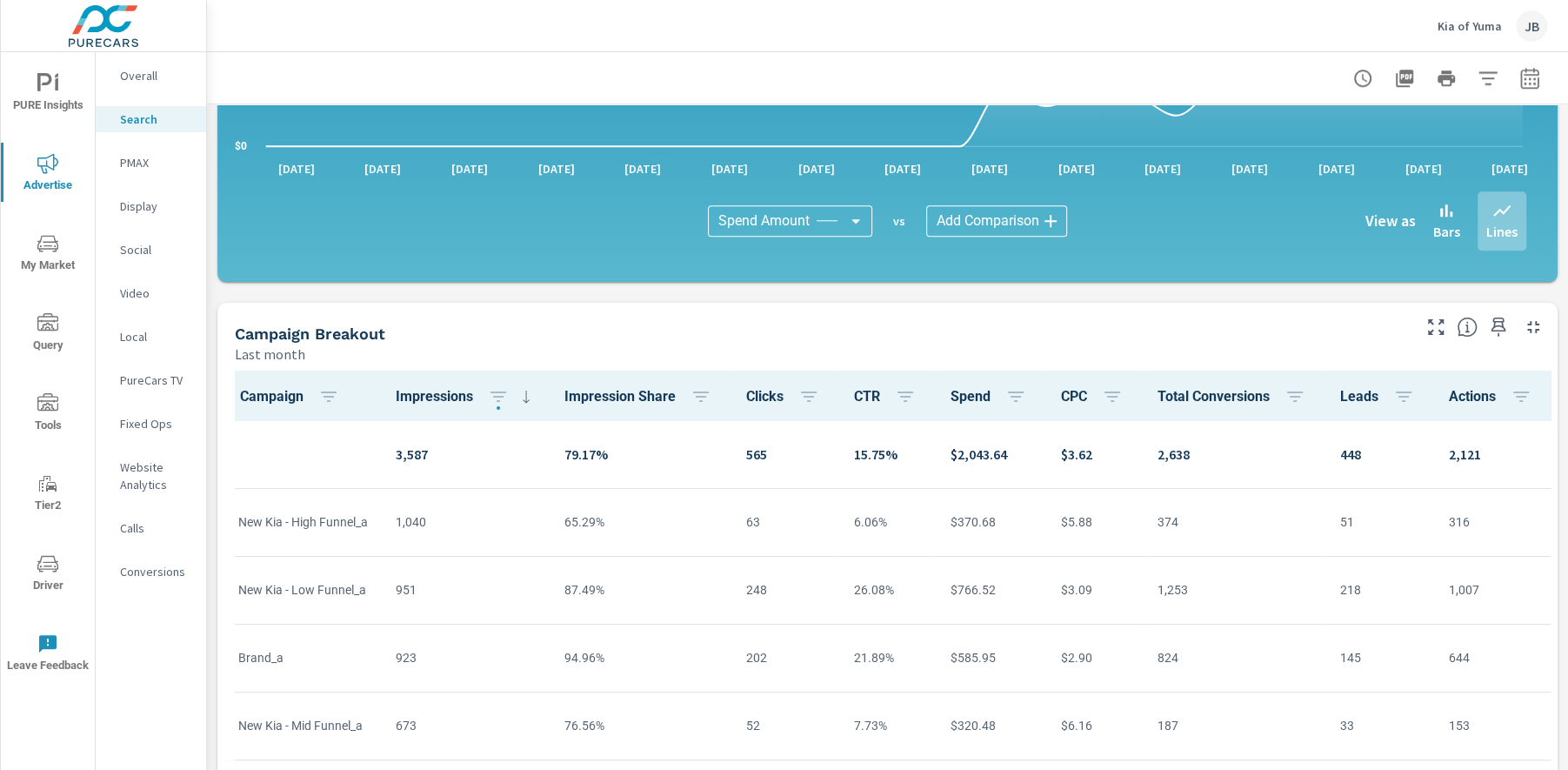 scroll, scrollTop: 1122, scrollLeft: 0, axis: vertical 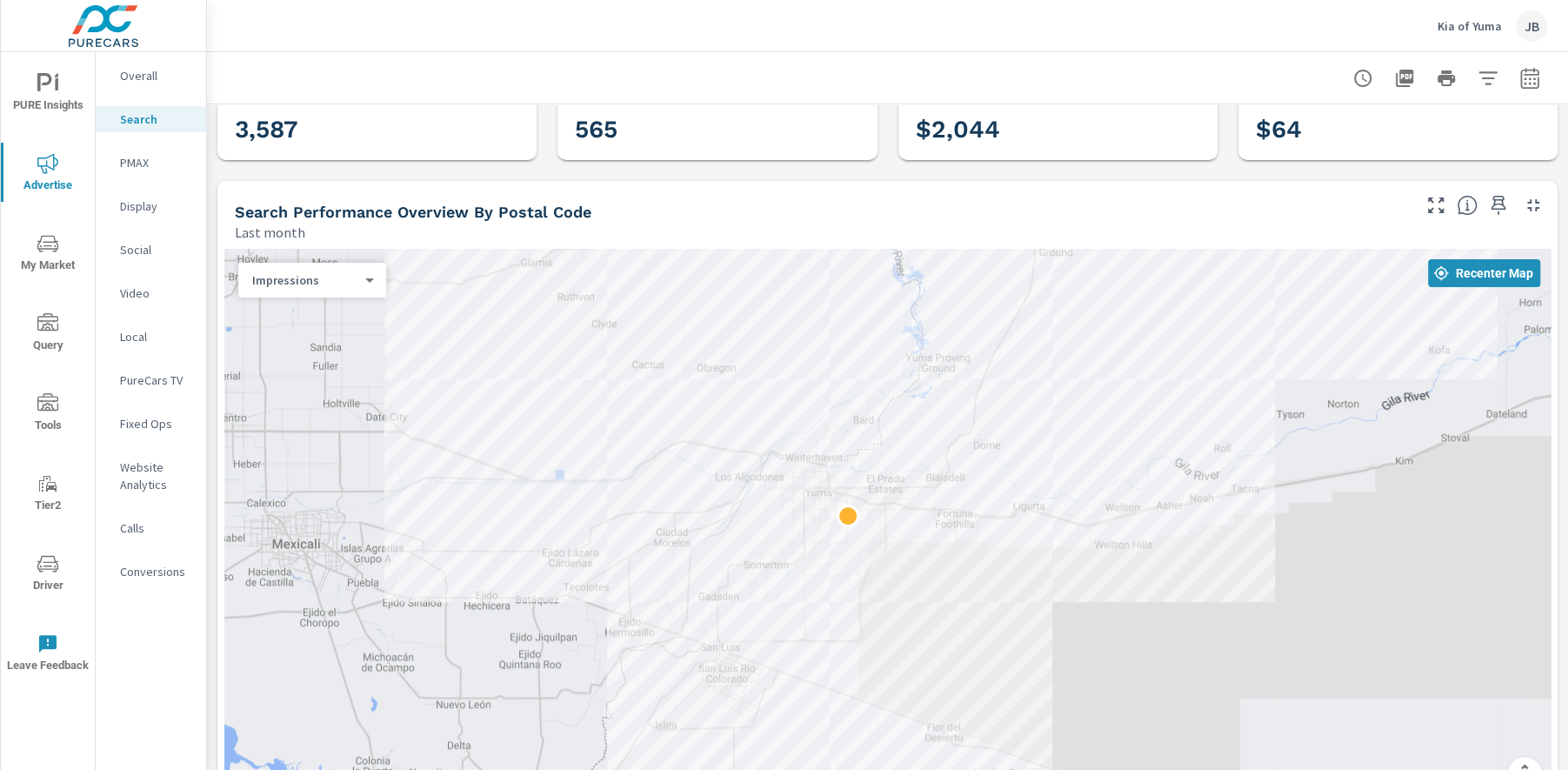 drag, startPoint x: 1373, startPoint y: 539, endPoint x: 1308, endPoint y: 451, distance: 109.40293 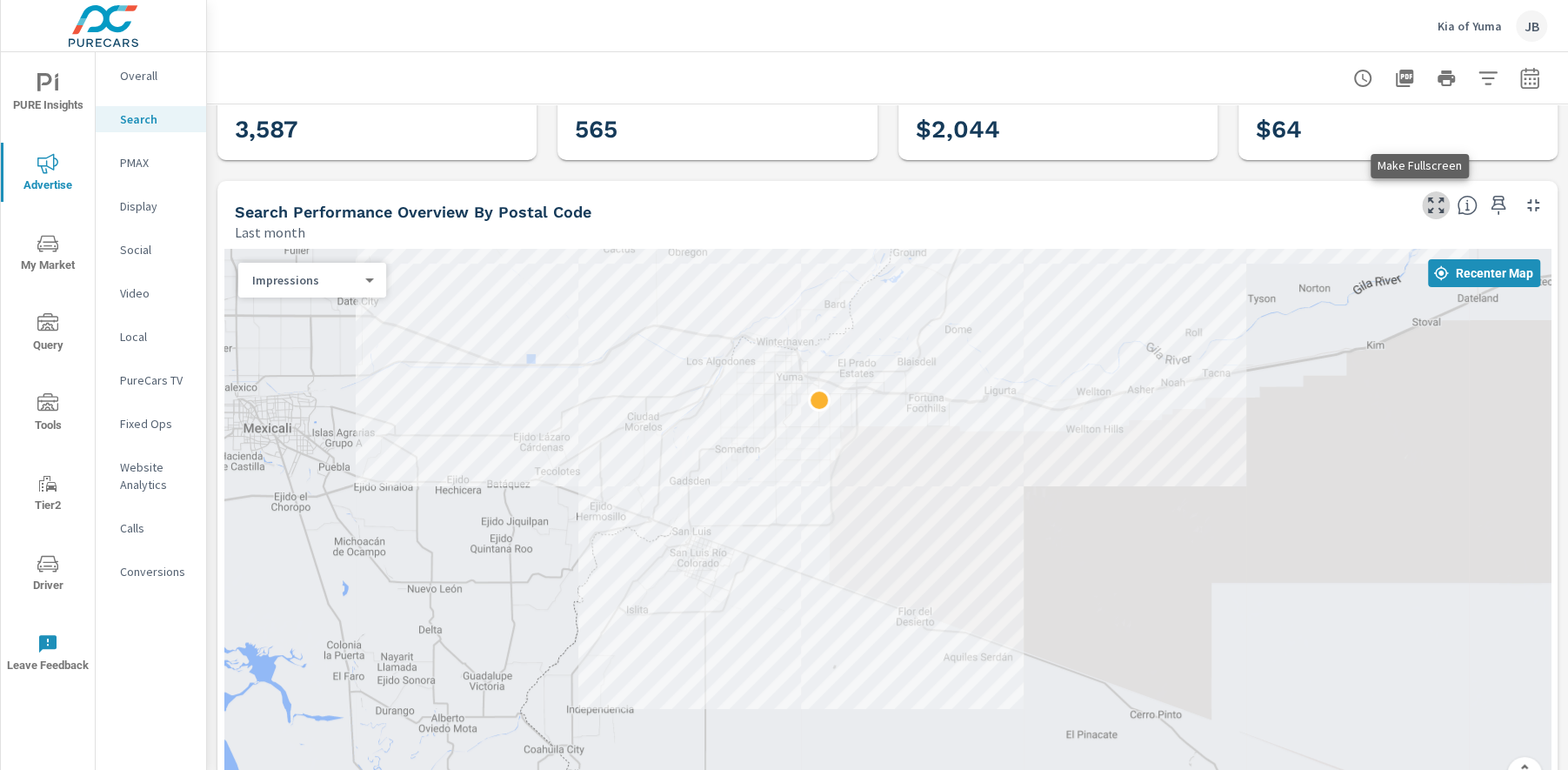 click 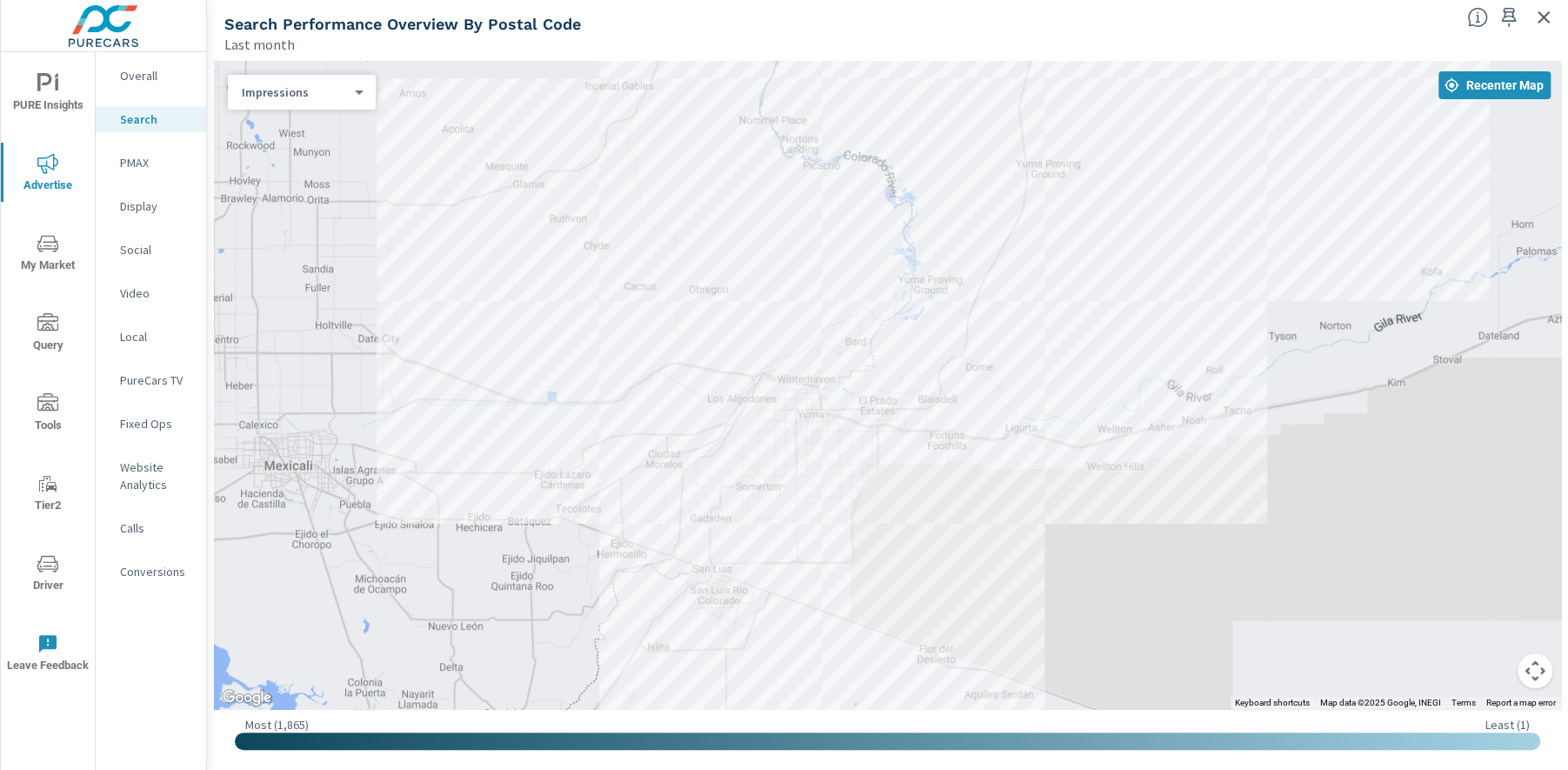 drag, startPoint x: 1277, startPoint y: 368, endPoint x: 1311, endPoint y: 465, distance: 102.786186 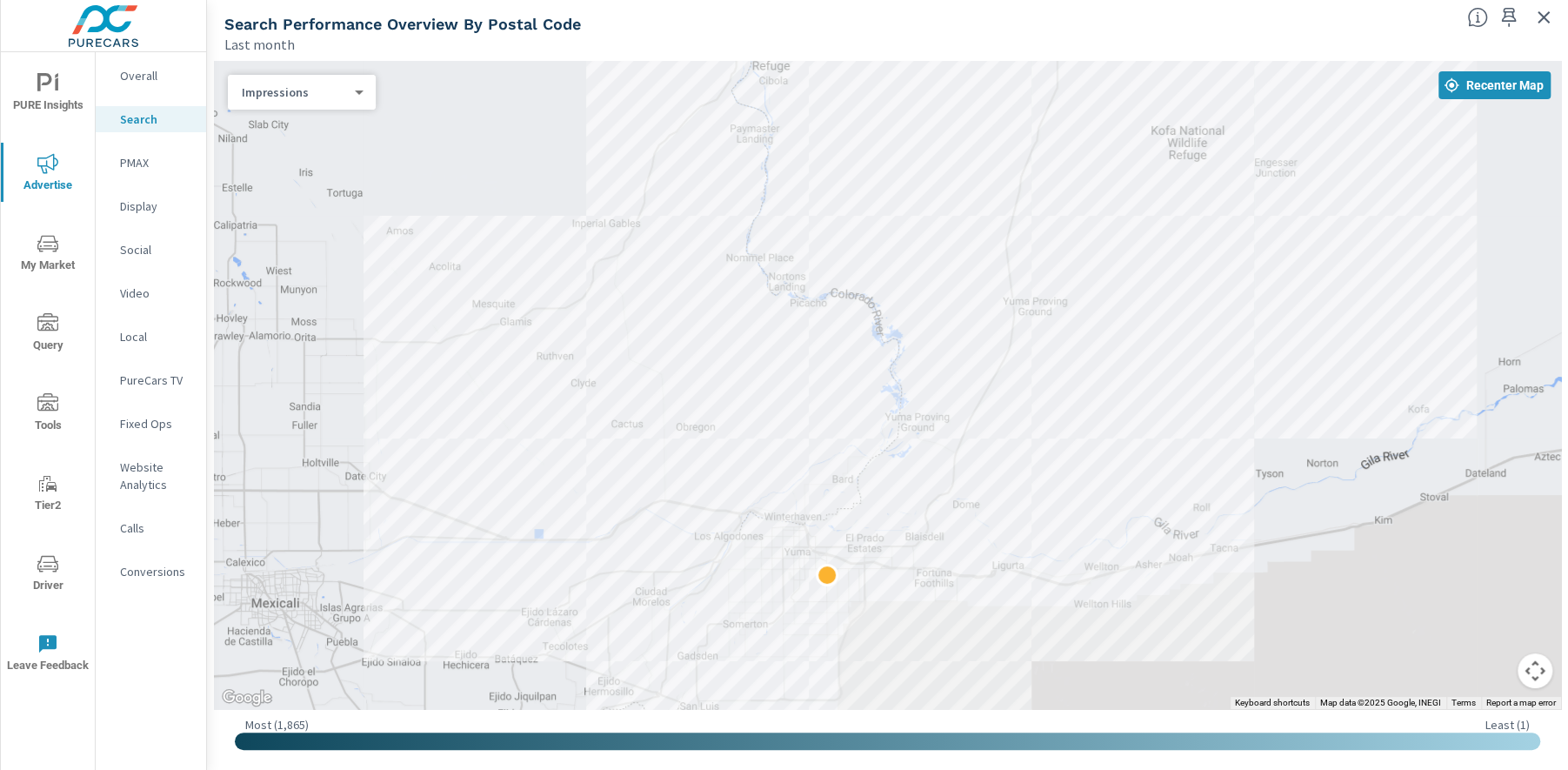 drag, startPoint x: 1386, startPoint y: 290, endPoint x: 1370, endPoint y: 404, distance: 115.1173 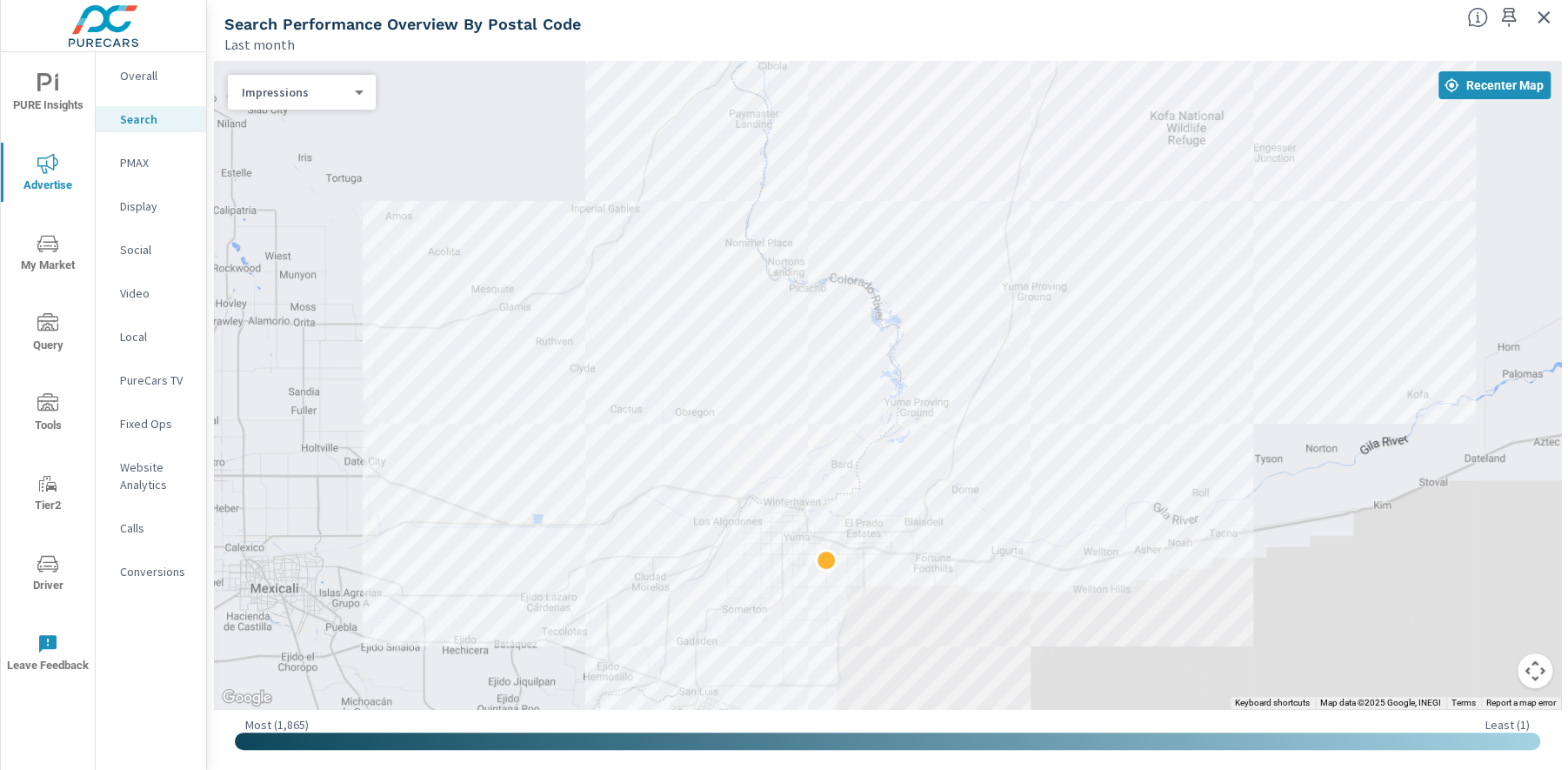 click at bounding box center (1535, 671) 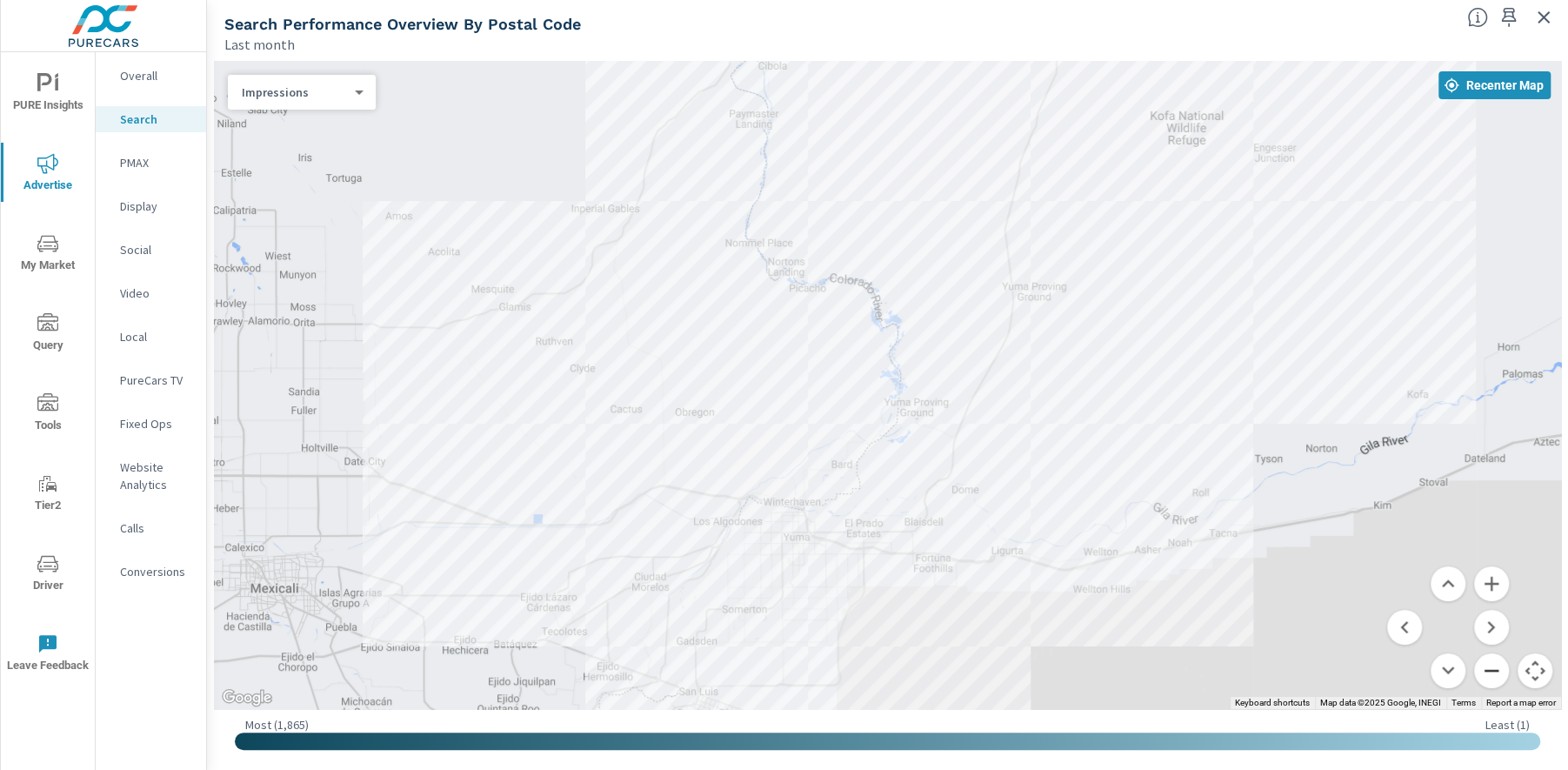click at bounding box center (1491, 671) 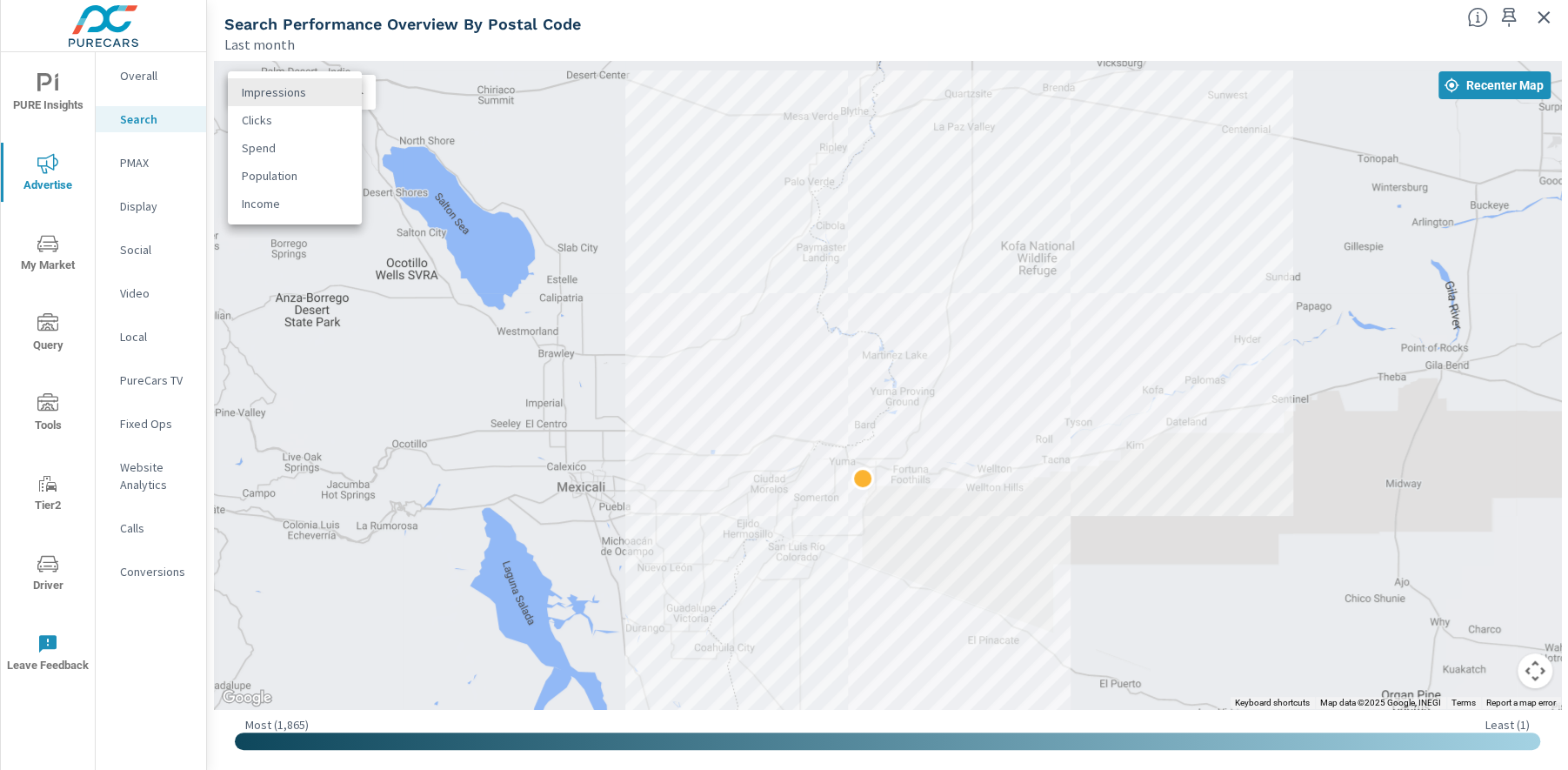 click on "PURE Insights Advertise My Market Query Tools Tier2 Driver Leave Feedback Overall Search PMAX Display Social Video Local PureCars TV Fixed Ops Website Analytics Calls Conversions Kia of Yuma JB Search Performance Kia of Yuma Report date range:
Jun 01, 2025 -
Jun 30, 2025
Search Performance Overview By Postal Code Last month ← Move left → Move right ↑ Move up ↓ Move down + Zoom in - Zoom out Home Jump left by 75% End Jump right by 75% Page Up Jump up by 75% Page Down Jump down by 75% To navigate, press the arrow keys. Keyboard shortcuts Map Data Map data ©2025 Google, INEGI Map data ©2025 Google, INEGI 20 km  Click to toggle between metric and imperial units Terms Report a map error Most ( 1,865 ) Least ( 1 ) Recenter Map Impressions 0 ​
Impressions Clicks Spend Population Income" at bounding box center (784, 385) 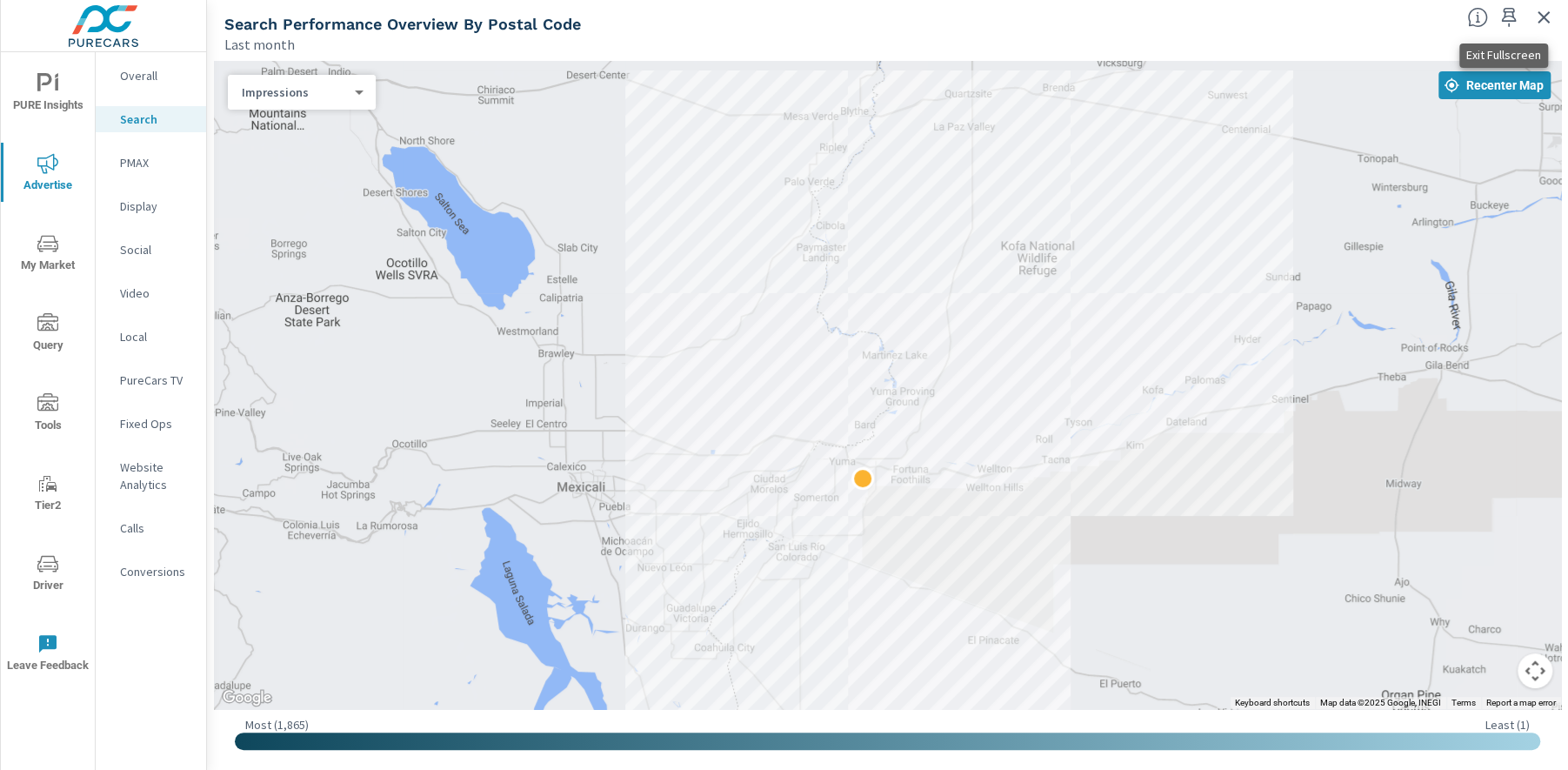 drag, startPoint x: 1546, startPoint y: 12, endPoint x: 1557, endPoint y: 26, distance: 18 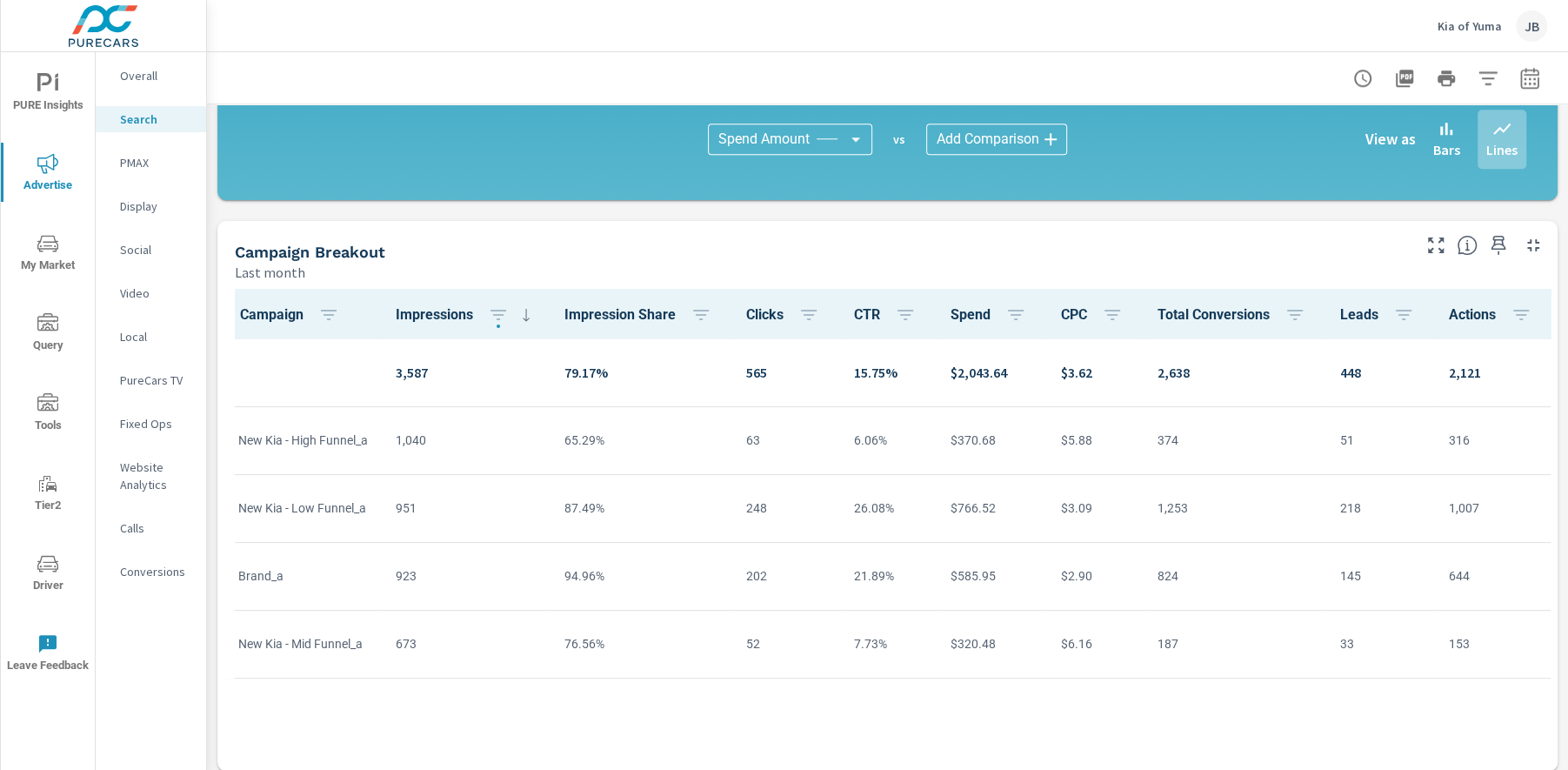 scroll, scrollTop: 1188, scrollLeft: 0, axis: vertical 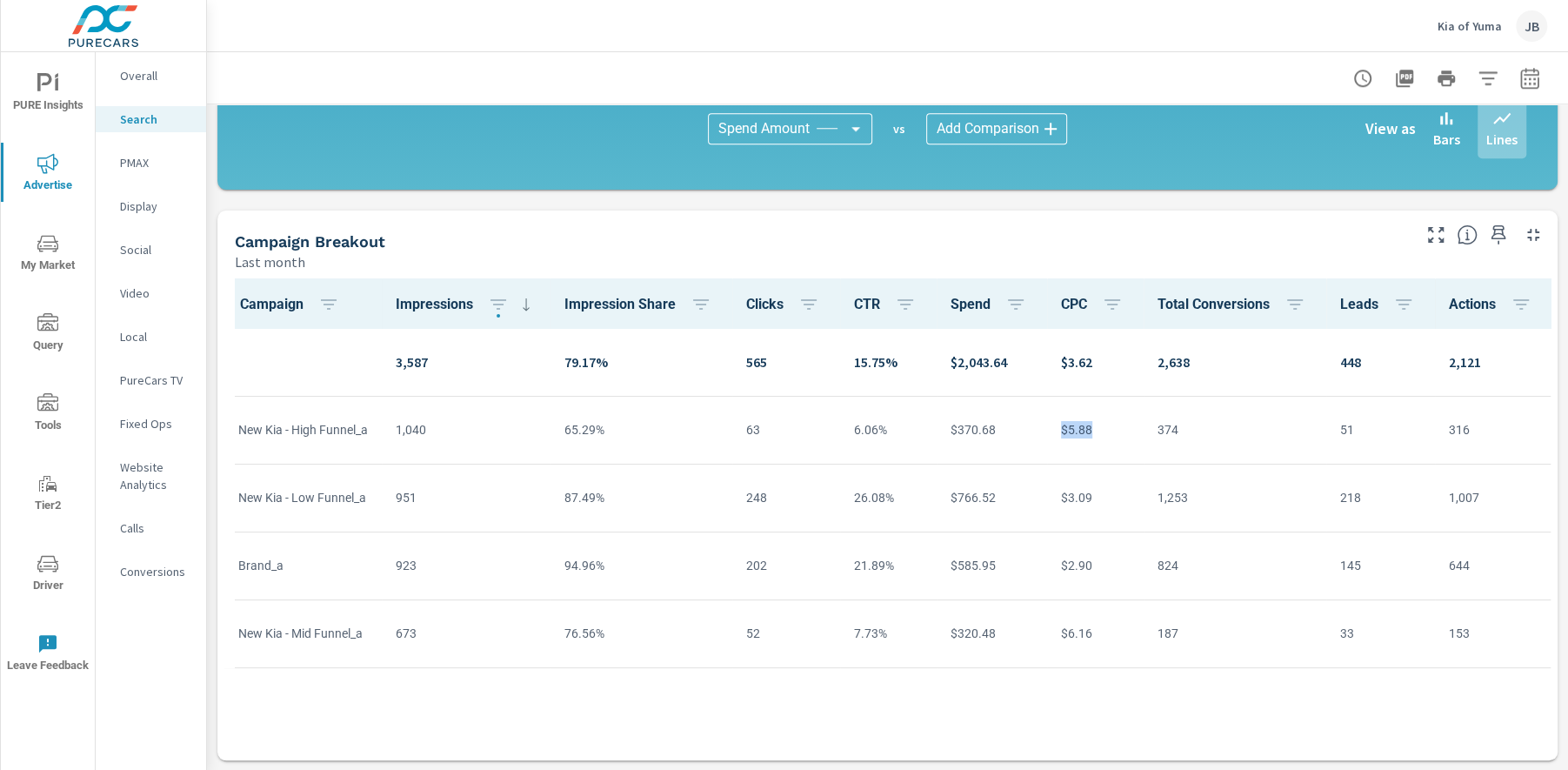drag, startPoint x: 1113, startPoint y: 432, endPoint x: 1068, endPoint y: 436, distance: 45.177428 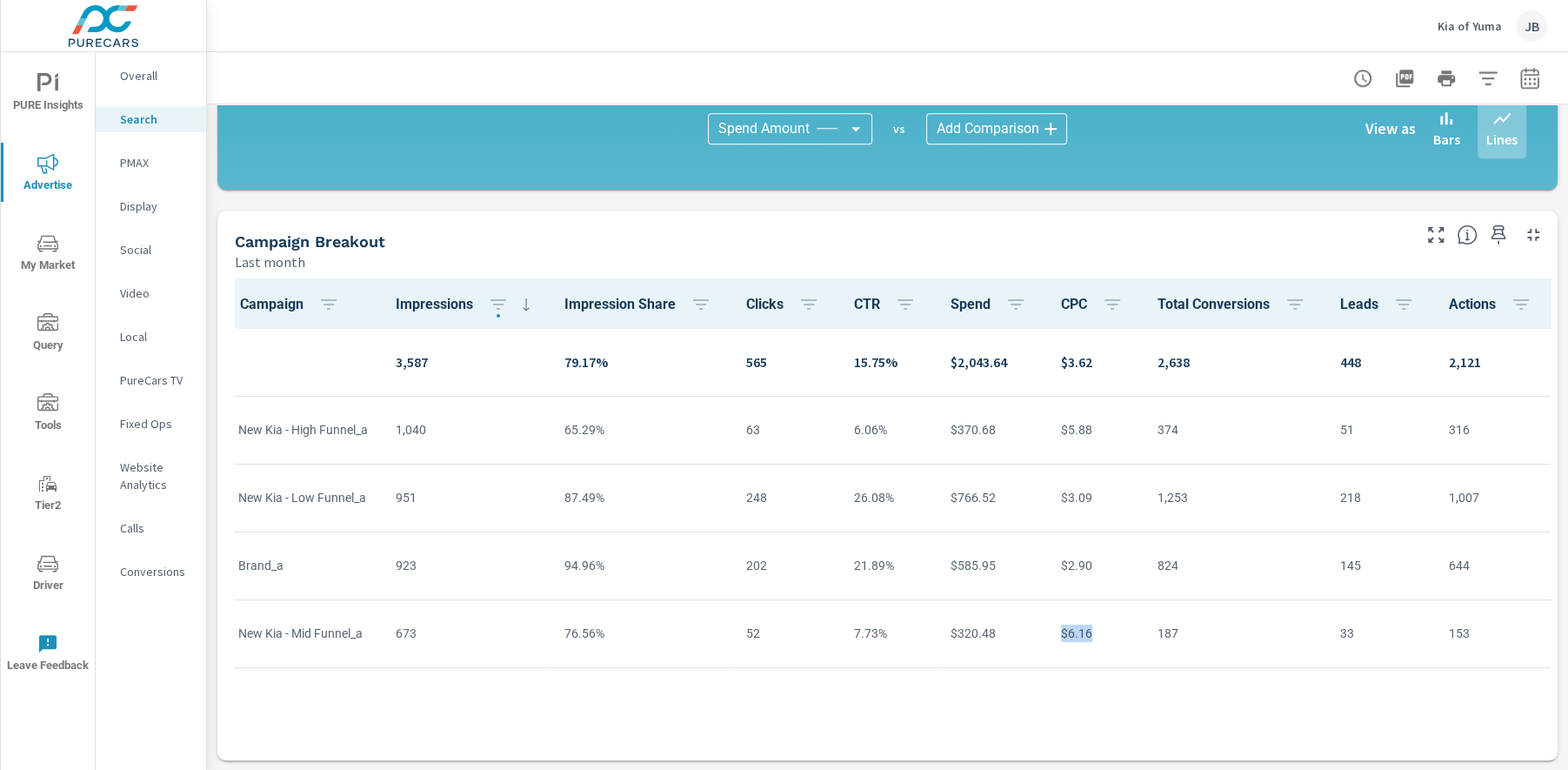 drag, startPoint x: 1104, startPoint y: 633, endPoint x: 1050, endPoint y: 632, distance: 54.009258 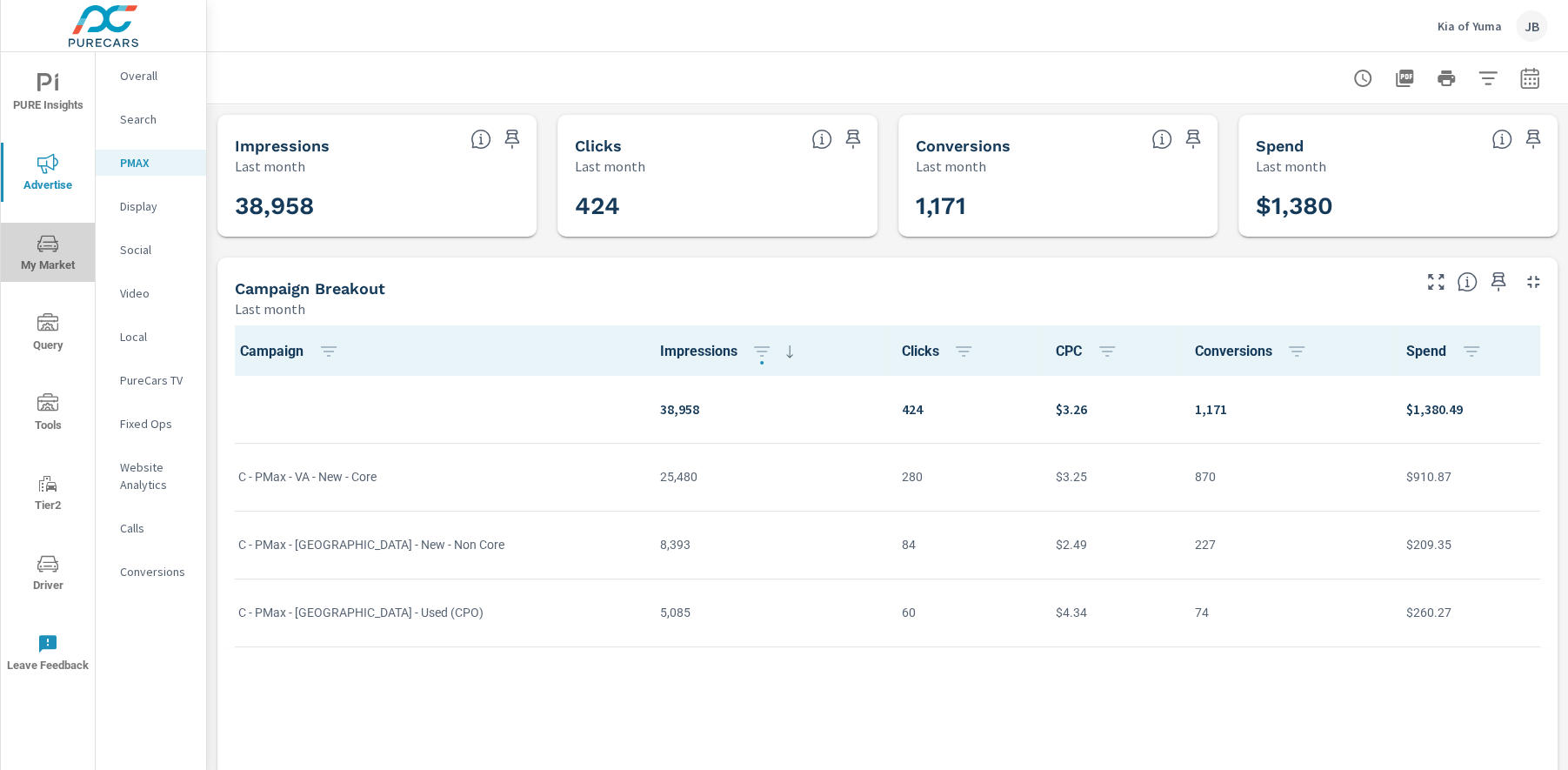 click on "My Market" at bounding box center [48, 254] 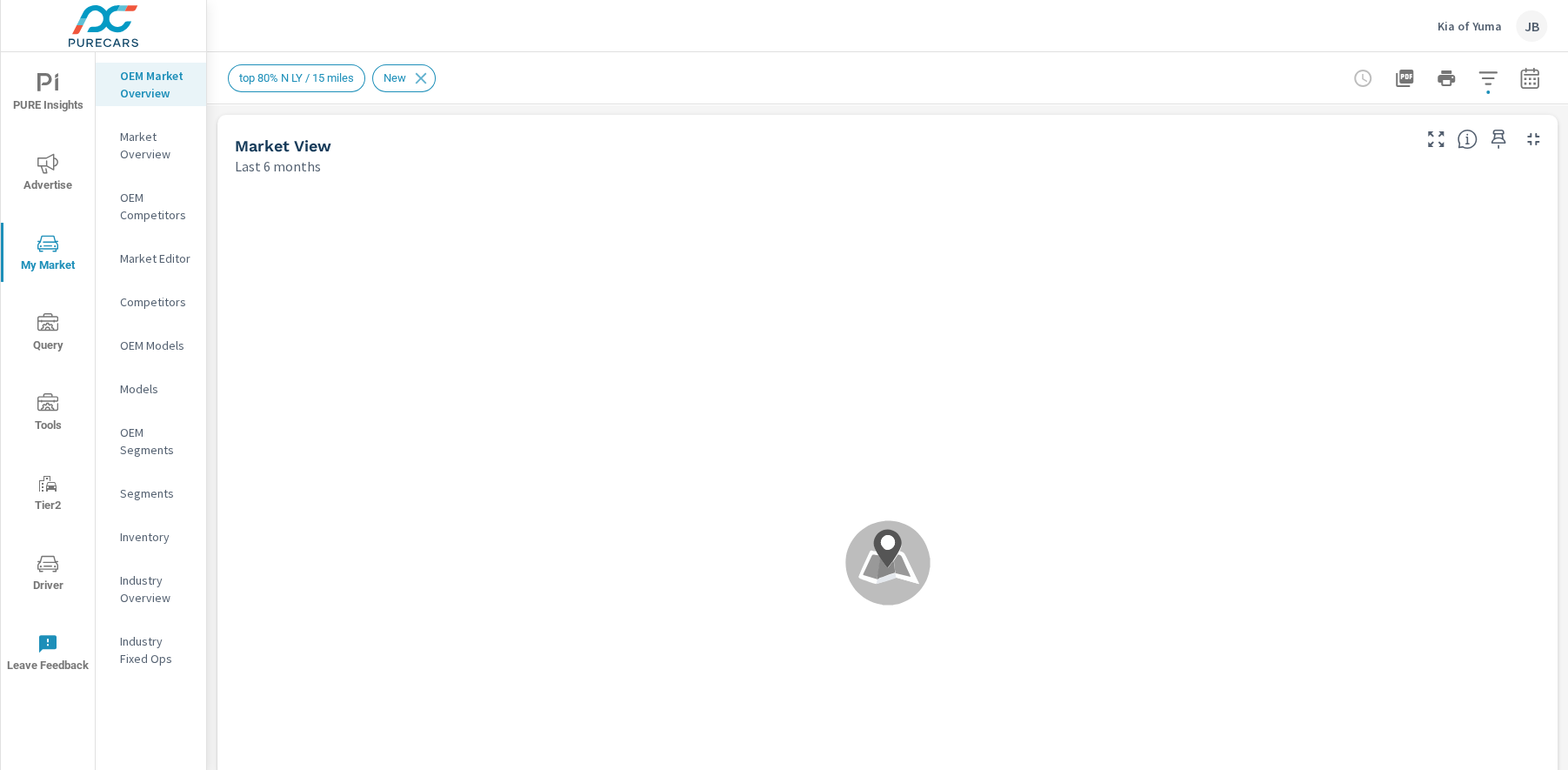 scroll, scrollTop: 1, scrollLeft: 0, axis: vertical 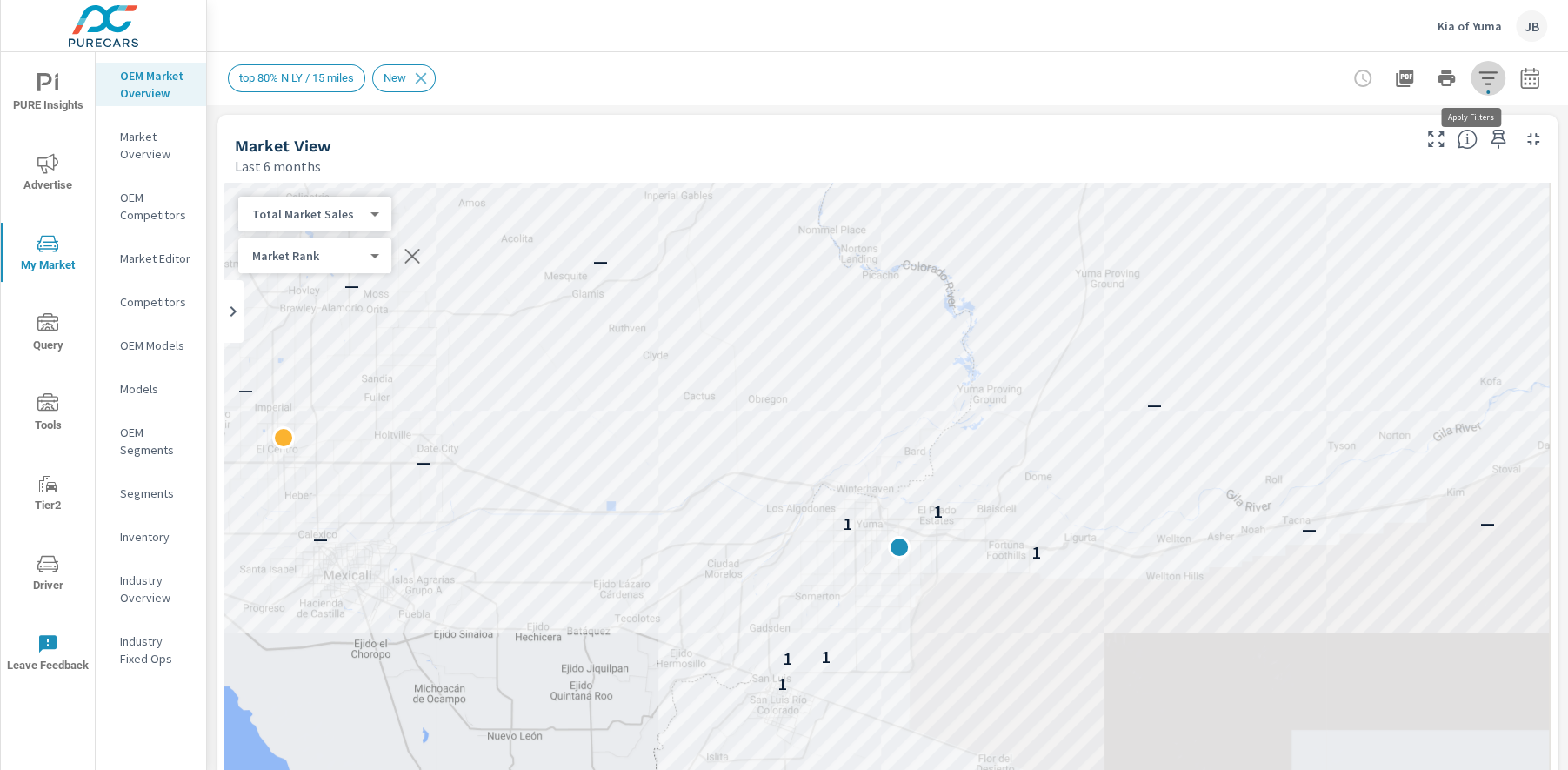 click 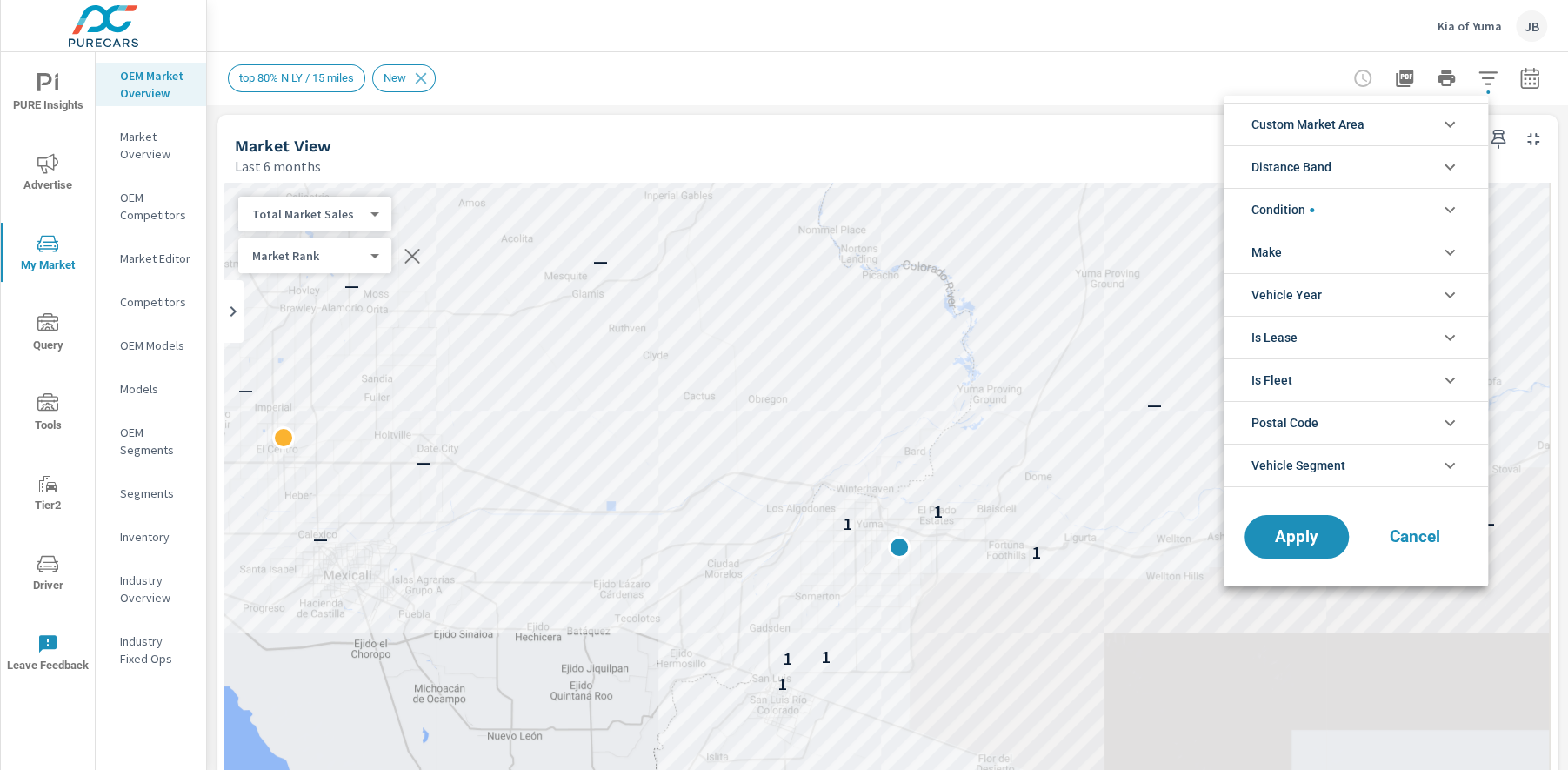 click on "Custom Market Area" at bounding box center [1356, 124] 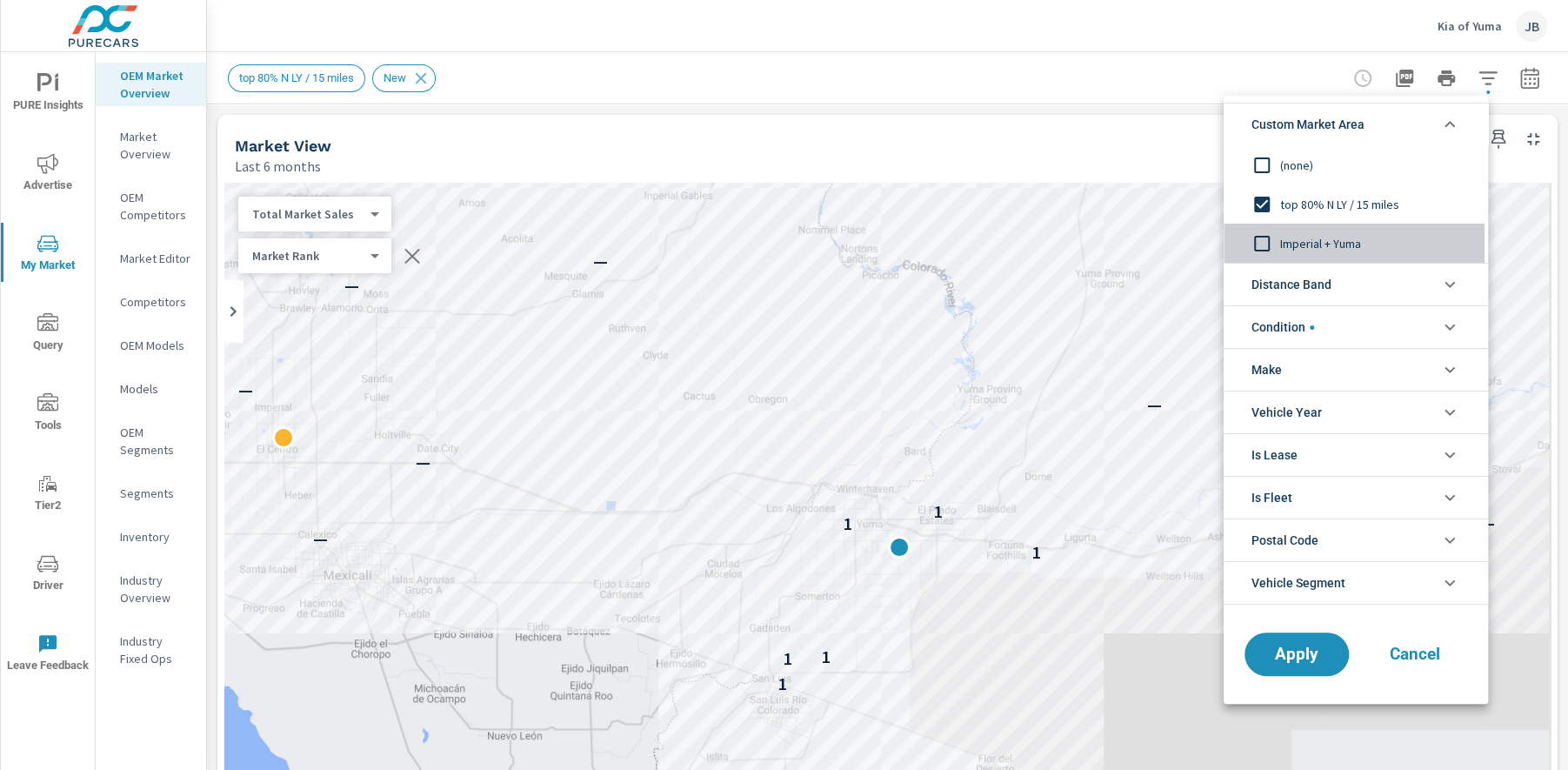 click on "Imperial + Yuma" at bounding box center [1375, 244] 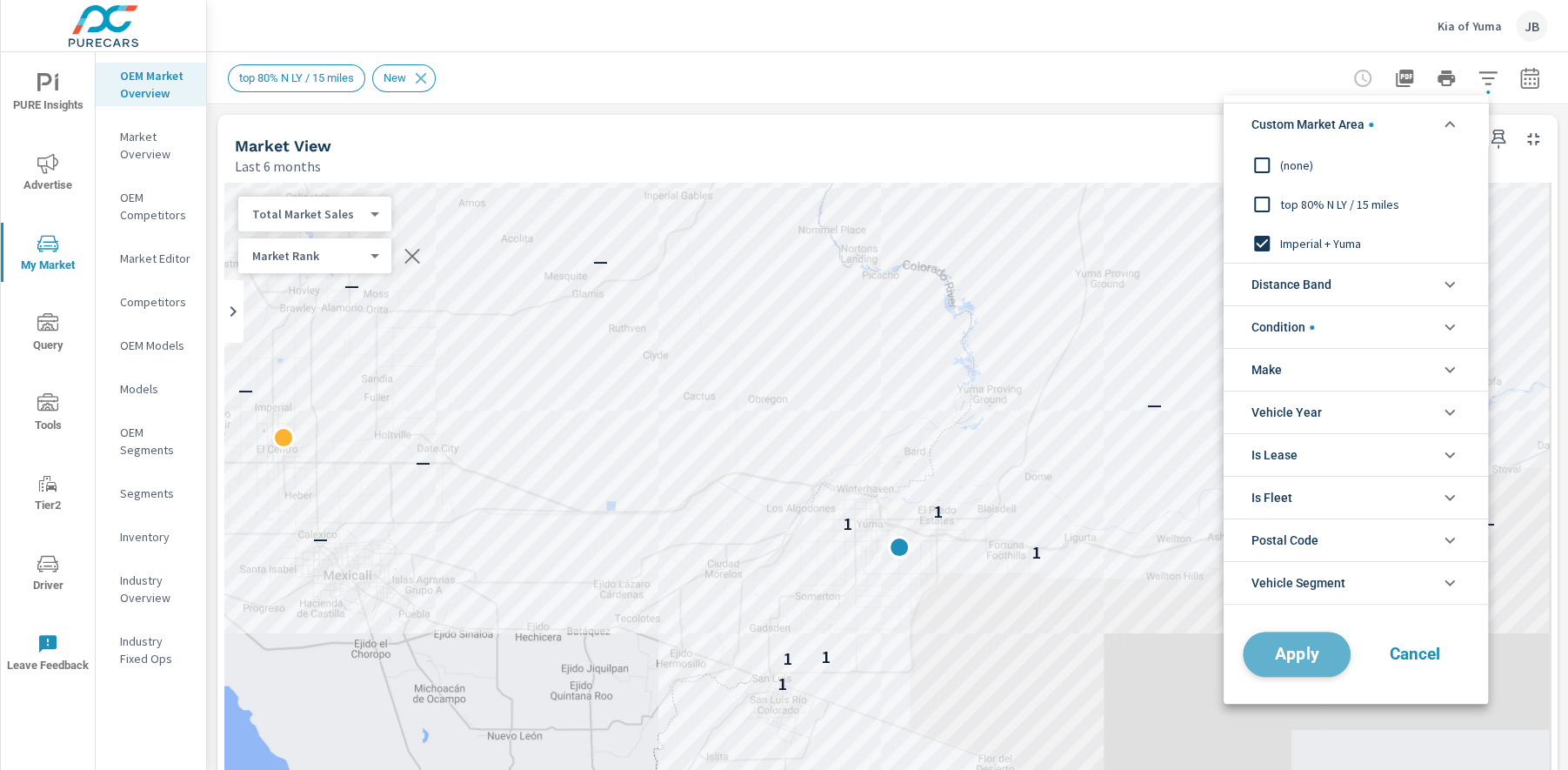 click on "Apply" at bounding box center [1297, 654] 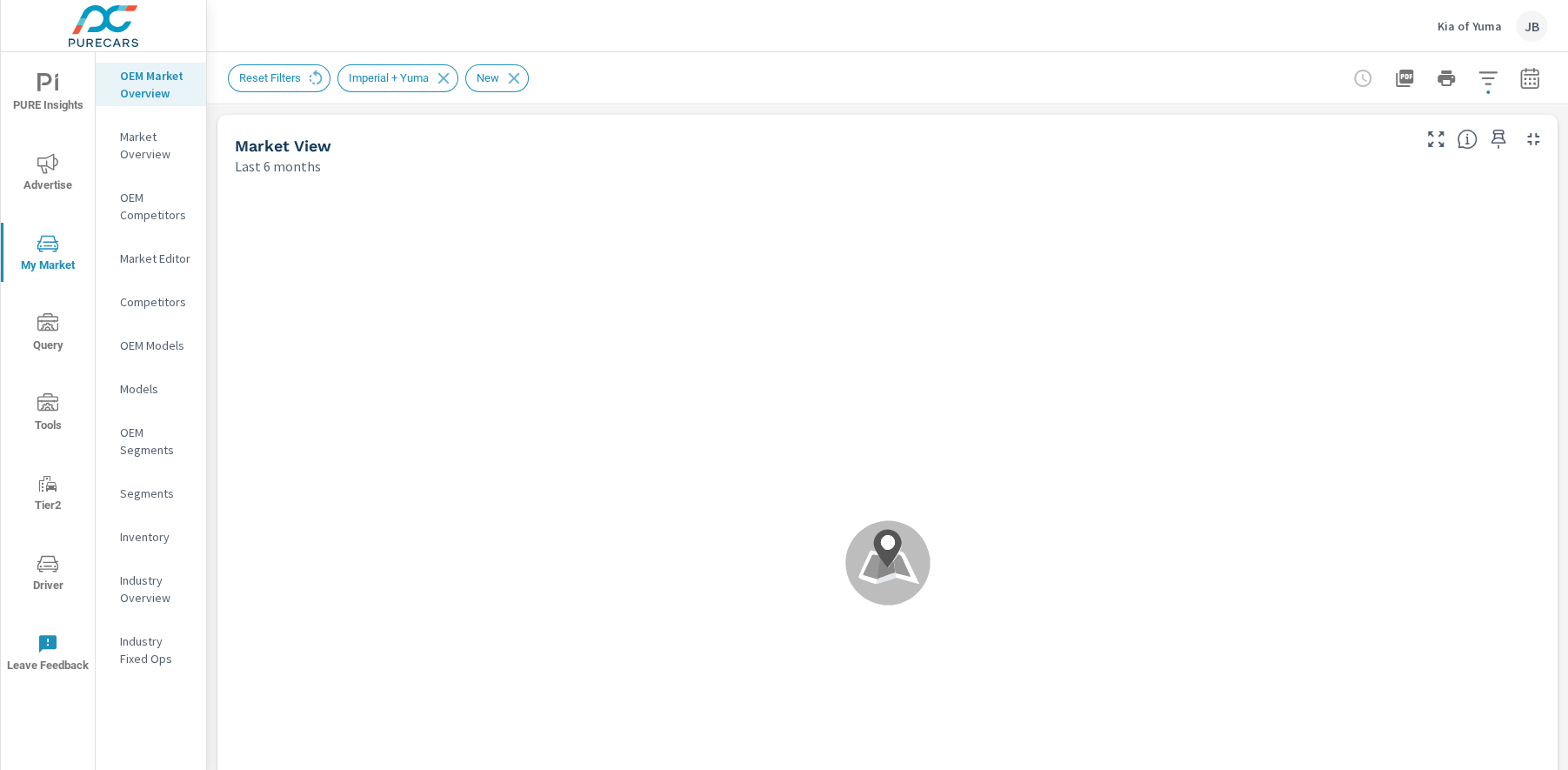 scroll, scrollTop: 1, scrollLeft: 0, axis: vertical 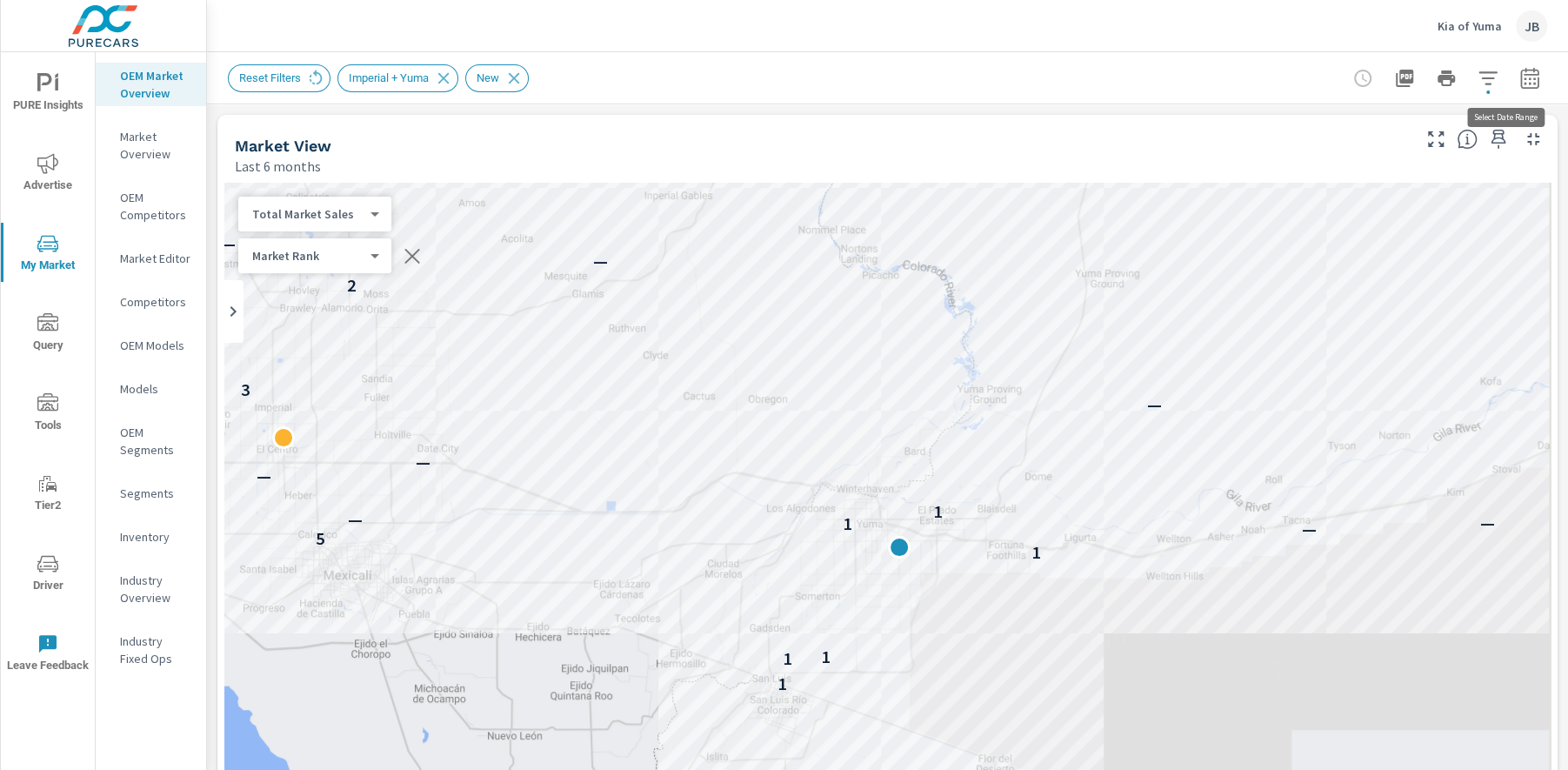 click at bounding box center [1530, 78] 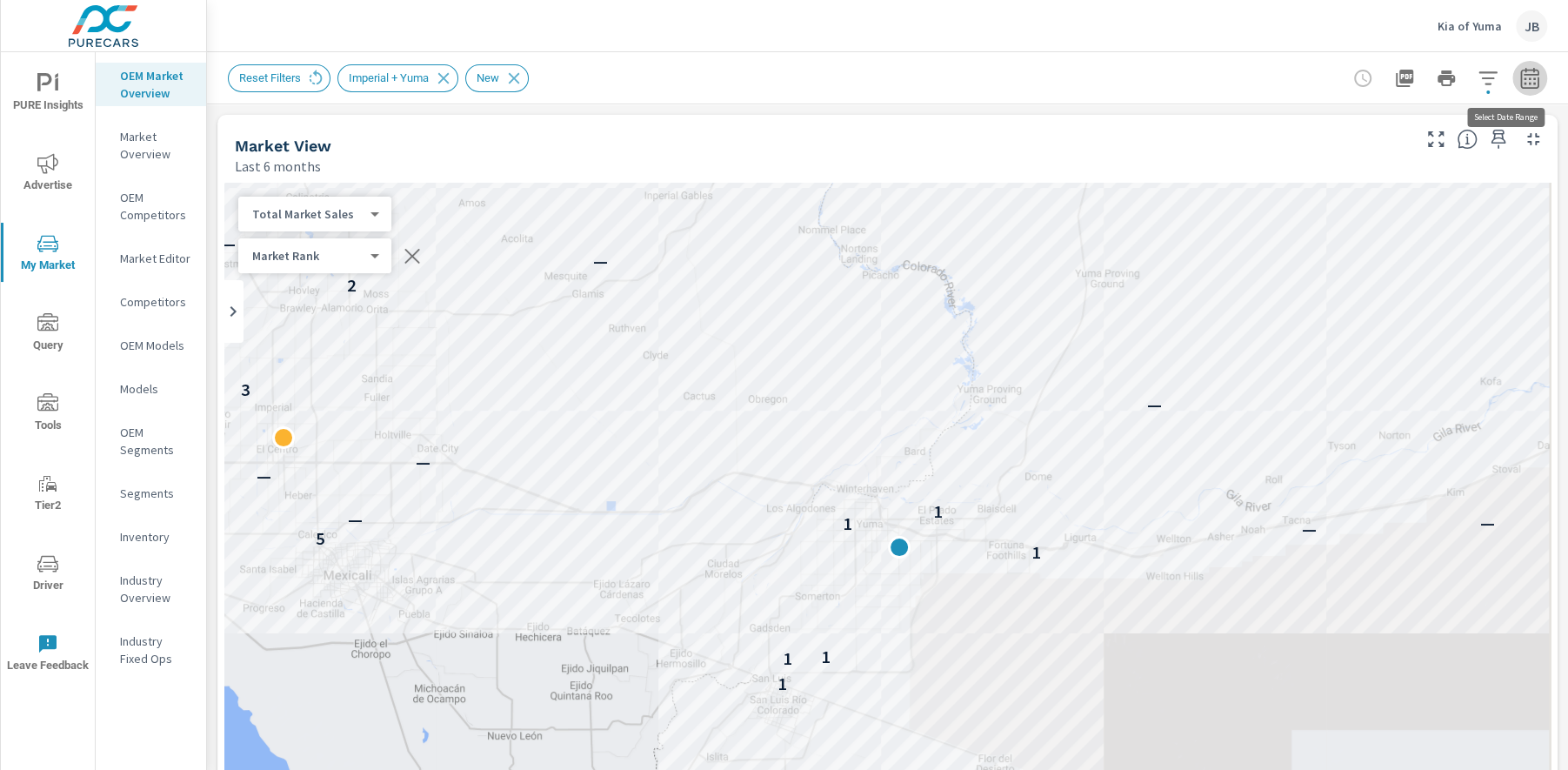 click 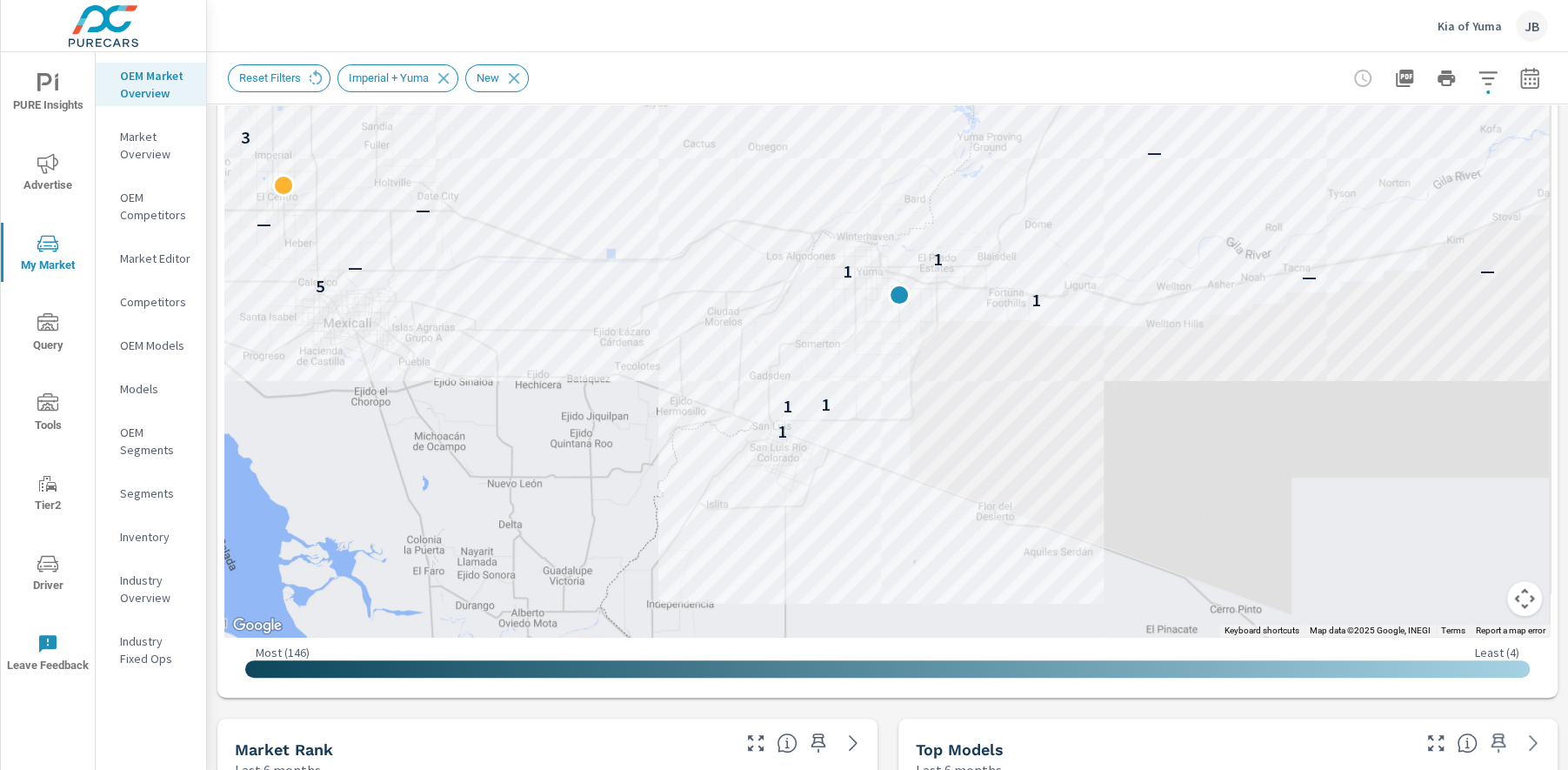 scroll, scrollTop: 236, scrollLeft: 0, axis: vertical 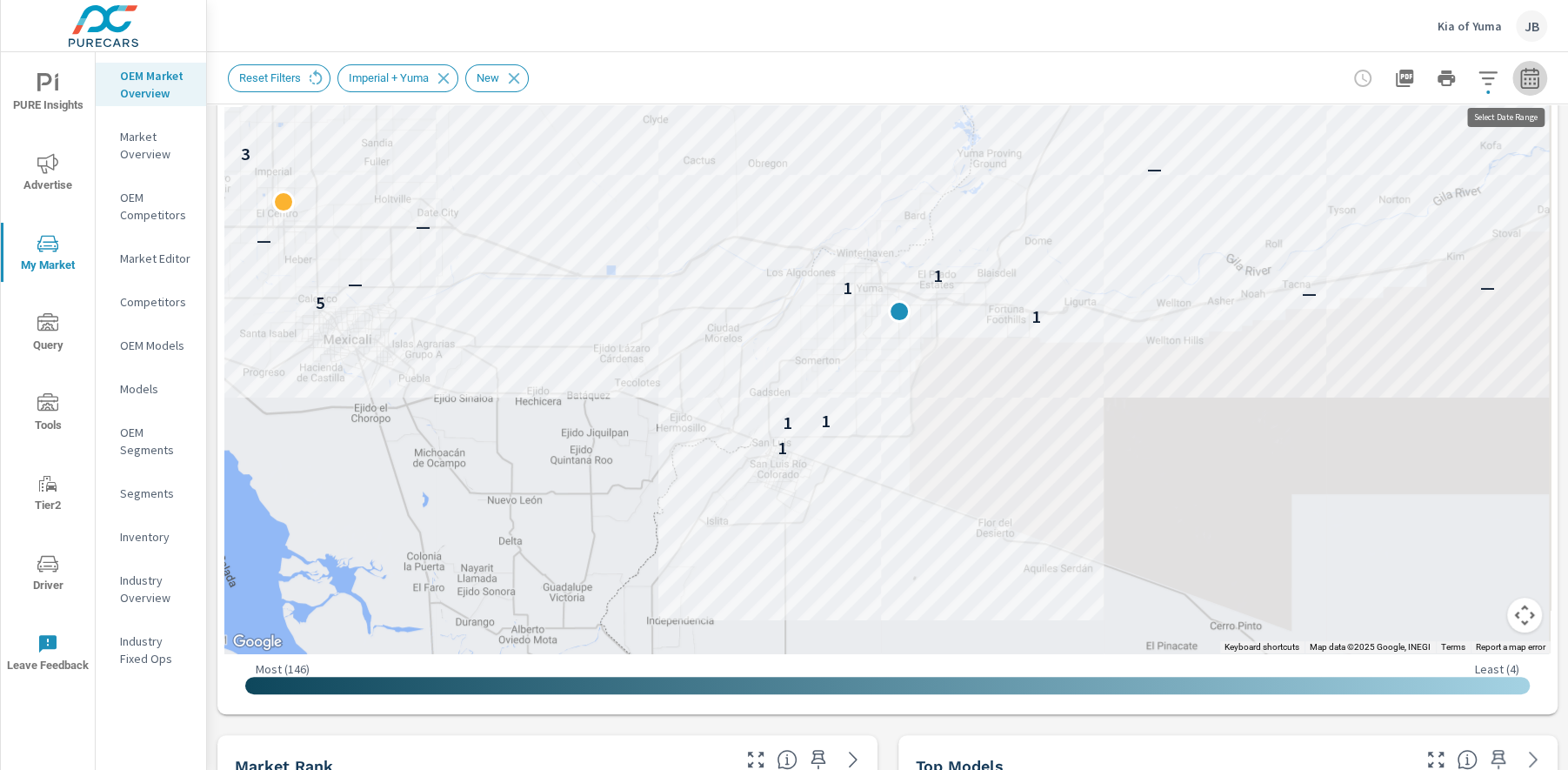 click 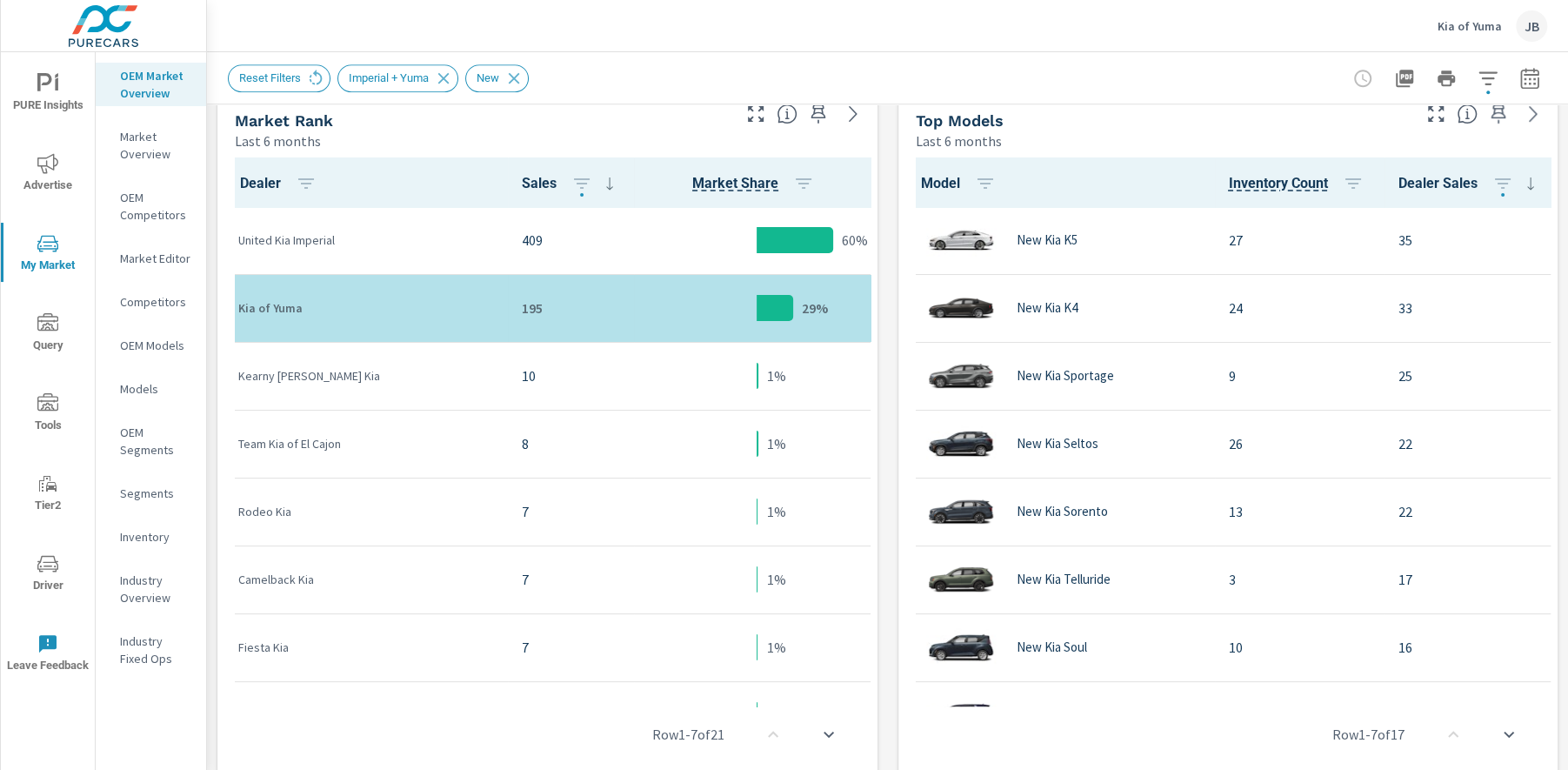 scroll, scrollTop: 887, scrollLeft: 0, axis: vertical 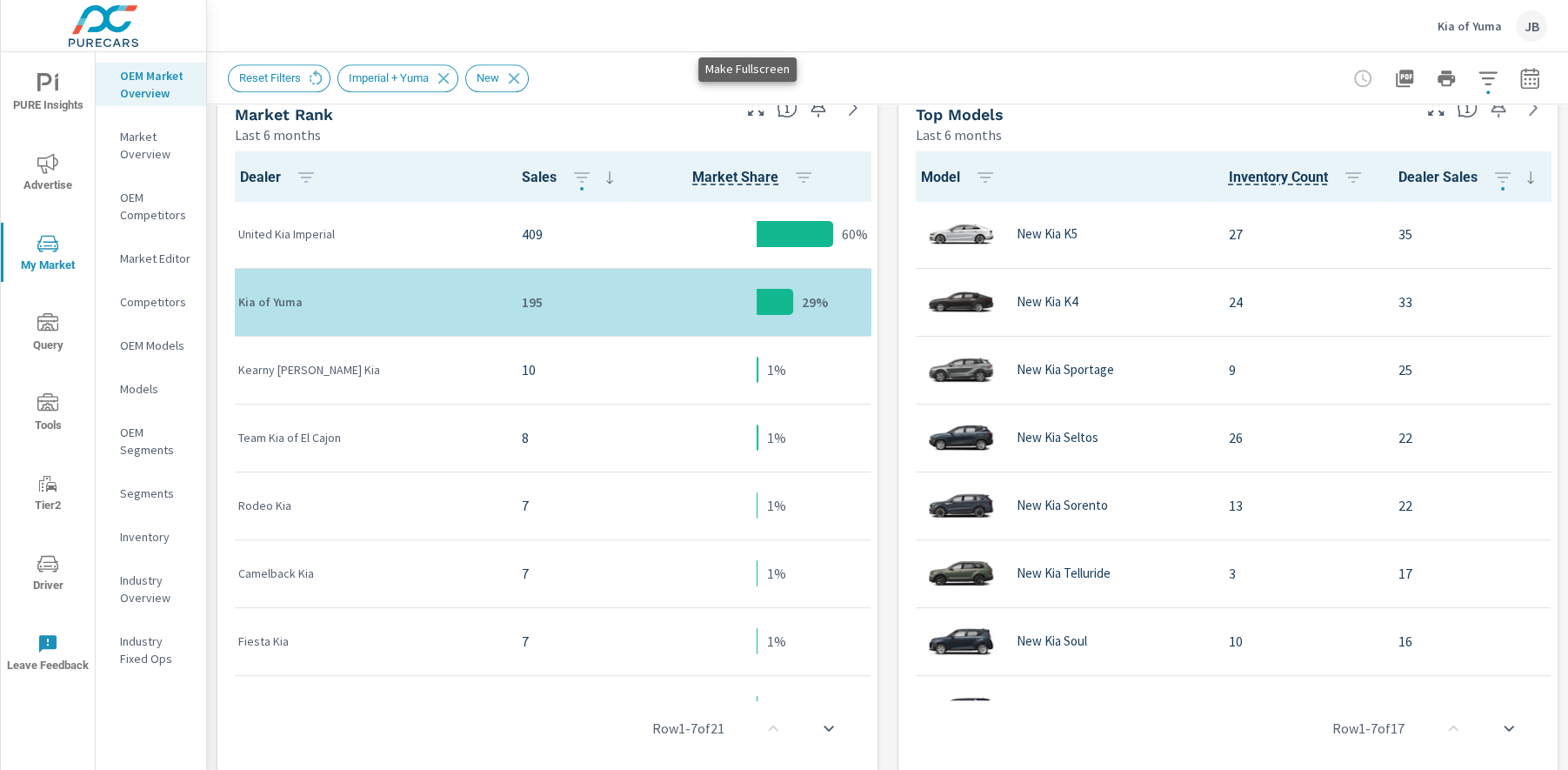 click 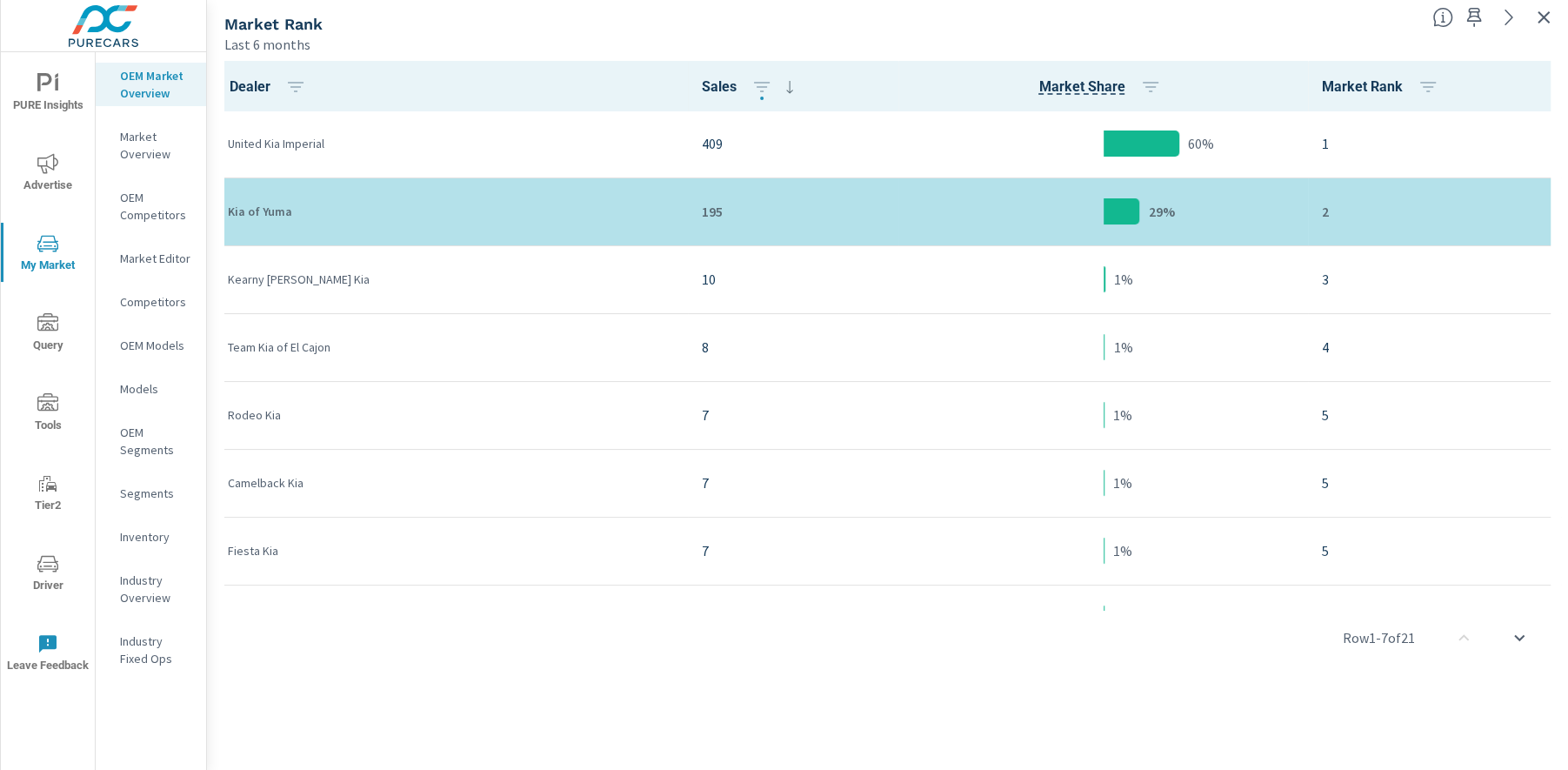 scroll, scrollTop: 0, scrollLeft: 0, axis: both 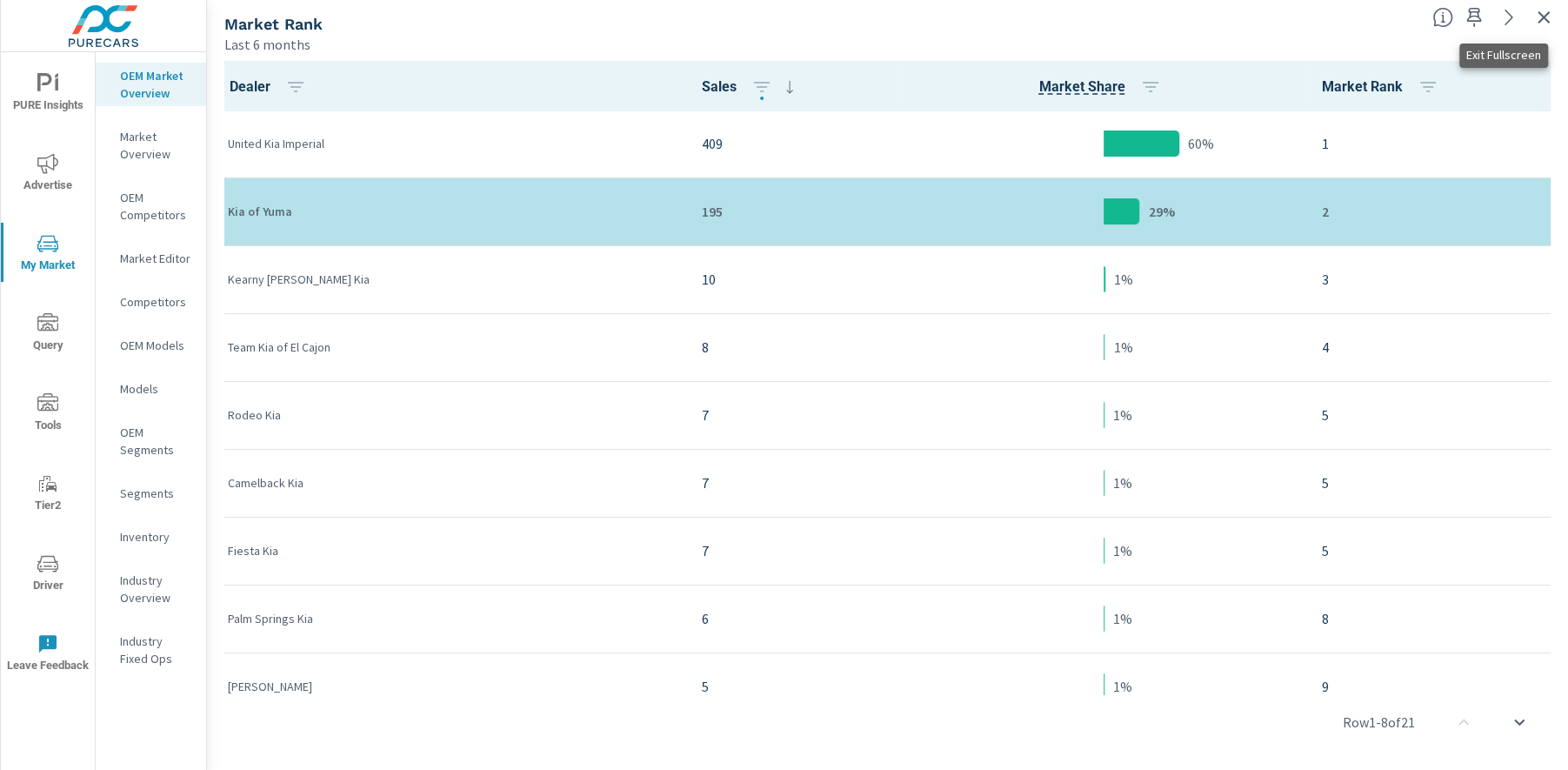click 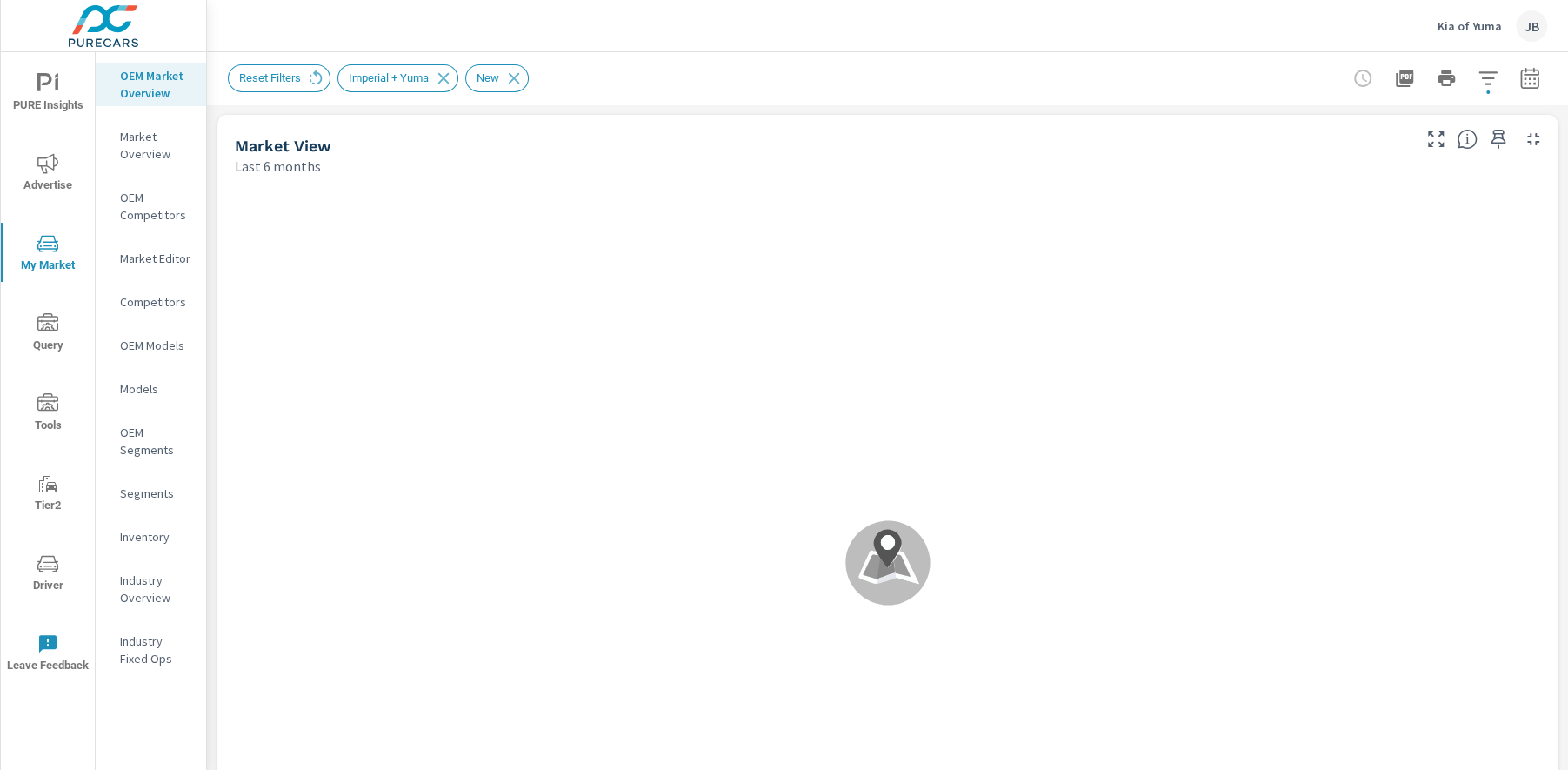 scroll, scrollTop: 1, scrollLeft: 0, axis: vertical 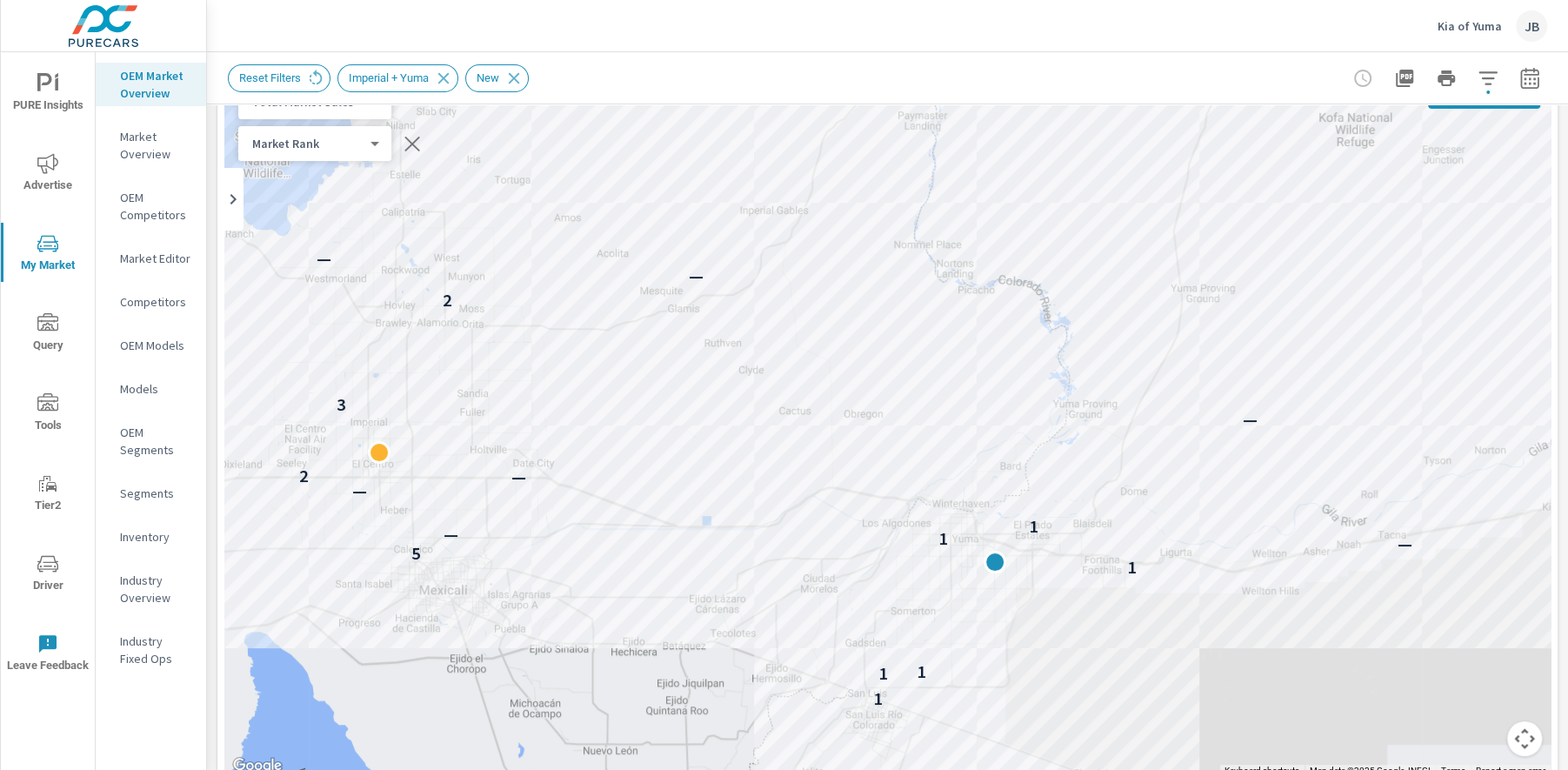 drag, startPoint x: 567, startPoint y: 566, endPoint x: 652, endPoint y: 674, distance: 137.4373 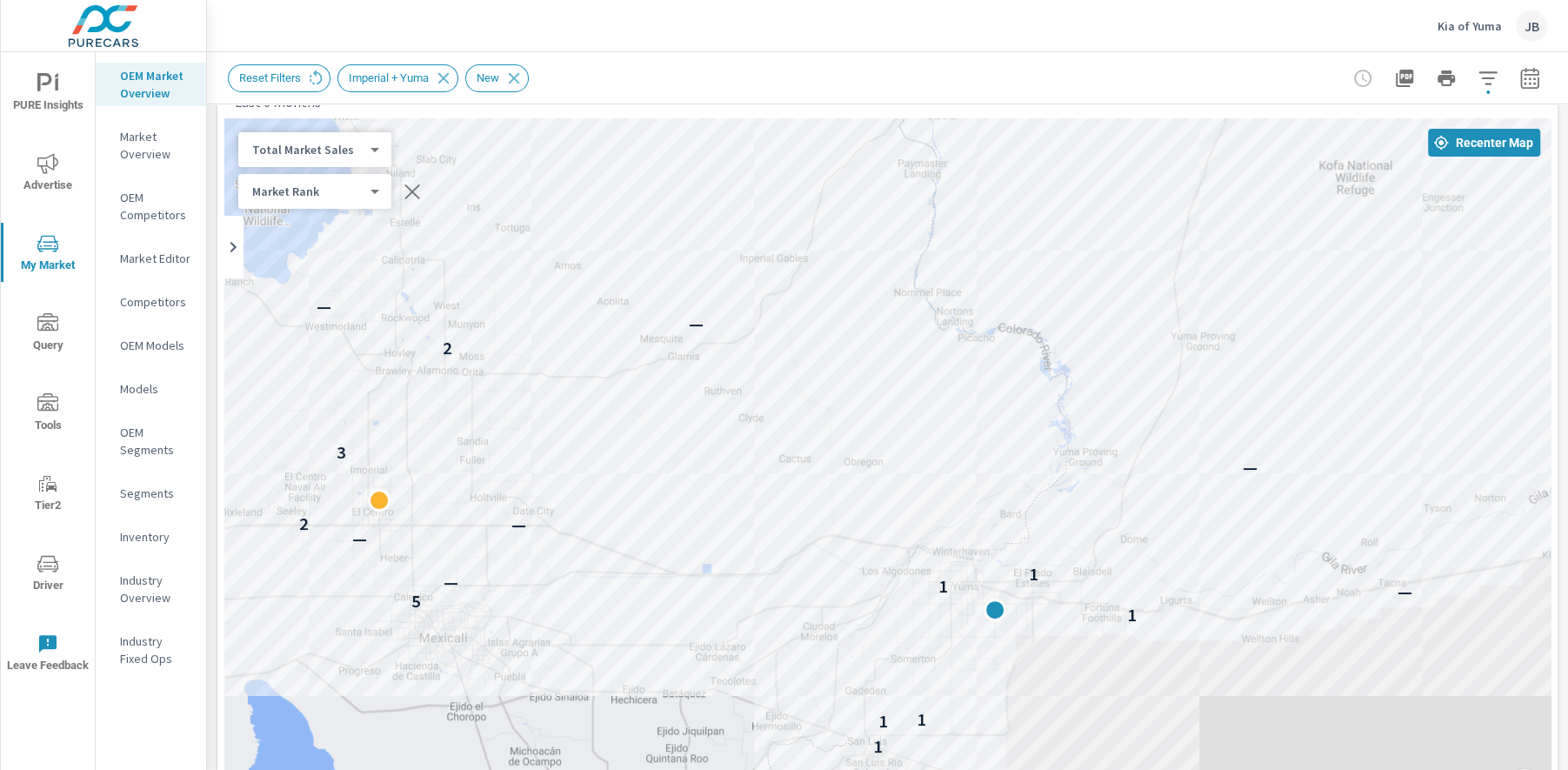 scroll, scrollTop: 53, scrollLeft: 0, axis: vertical 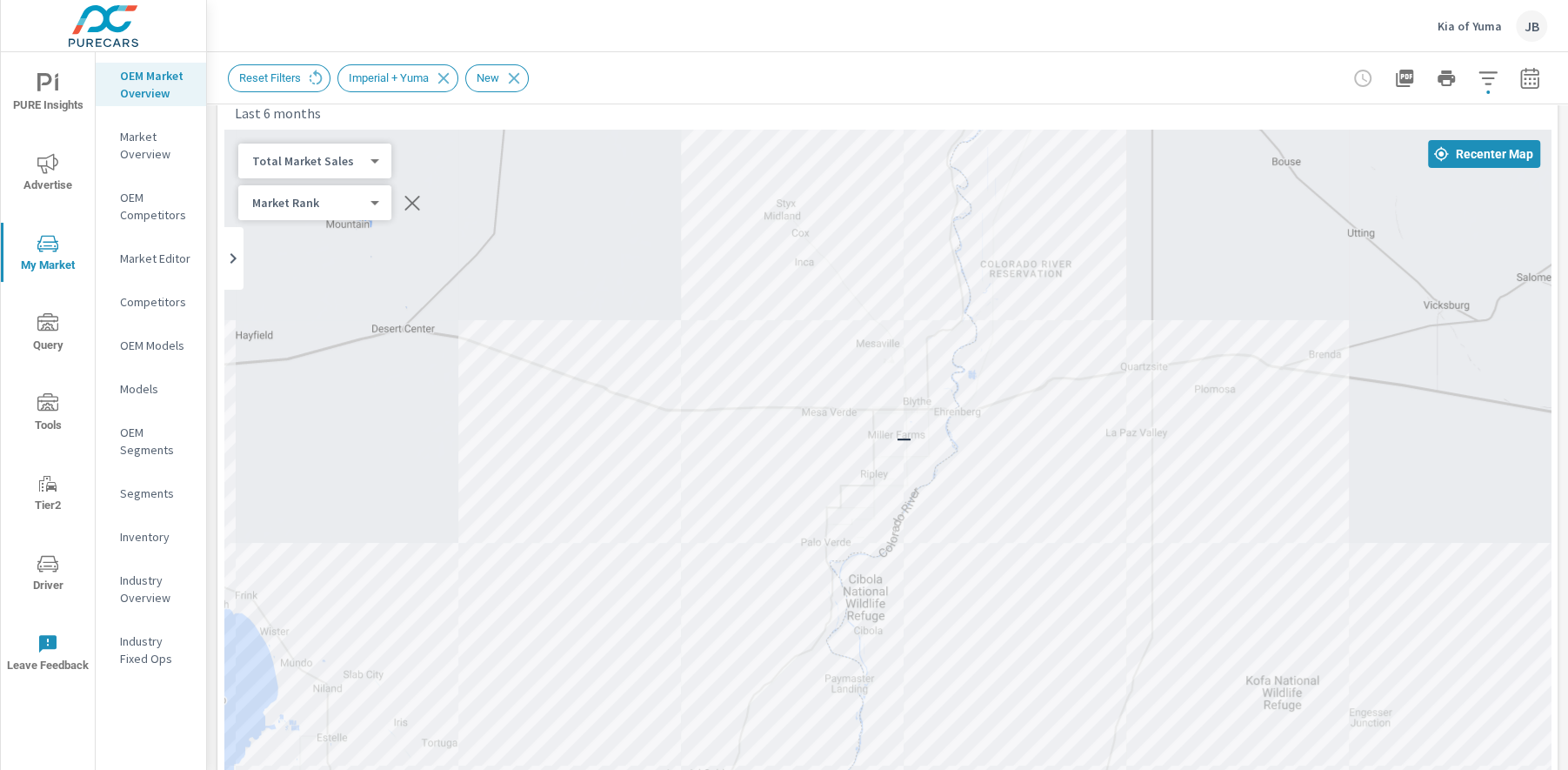 drag, startPoint x: 999, startPoint y: 252, endPoint x: 924, endPoint y: 758, distance: 511.5281 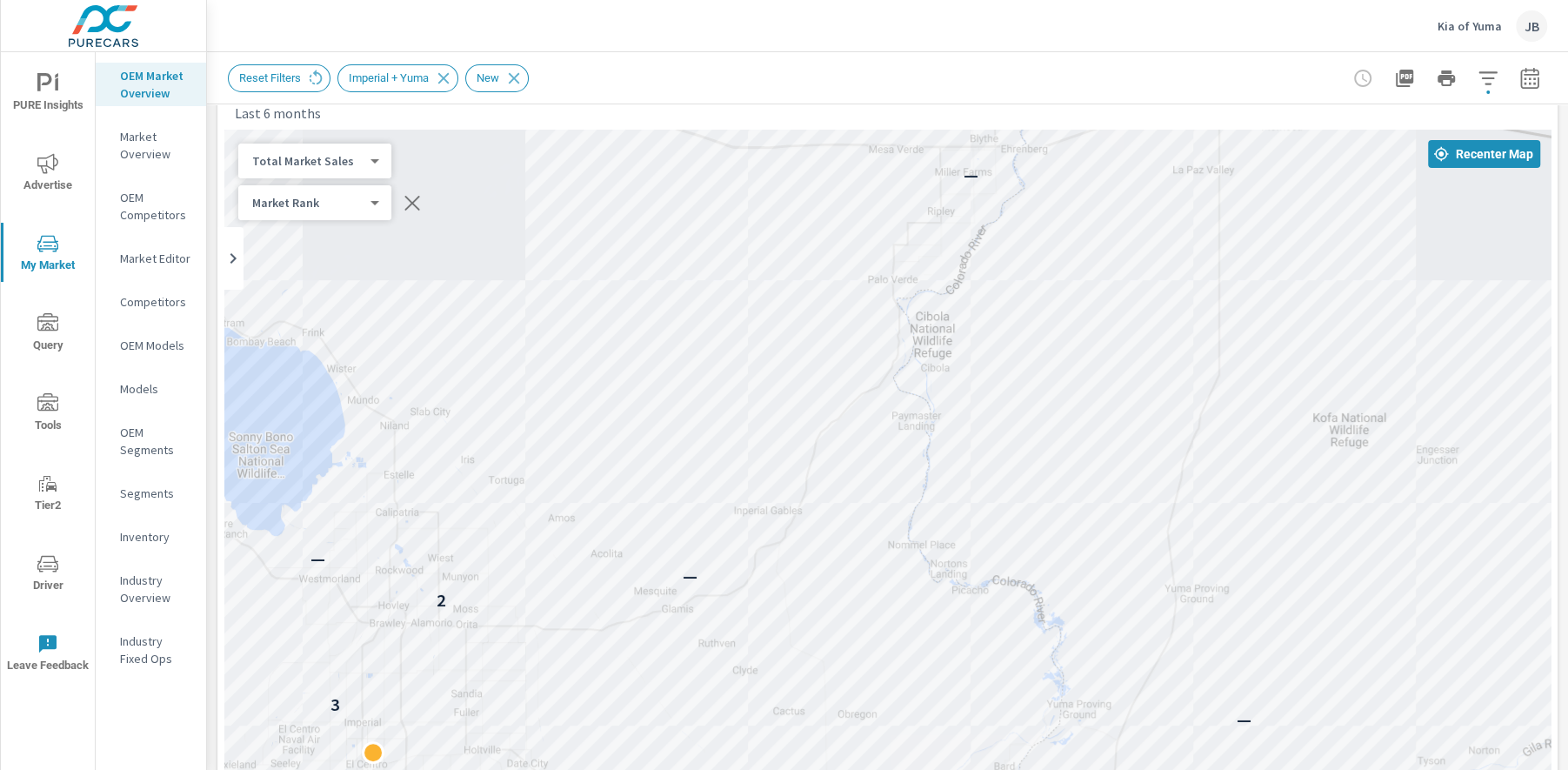 drag, startPoint x: 975, startPoint y: 599, endPoint x: 1045, endPoint y: 280, distance: 326.59 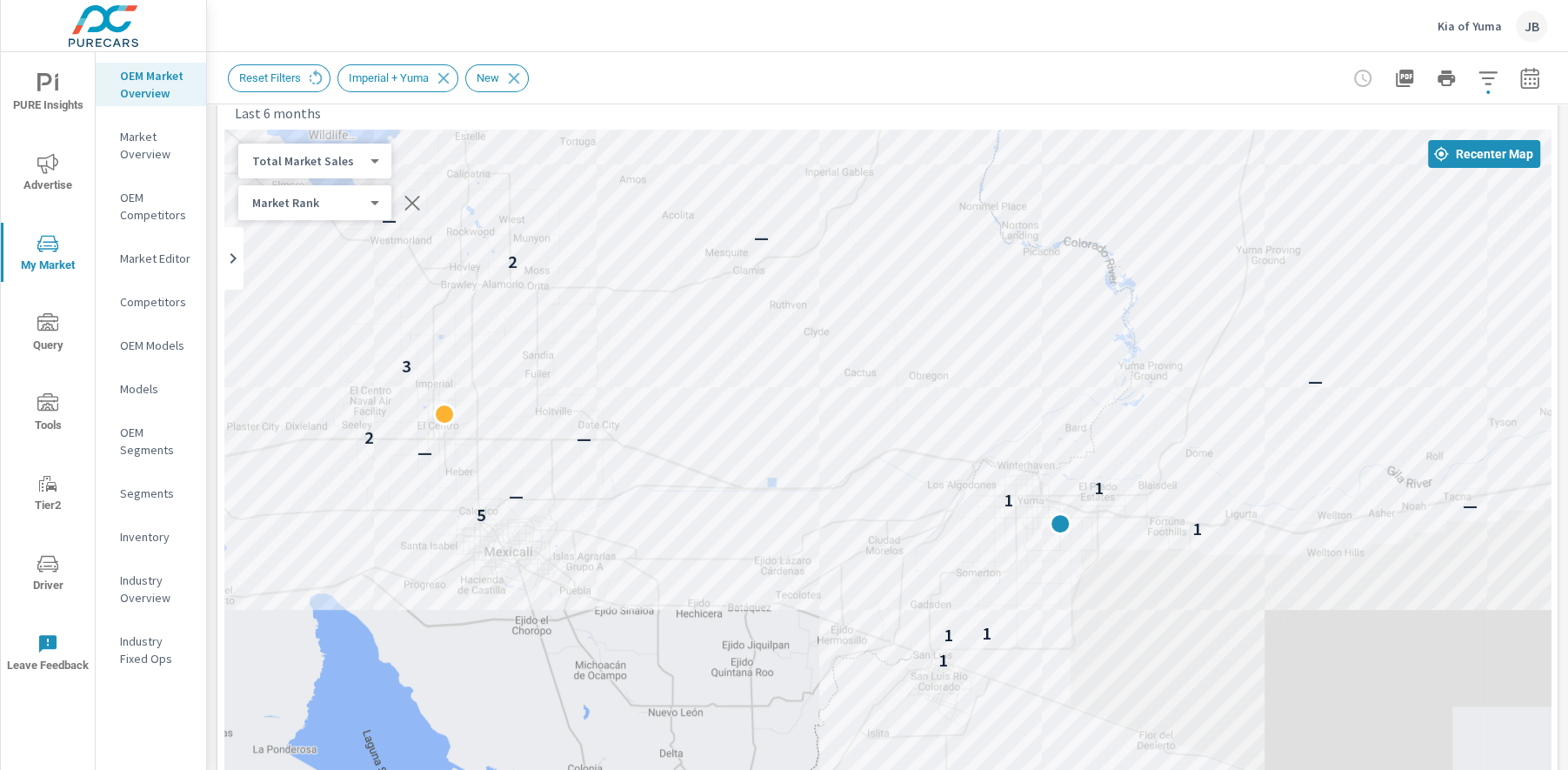 drag, startPoint x: 1039, startPoint y: 459, endPoint x: 1107, endPoint y: 129, distance: 336.93323 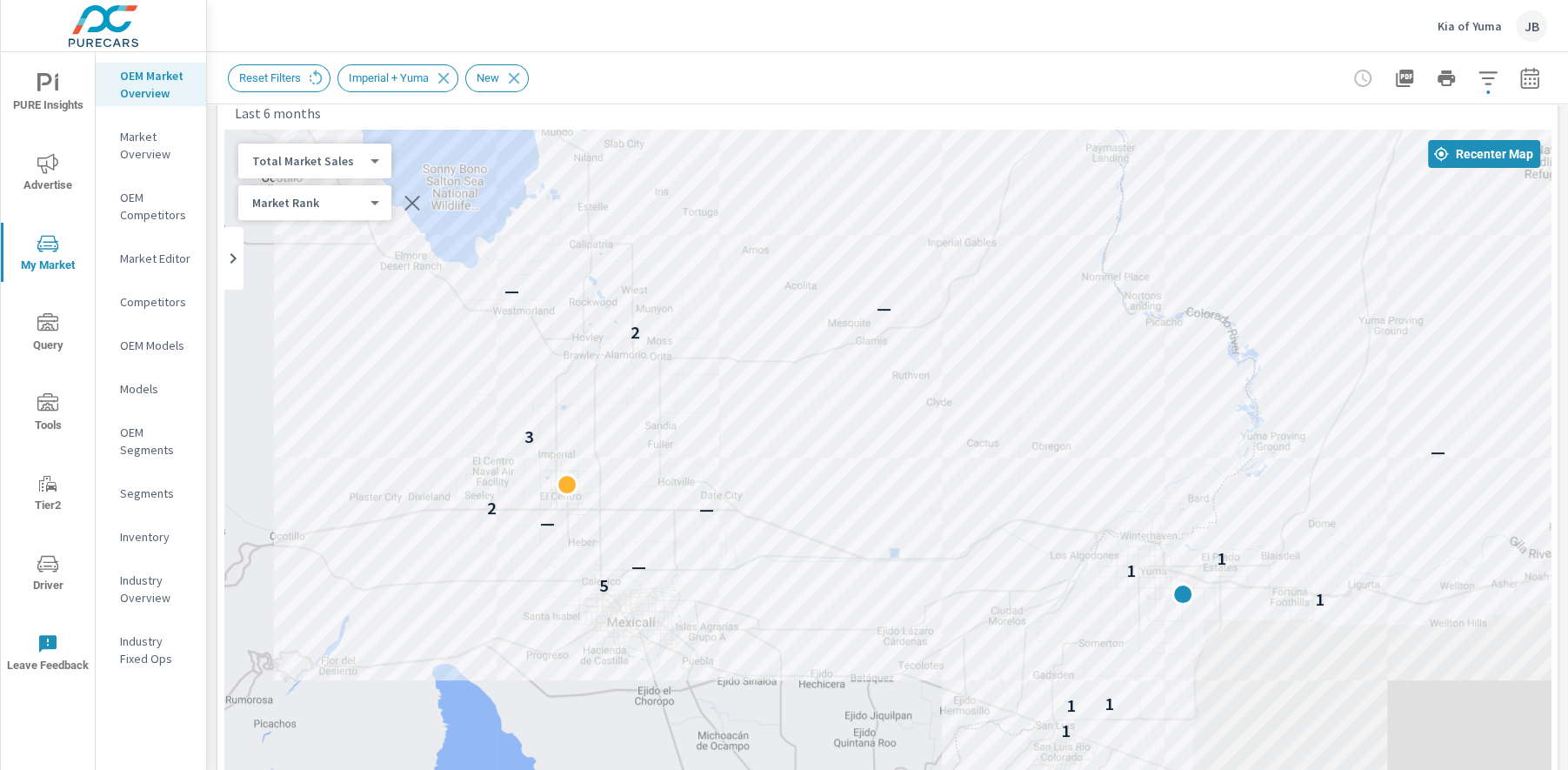 drag, startPoint x: 735, startPoint y: 651, endPoint x: 854, endPoint y: 726, distance: 140.66272 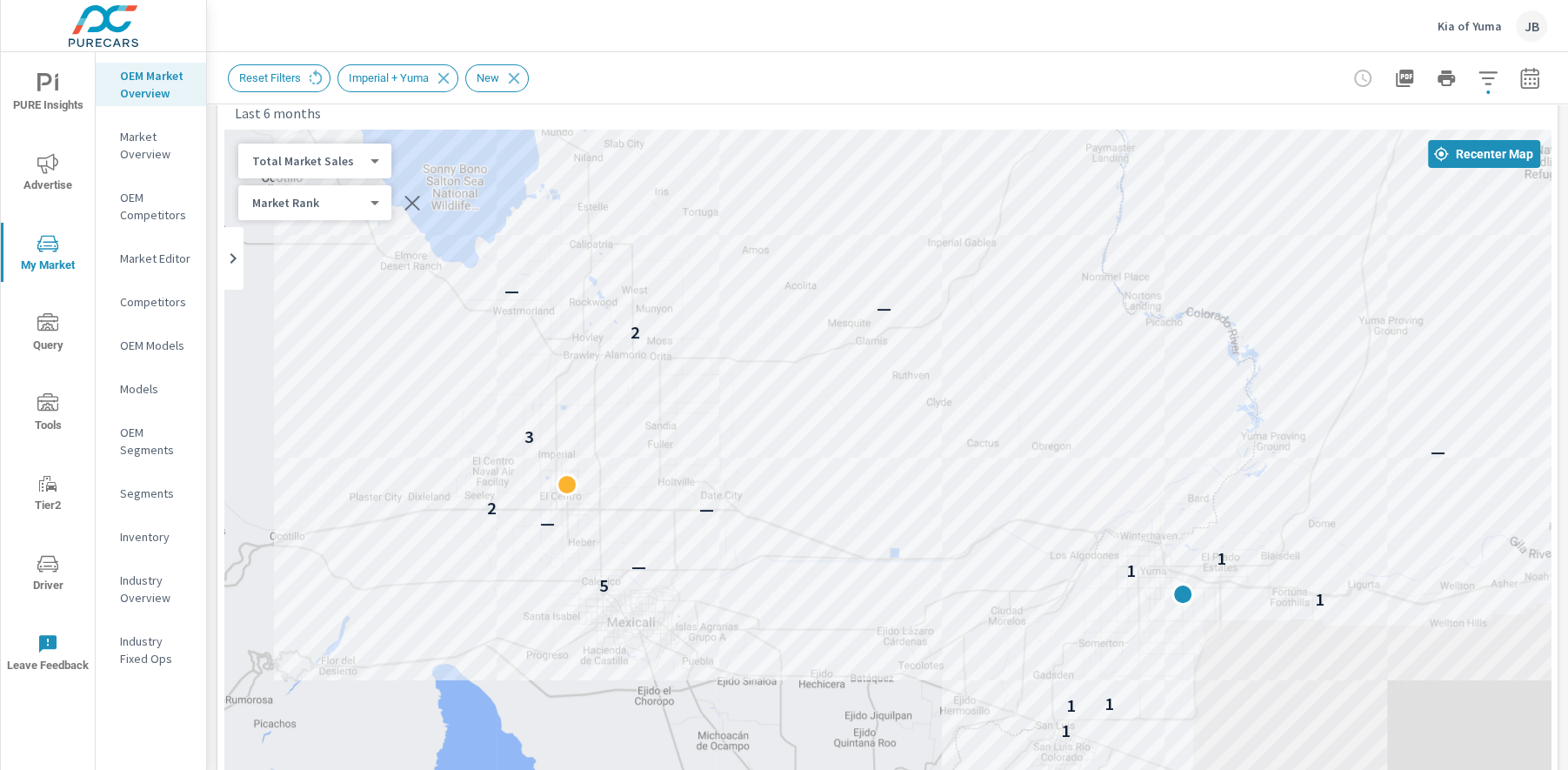click on "PURE Insights Advertise My Market Query Tools Tier2 Driver Leave Feedback OEM Market Overview Market Overview OEM Competitors Market Editor Competitors OEM Models Models OEM Segments Segments Inventory Industry Overview Industry Fixed Ops Kia of Yuma JB Market Overview Kia of Yuma Report date range:
Jan 01, 2025 -
Jun 30, 2025
Filters: AccountPma: Imperial + Yuma ConditionId: New Reset Filters Imperial + Yuma New Market View Last 6 months ← Move left → Move right ↑ Move up ↓ Move down + Zoom in - Zoom out Home Jump left by 75% End Jump right by 75% Page Up Jump up by 75% Page Down Jump down by 75% To navigate, press the arrow keys. 1 1 1 1 5 — 1 — — 1 — — 2 — 3 2 — — — — Keyboard shortcuts Map Data Map data ©2025 Google, INEGI Map data ©2025 Google, INEGI 10 km  Click to toggle between metric and imperial units Terms Report a map error Most ( 146 ) Least ( 4 ) Recenter Map Total Market Sales 2 ​ Market Rank 4 ​ Dealer 1" at bounding box center [784, 385] 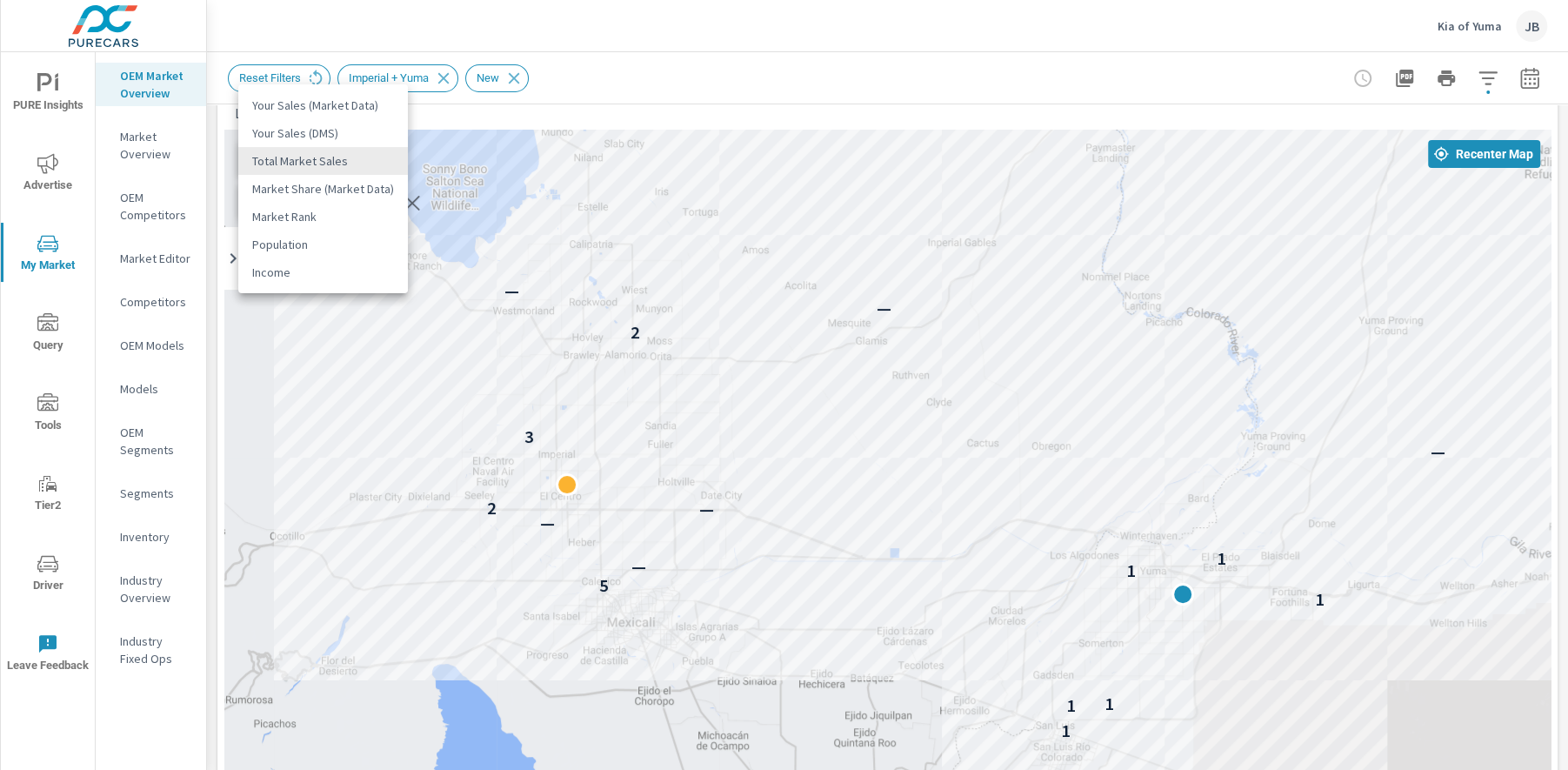 click on "Your Sales (DMS)" at bounding box center [323, 133] 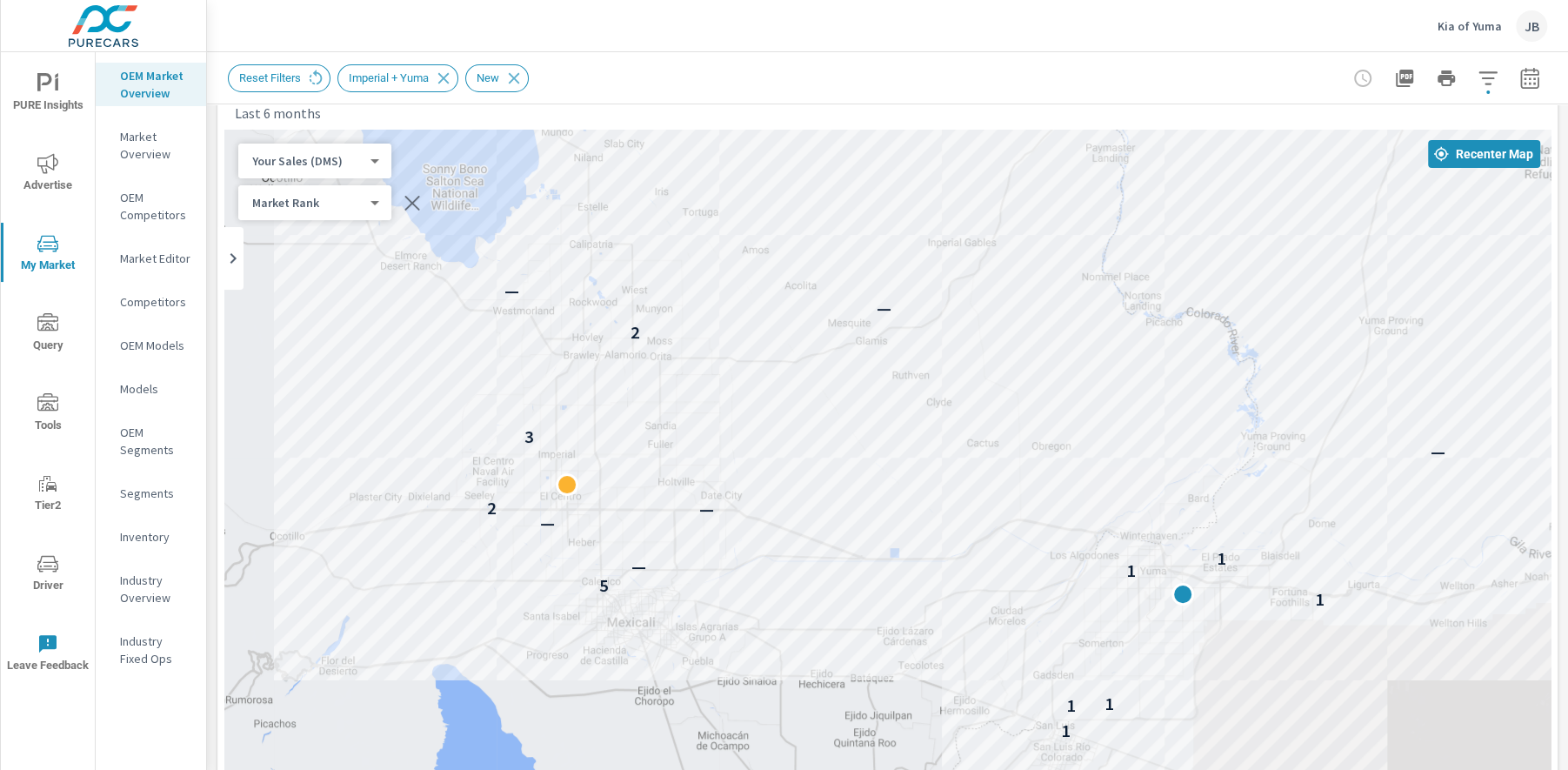 click on "PURE Insights Advertise My Market Query Tools Tier2 Driver Leave Feedback OEM Market Overview Market Overview OEM Competitors Market Editor Competitors OEM Models Models OEM Segments Segments Inventory Industry Overview Industry Fixed Ops Kia of Yuma JB Market Overview Kia of Yuma Report date range:
Jan 01, 2025 -
Jun 30, 2025
Filters: AccountPma: Imperial + Yuma ConditionId: New Reset Filters Imperial + Yuma New Market View Last 6 months ← Move left → Move right ↑ Move up ↓ Move down + Zoom in - Zoom out Home Jump left by 75% End Jump right by 75% Page Up Jump up by 75% Page Down Jump down by 75% To navigate, press the arrow keys. 1 1 1 1 5 — 1 — — 1 — — 2 — 3 2 — — — — Keyboard shortcuts Map Data Map data ©2025 Google, INEGI Map data ©2025 Google, INEGI 10 km  Click to toggle between metric and imperial units Terms Report a map error Most ( 69 ) Least ( 1 ) Recenter Map Your Sales (DMS) 1 ​ Market Rank 4 ​ Market Rank" at bounding box center [784, 385] 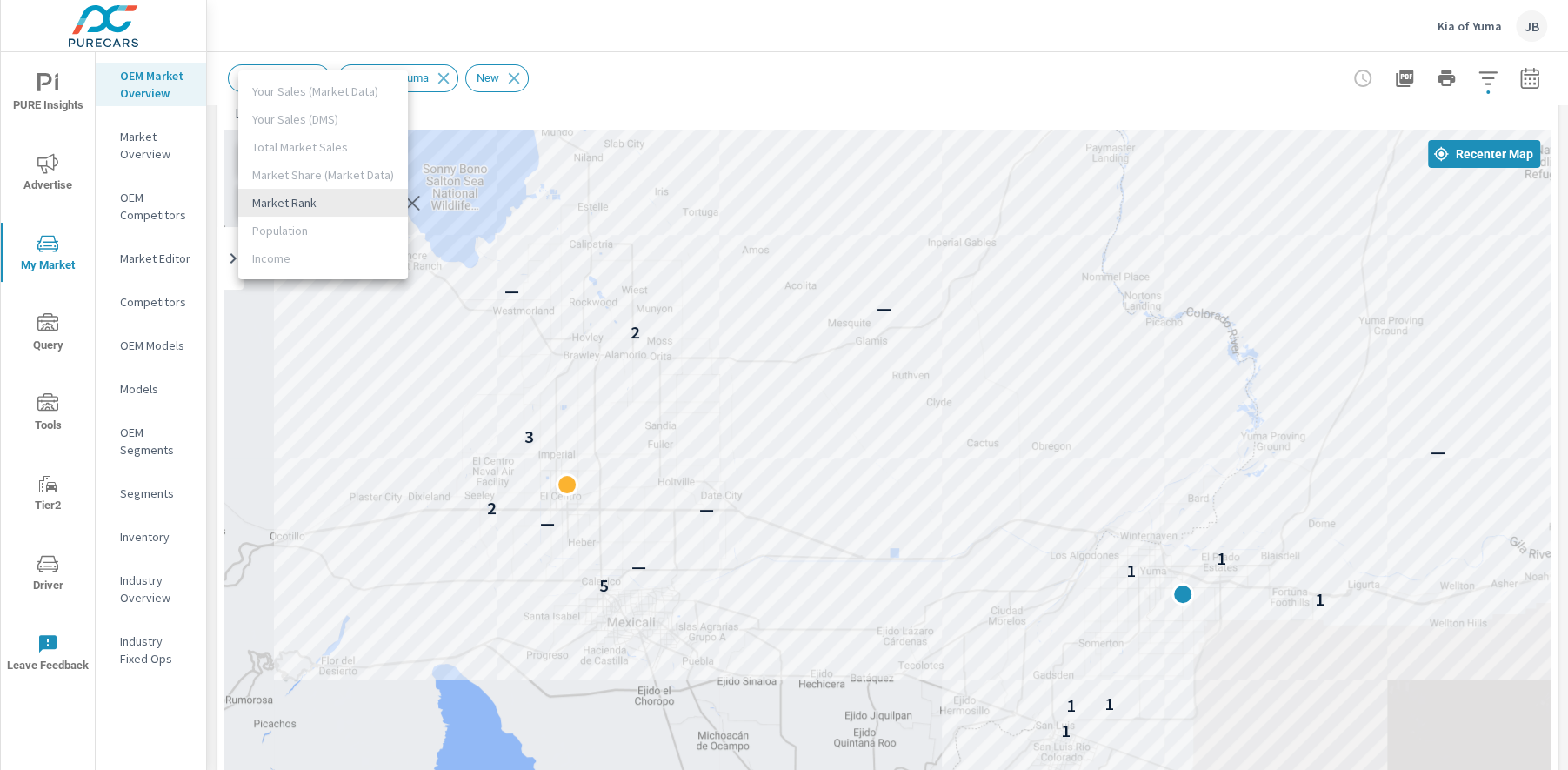 click at bounding box center [784, 385] 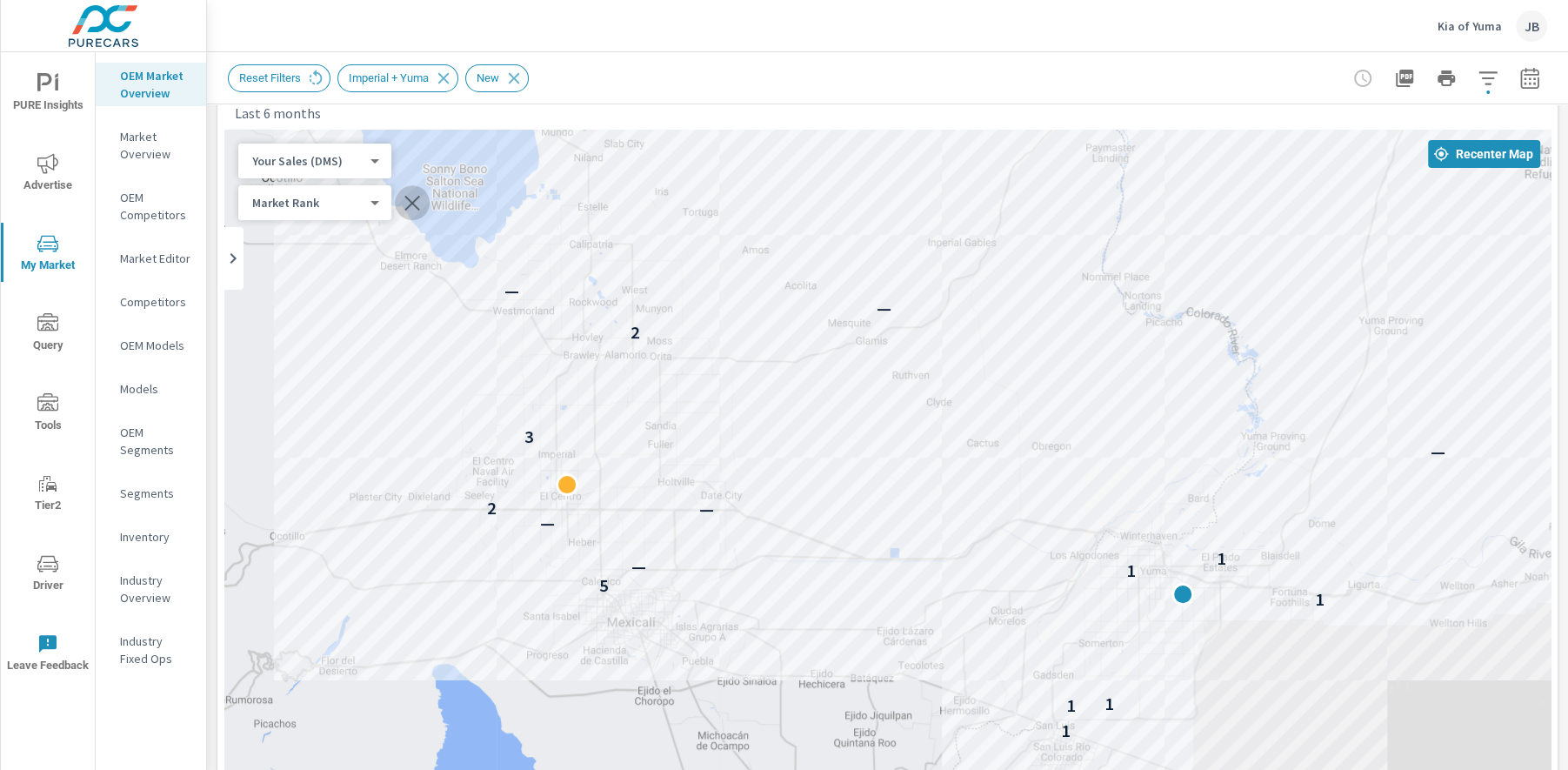 click 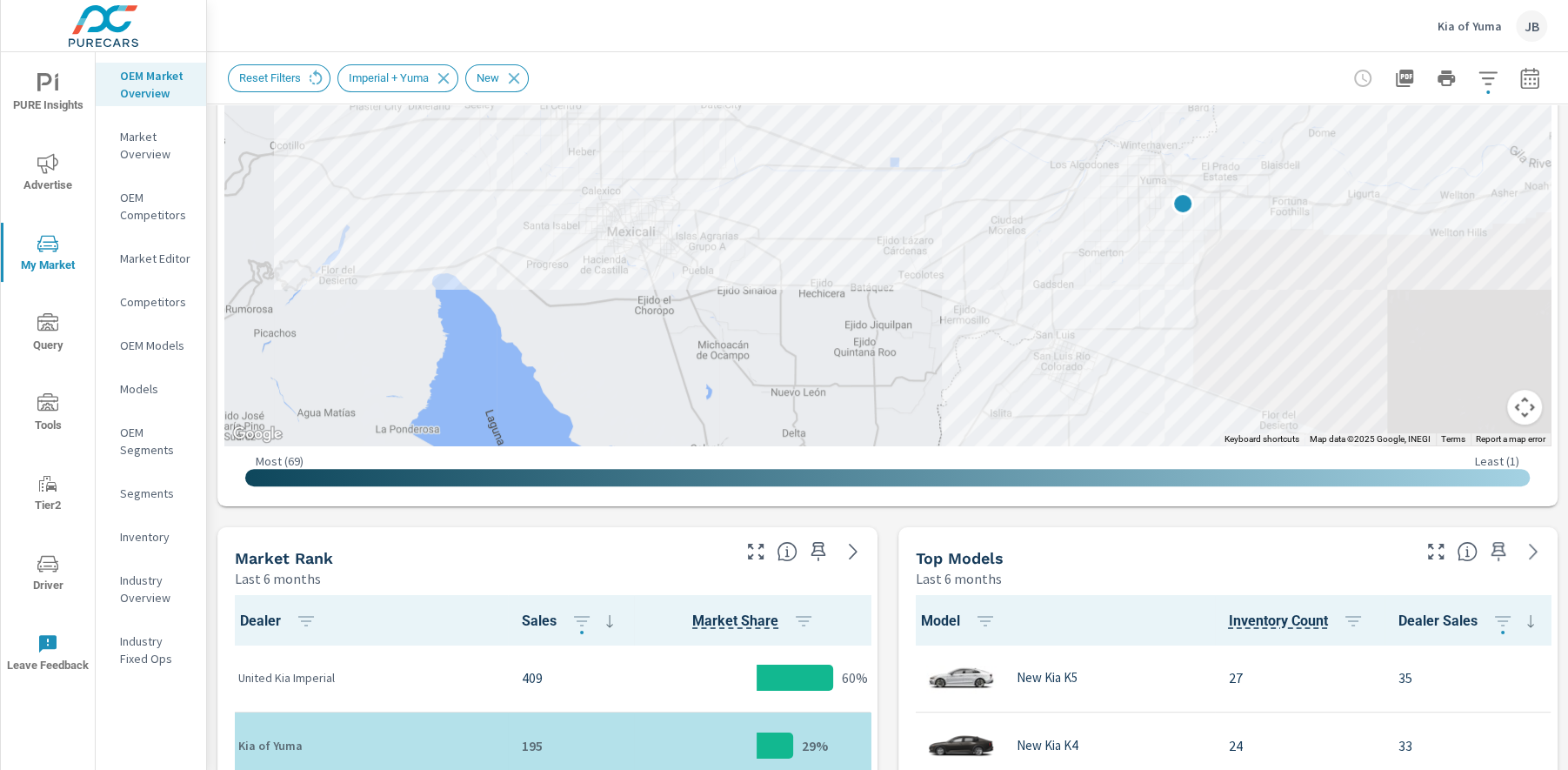 scroll, scrollTop: 452, scrollLeft: 0, axis: vertical 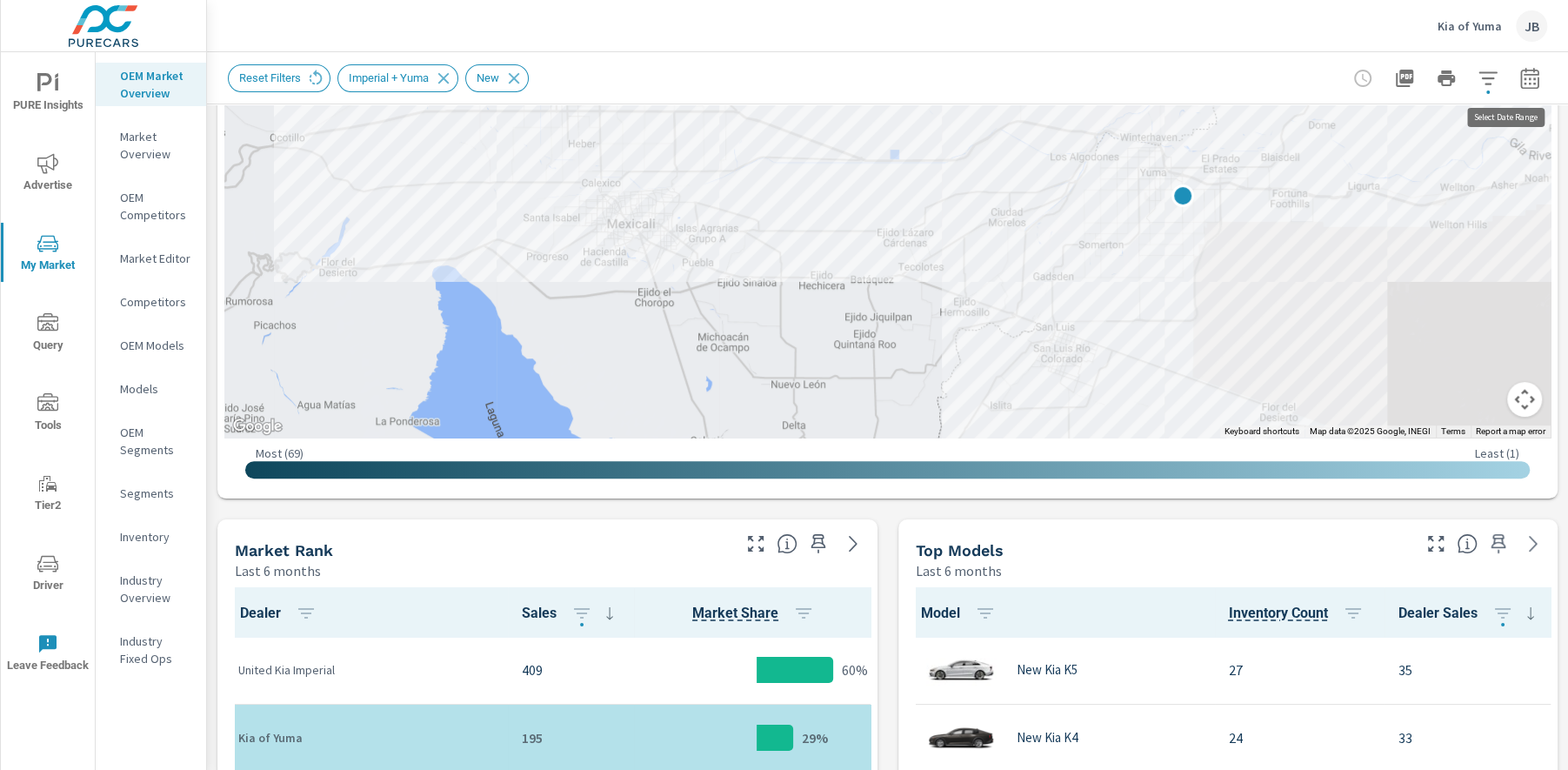 click at bounding box center [1530, 78] 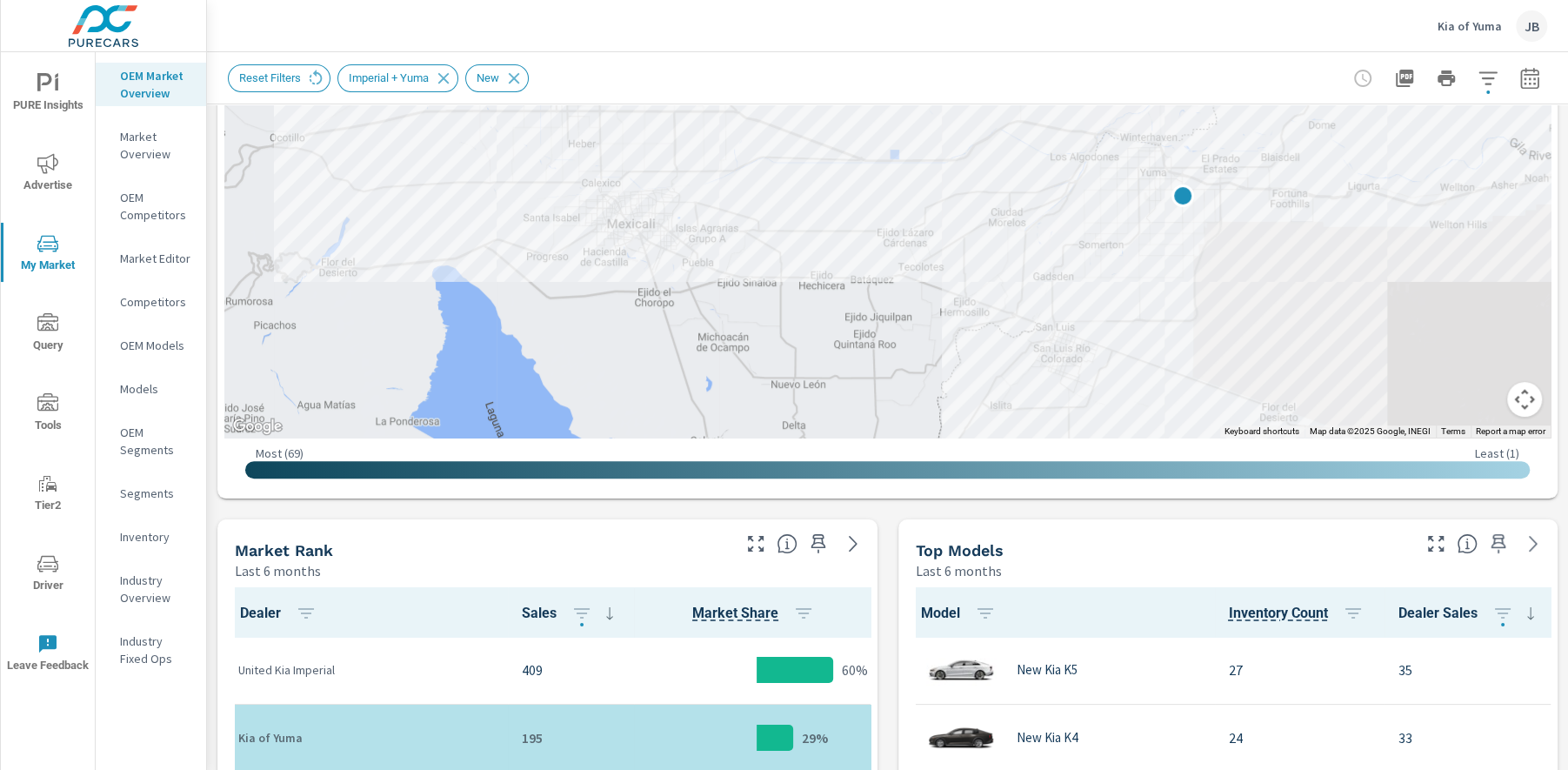 click on "Market Overview" at bounding box center [156, 145] 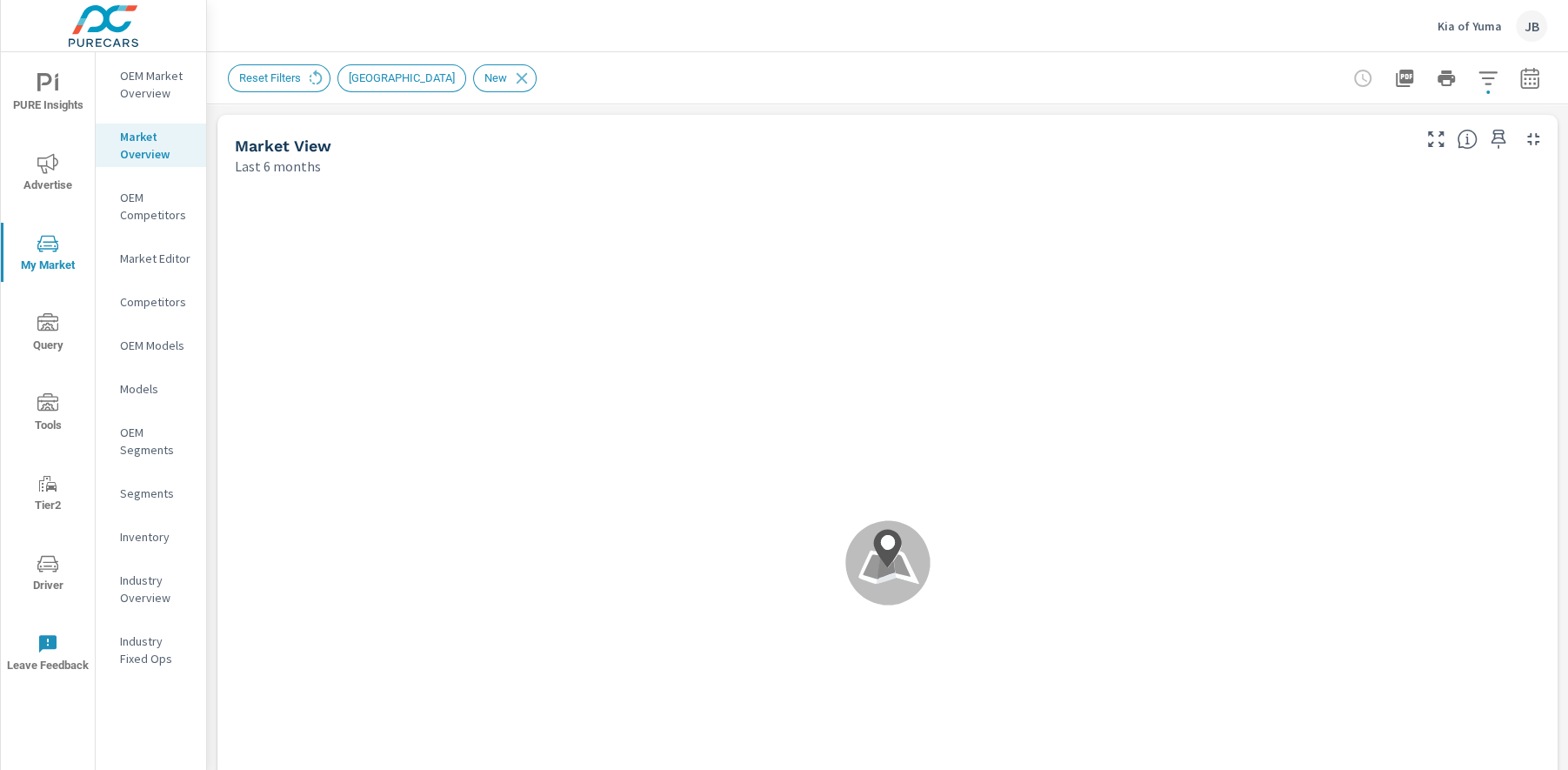click 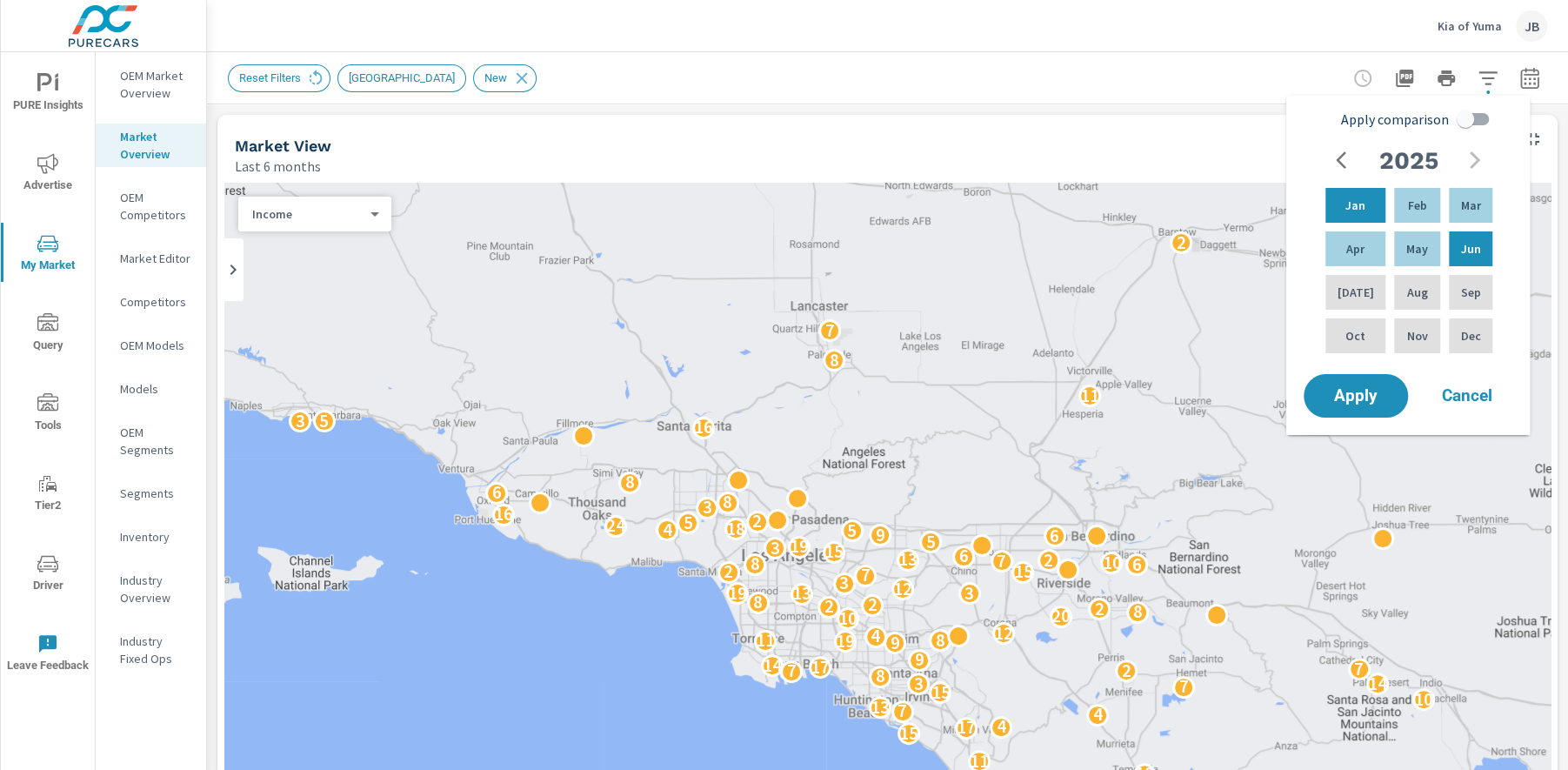 click on "Apply comparison" at bounding box center [1465, 119] 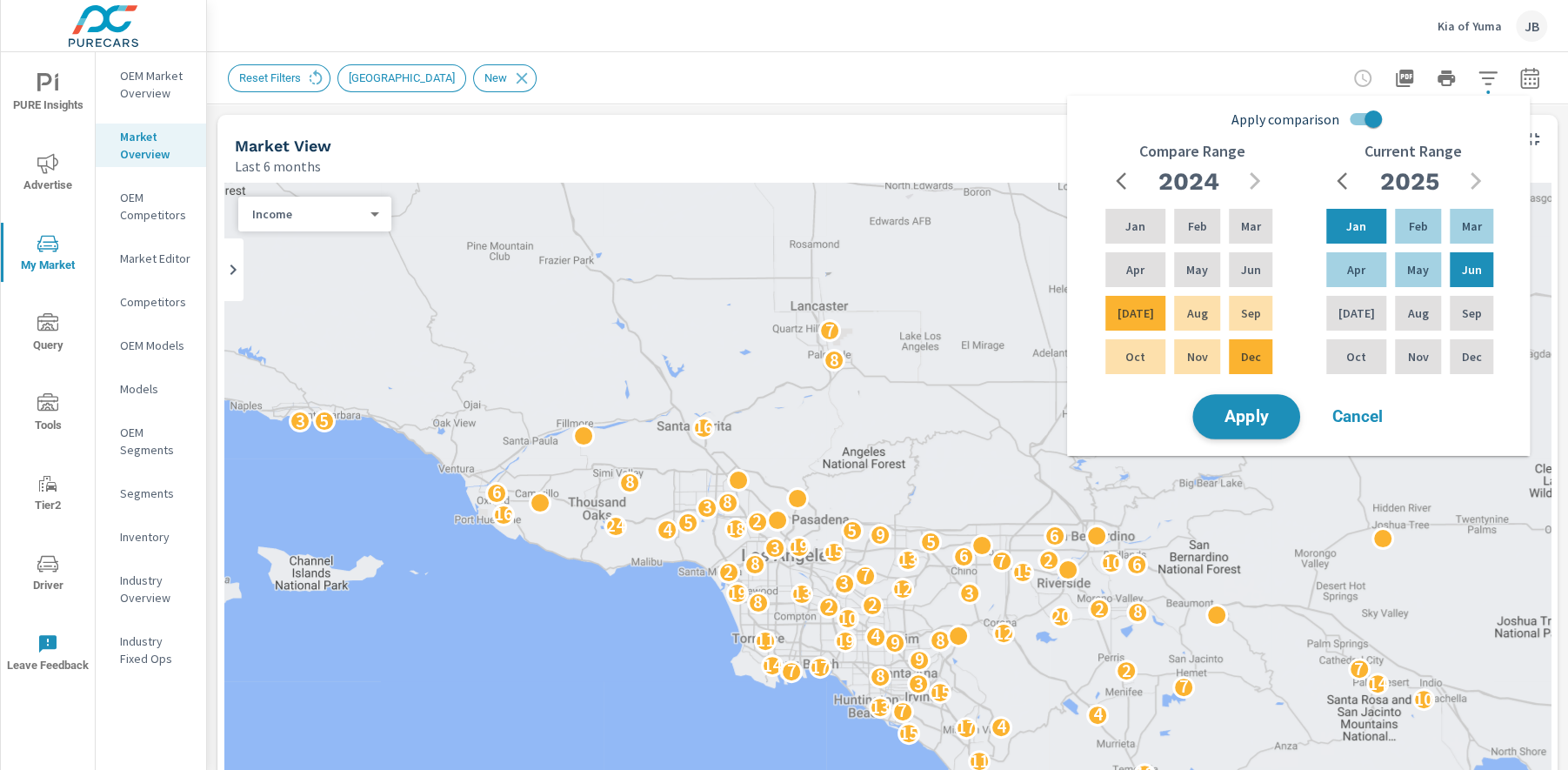 click on "Apply" at bounding box center [1246, 417] 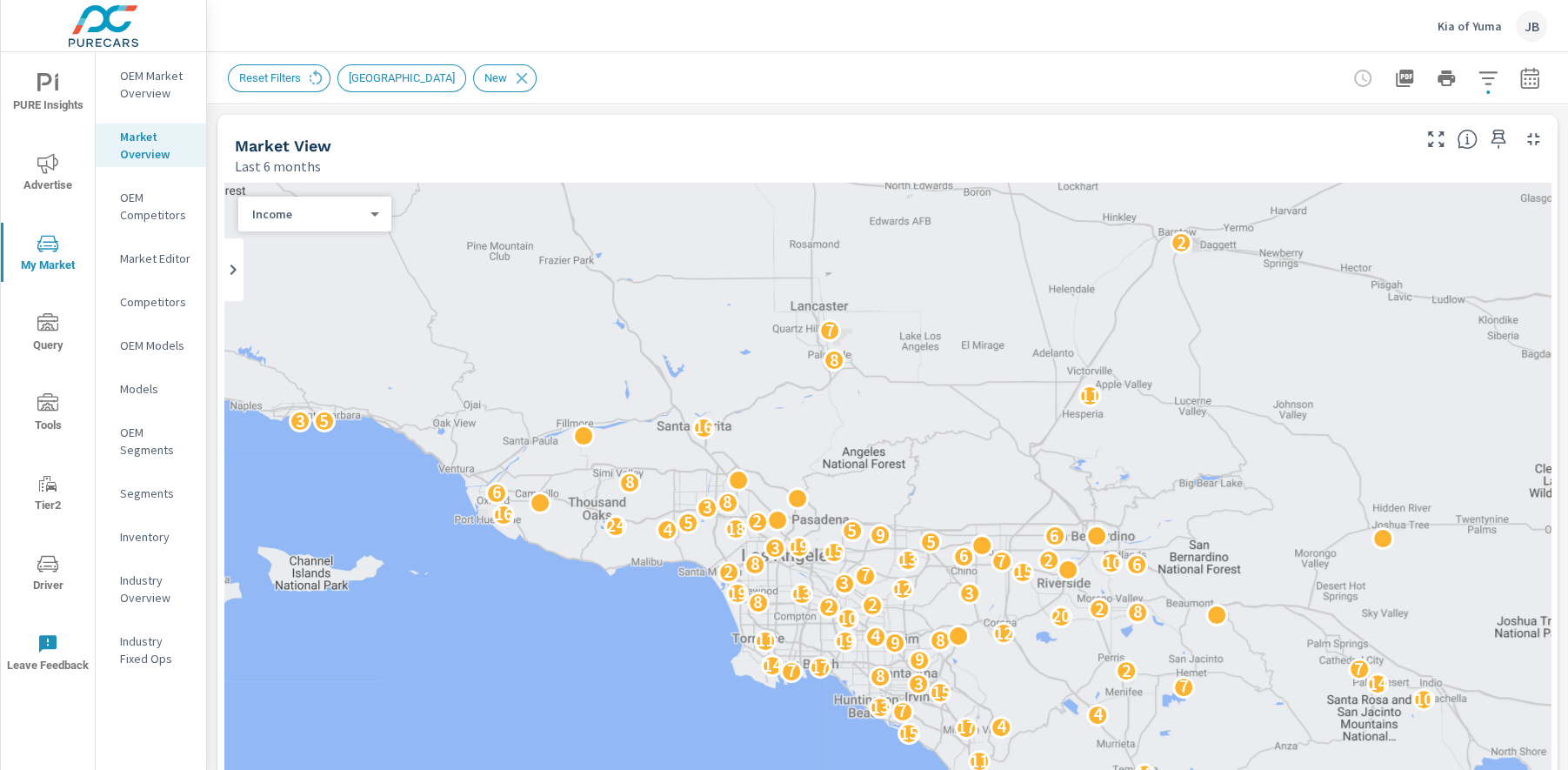 scroll, scrollTop: 1, scrollLeft: 0, axis: vertical 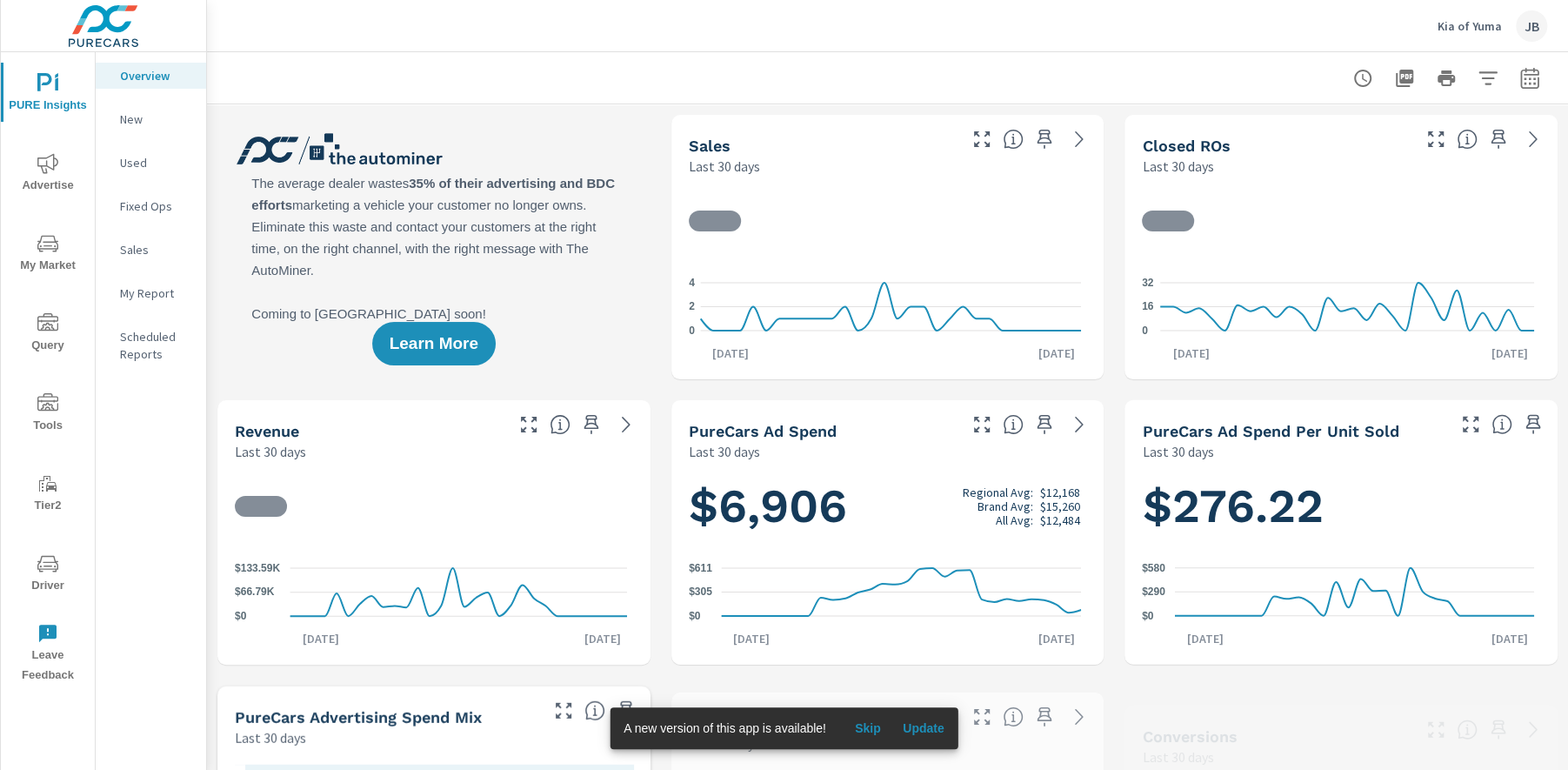 click on "Kia of Yuma" at bounding box center (1470, 26) 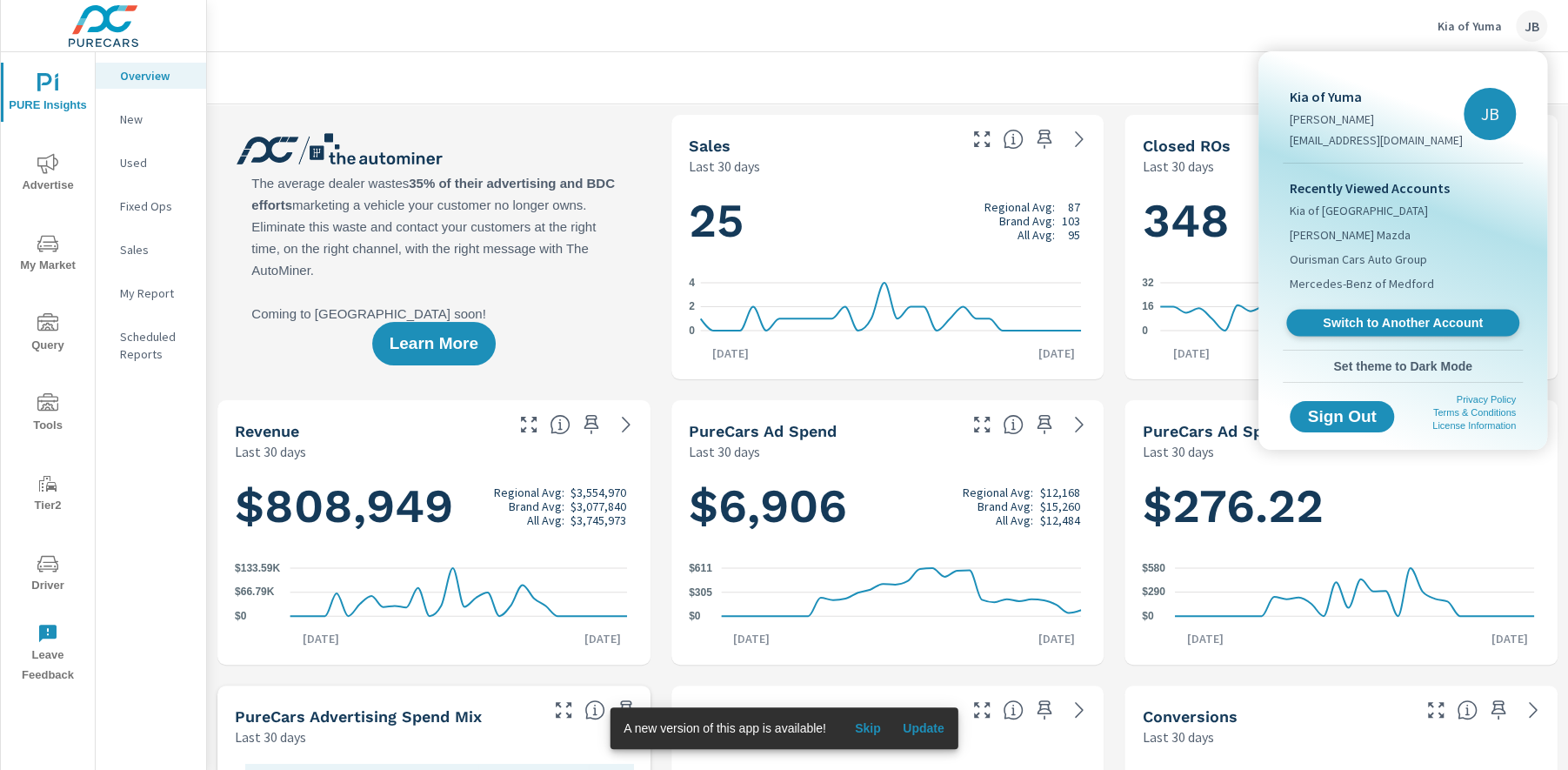 click on "Switch to Another Account" at bounding box center [1402, 323] 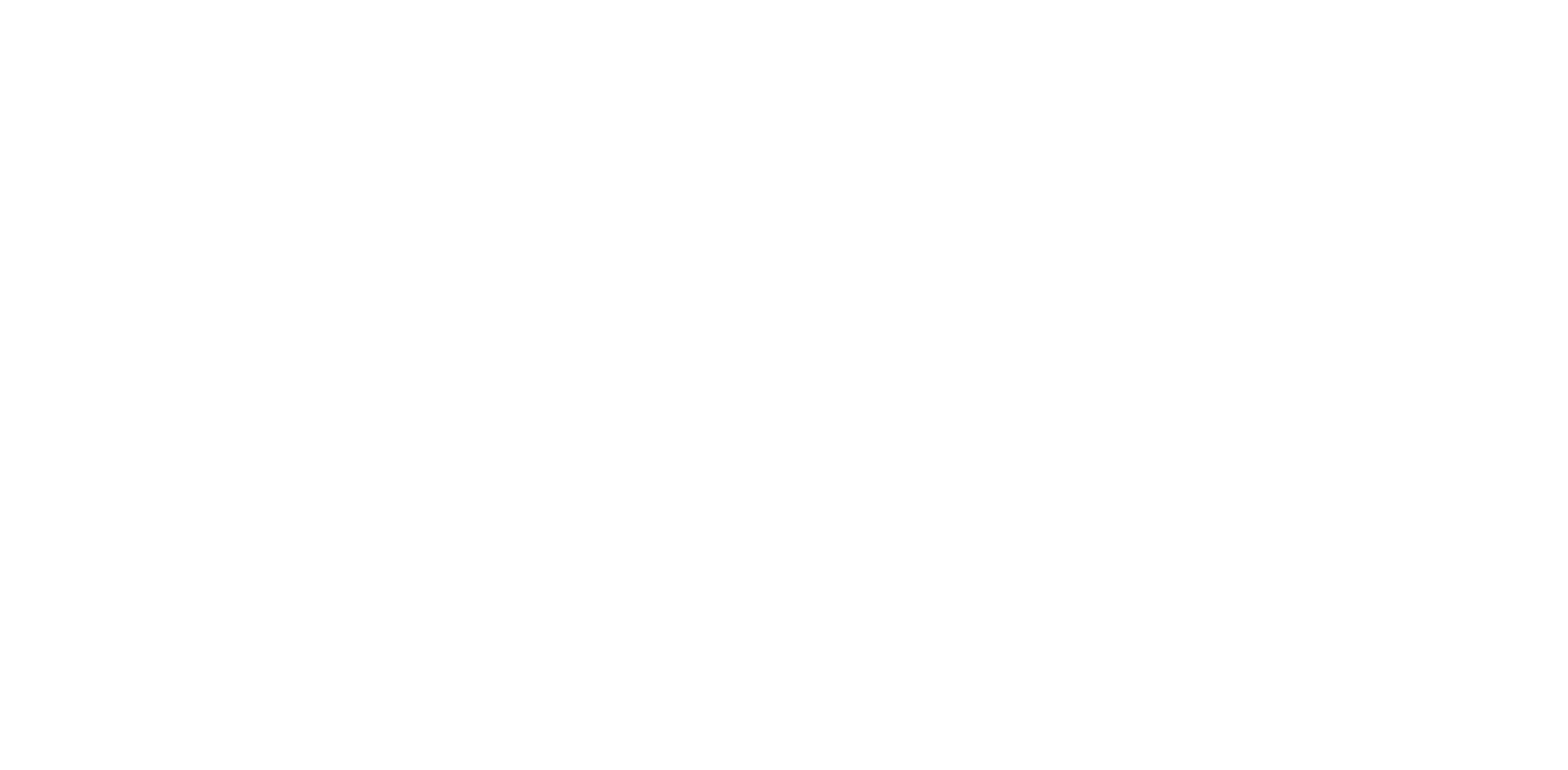scroll, scrollTop: 0, scrollLeft: 0, axis: both 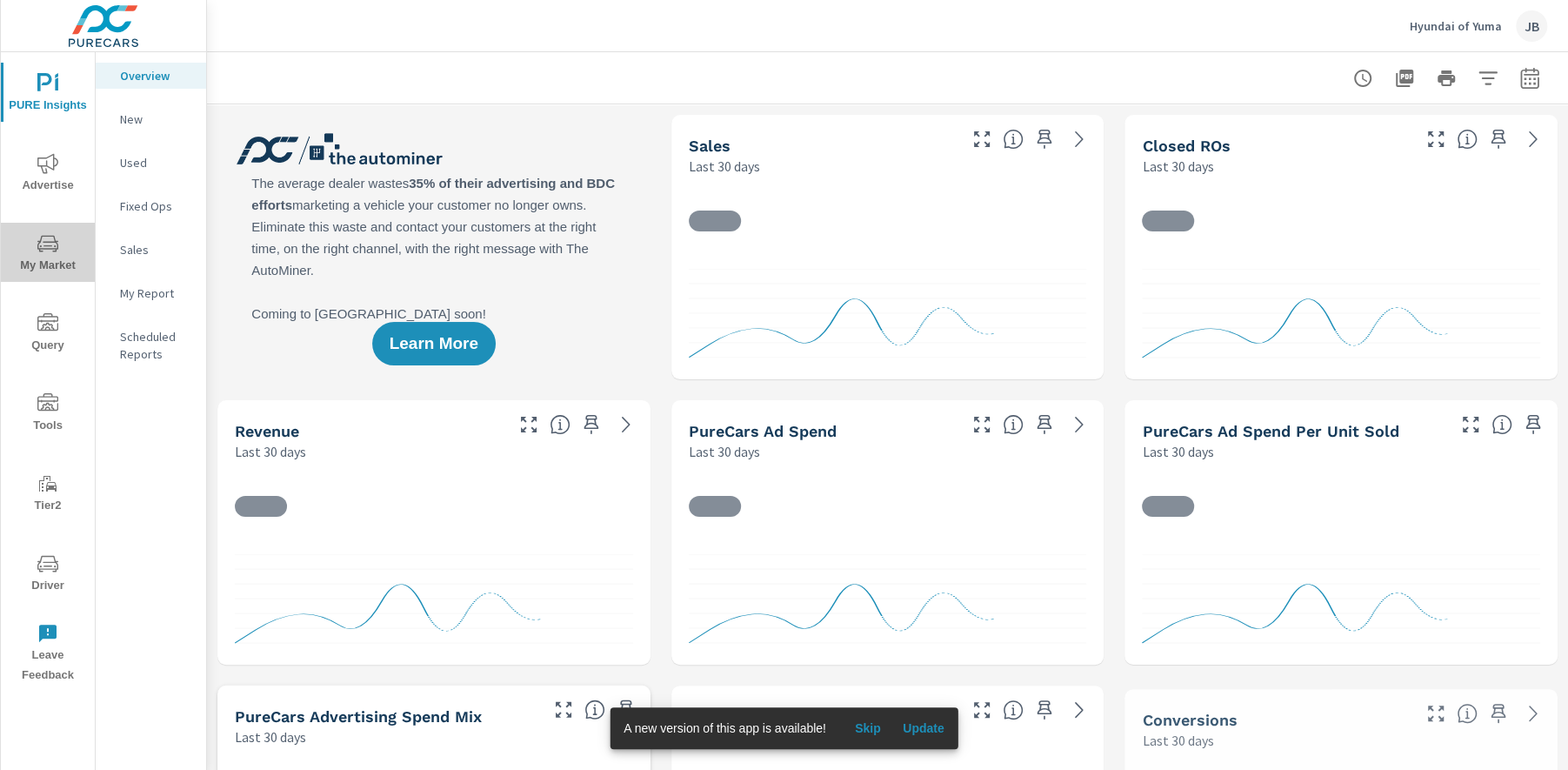 click on "My Market" at bounding box center (48, 252) 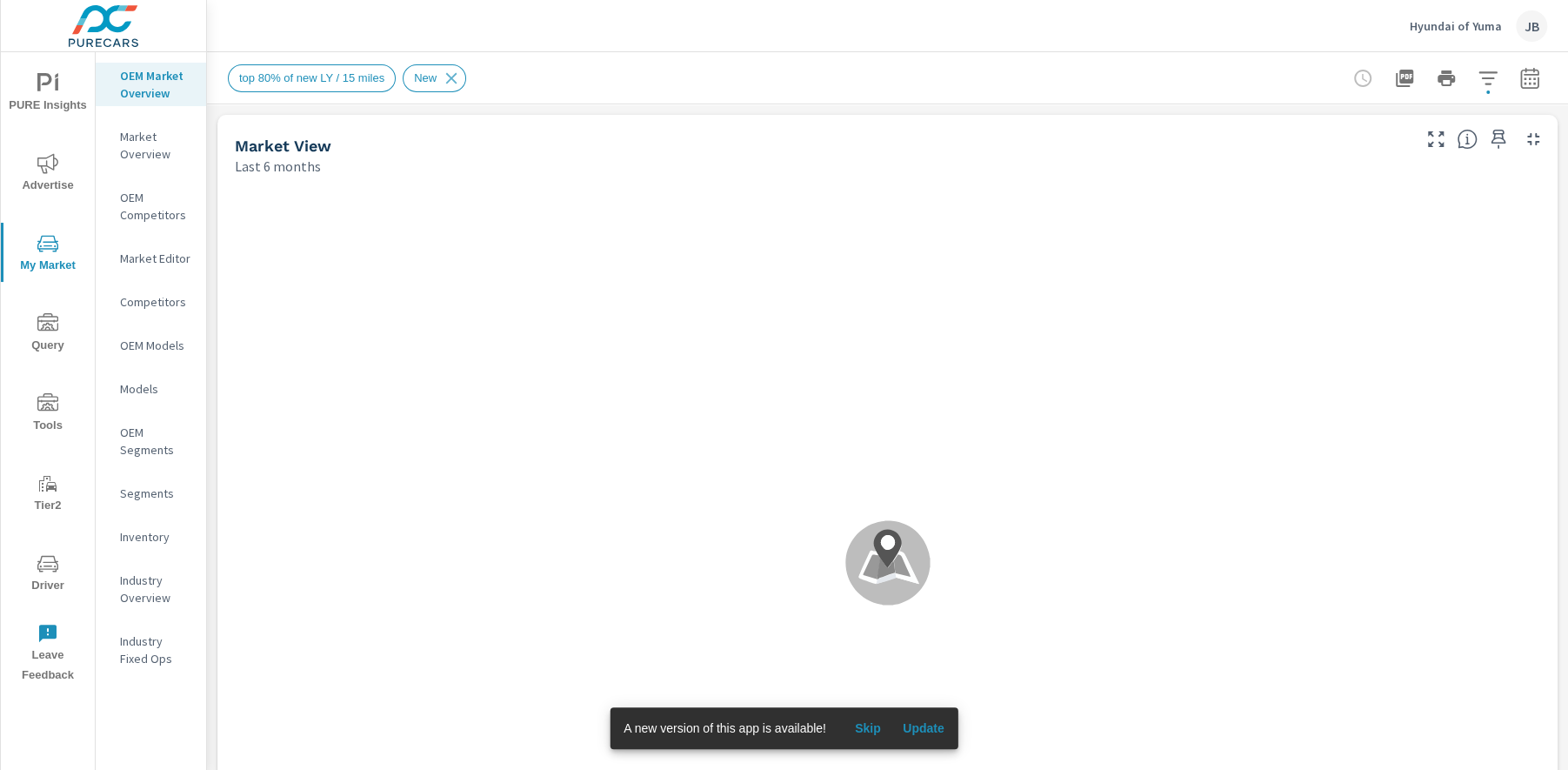 click on "Skip" at bounding box center [868, 728] 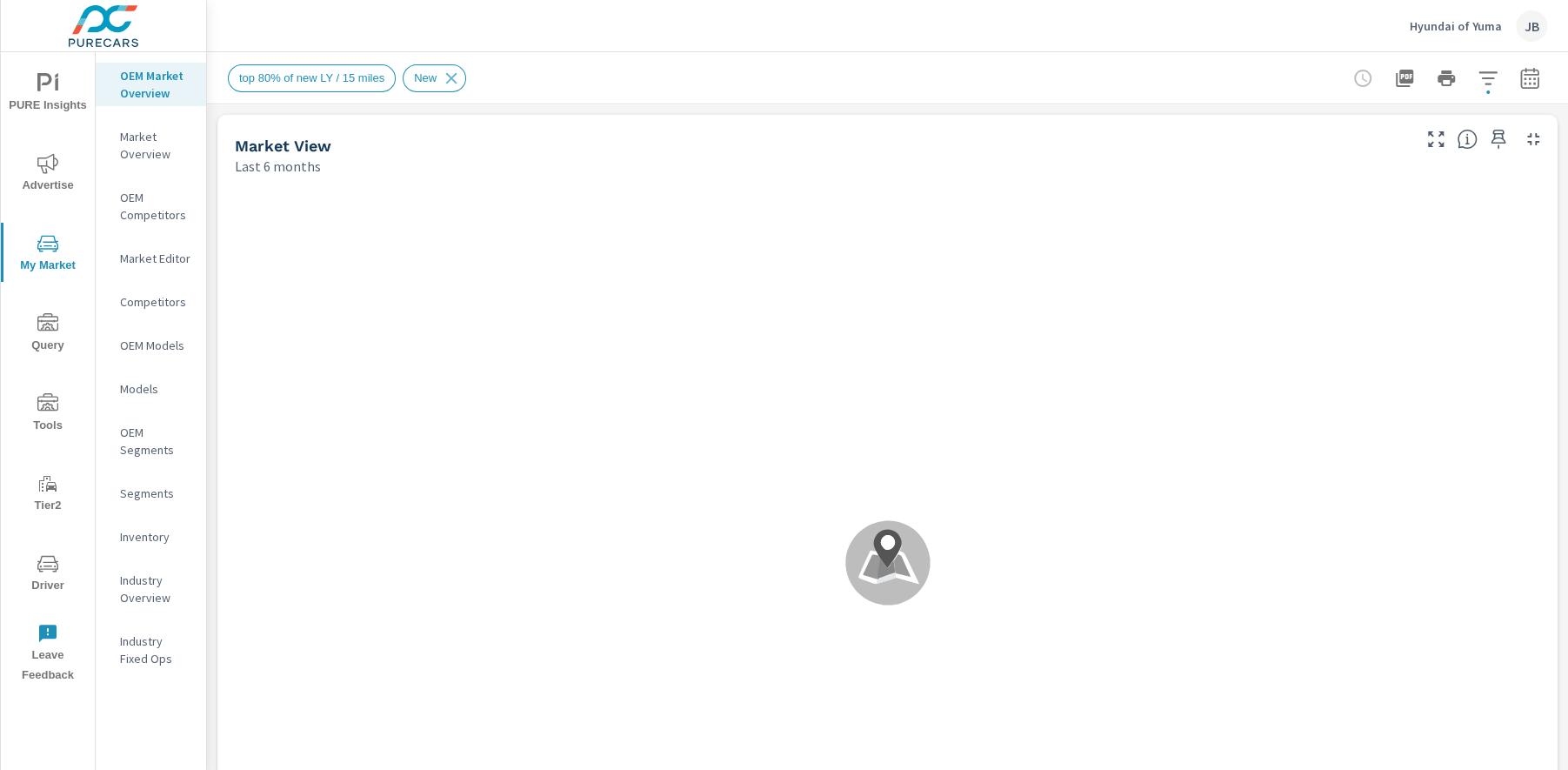 scroll, scrollTop: 1, scrollLeft: 0, axis: vertical 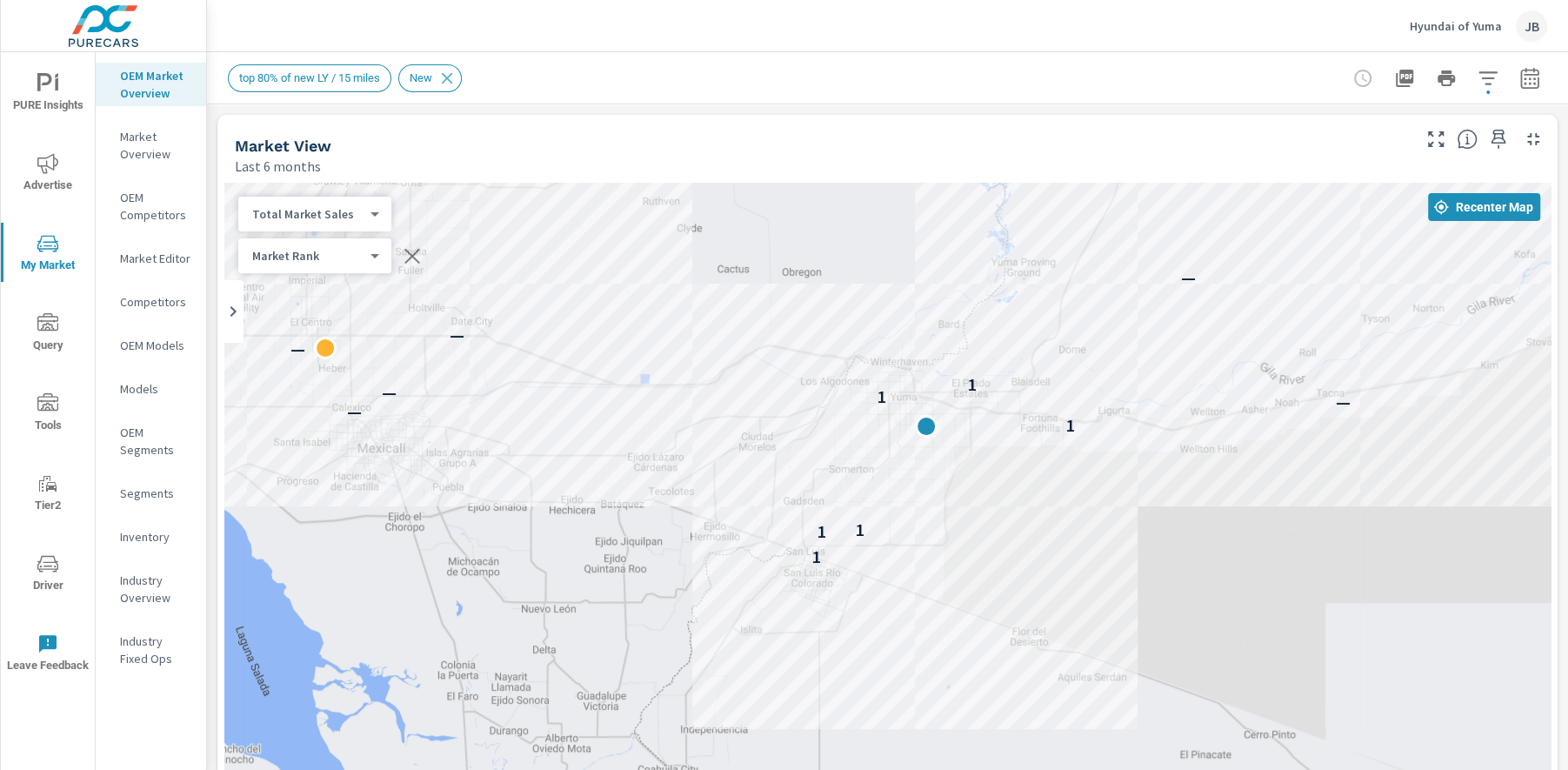 drag, startPoint x: 1221, startPoint y: 603, endPoint x: 1250, endPoint y: 477, distance: 129.29424 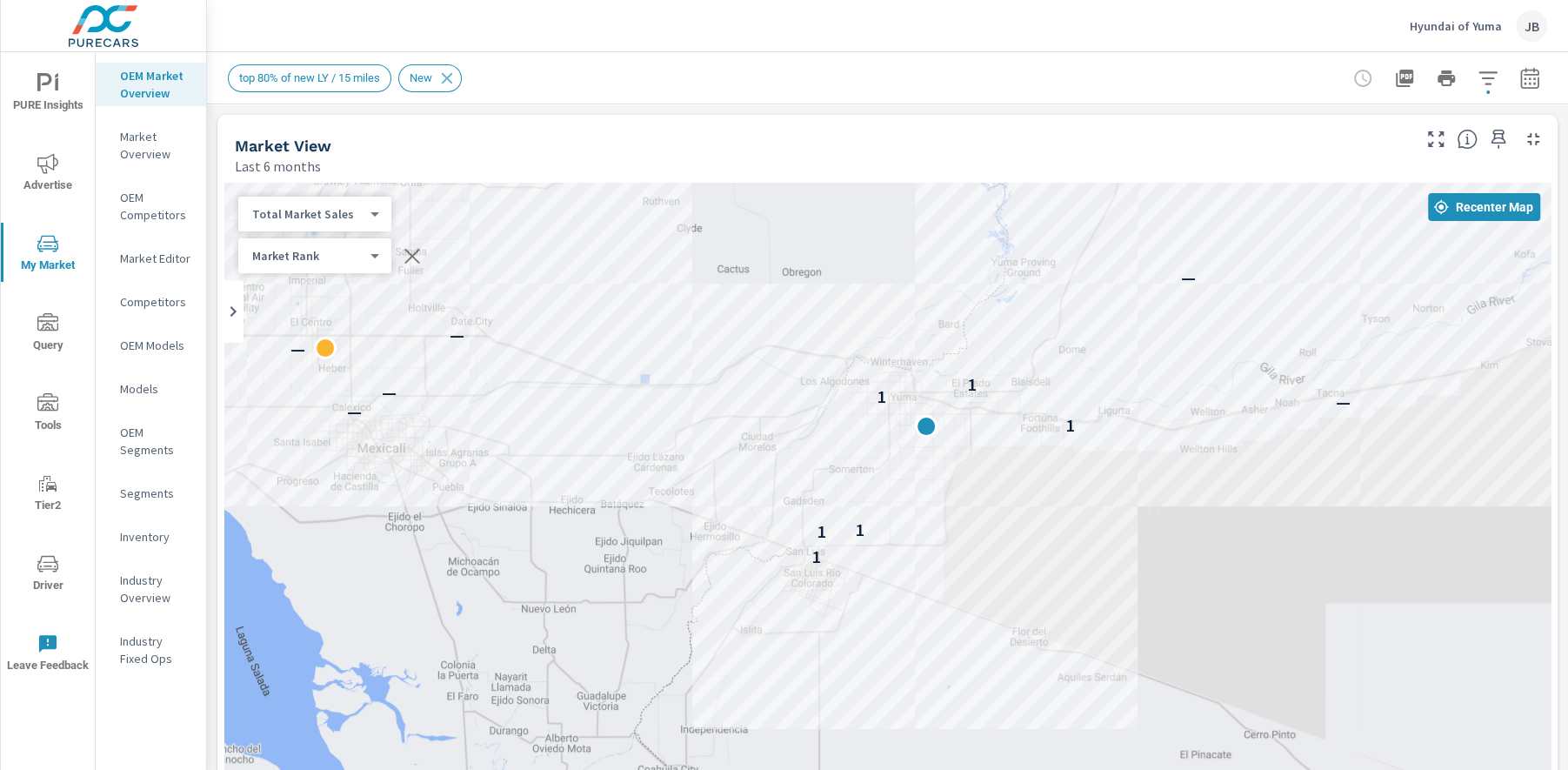 click 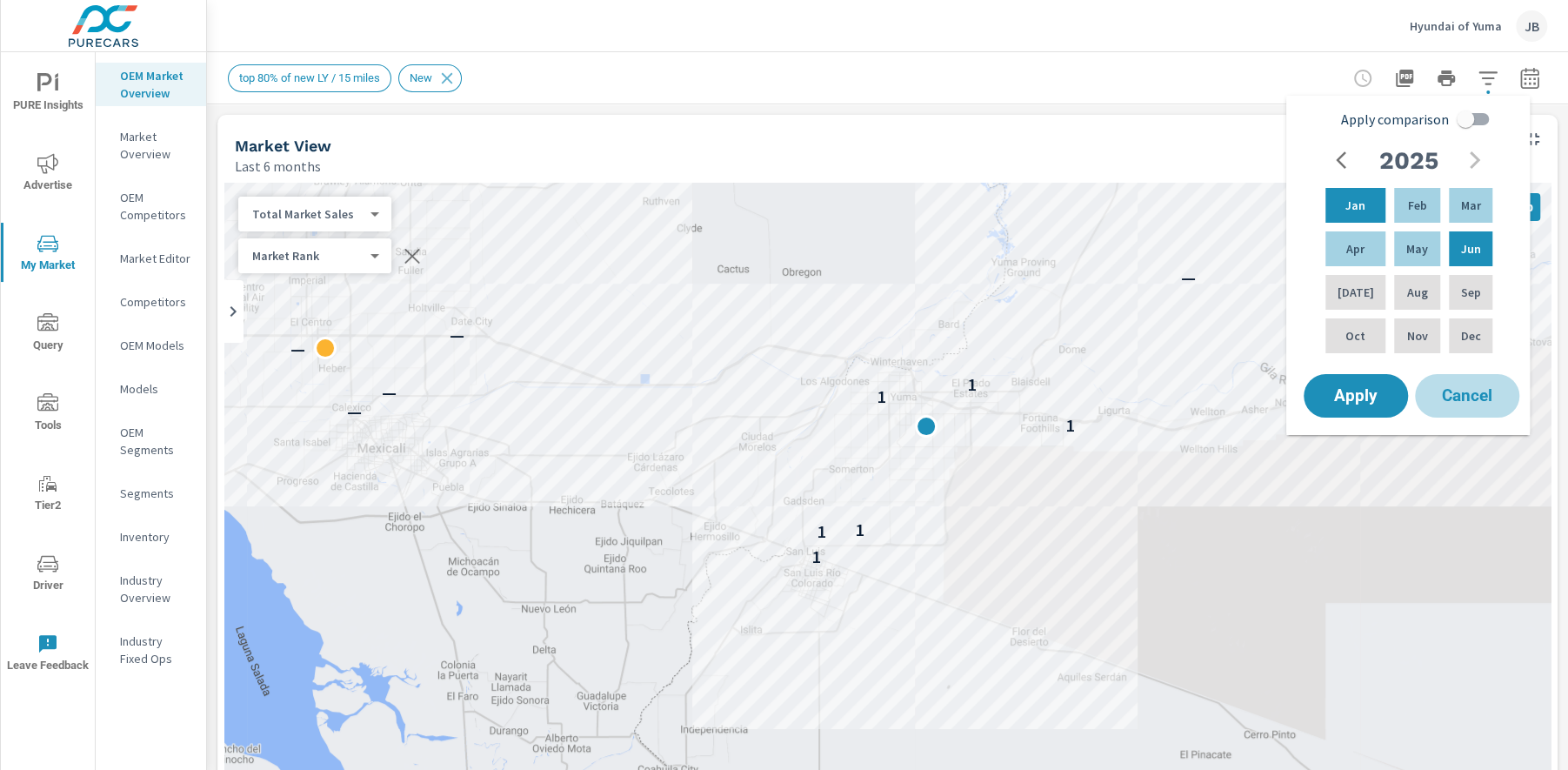 click on "Cancel" at bounding box center (1467, 396) 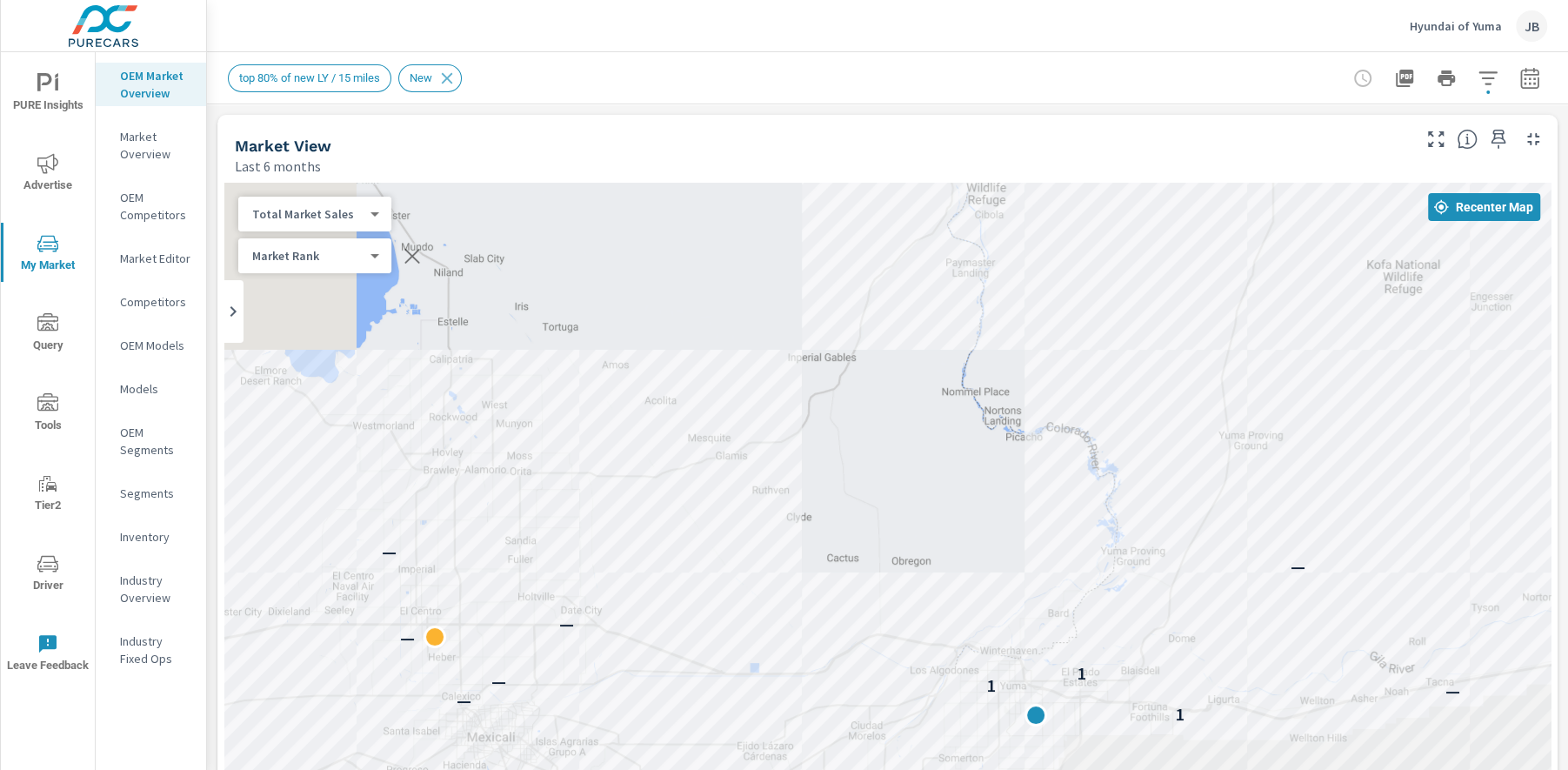 drag, startPoint x: 1331, startPoint y: 410, endPoint x: 1400, endPoint y: 618, distance: 219.14607 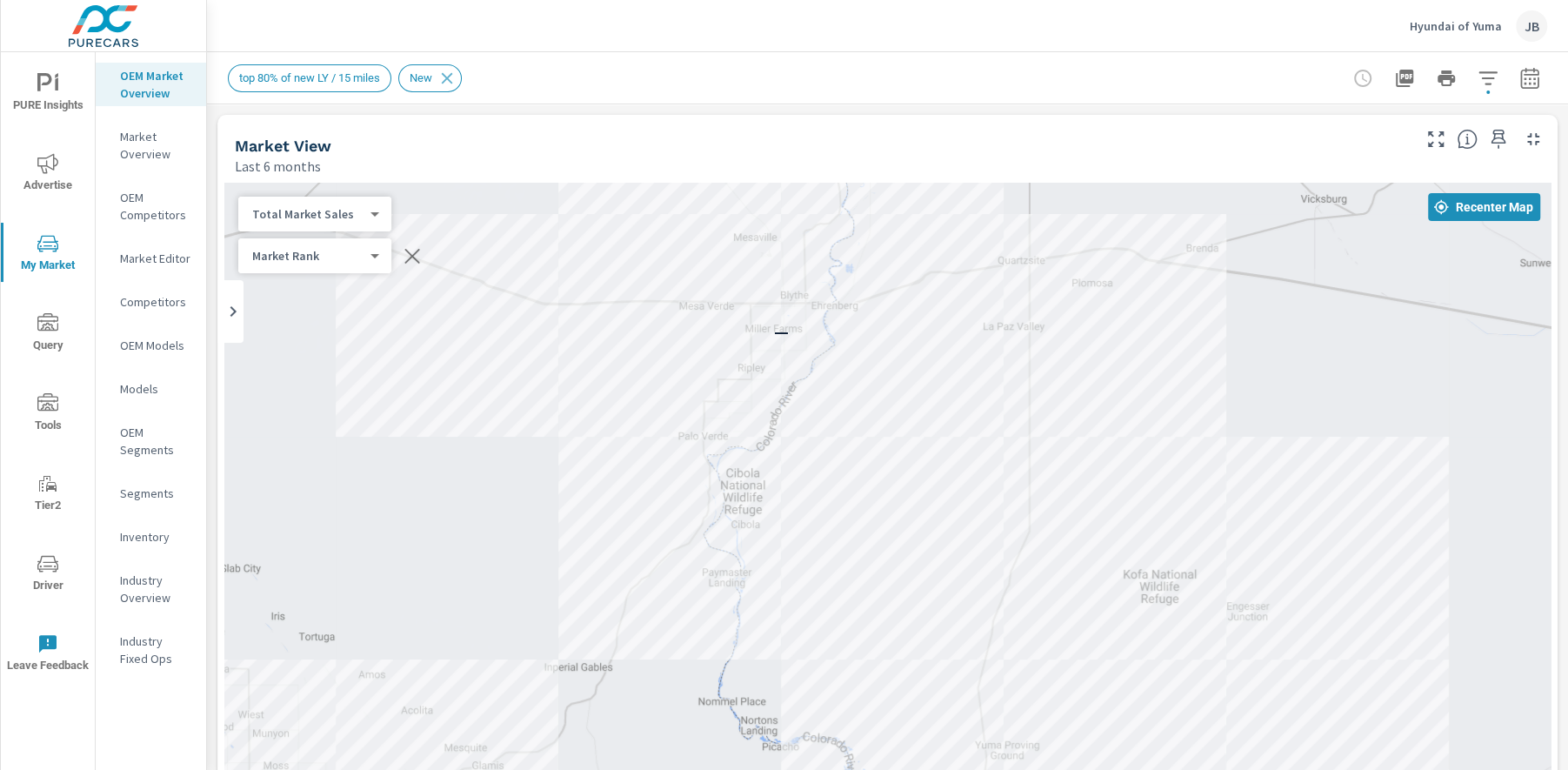 drag, startPoint x: 1131, startPoint y: 334, endPoint x: 880, endPoint y: 653, distance: 405.9089 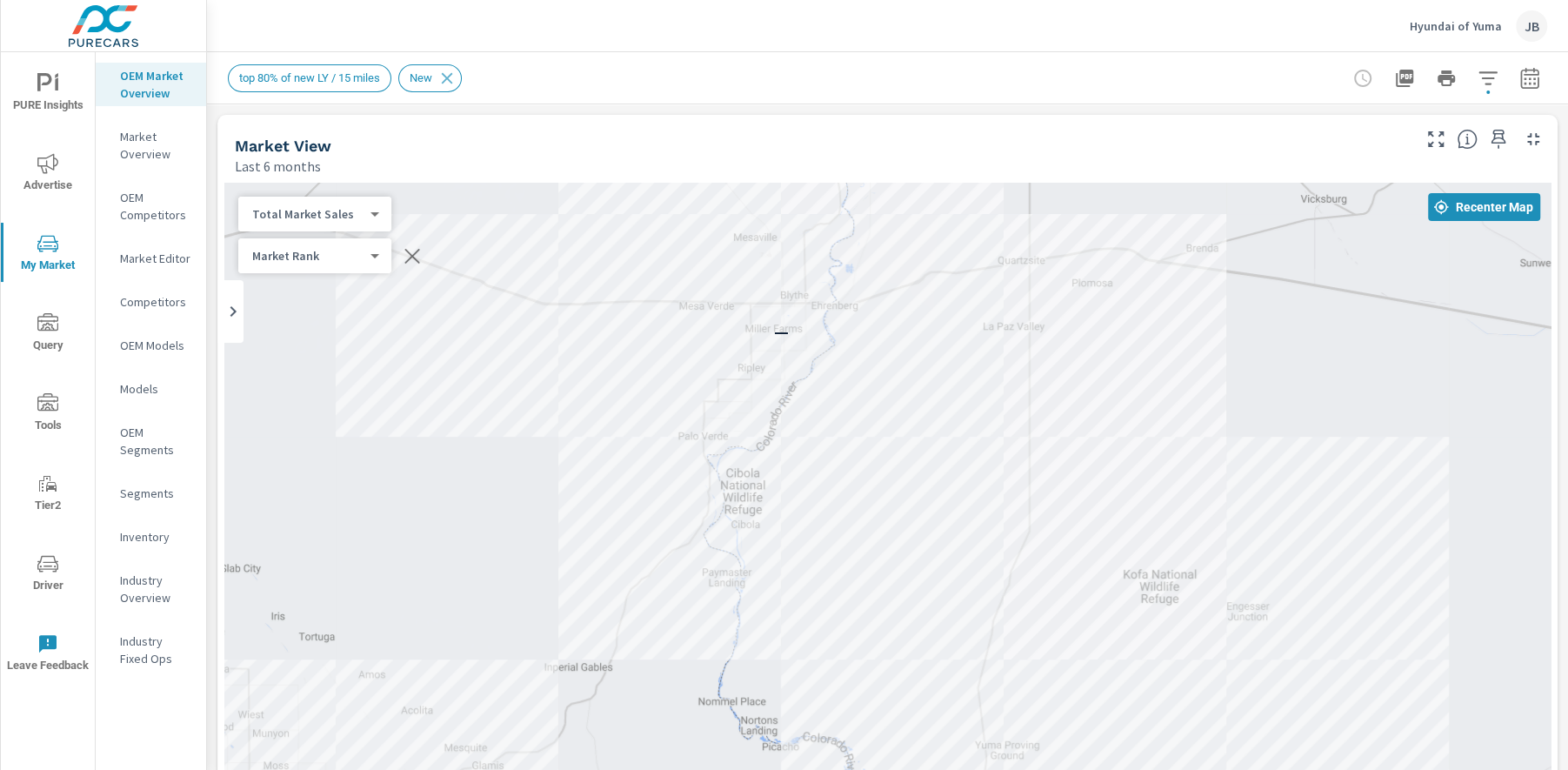 click on "PURE Insights Advertise My Market Query Tools Tier2 Driver Leave Feedback OEM Market Overview Market Overview OEM Competitors Market Editor Competitors OEM Models Models OEM Segments Segments Inventory Industry Overview Industry Fixed Ops Hyundai of Yuma JB Market Overview Hyundai of Yuma Report date range:
[DATE] -
[DATE]
Filters: AccountPma: top 80% of new LY / 15 miles ConditionId: New top 80% of new LY / 15 miles New Market View Last 6 months ← Move left → Move right ↑ Move up ↓ Move down + Zoom in - Zoom out Home Jump left by 75% End Jump right by 75% Page Up Jump up by 75% Page Down Jump down by 75% To navigate, press the arrow keys. 1 1 1 1 — — 1 — 1 — — — — — Keyboard shortcuts Map Data Map data ©2025 Google, INEGI Map data ©2025 Google, INEGI 10 km  Click to toggle between metric and imperial units Terms Report a map error Most ( 85 ) Least ( 1 ) Recenter Map Total Market Sales 2 ​ Market Rank 4 ​ Dealer" at bounding box center (784, 385) 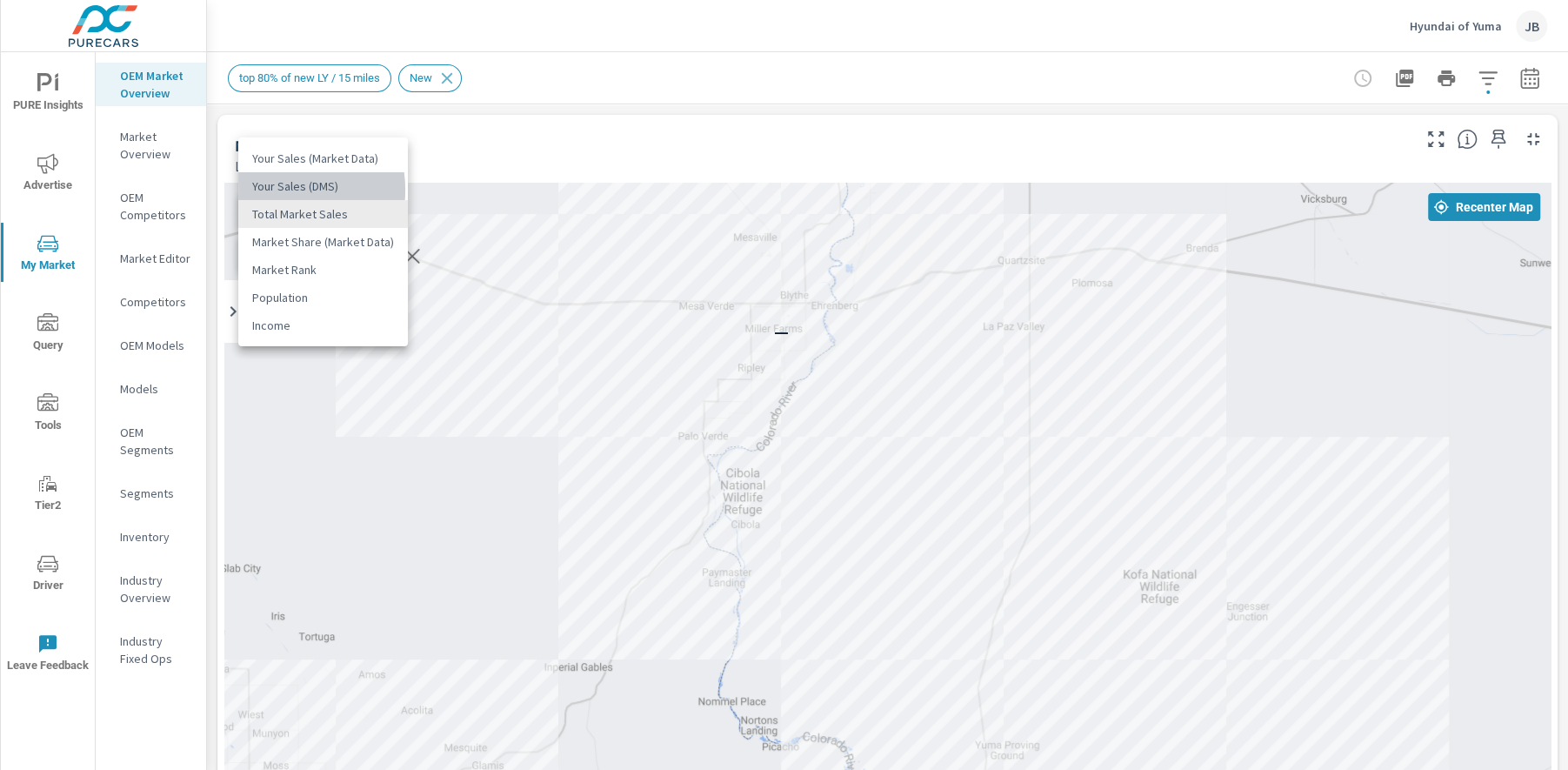 click on "Your Sales (DMS)" at bounding box center [323, 186] 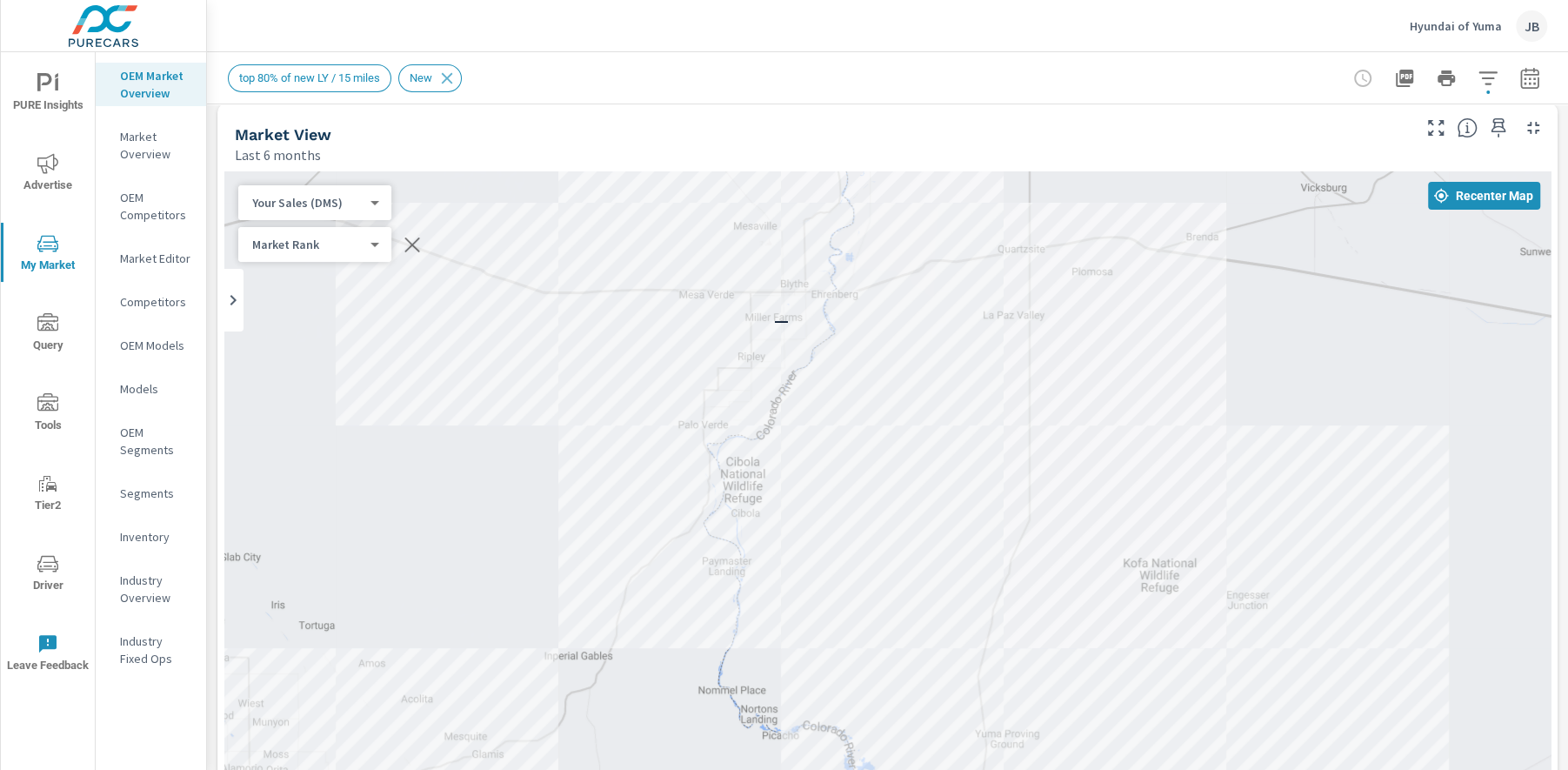 scroll, scrollTop: 0, scrollLeft: 0, axis: both 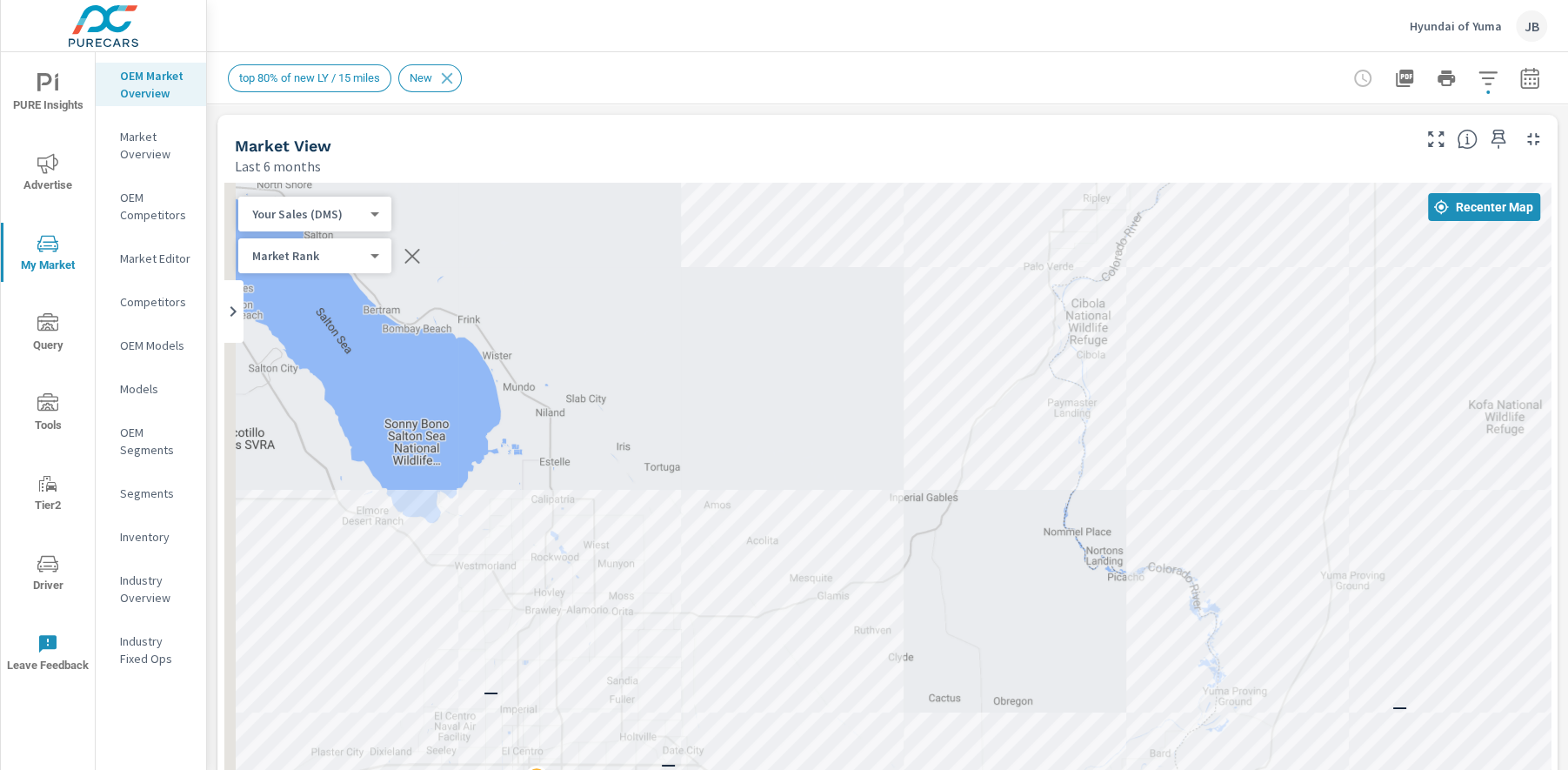 drag, startPoint x: 419, startPoint y: 529, endPoint x: 779, endPoint y: 355, distance: 399.845 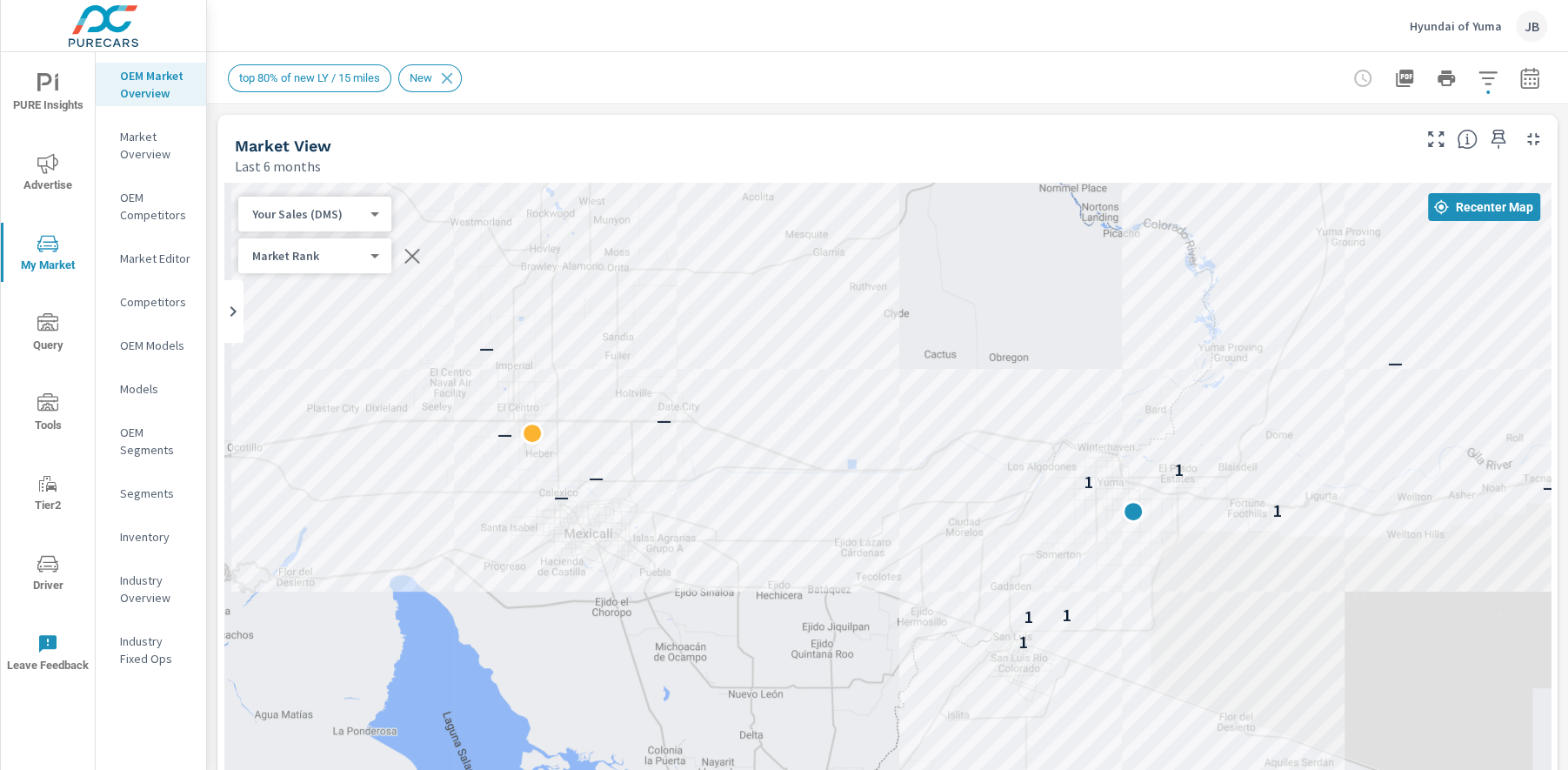 drag, startPoint x: 933, startPoint y: 644, endPoint x: 930, endPoint y: 294, distance: 350.0129 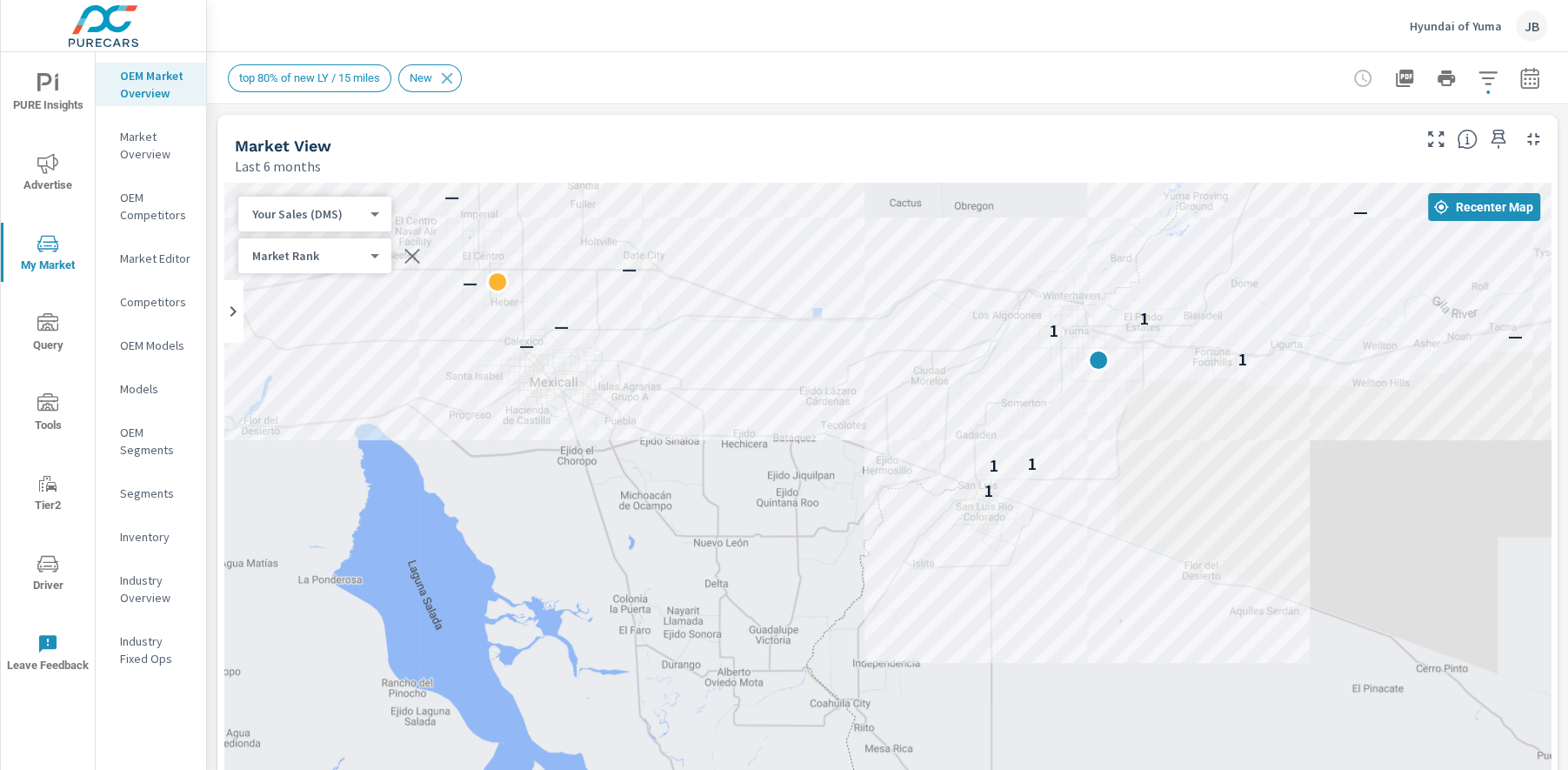 drag, startPoint x: 673, startPoint y: 670, endPoint x: 638, endPoint y: 516, distance: 157.9272 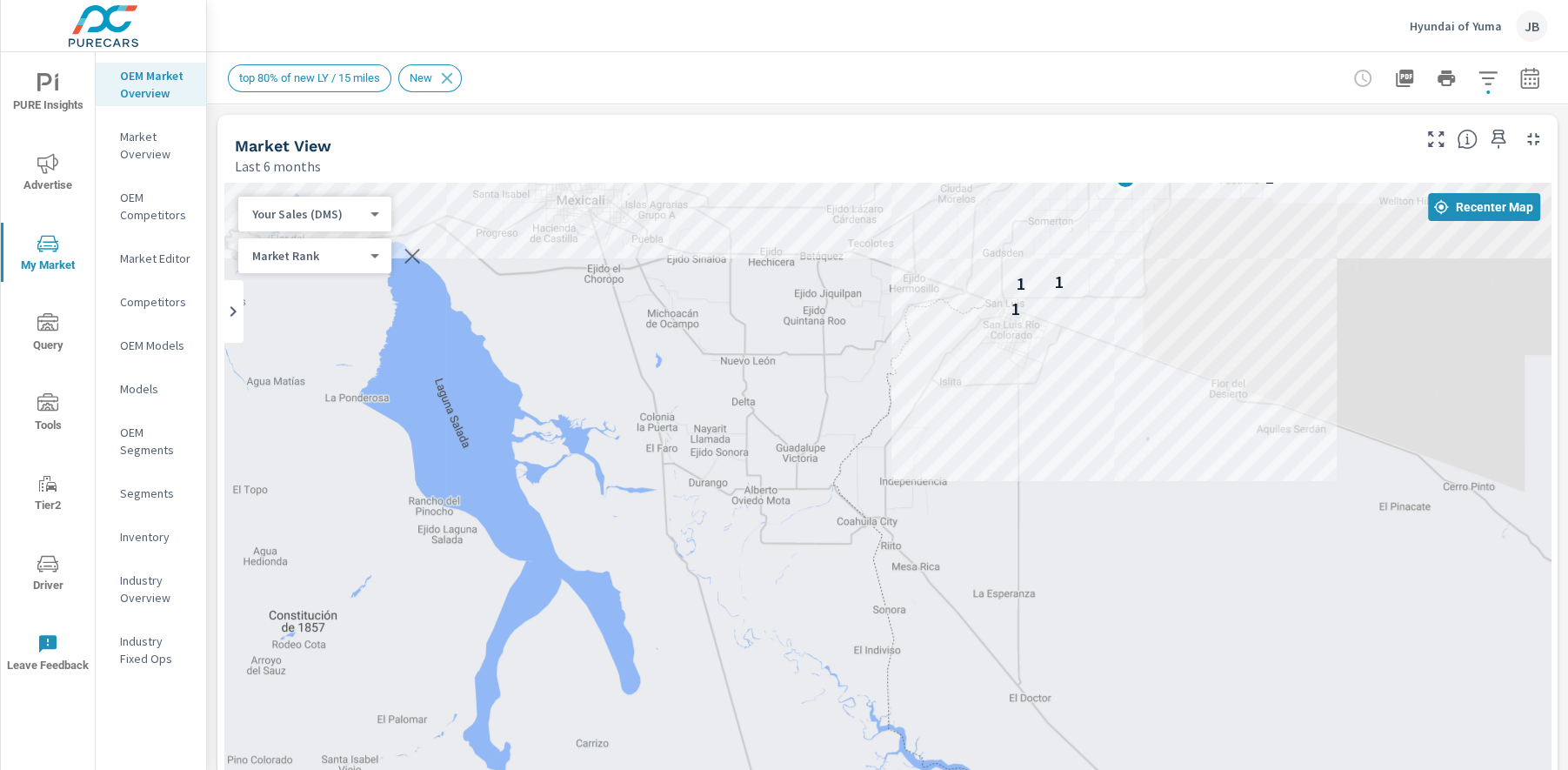 drag, startPoint x: 725, startPoint y: 640, endPoint x: 754, endPoint y: 457, distance: 185.28357 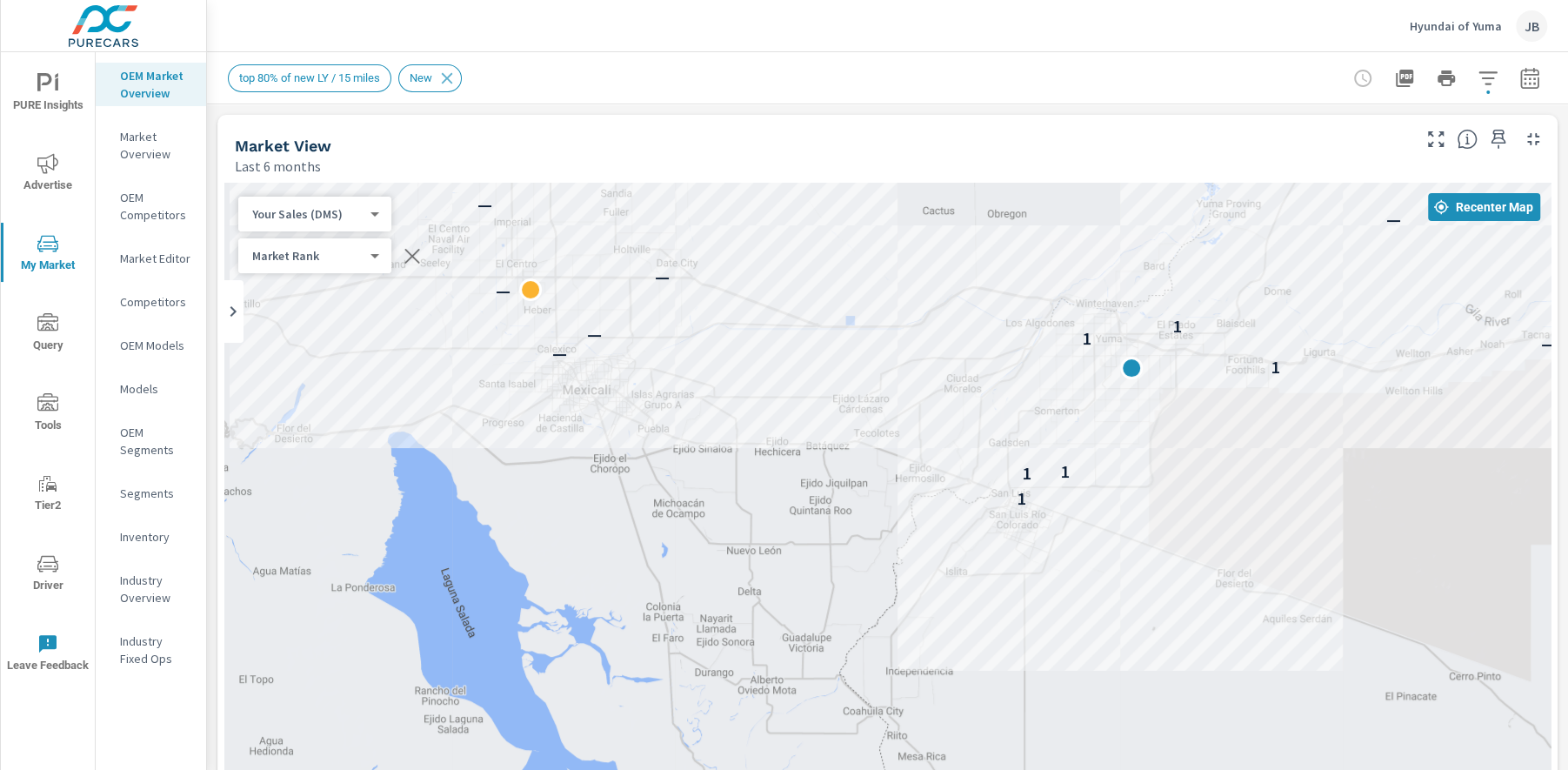 drag, startPoint x: 791, startPoint y: 500, endPoint x: 798, endPoint y: 741, distance: 241.1016 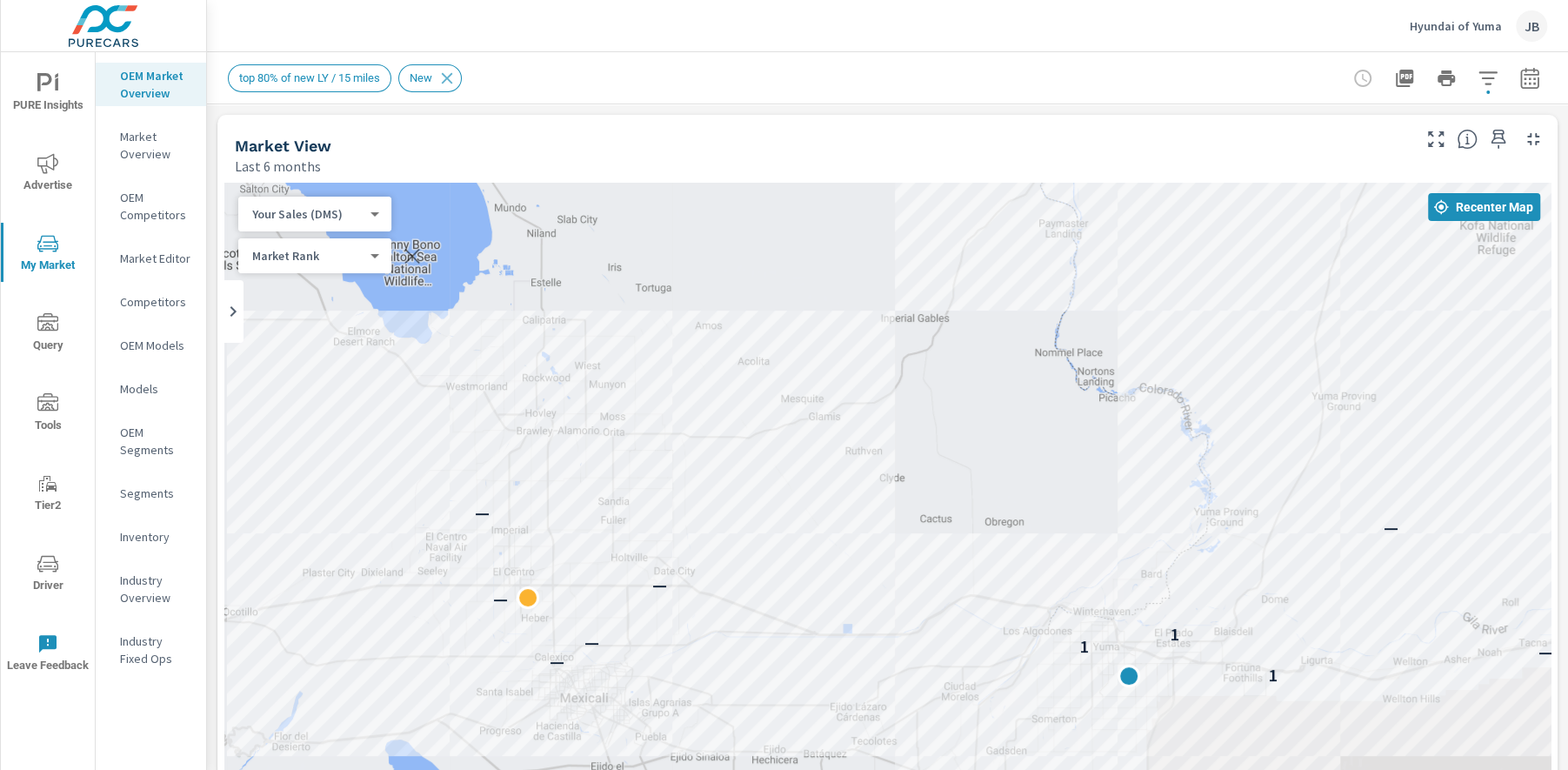 drag, startPoint x: 709, startPoint y: 646, endPoint x: 708, endPoint y: 837, distance: 191.00262 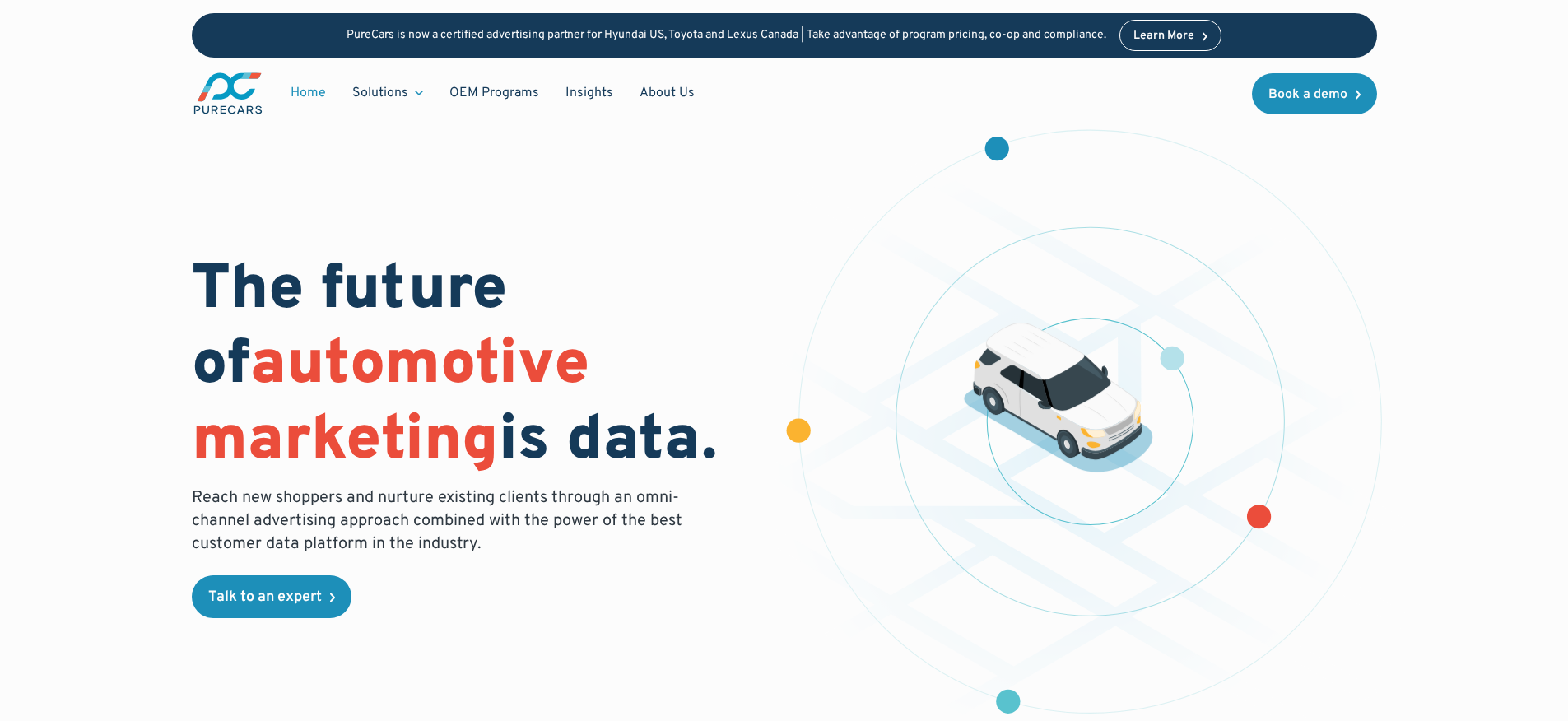 scroll, scrollTop: 0, scrollLeft: 0, axis: both 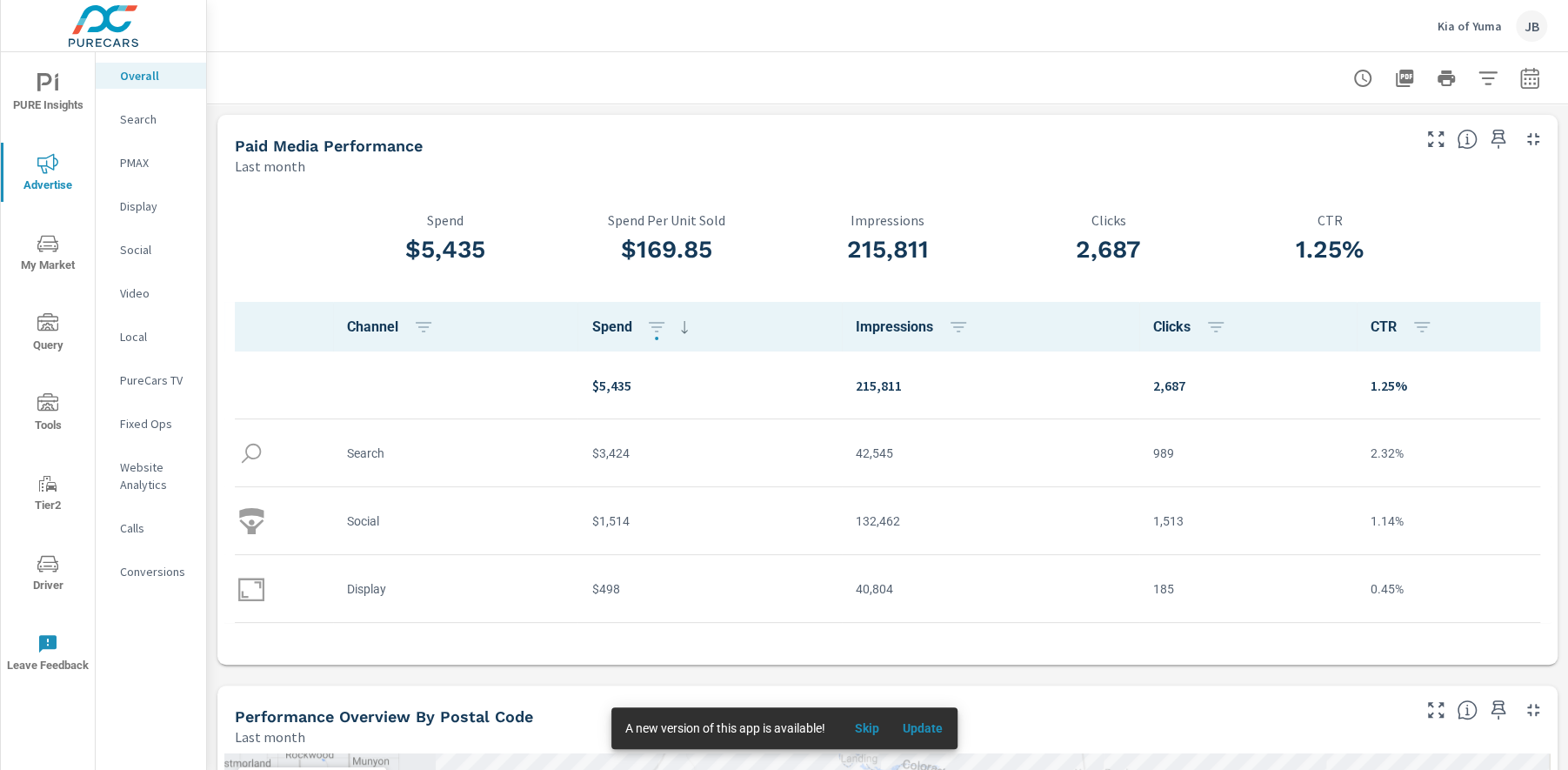 click on "PMAX" at bounding box center [156, 163] 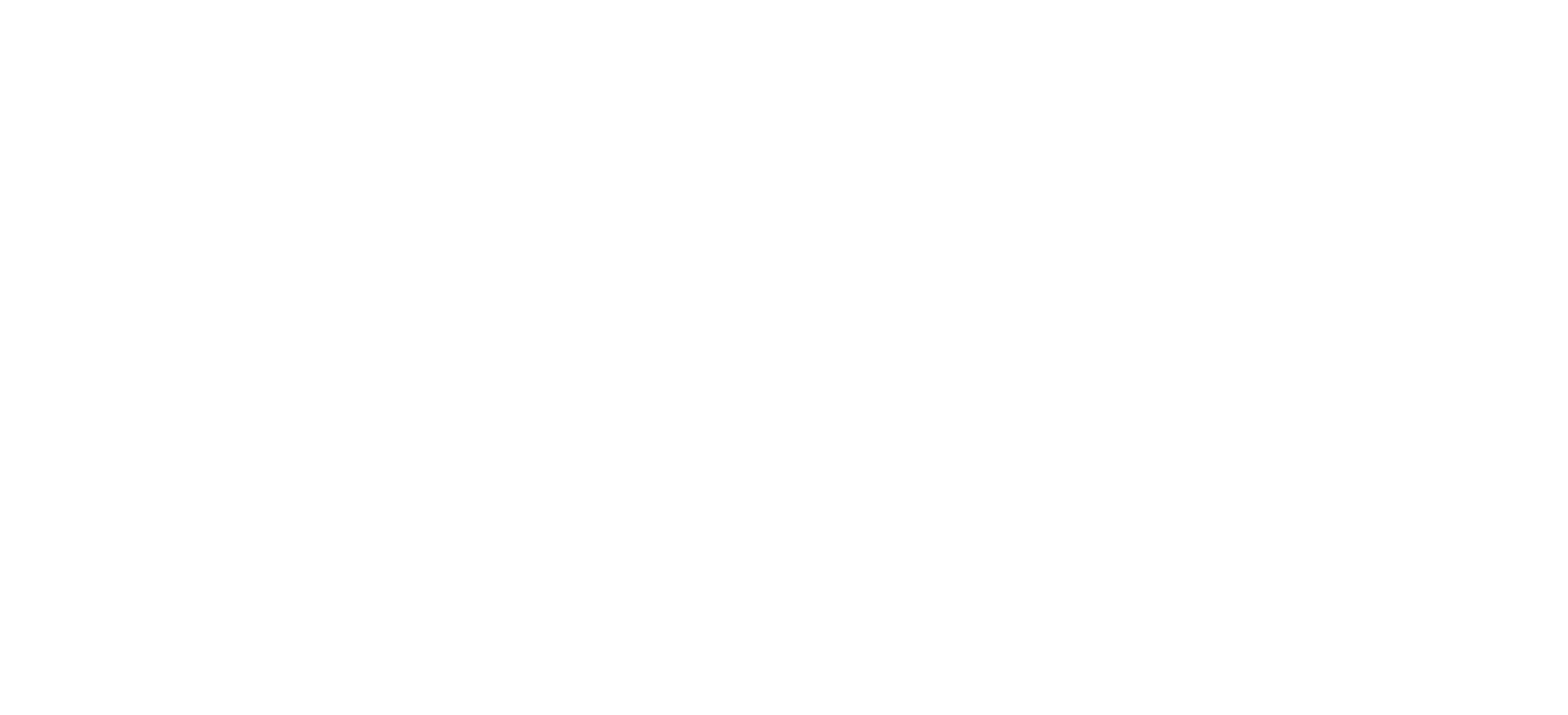scroll, scrollTop: 0, scrollLeft: 0, axis: both 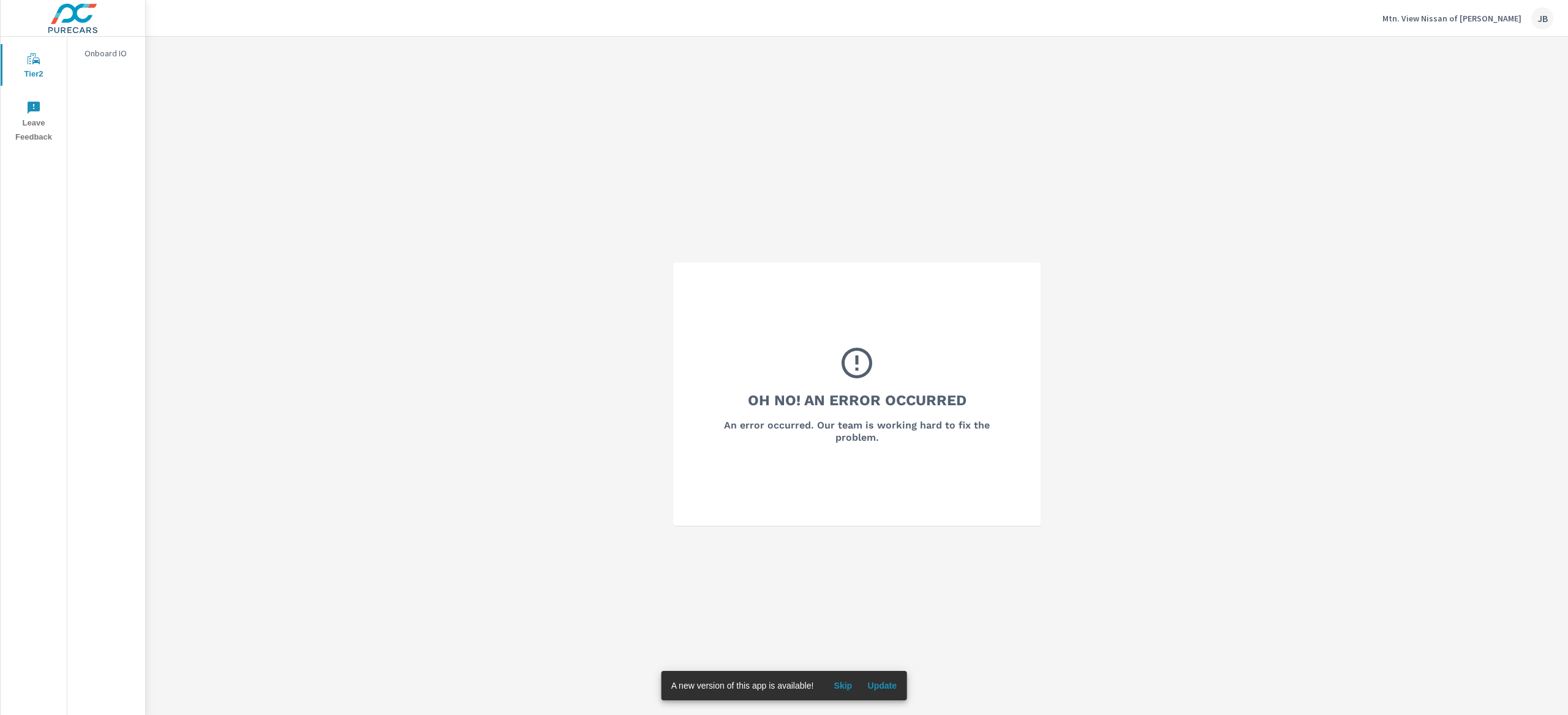 click on "Mtn. View Nissan of [PERSON_NAME]" at bounding box center (1452, 18) 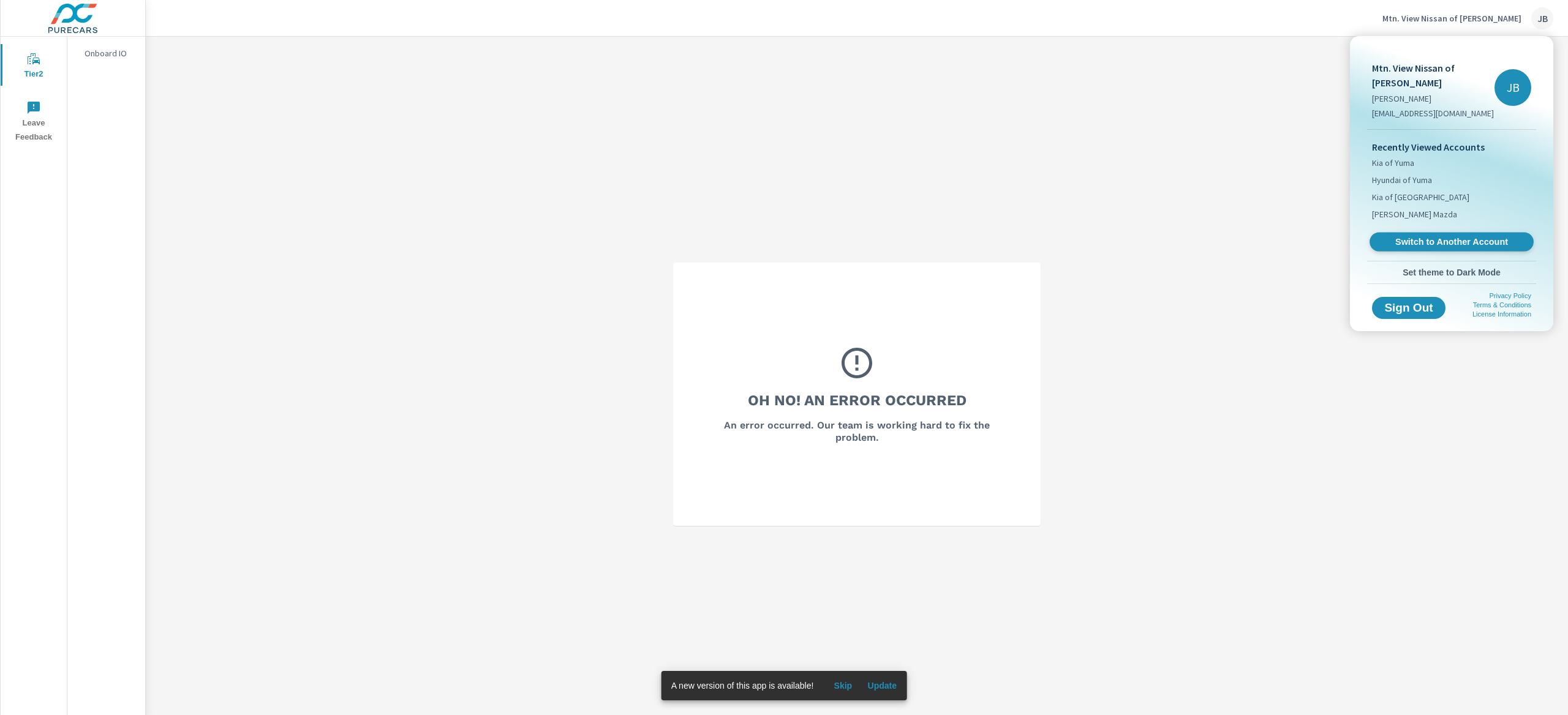 click on "Switch to Another Account" at bounding box center (1451, 242) 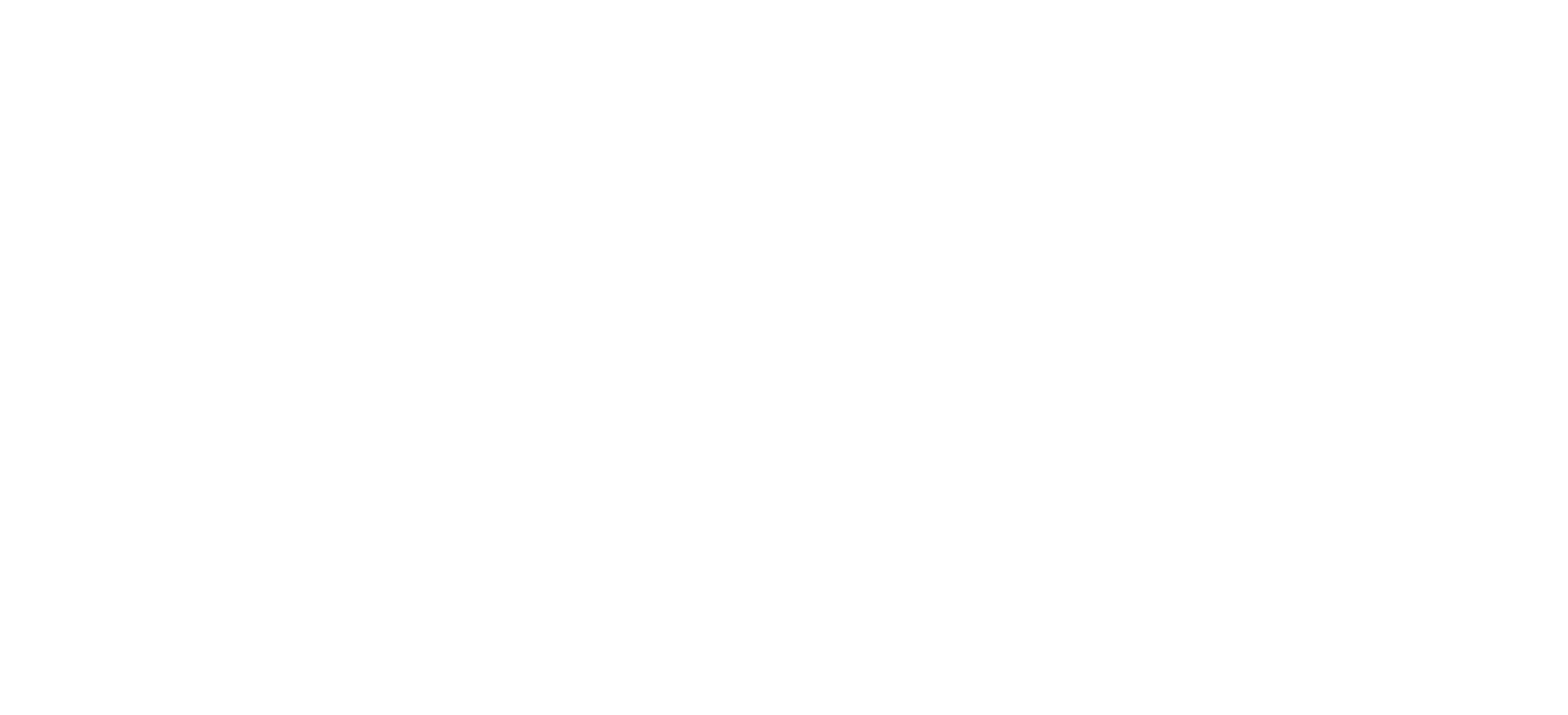 scroll, scrollTop: 0, scrollLeft: 0, axis: both 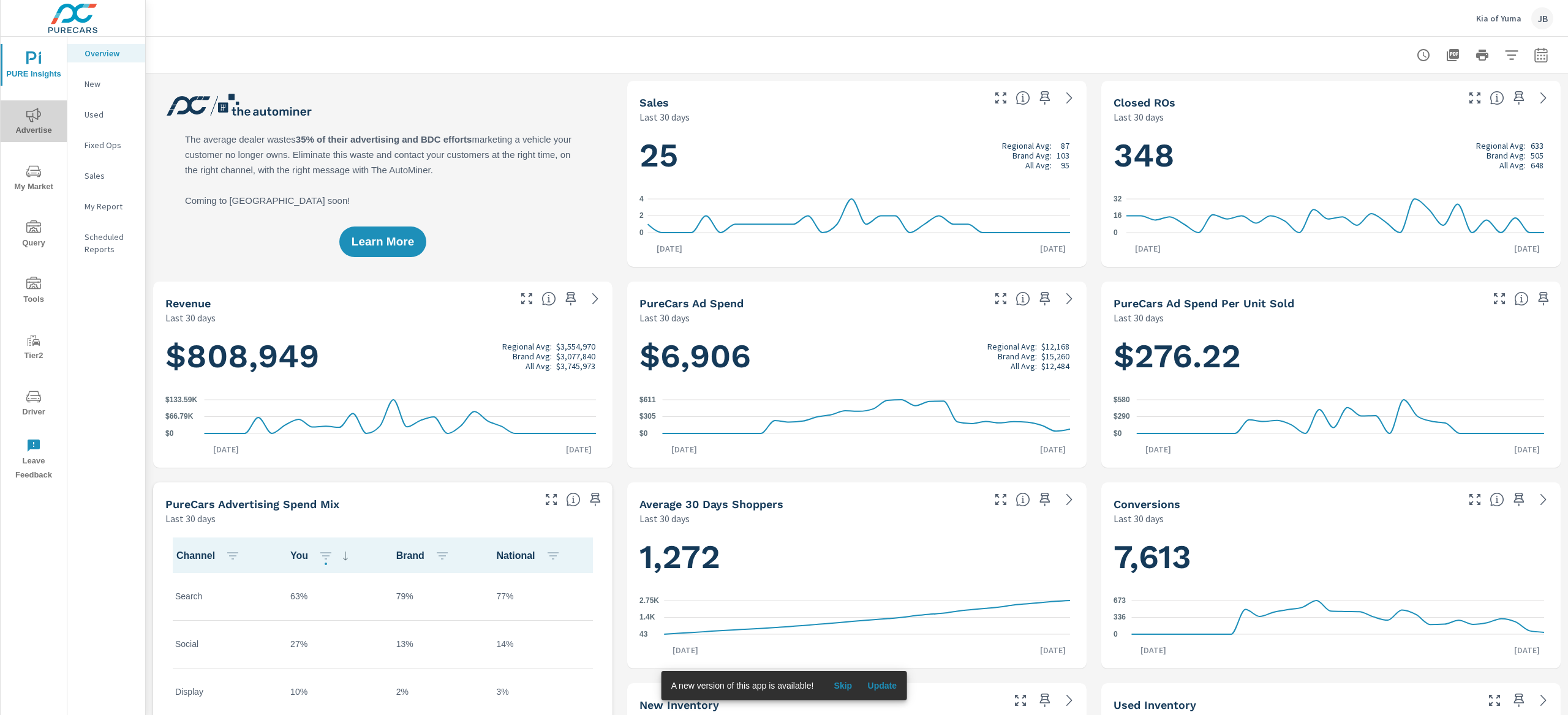 click on "Advertise" at bounding box center [34, 122] 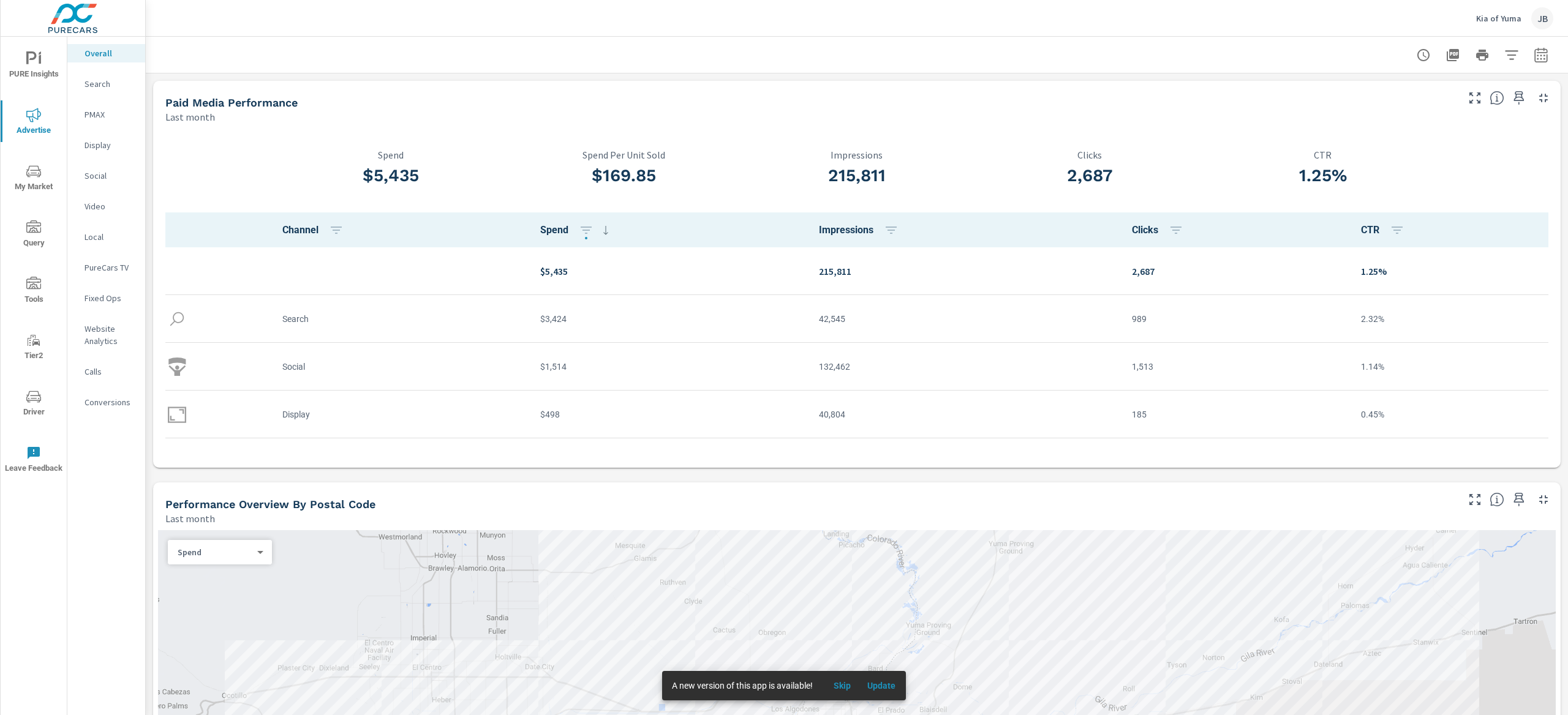click 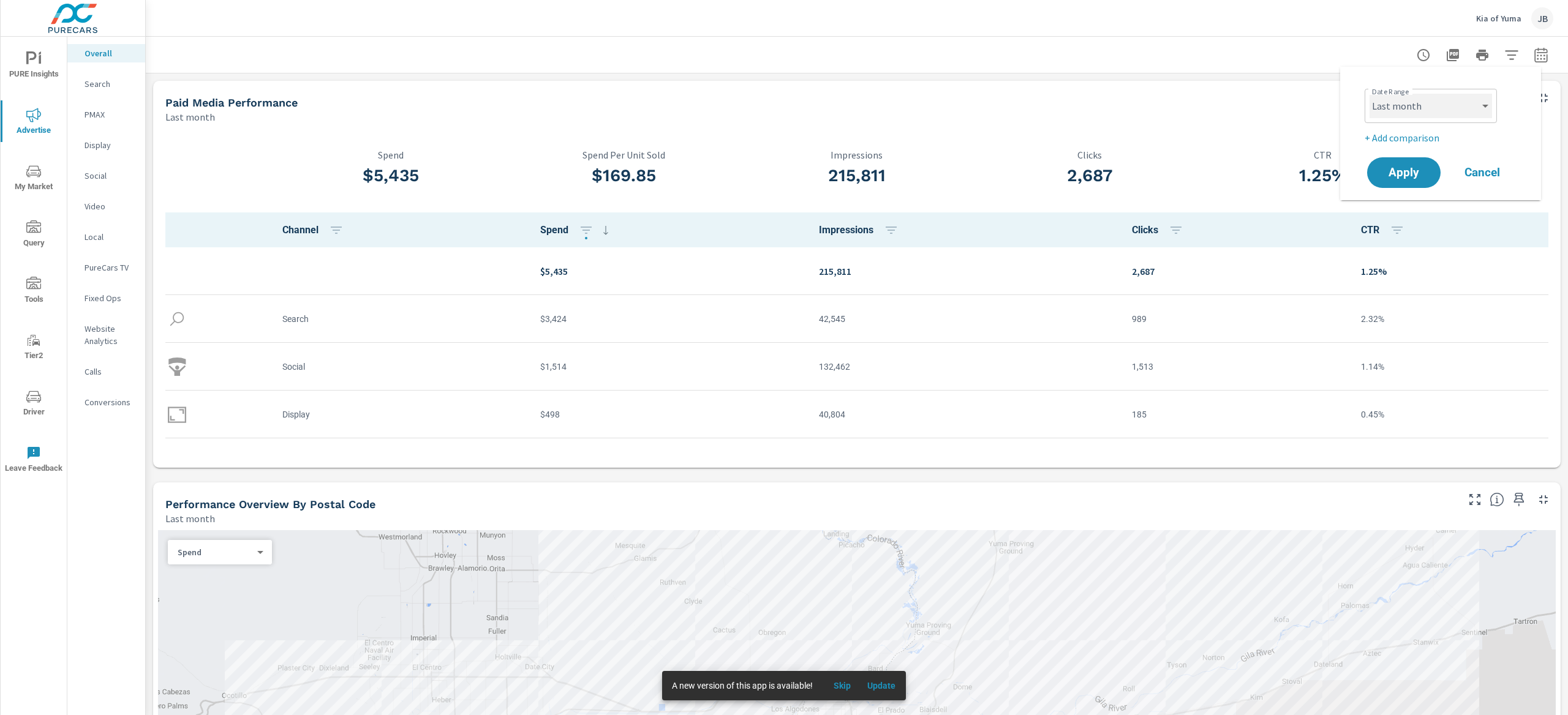 click on "Custom [DATE] Last week Last 7 days Last 14 days Last 30 days Last 45 days Last 60 days Last 90 days Last 180 days Last 365 days Month to date Last month Last 2 months Last 3 months Last 6 months Last 9 months Last 12 months Year to date Last year" at bounding box center [1431, 106] 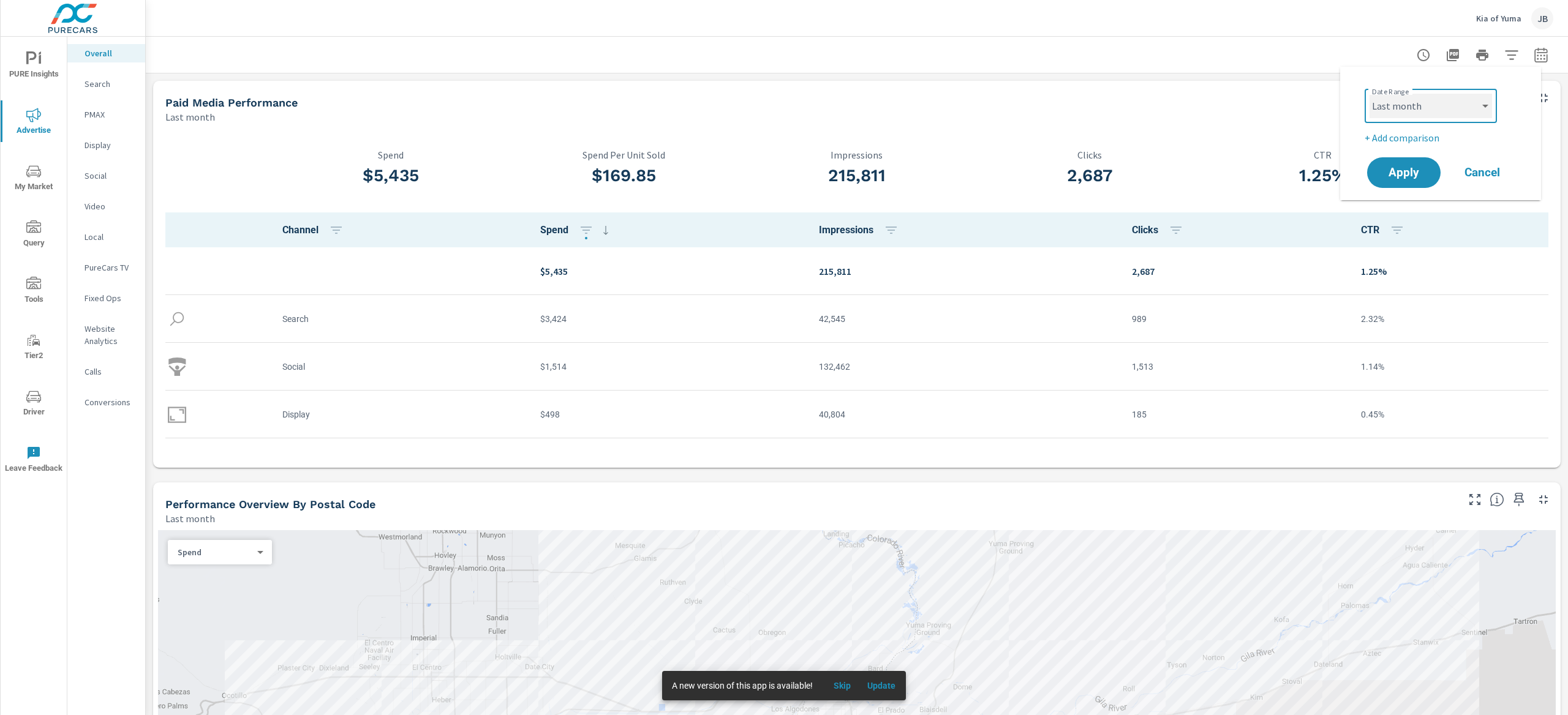 select on "Month to date" 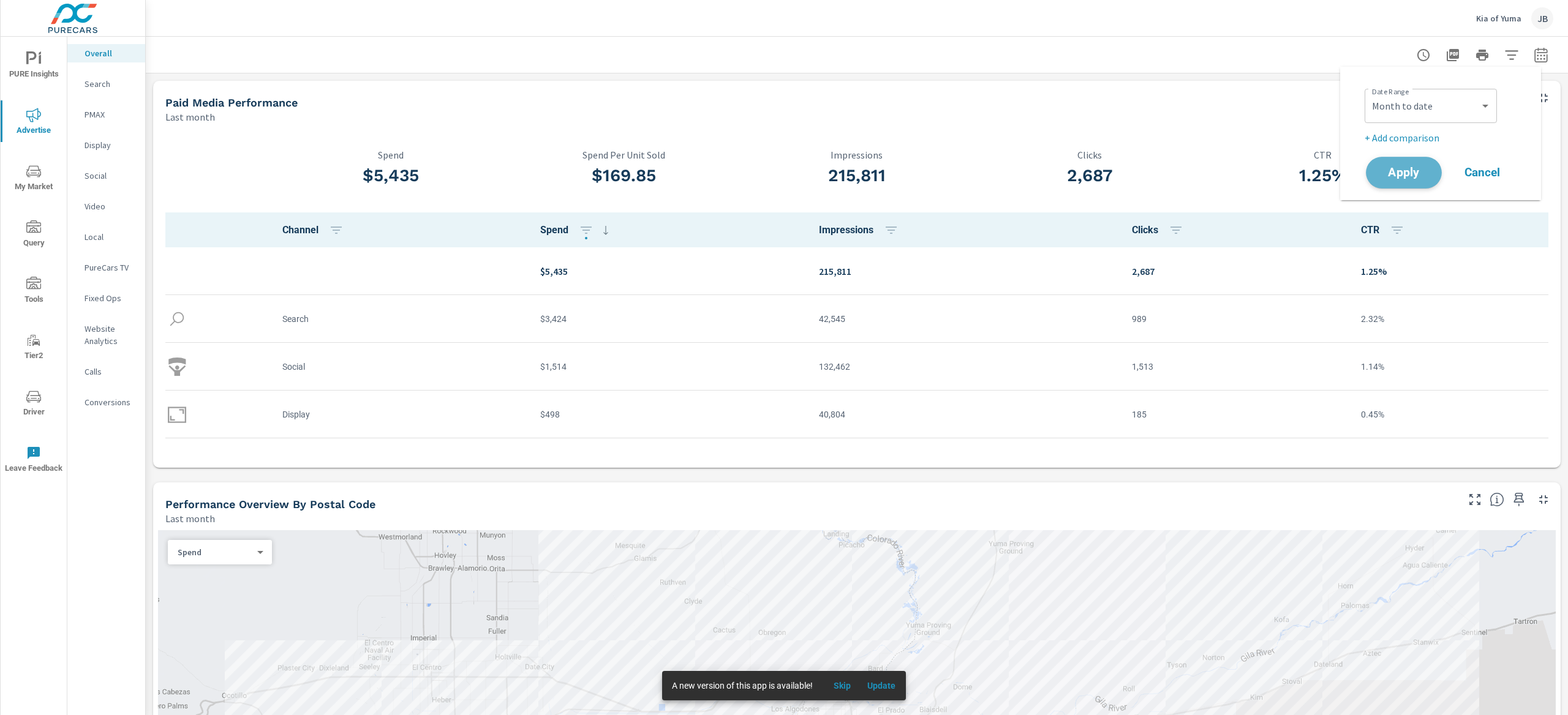 click on "Apply" at bounding box center (1404, 173) 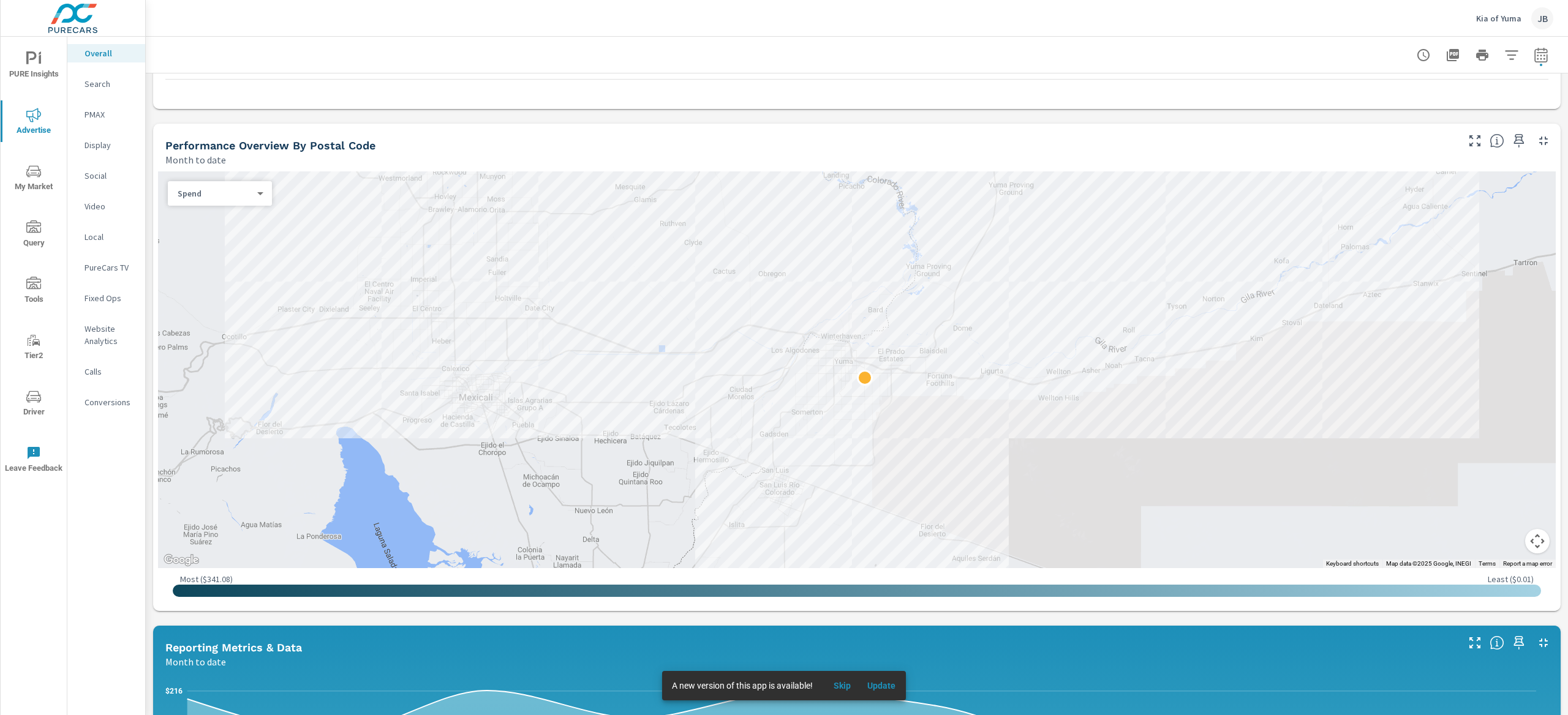 scroll, scrollTop: 361, scrollLeft: 0, axis: vertical 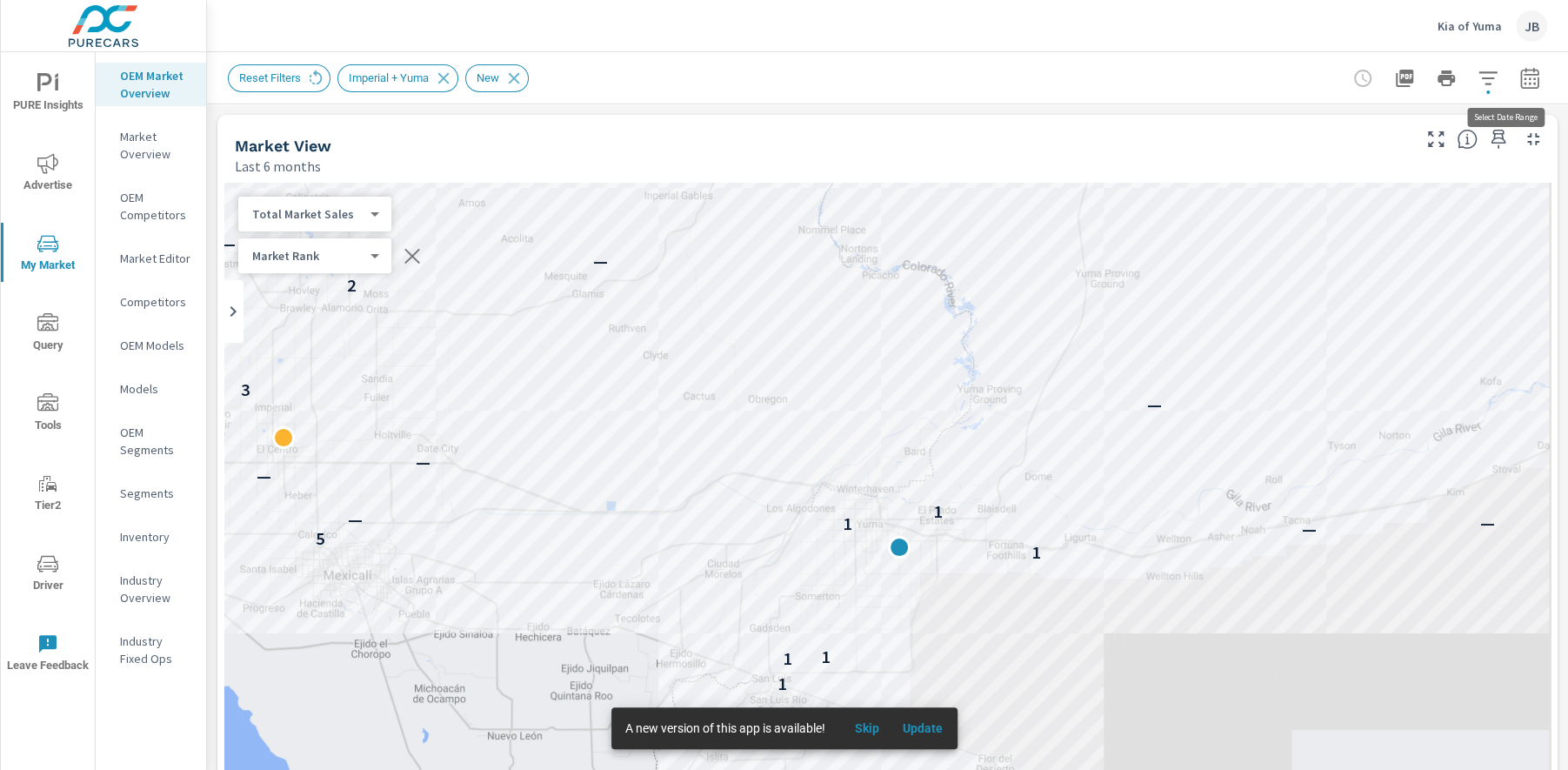 click 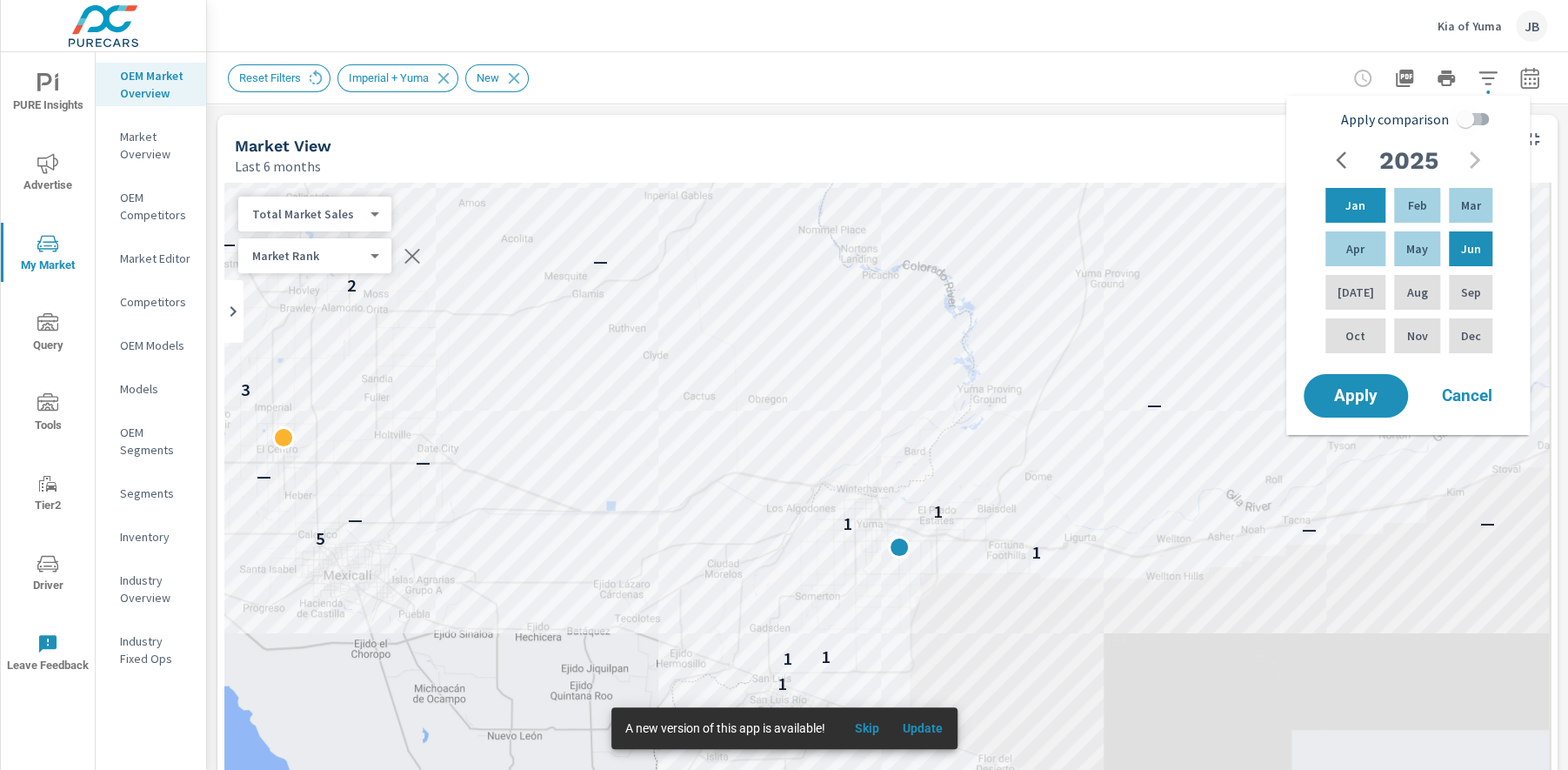 drag, startPoint x: 1480, startPoint y: 121, endPoint x: 1478, endPoint y: 152, distance: 31.064449 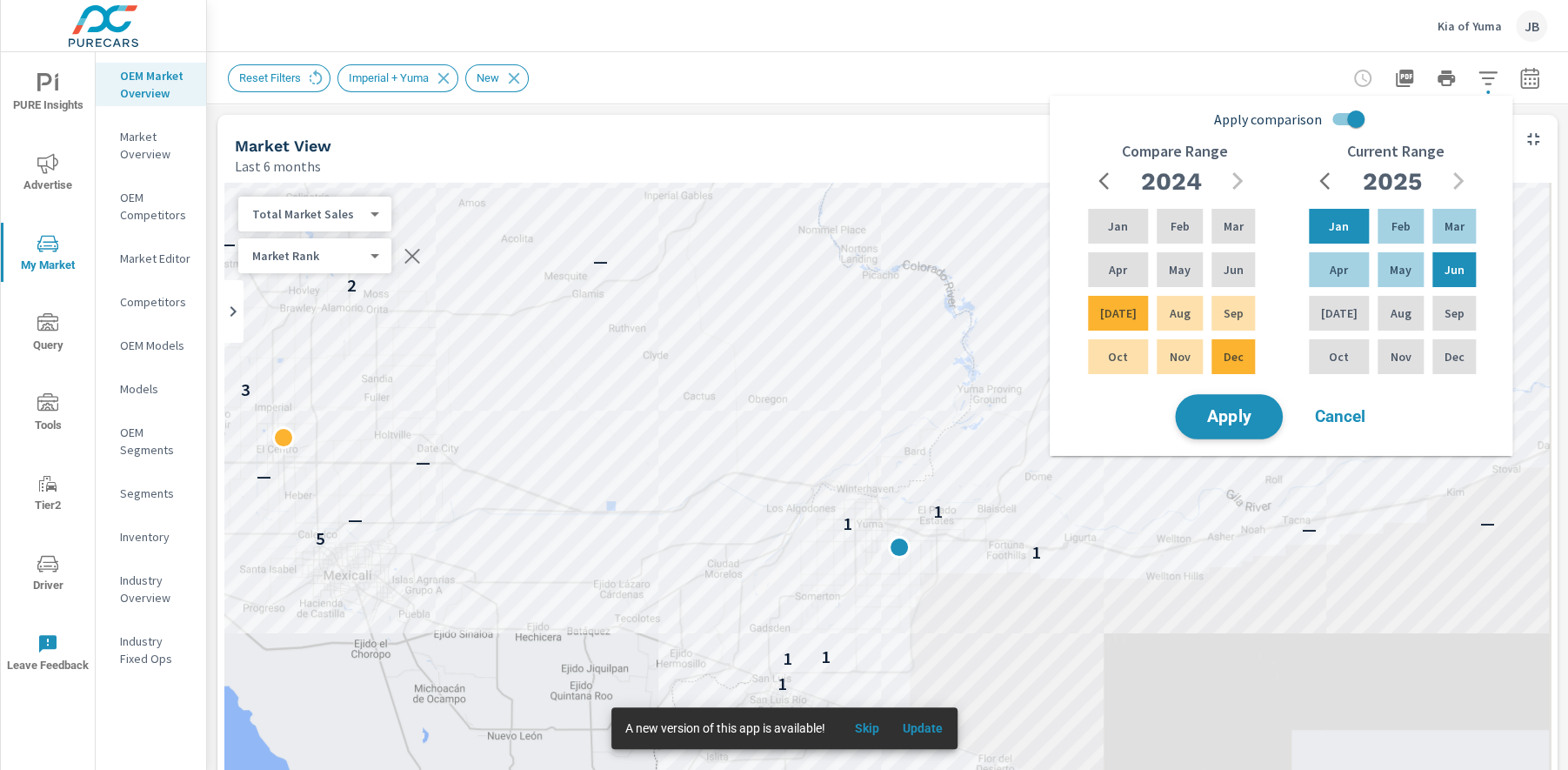 click on "Apply" at bounding box center (1229, 417) 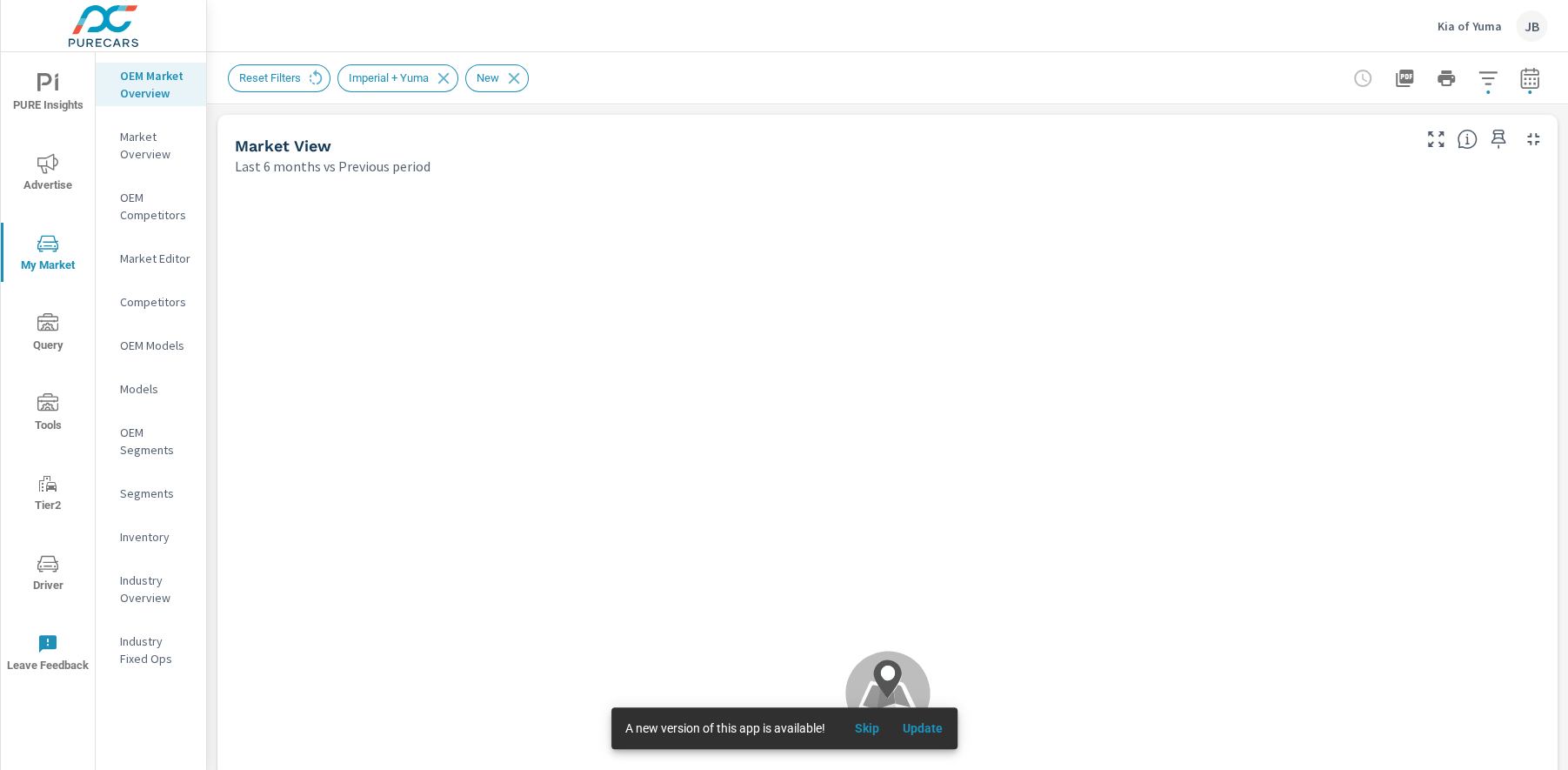 scroll, scrollTop: 1, scrollLeft: 0, axis: vertical 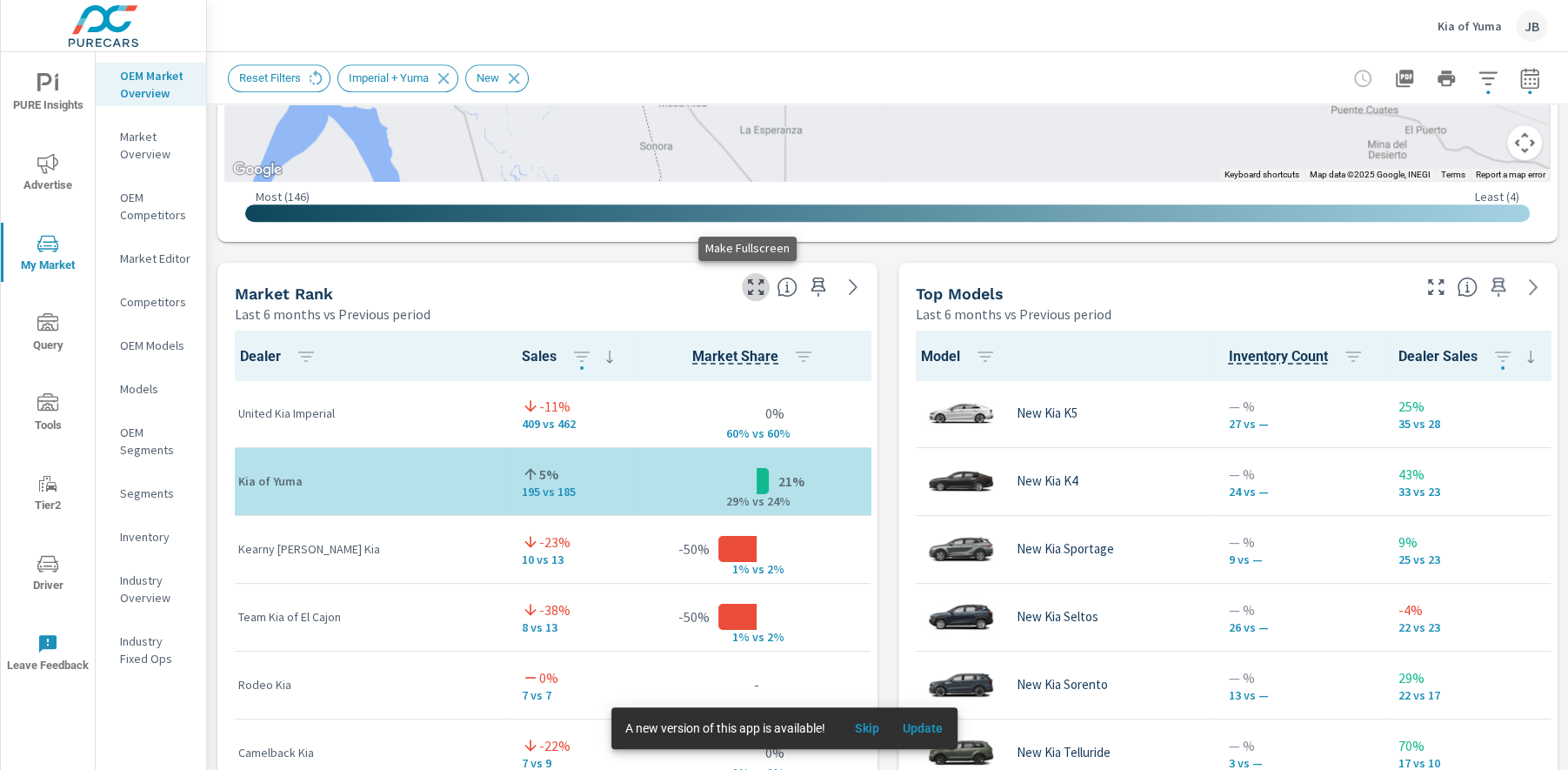 click 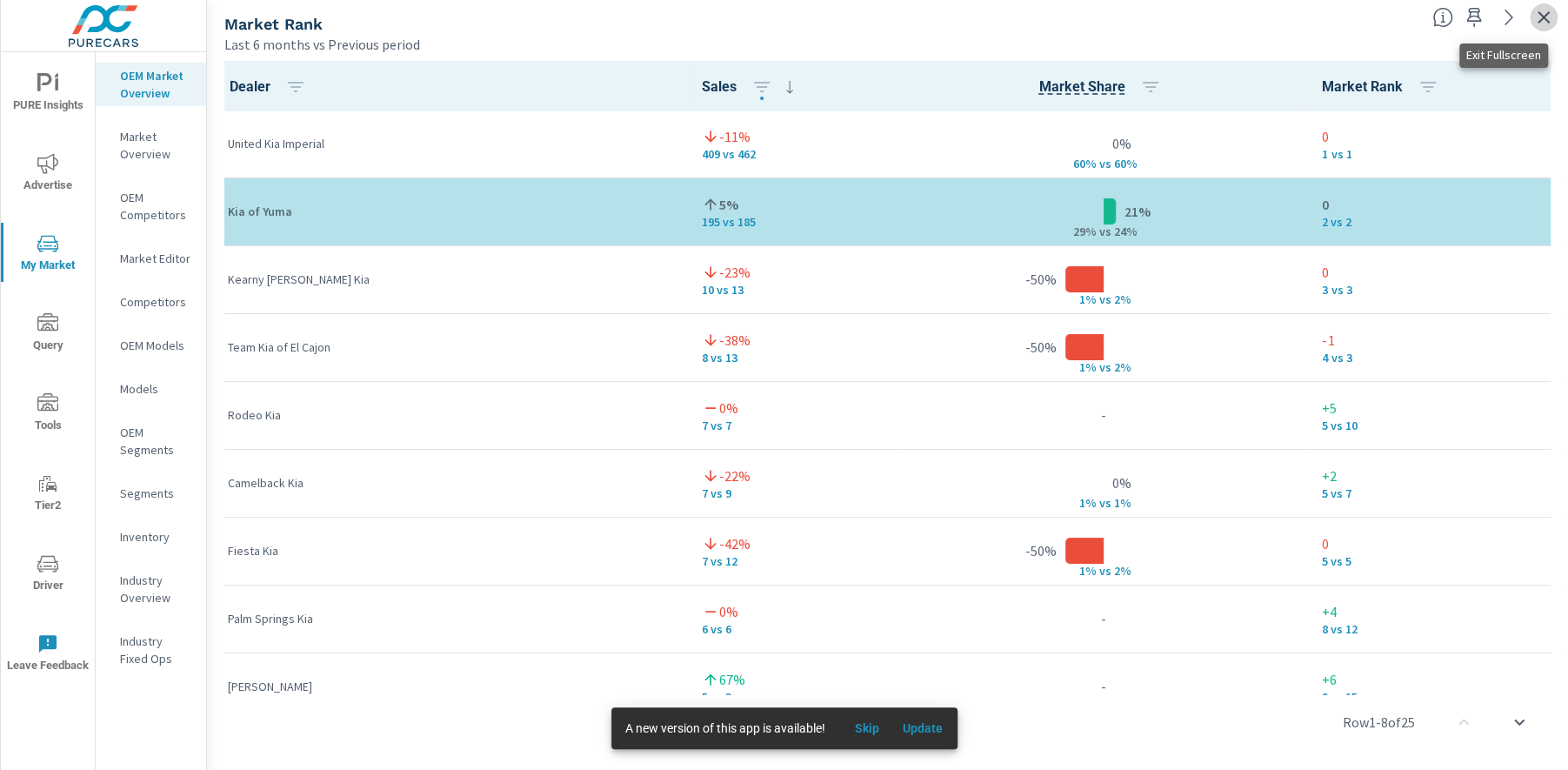 click 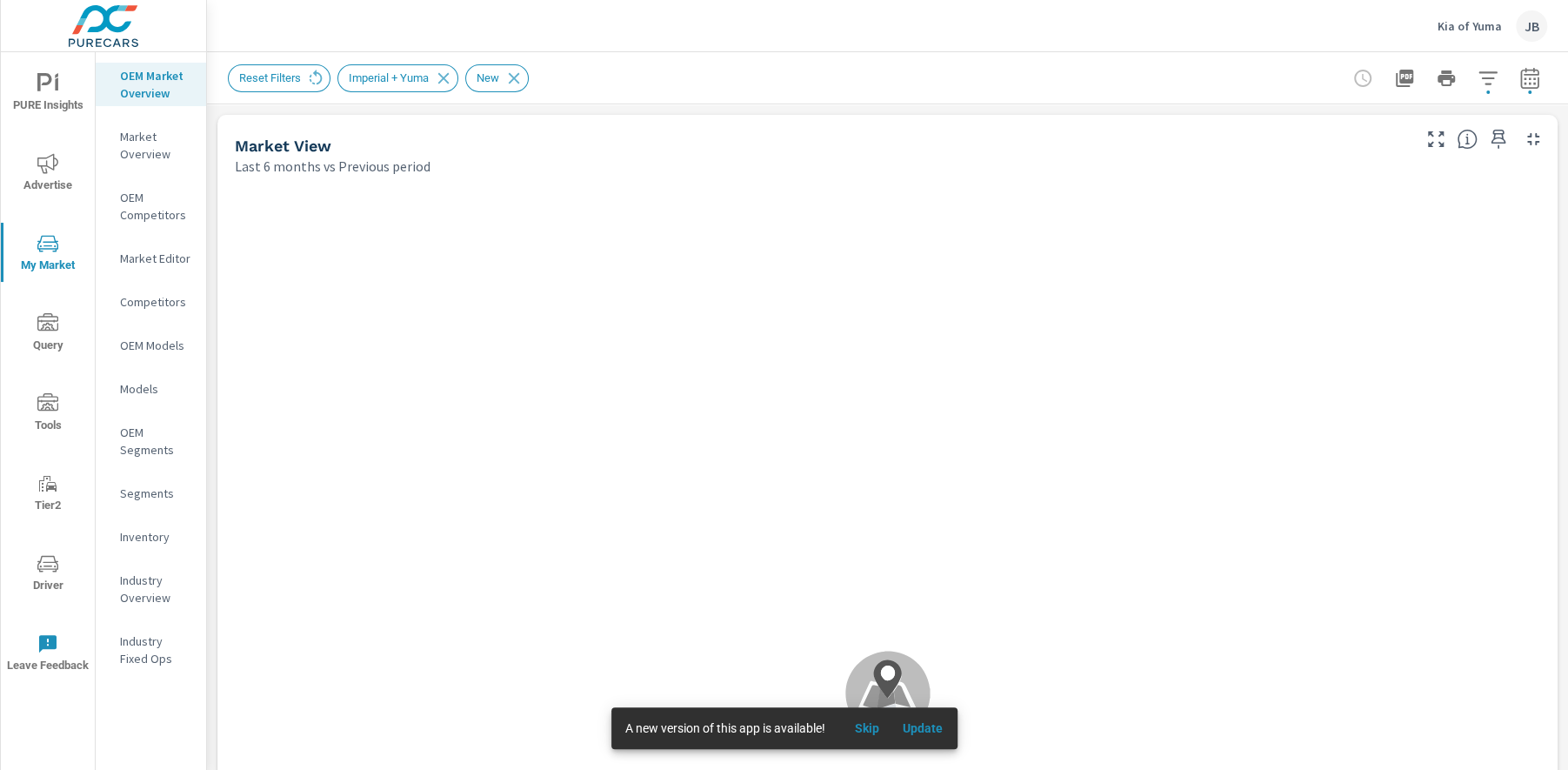 scroll, scrollTop: 1, scrollLeft: 0, axis: vertical 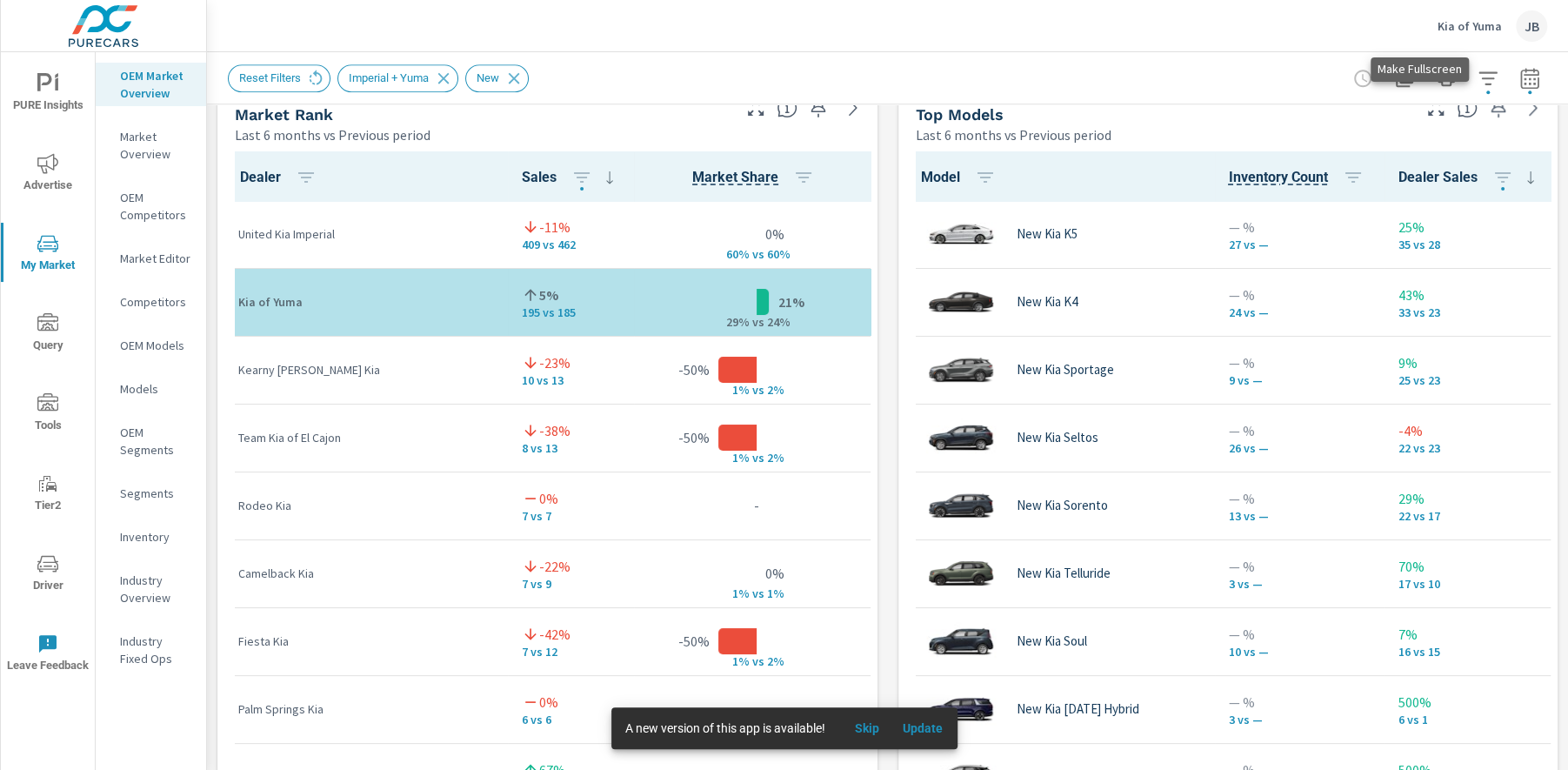 click 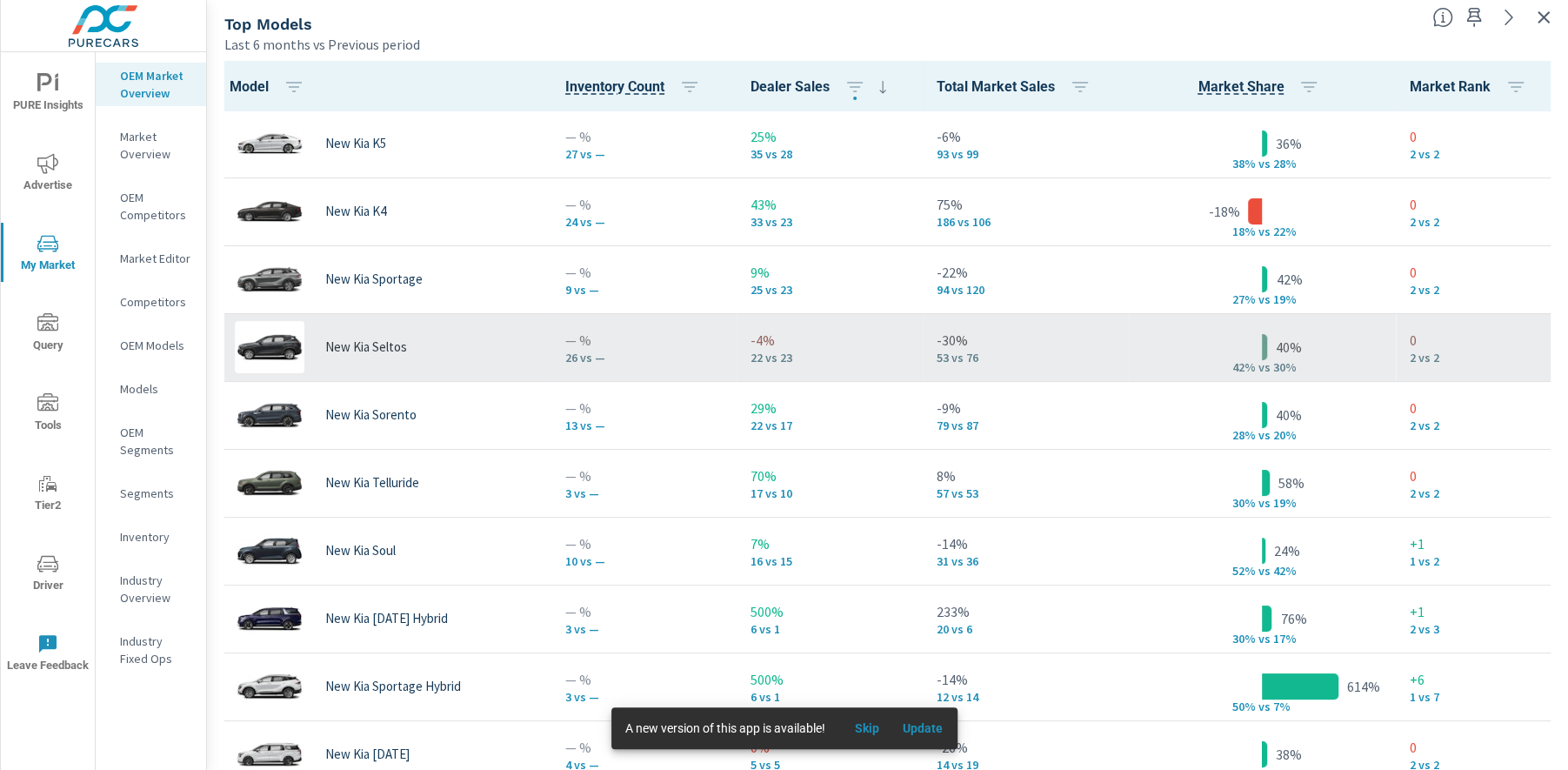 scroll, scrollTop: 0, scrollLeft: 0, axis: both 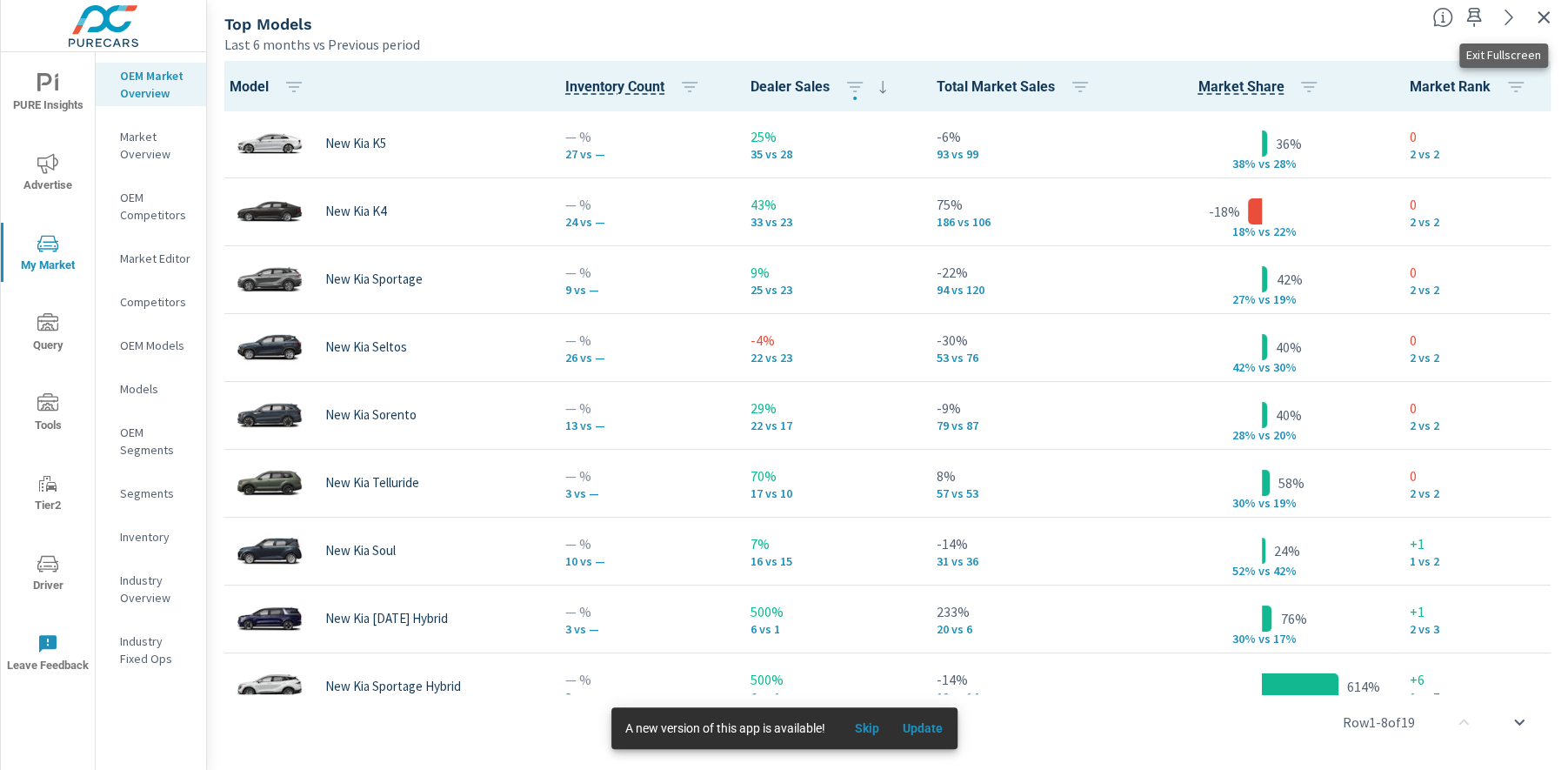click 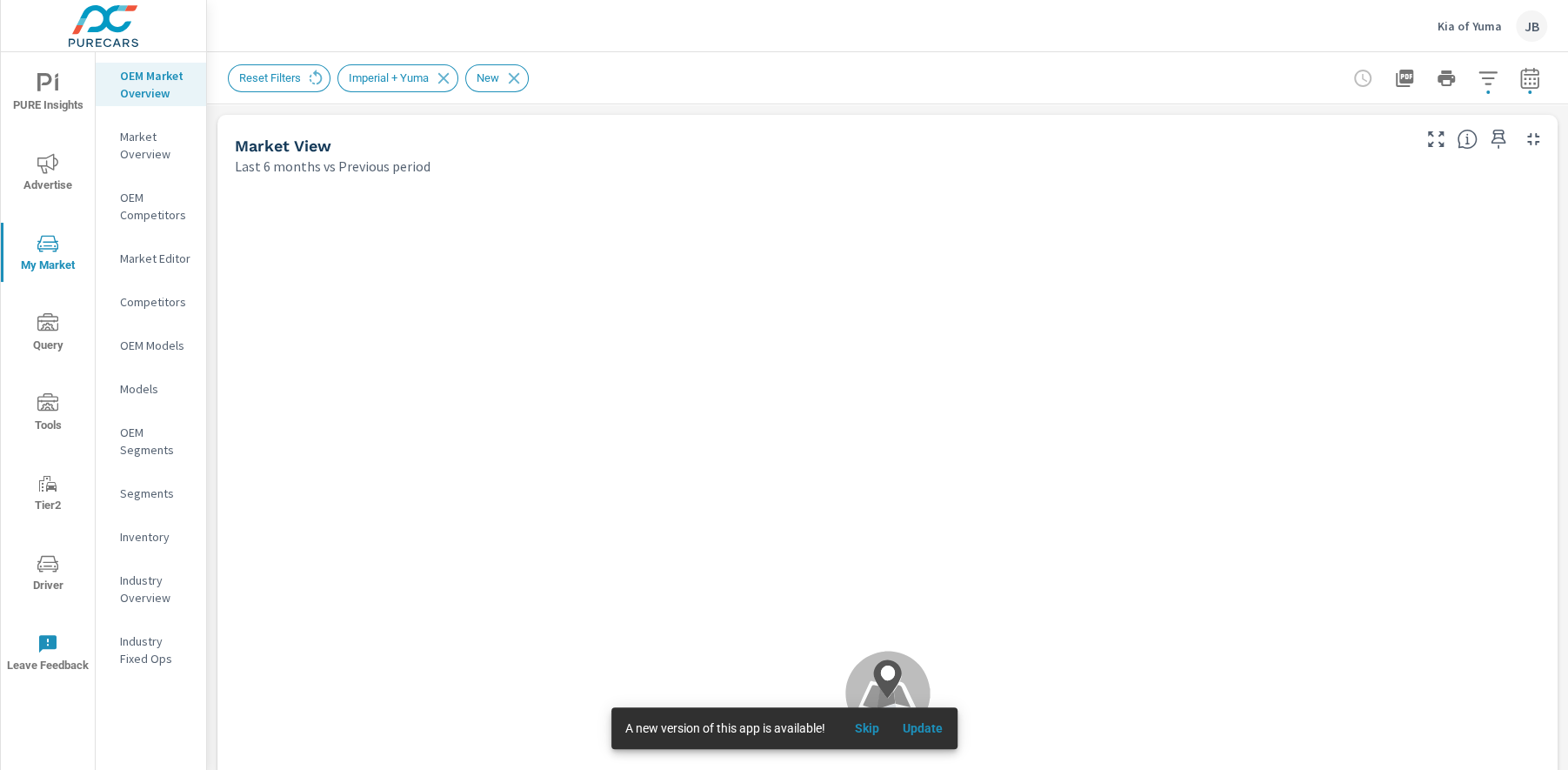 scroll, scrollTop: 1, scrollLeft: 0, axis: vertical 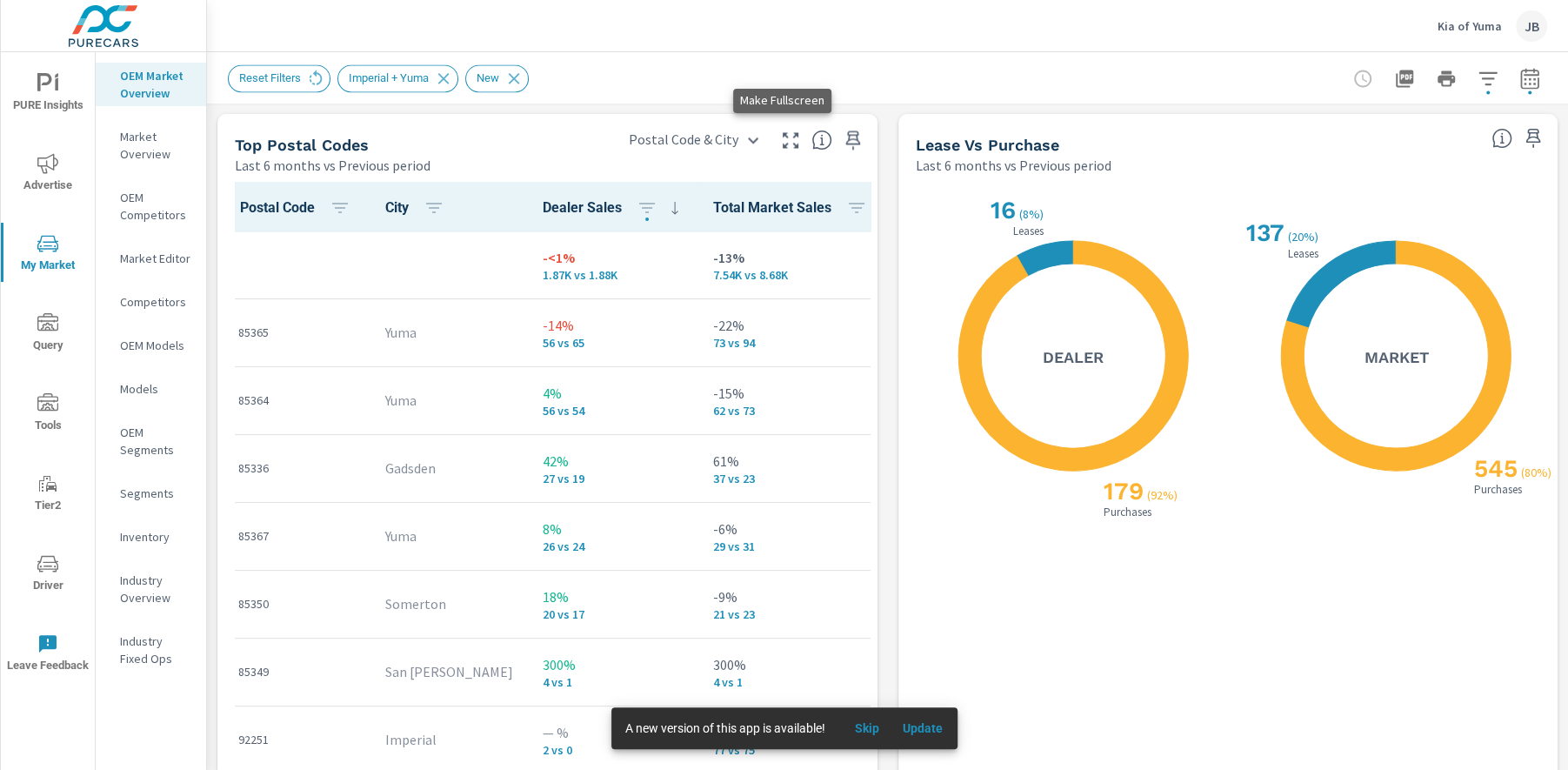 click 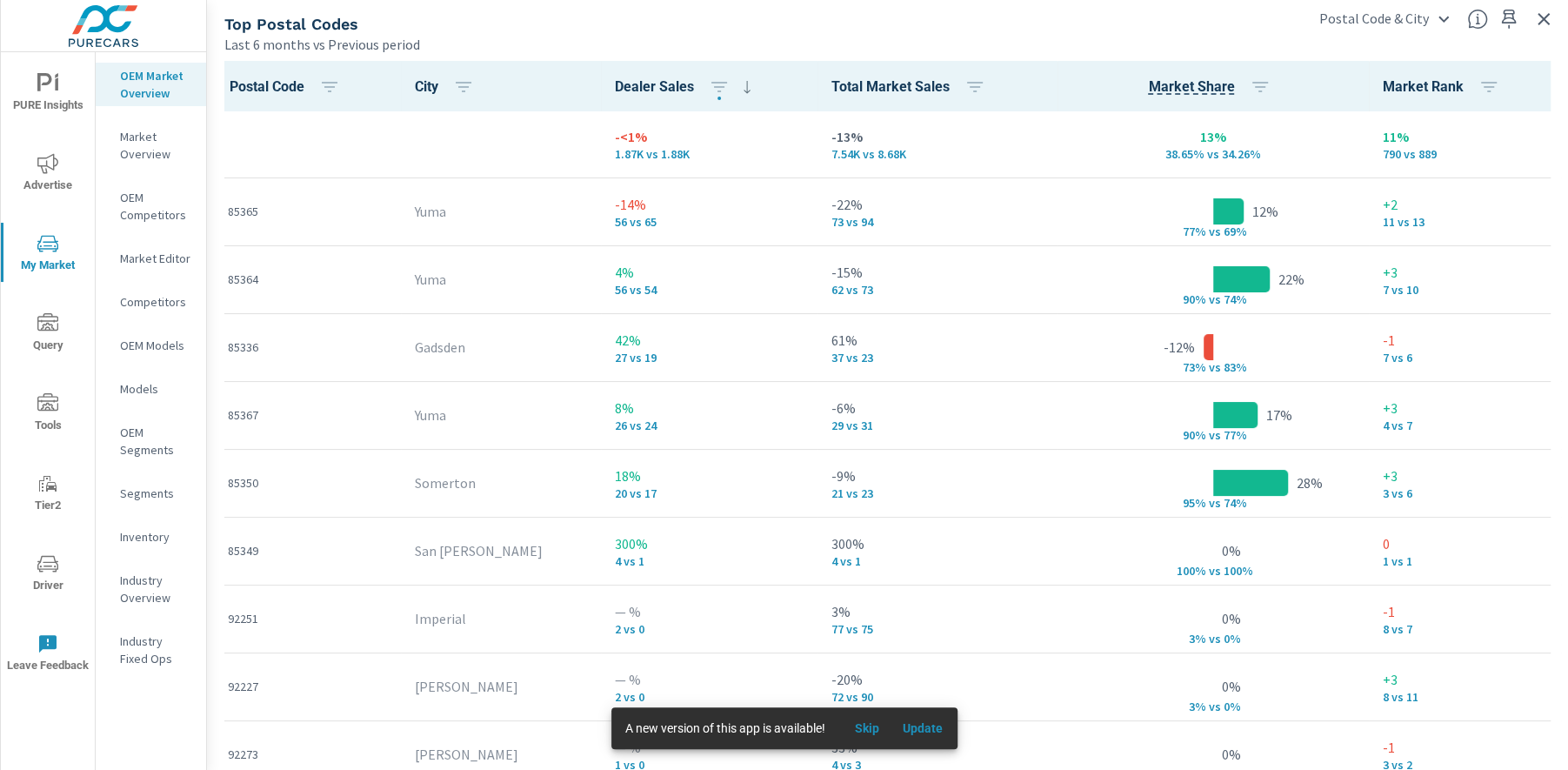 scroll, scrollTop: 0, scrollLeft: 0, axis: both 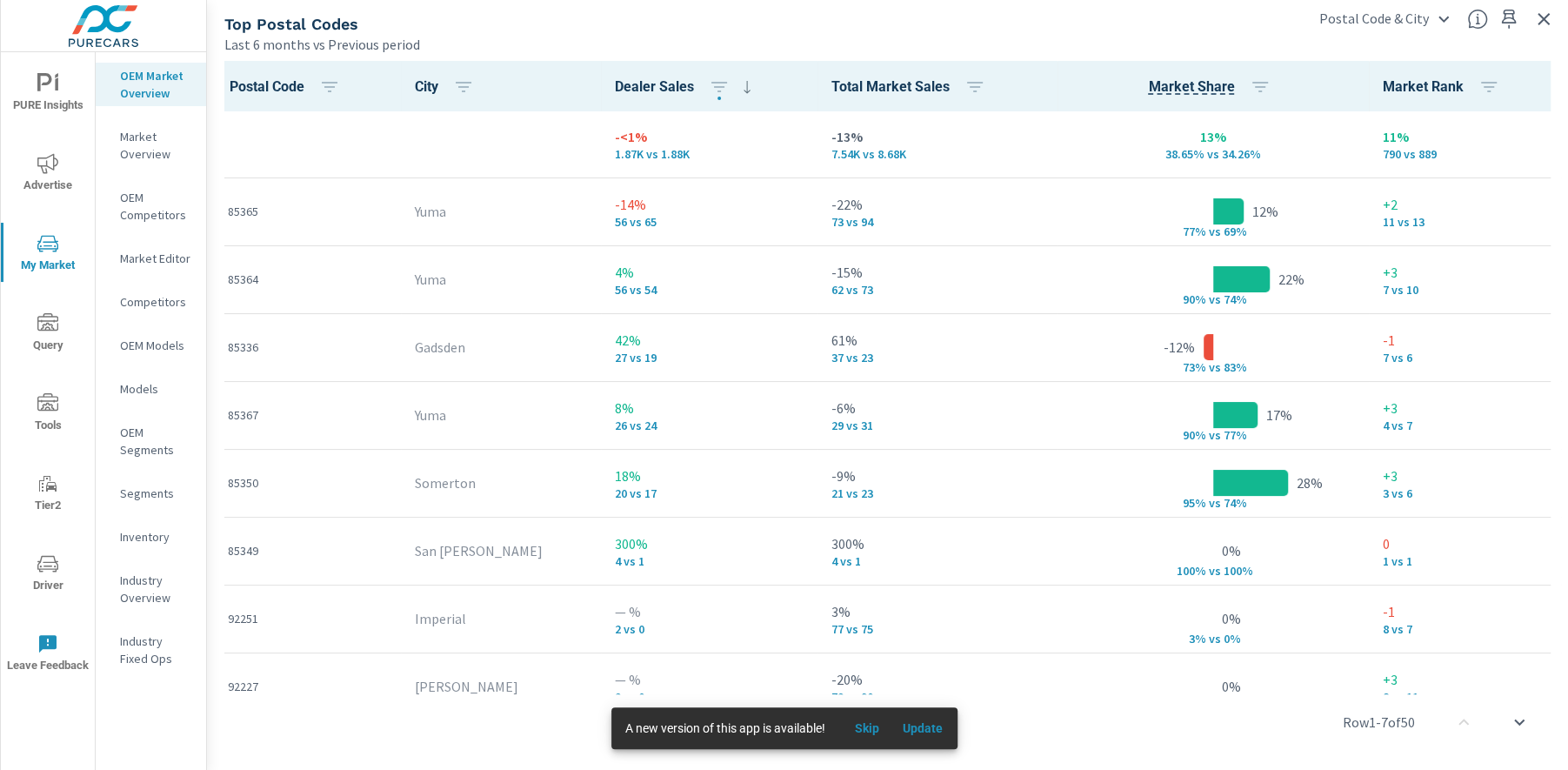 click on "Skip" at bounding box center [867, 728] 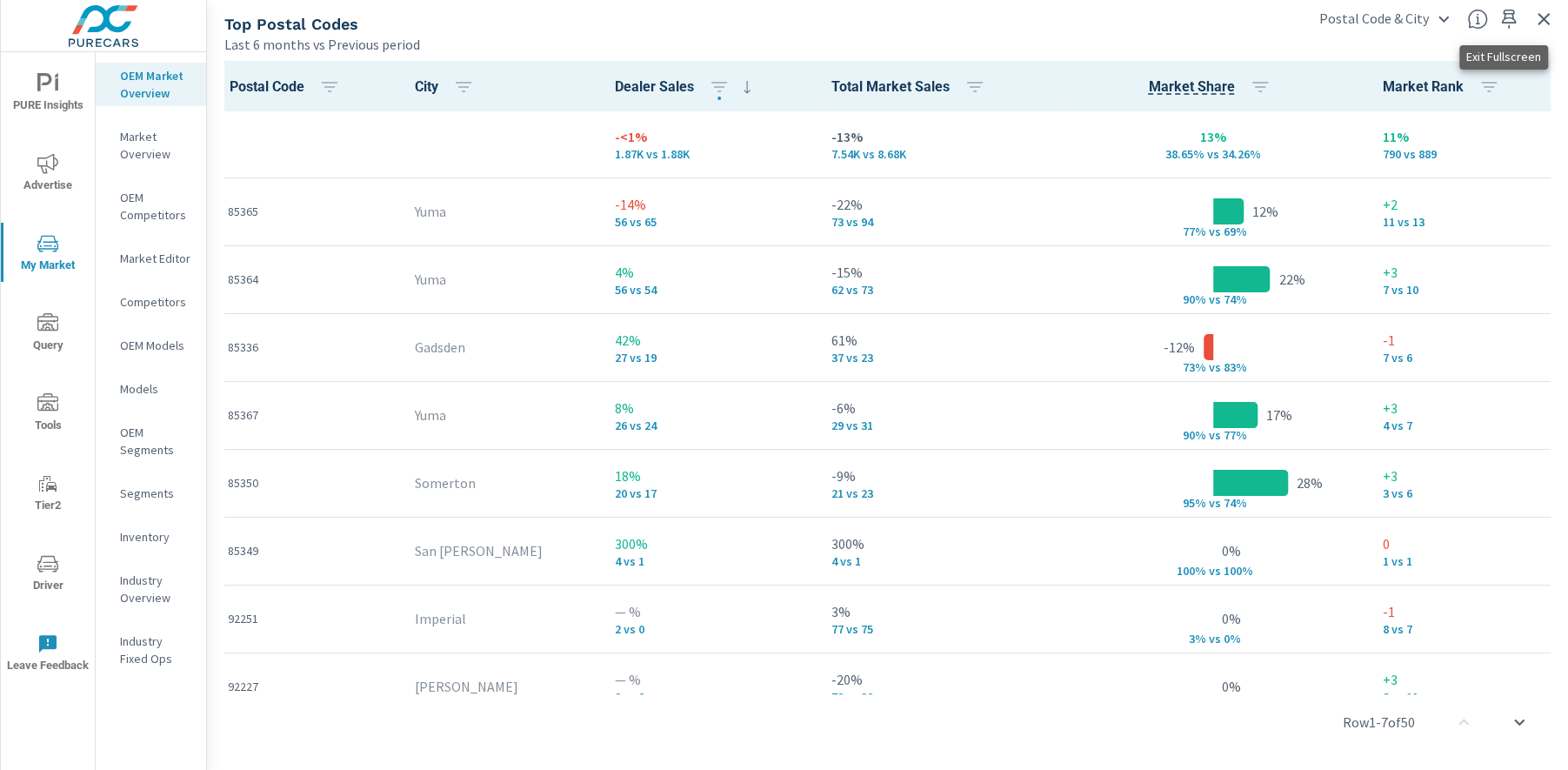 click 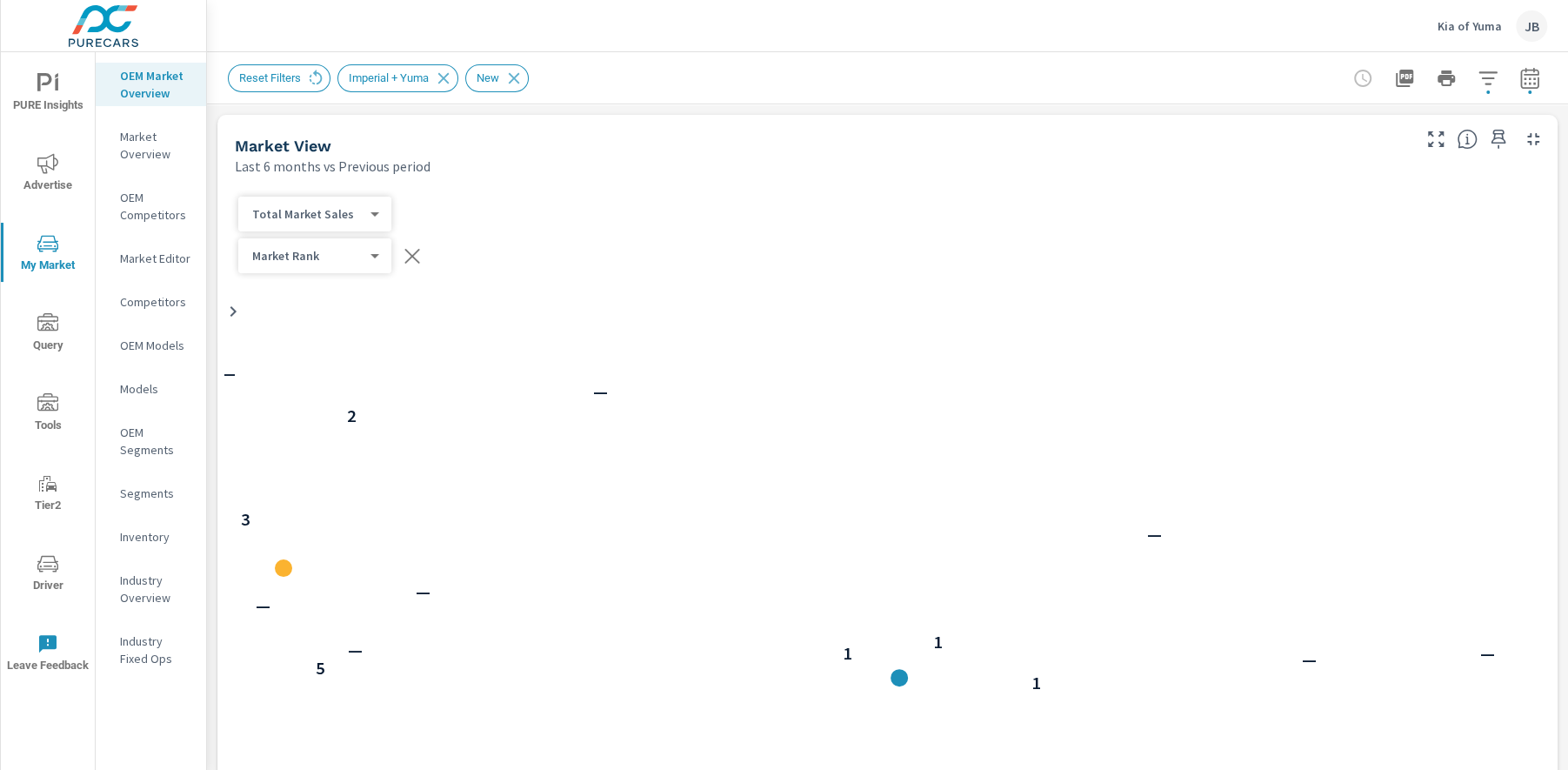 scroll, scrollTop: 1, scrollLeft: 0, axis: vertical 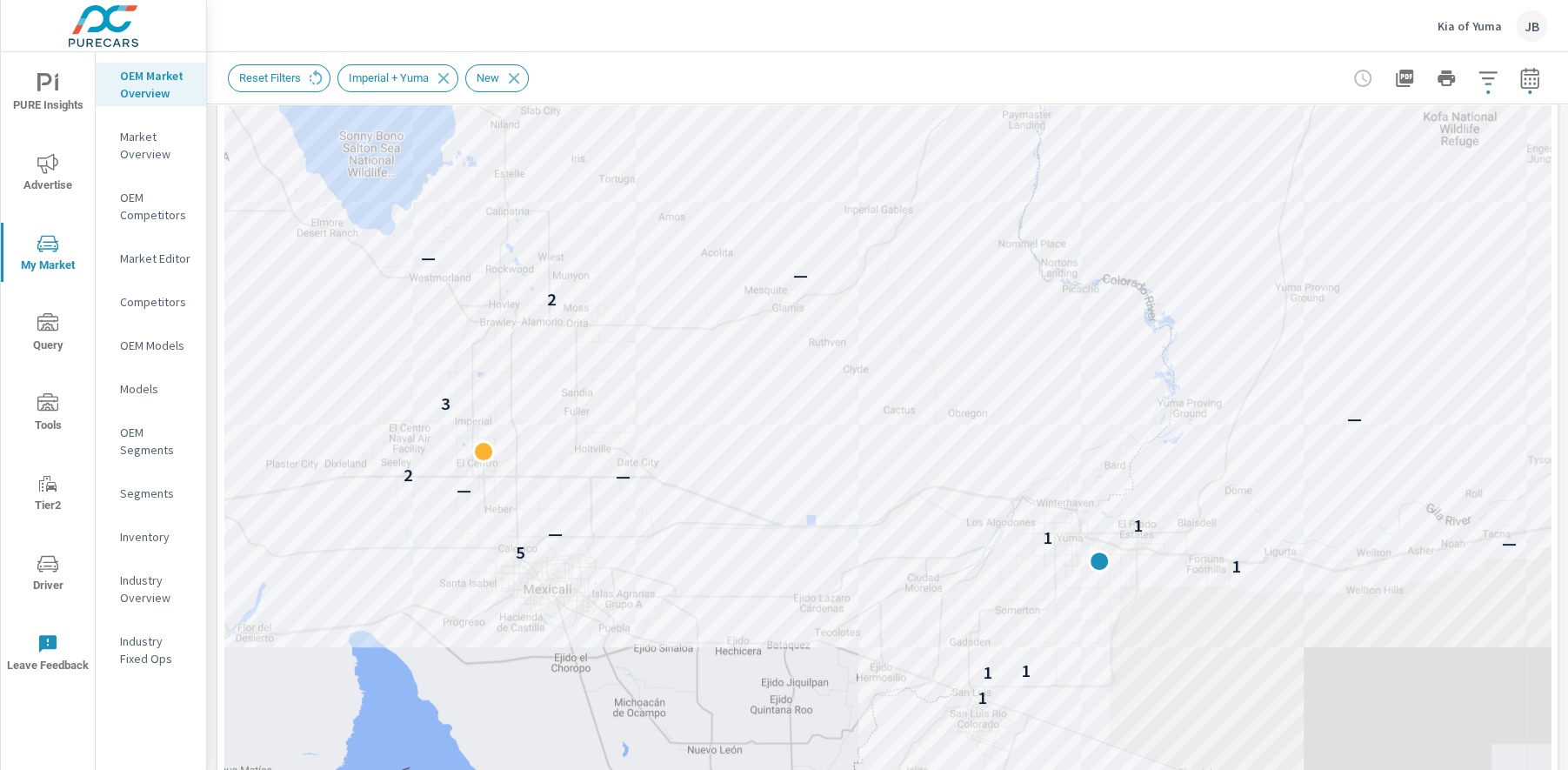 drag, startPoint x: 554, startPoint y: 484, endPoint x: 754, endPoint y: 606, distance: 234.27334 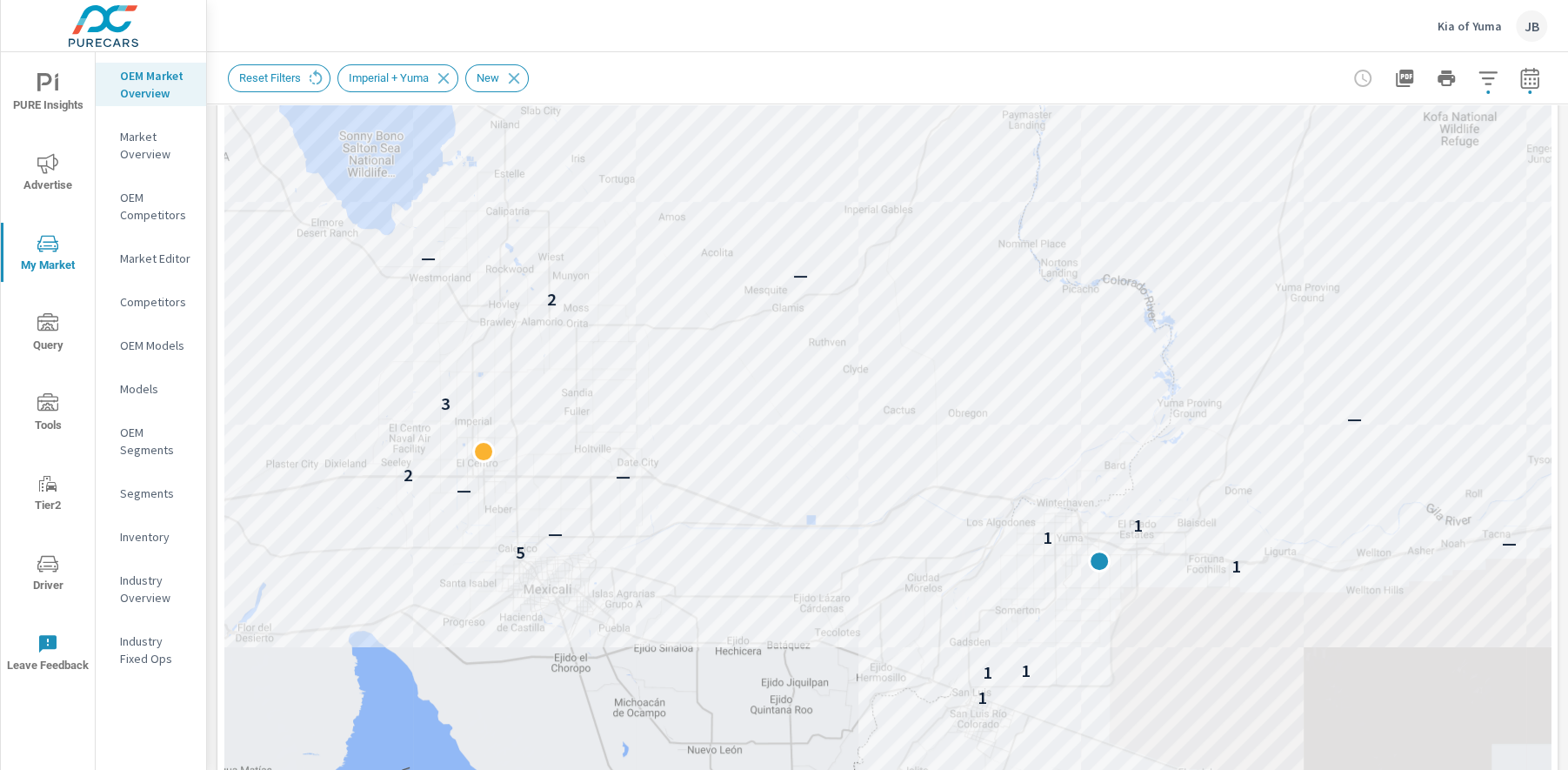 click on "Inventory" at bounding box center [156, 537] 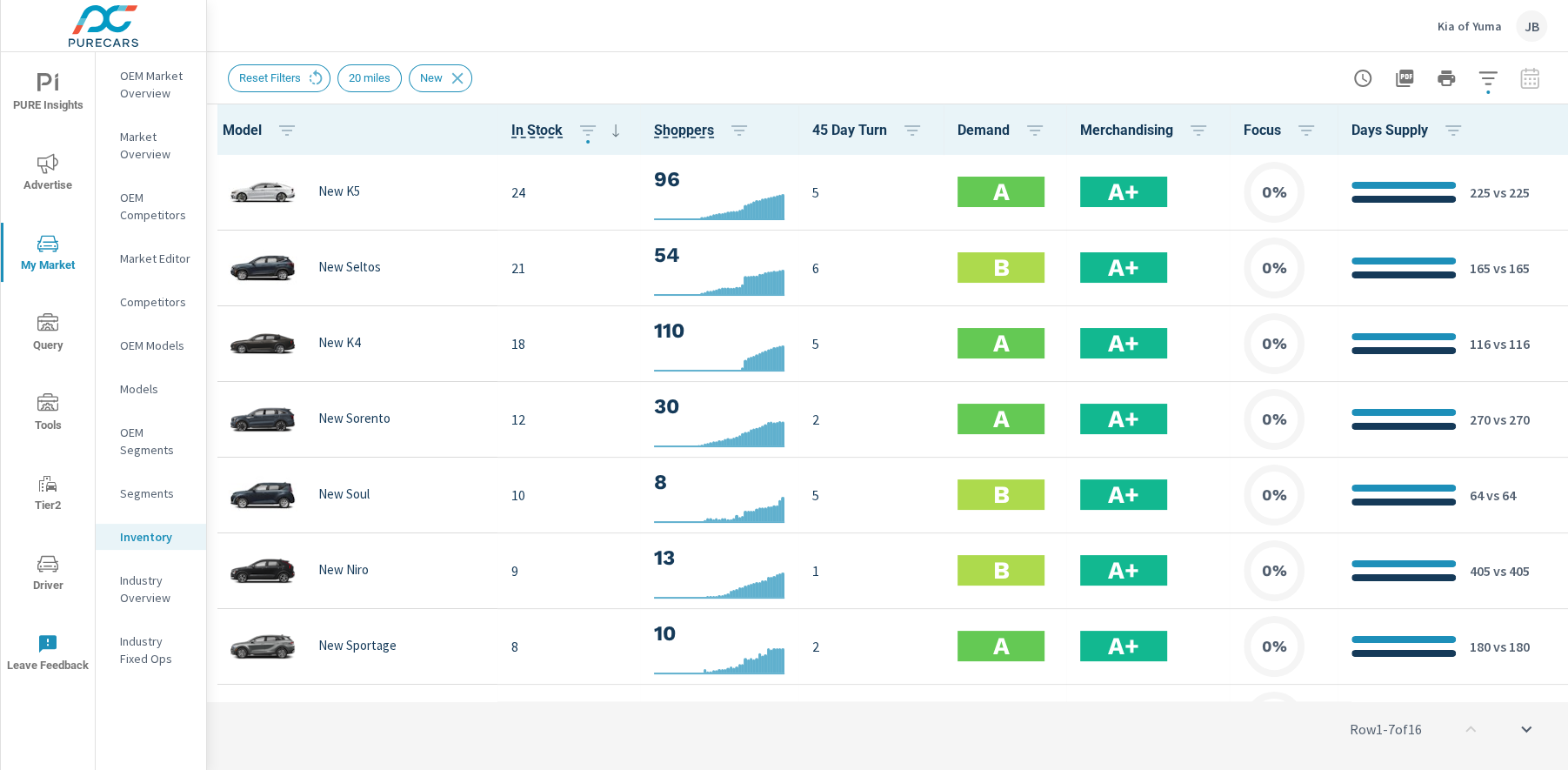 scroll, scrollTop: 1, scrollLeft: 0, axis: vertical 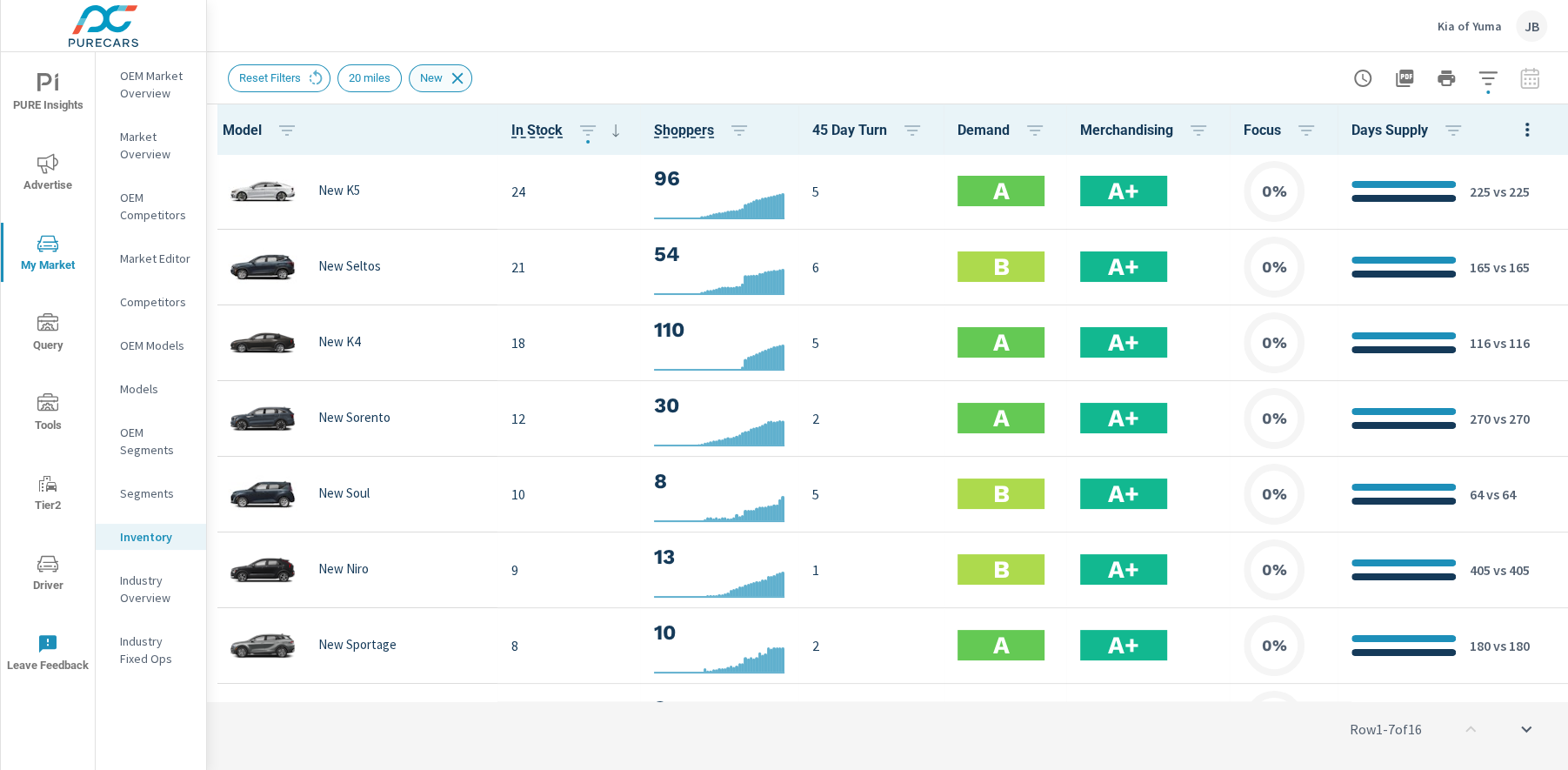 click 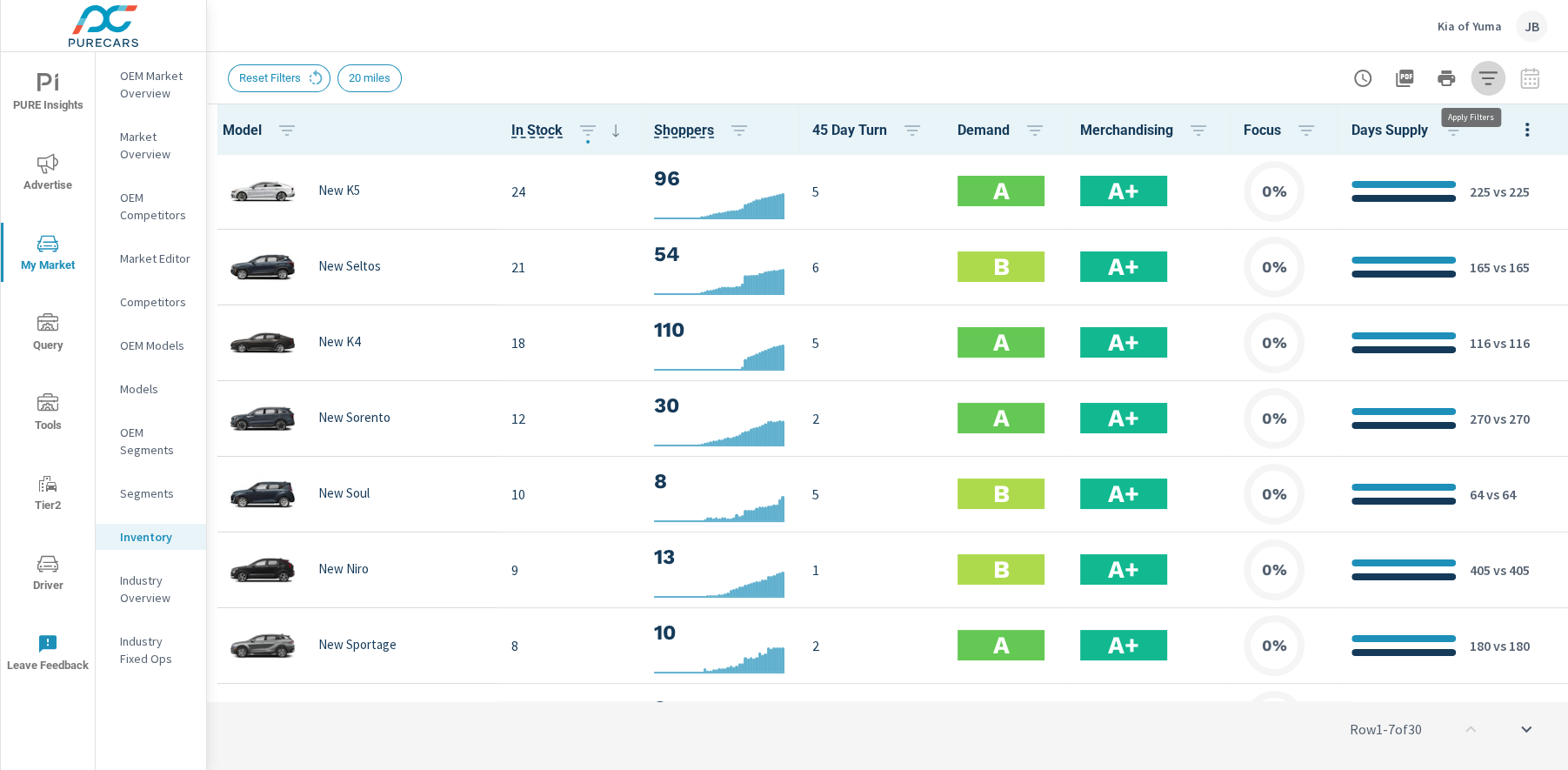 click 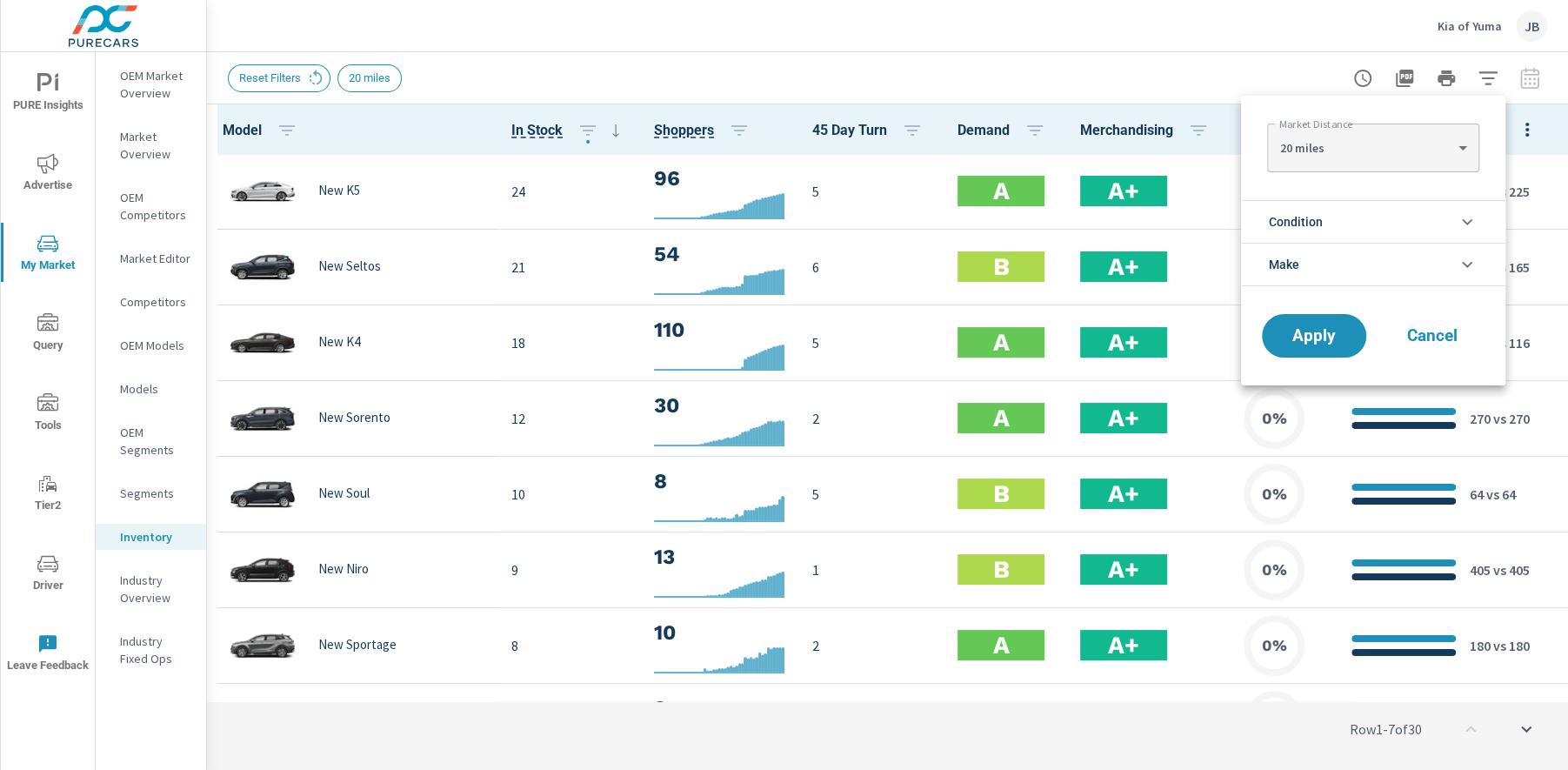 click on "PURE Insights Advertise My Market Query Tools Tier2 Driver Leave Feedback OEM Market Overview Market Overview OEM Competitors Market Editor Competitors OEM Models Models OEM Segments Segments Inventory Industry Overview Industry Fixed Ops Kia of Yuma JB Inventory Discovery Kia of Yuma Report date range:
May 26, 2025 -
Jul 09, 2025
Filters: mkt_dist: 20 miles Reset Filters 20 miles Model In Stock Shoppers 45 Day Turn Demand Merchandising Focus Days Supply Inventory Count 45 Day Turn (Comparison) Average Price New K5 24 96 5 A A+ 0% 225   vs   225 25   vs   25 5   vs   5 $30.73K   vs   $30.73K New Seltos 21 54 6 B A+ 0% 165   vs   165 22   vs   22 6   vs   6 $29.04K   vs   $29.04K New K4 18 110 5 A A+ 0% 116   vs   116 18   vs   18 7   vs   7 $24.92K   vs   $24.92K New Sorento 12 30 2 A A+ 0% 270   vs   270 12   vs   12 2   vs   2 $38.77K   vs   $38.77K New Soul 10 8 5 B A+ 0% 64   vs   64 10   vs   10 7   vs   7   vs" at bounding box center [784, 385] 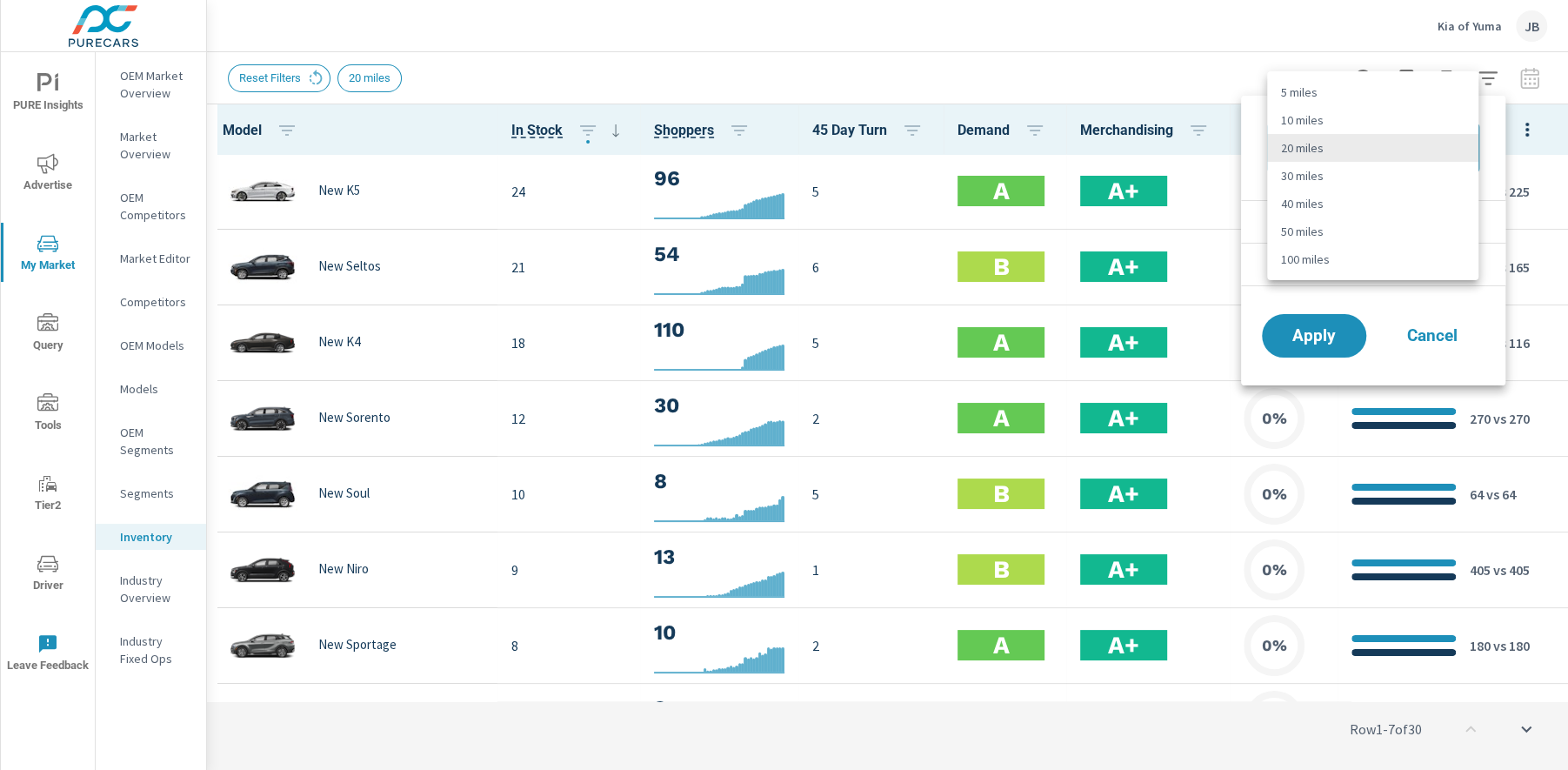 click on "50 miles" at bounding box center (1372, 231) 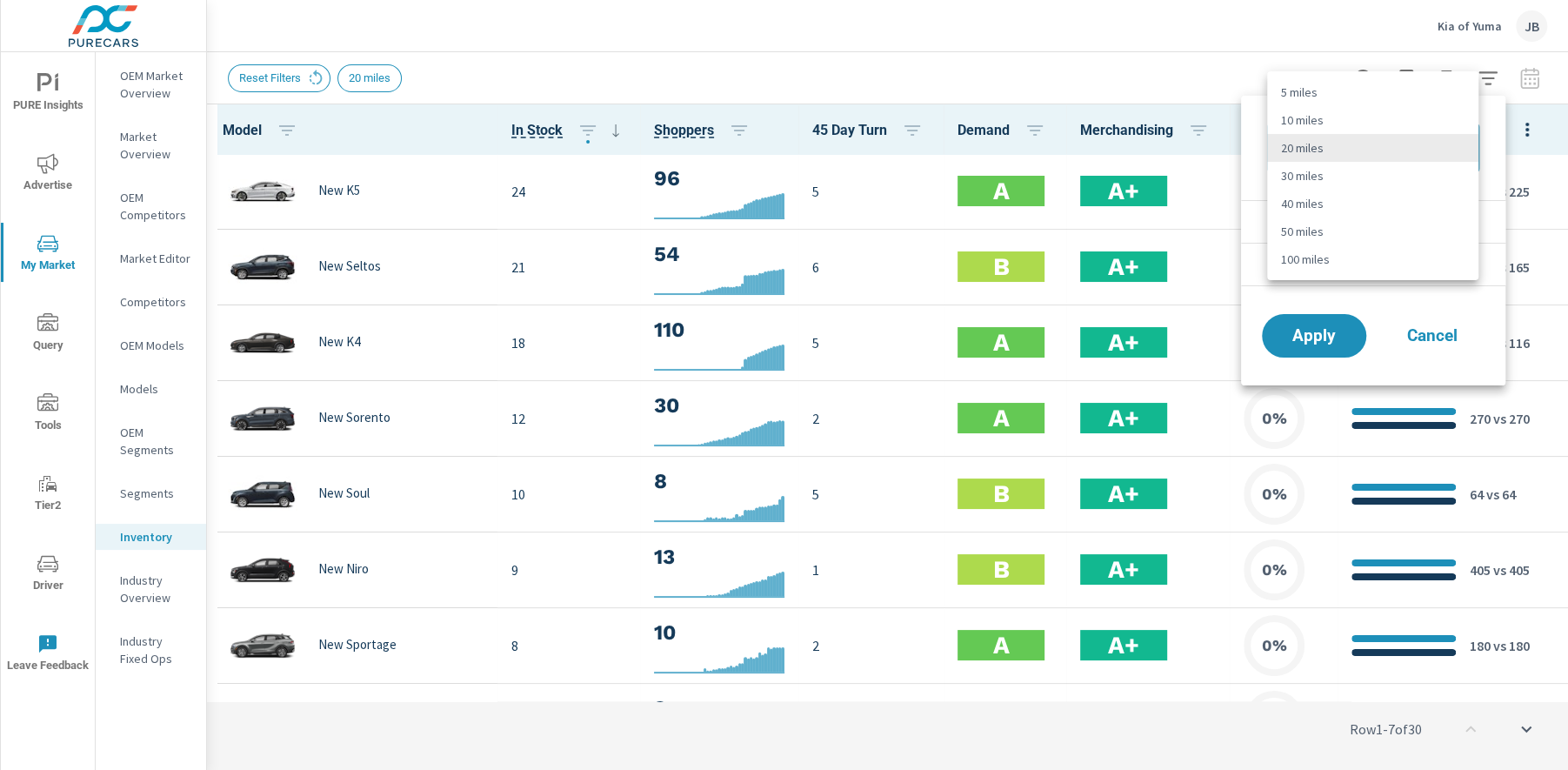 type on "50" 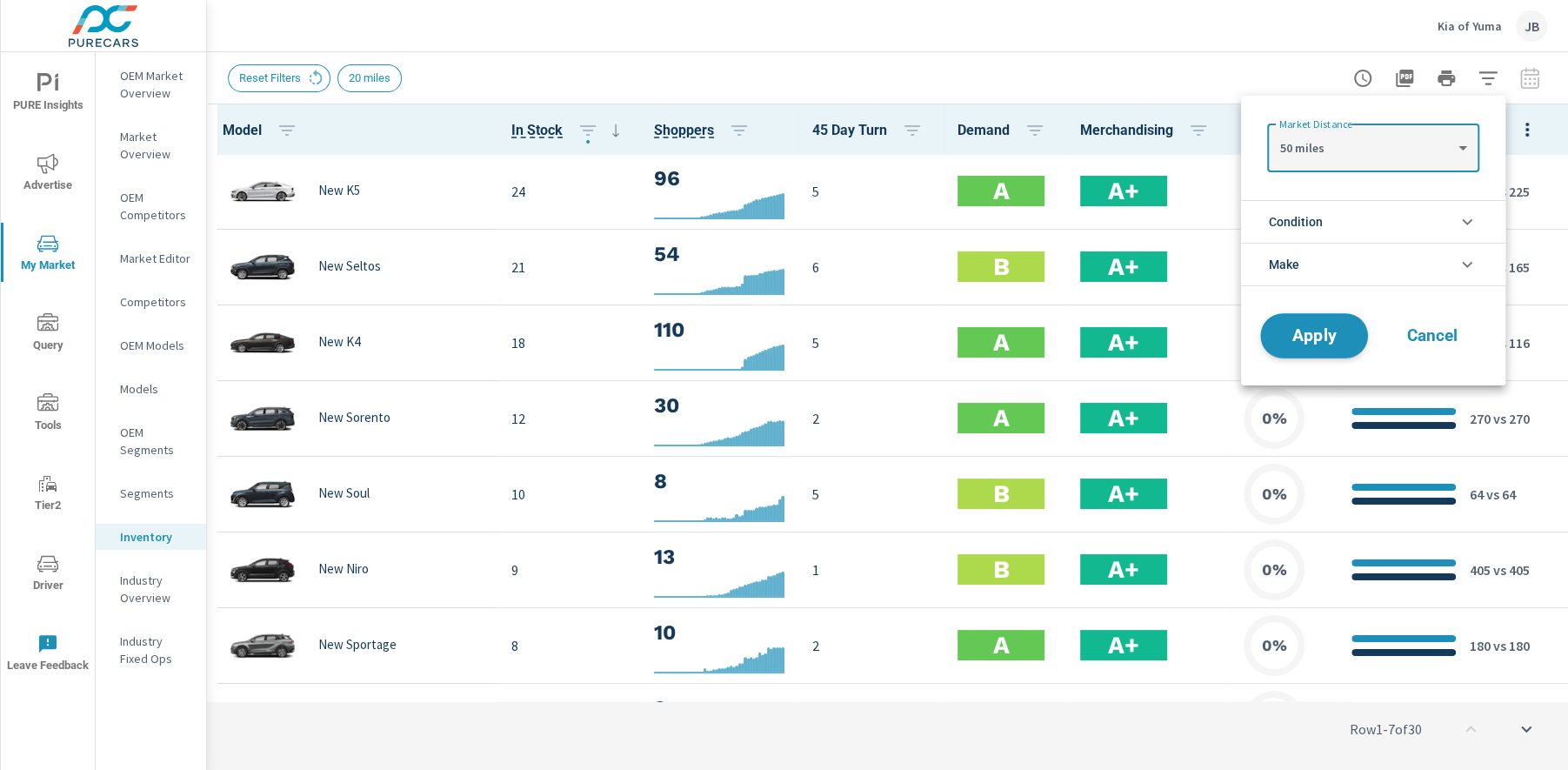 click on "Apply" at bounding box center [1314, 336] 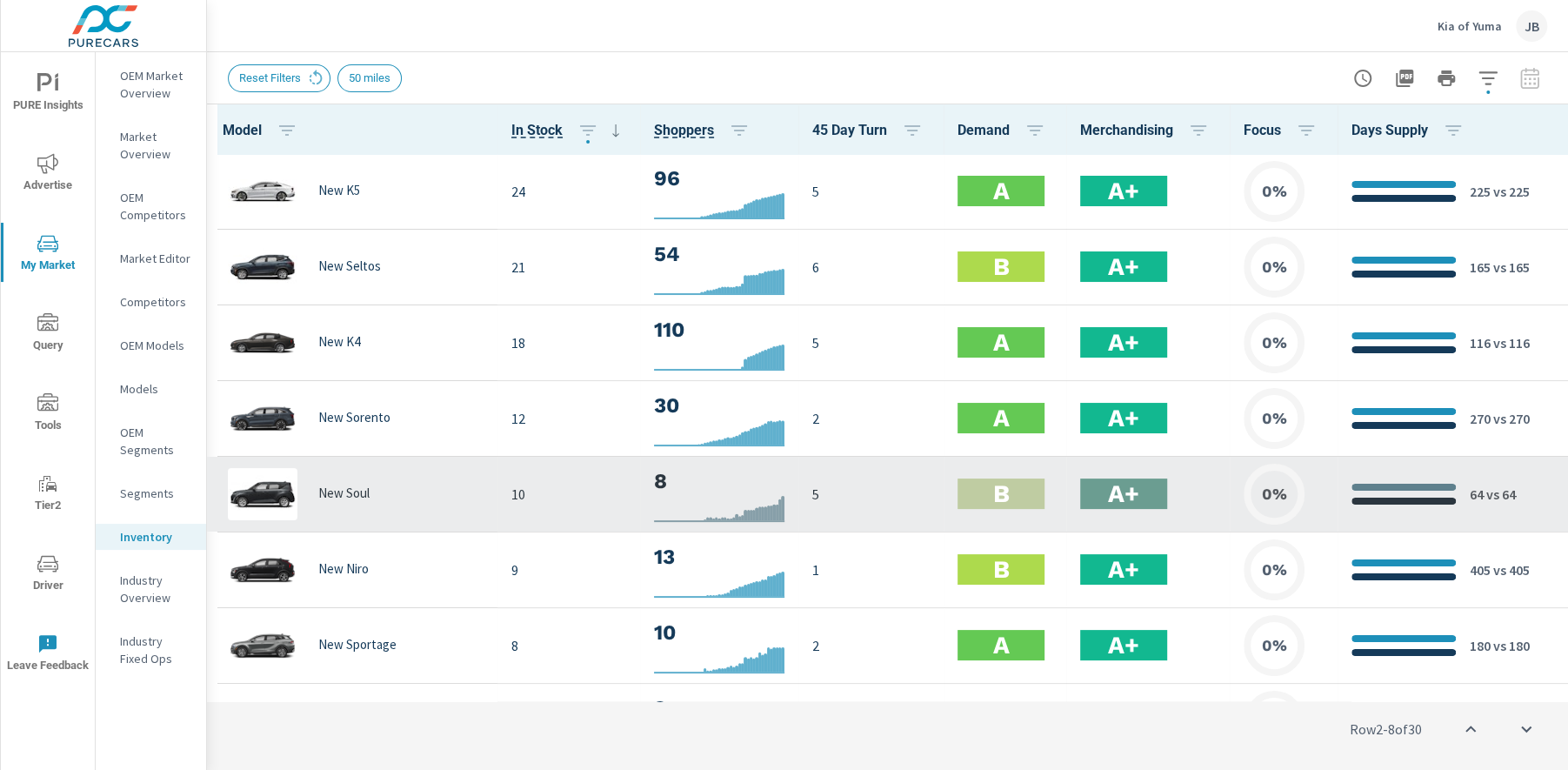 scroll, scrollTop: 292, scrollLeft: 0, axis: vertical 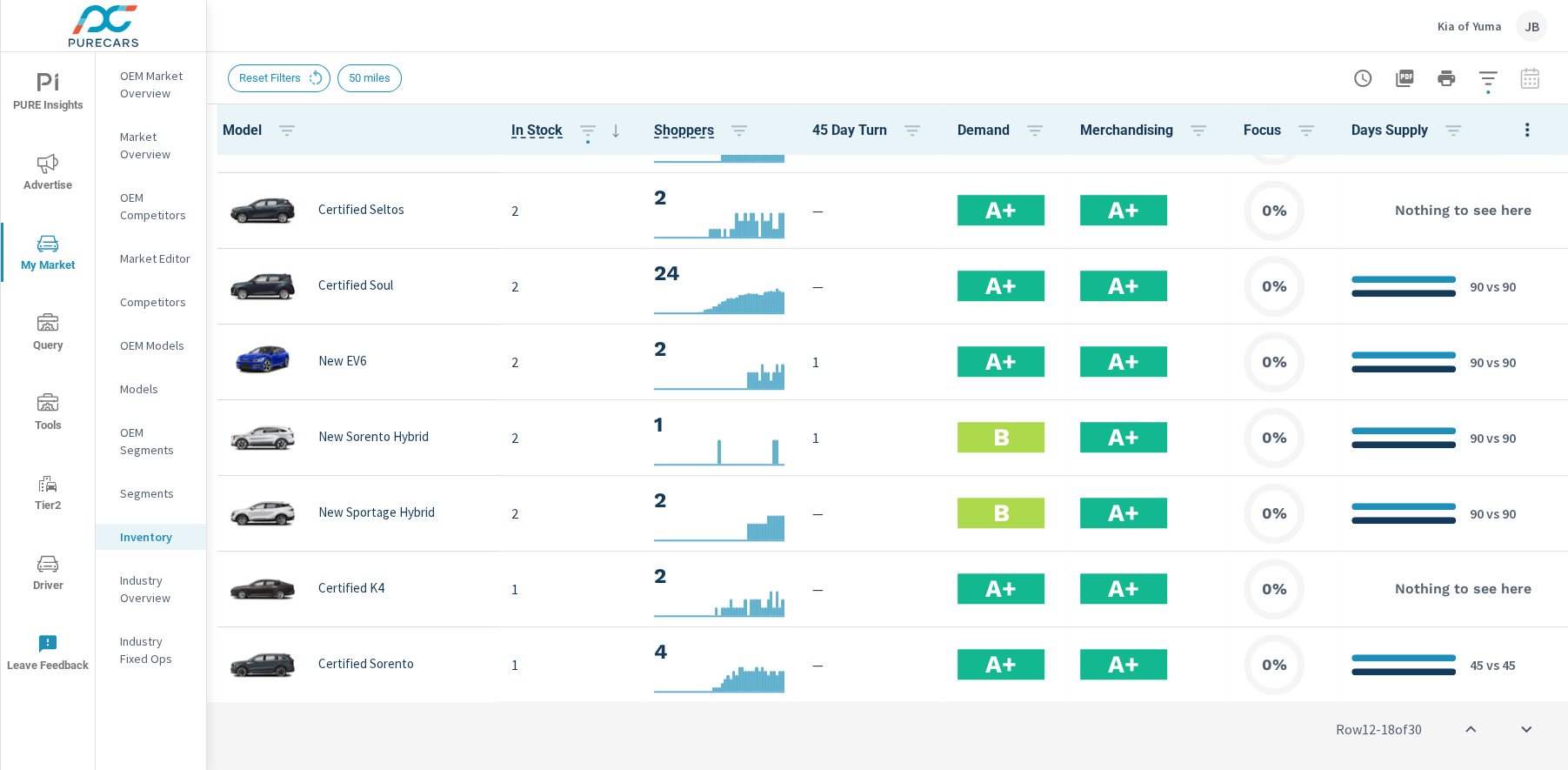 click on "Industry Overview" at bounding box center [156, 589] 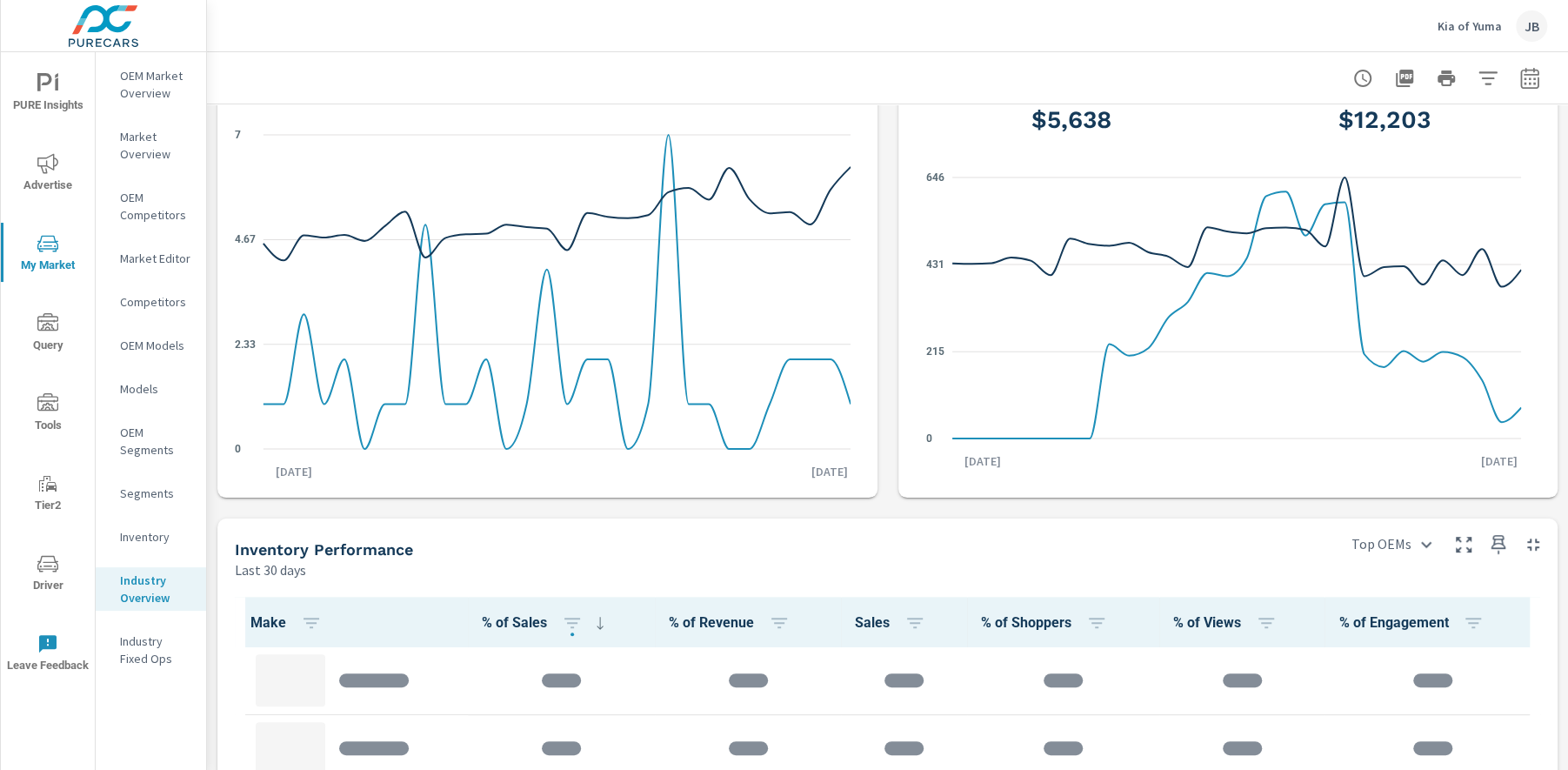 scroll, scrollTop: 171, scrollLeft: 0, axis: vertical 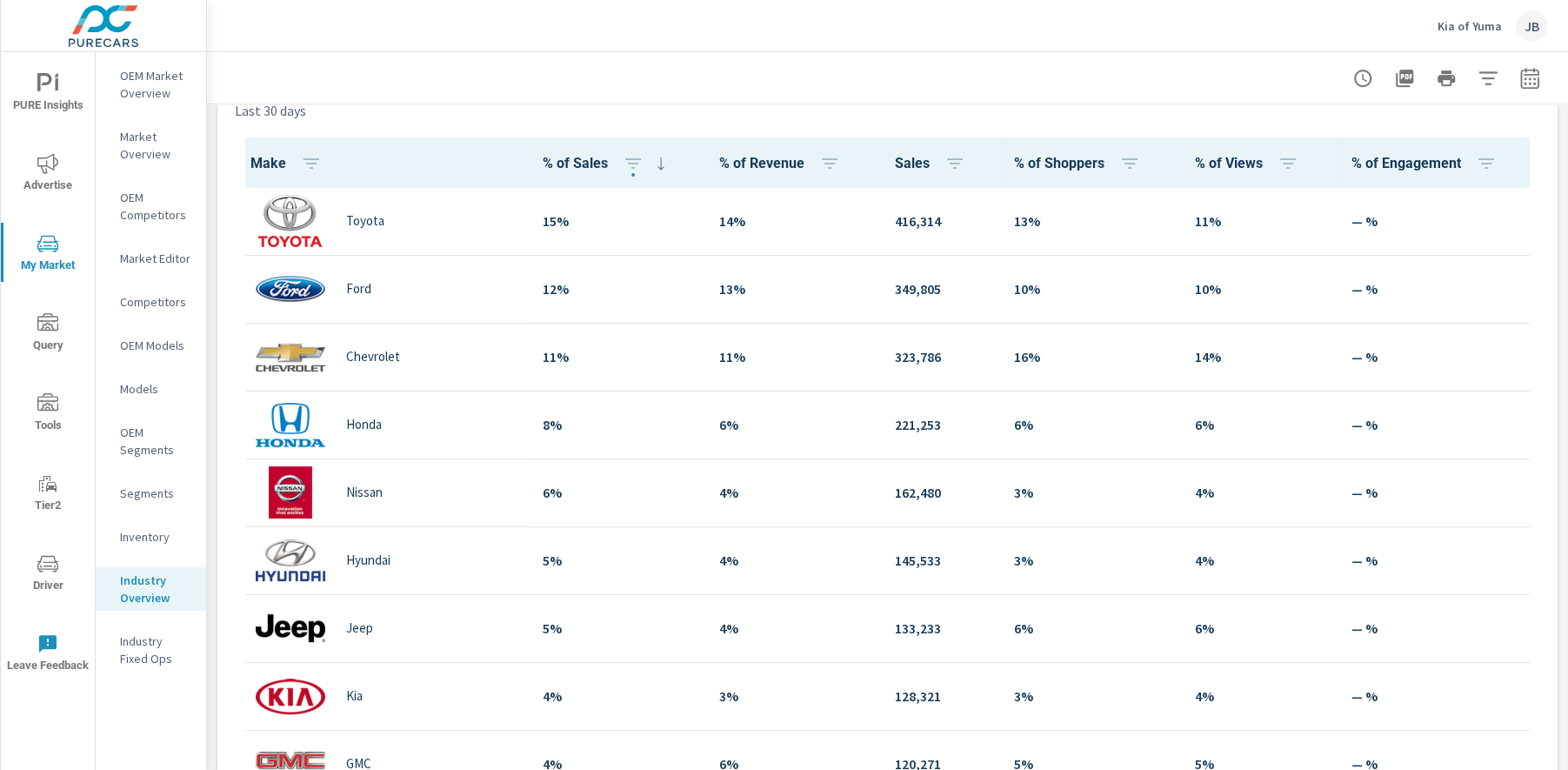 click on "Kia of Yuma" at bounding box center [1470, 26] 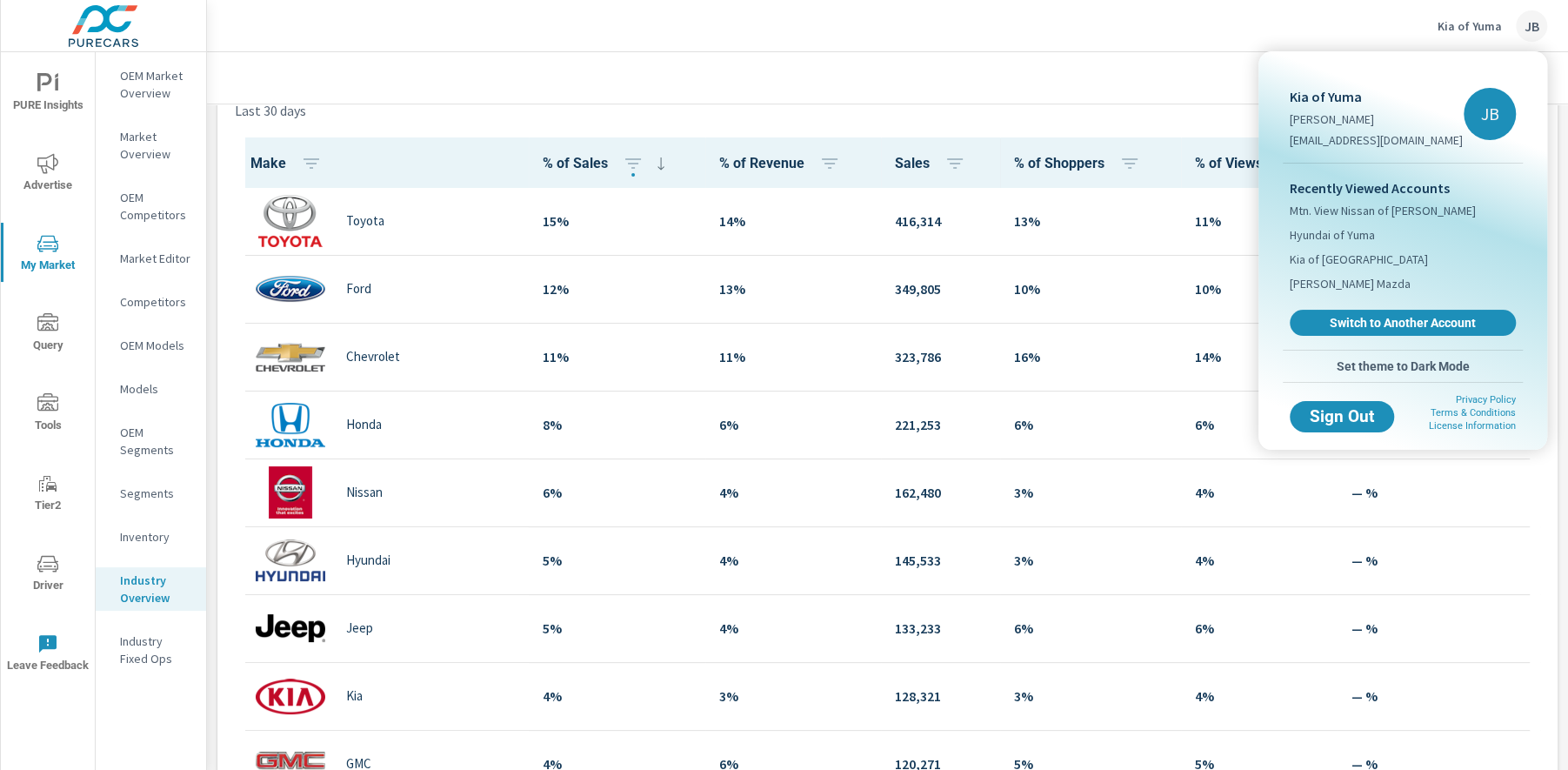 click on "PURE Insights Advertise My Market Query Tools Tier2 Driver Leave Feedback OEM Market Overview Market Overview OEM Competitors Market Editor Competitors OEM Models Models OEM Segments Segments Inventory Industry Overview Industry Fixed Ops Kia of Yuma JB Industry Overview Kia of Yuma Report date range:
Jun 10, 2025 -
Jul 09, 2025
Sales Benchmarking Last 30 days 47 Dealer Sales 82 Avg Rooftop Sales 0    2.33    4.67    7    Jun 10th Jul 9th Spend Pulse Last 30 days Overall Search Social Display Video $5,638 Dealer Spend $12,203 Avg Rooftop Spend 0    215    431    646    Jun 10th Jul 9th Inventory Performance Last 30 days Top OEMs Top OEMs Make % of Sales % of Revenue Sales % of Shoppers % of Views % of Engagement Toyota 15% 14% 416,314 13% 11% — % Ford 12% 13% 349,805 10% 10% — % Chevrolet 11% 11% 323,786 16% 14% — % Honda 8% 6% 221,253 6% 6% — % Nissan 6% 4% 162,480 3% 4% — % Hyundai 5% 4% 145,533 3% 4% — % Jeep 5% 4% 1" at bounding box center (784, 385) 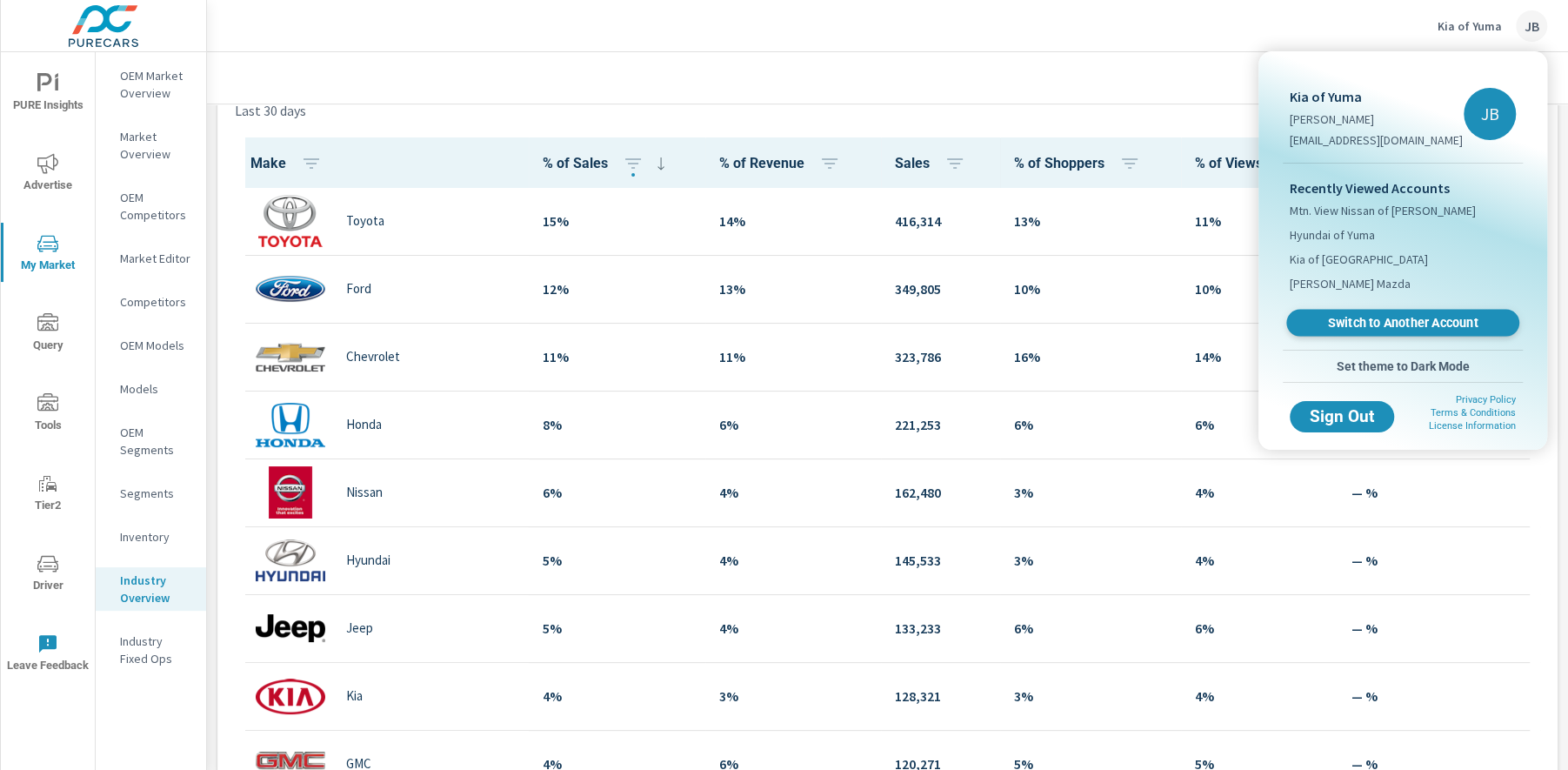 click on "Switch to Another Account" at bounding box center (1402, 323) 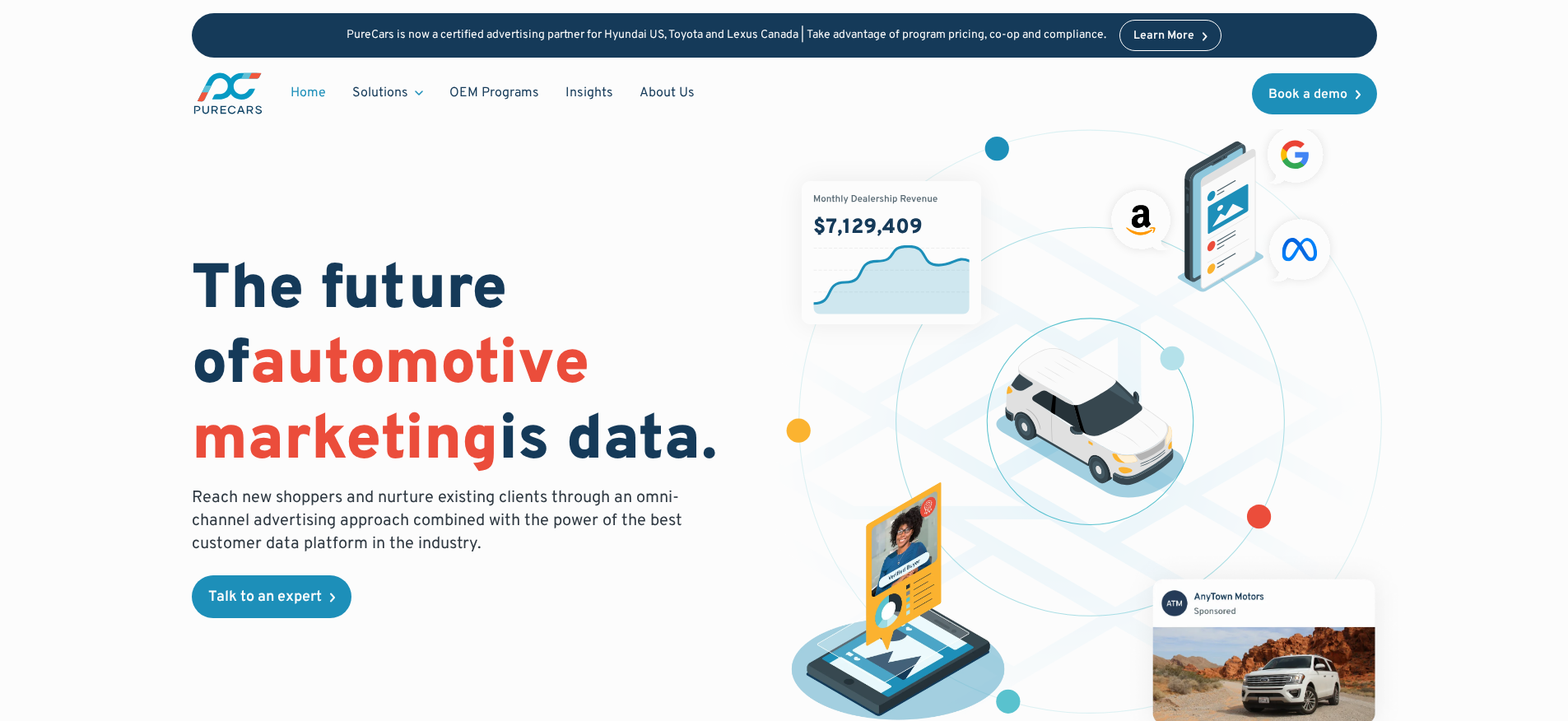 scroll, scrollTop: 0, scrollLeft: 0, axis: both 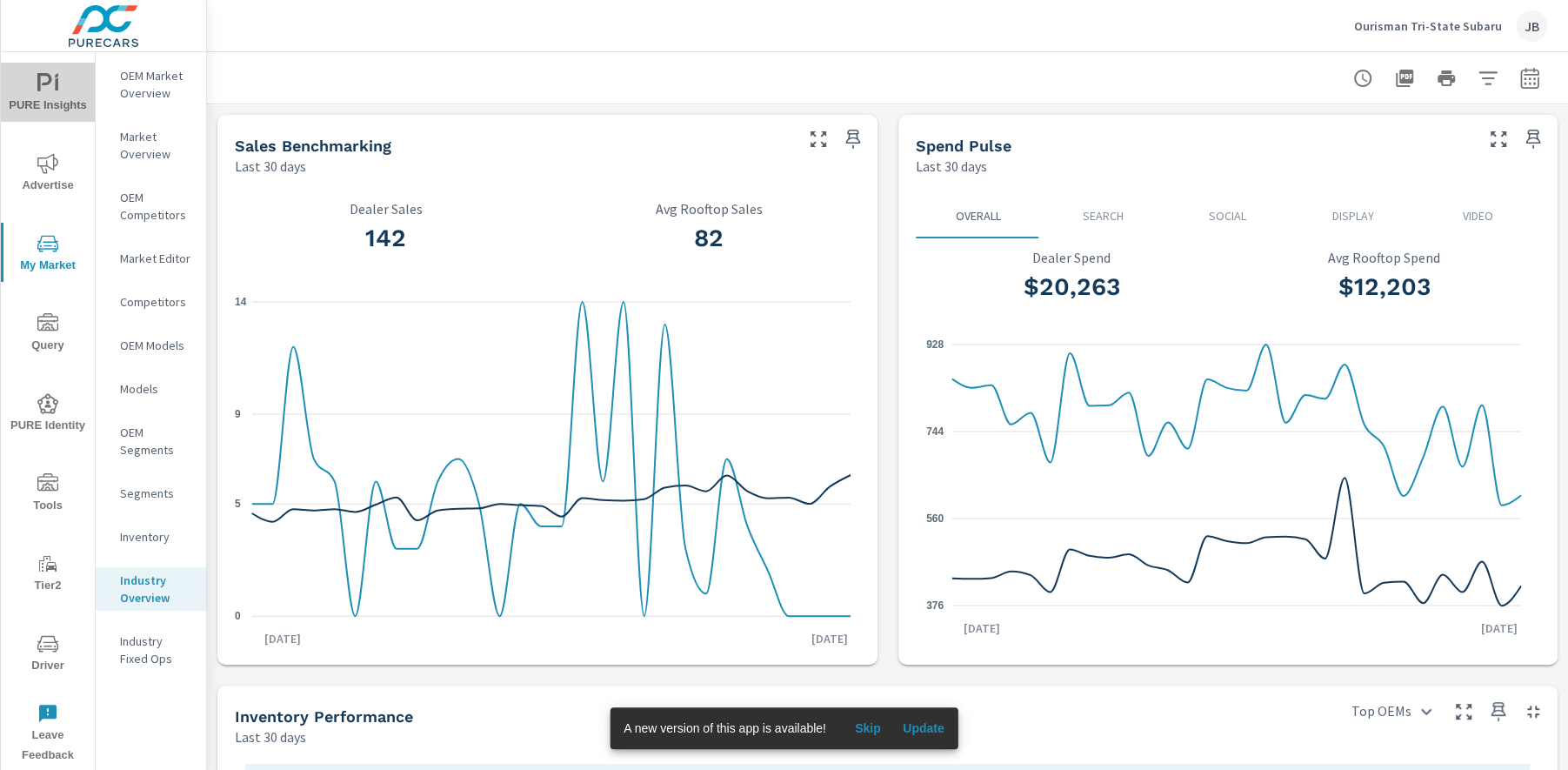 click on "PURE Insights" at bounding box center [48, 94] 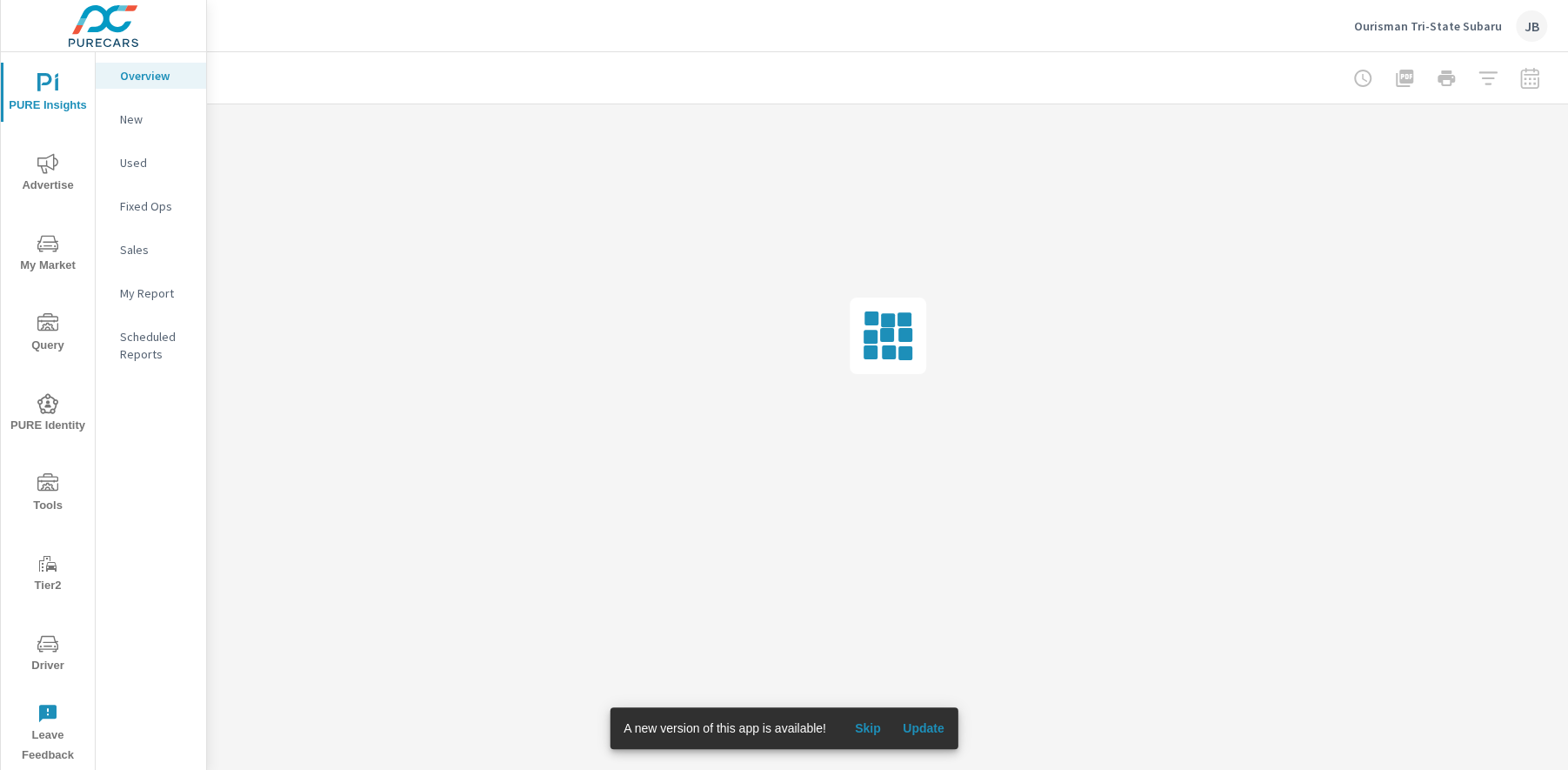 click on "Skip" at bounding box center (868, 728) 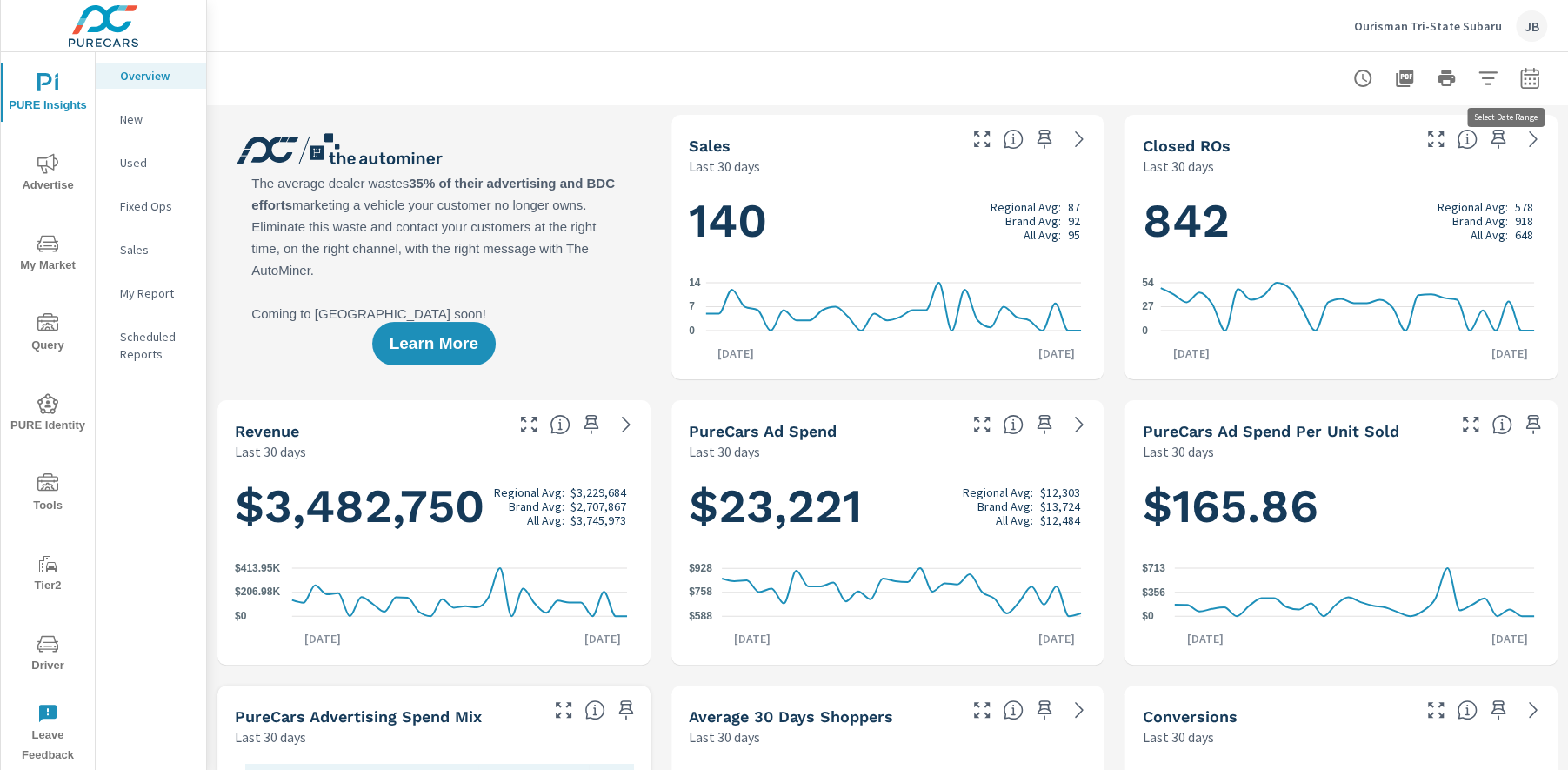 click 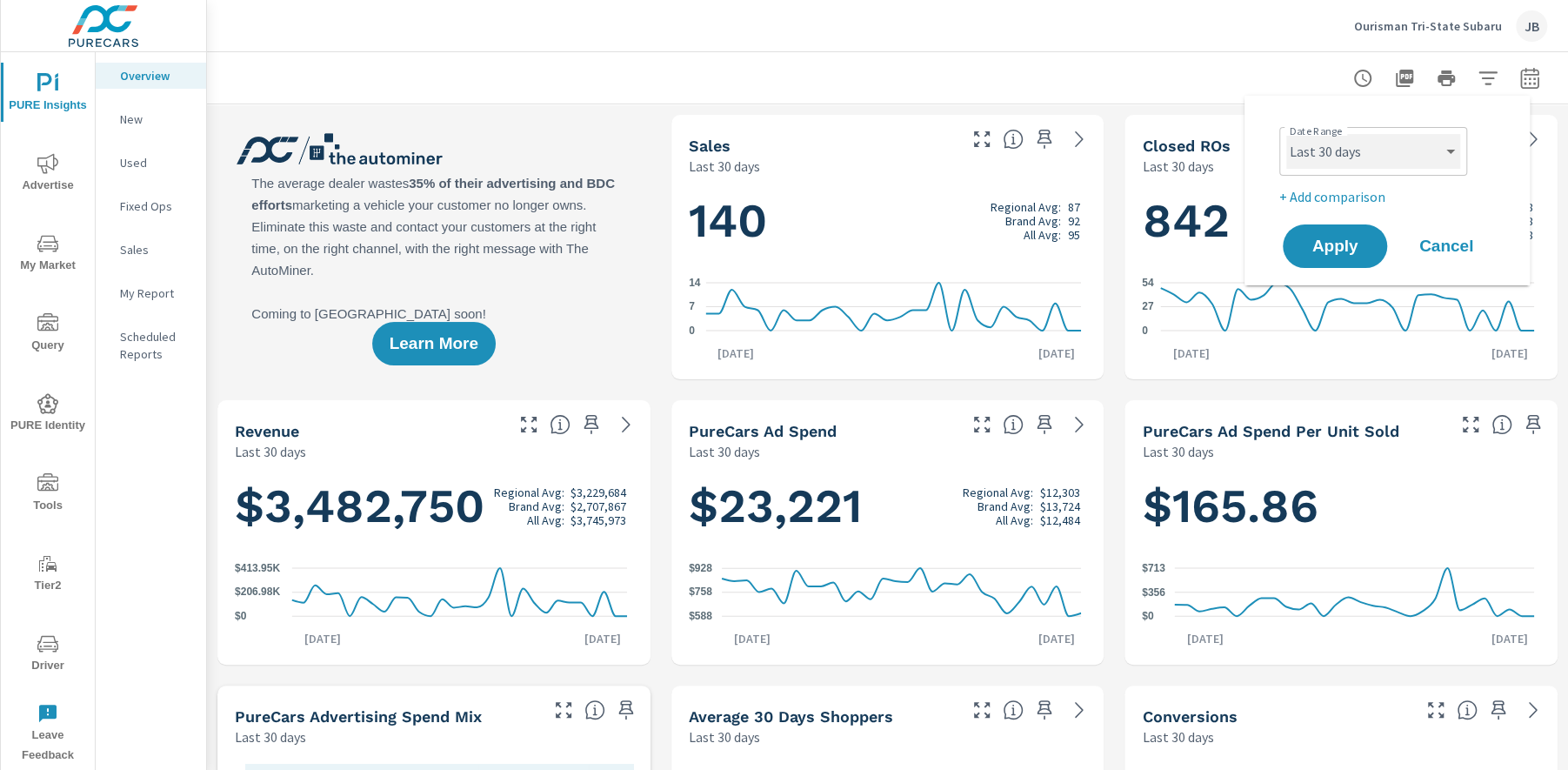 click on "Custom [DATE] Last week Last 7 days Last 14 days Last 30 days Last 45 days Last 60 days Last 90 days Last 180 days Last 365 days Month to date Last month Last 2 months Last 3 months Last 6 months Last 9 months Last 12 months Year to date Last year" at bounding box center (1373, 151) 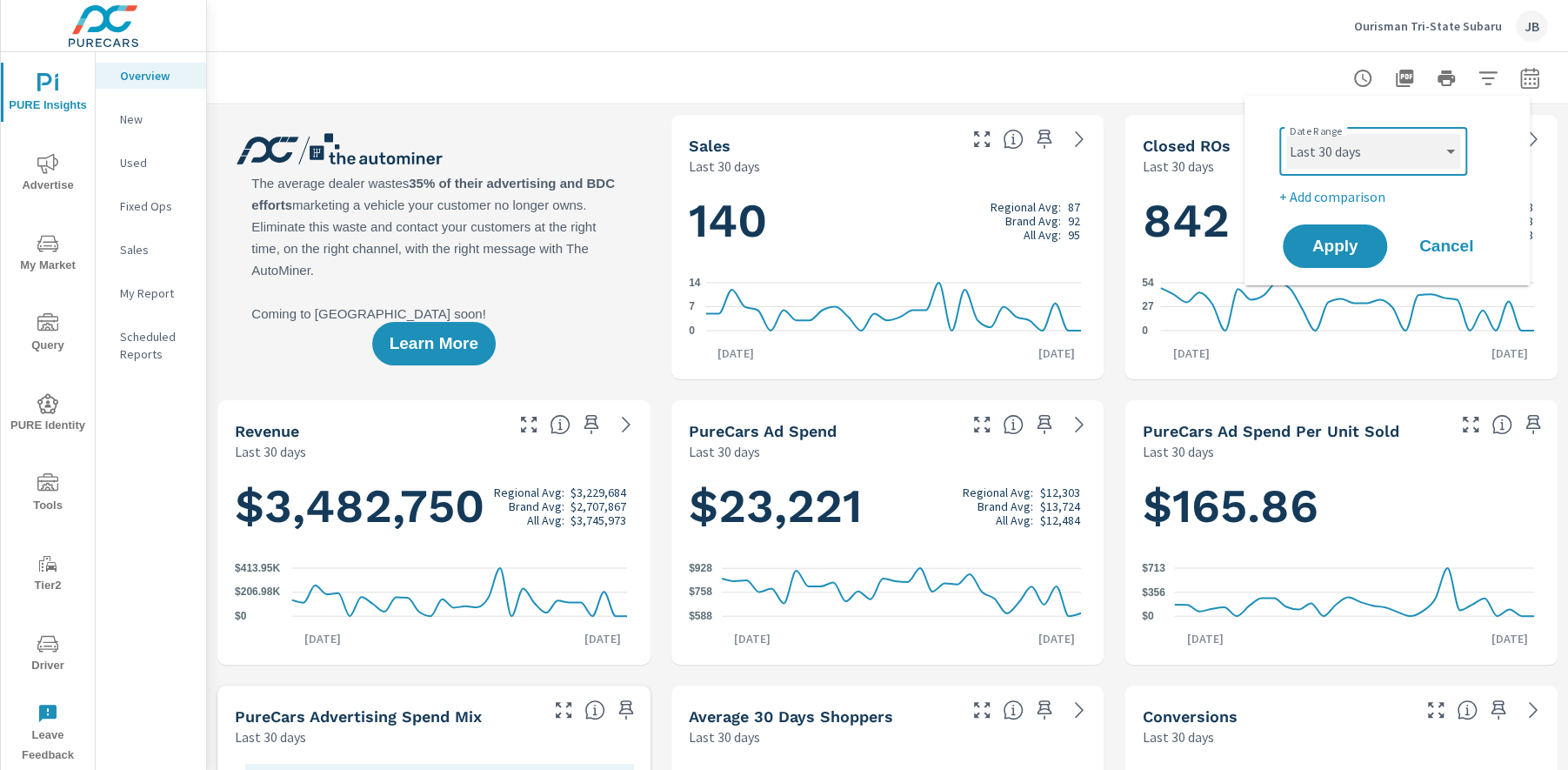 scroll, scrollTop: 1, scrollLeft: 0, axis: vertical 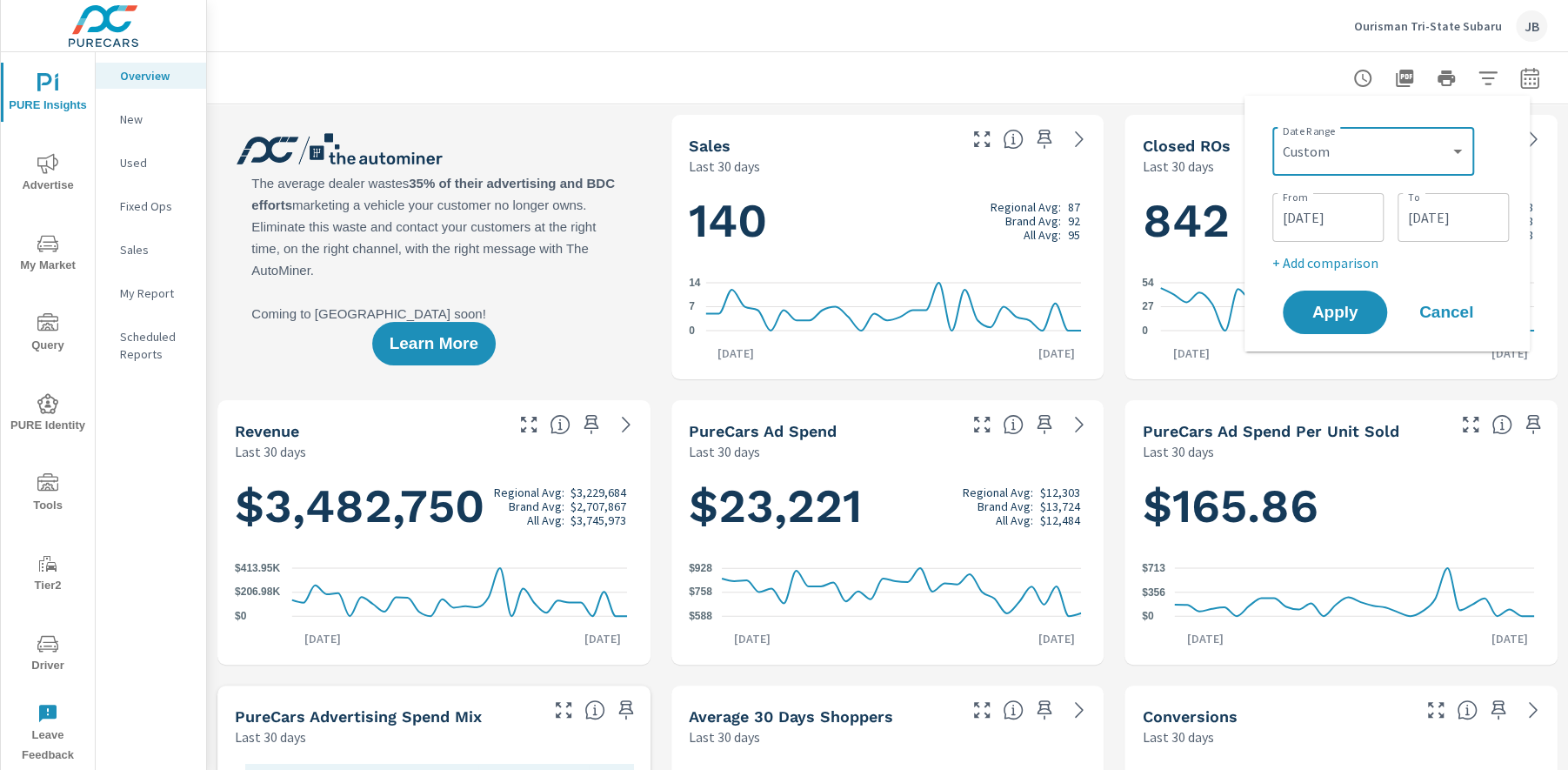 click on "[DATE]" at bounding box center (1453, 218) 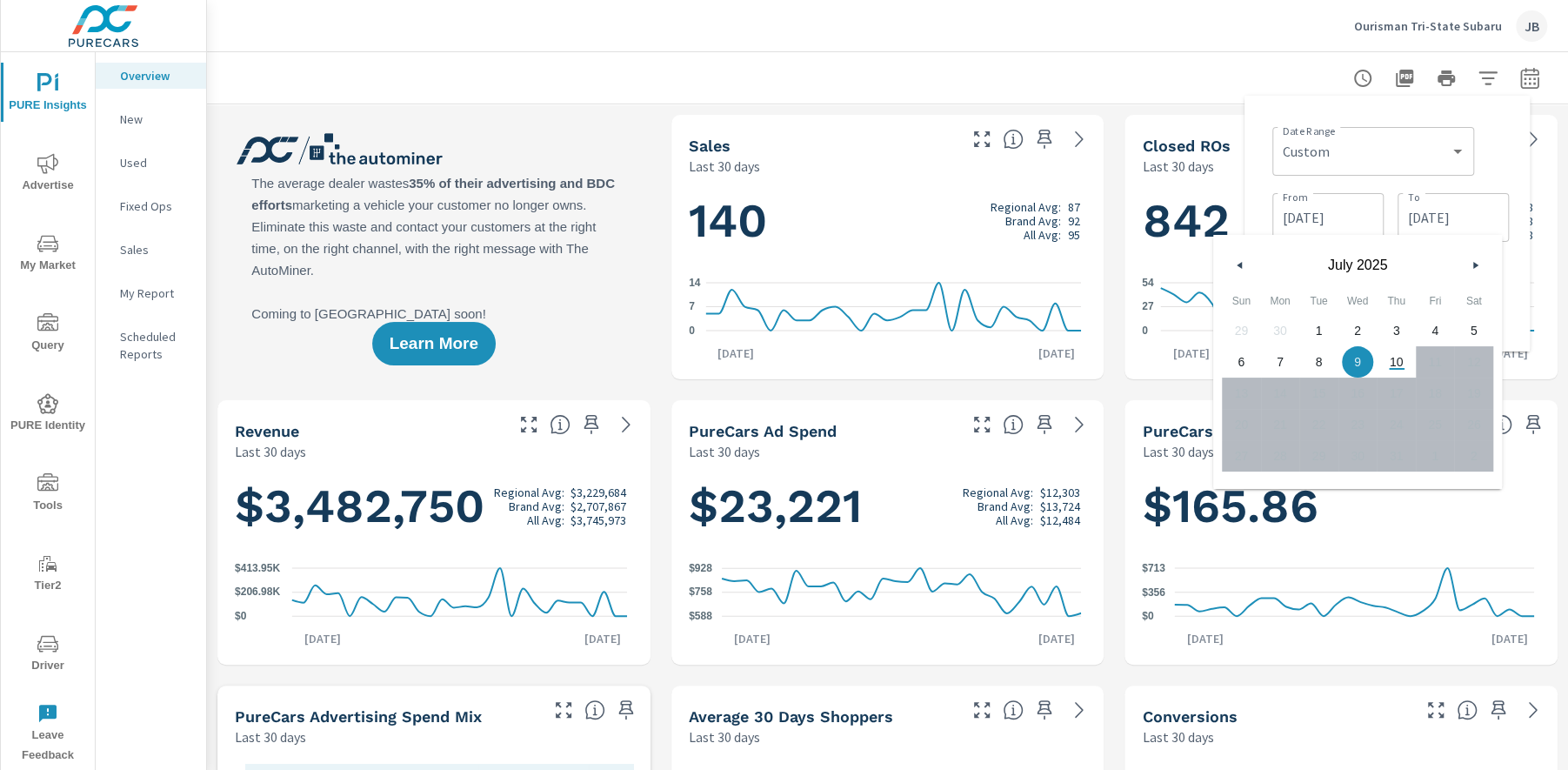click on "7" at bounding box center (1280, 362) 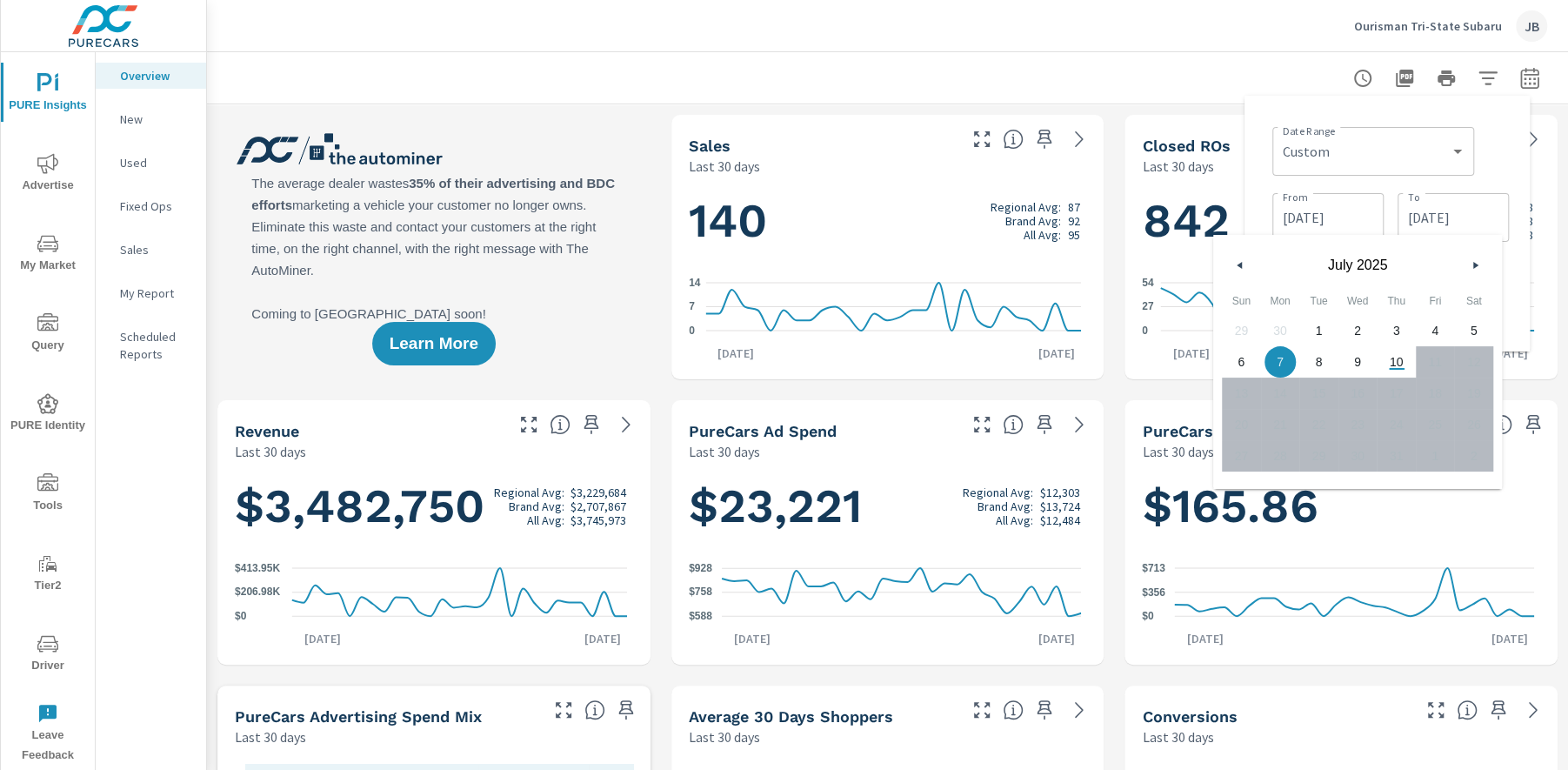 click on "Date Range Custom [DATE] Last week Last 7 days Last 14 days Last 30 days Last 45 days Last 60 days Last 90 days Last 180 days Last 365 days Month to date Last month Last 2 months Last 3 months Last 6 months Last 9 months Last 12 months Year to date Last year ​" at bounding box center (1391, 150) 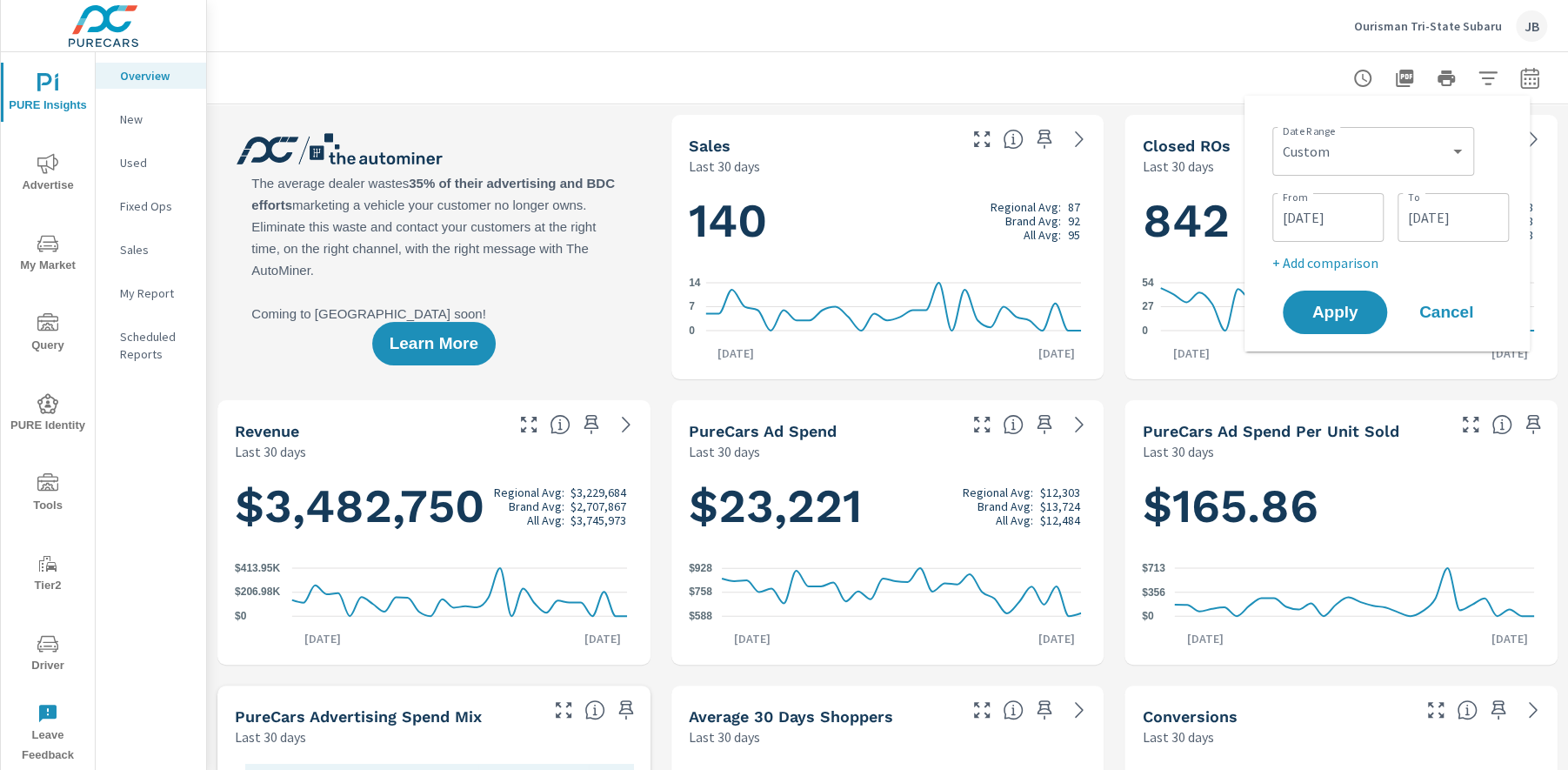 click on "+ Add comparison" at bounding box center (1391, 263) 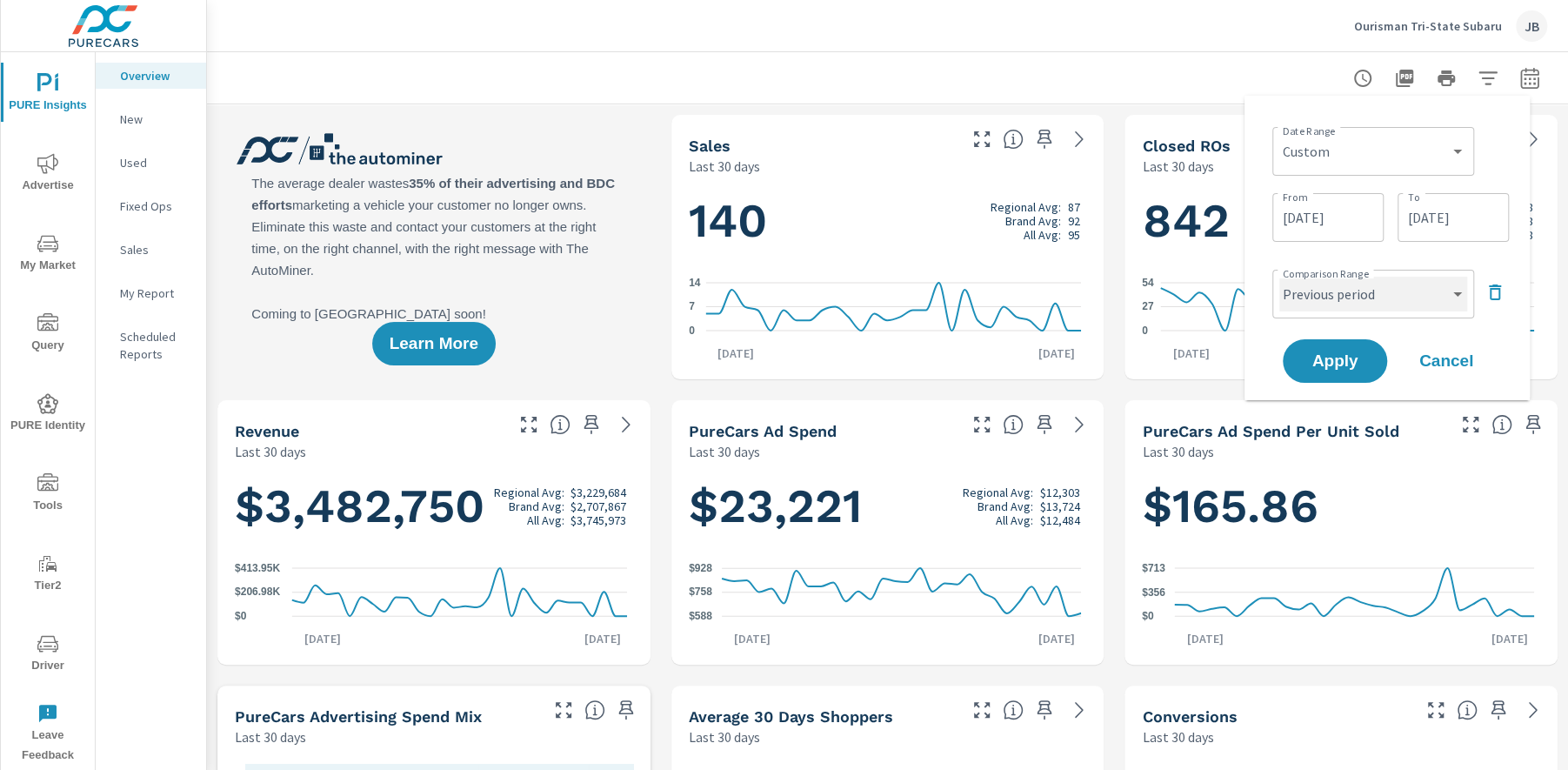 click on "Custom Previous period Previous month Previous year" at bounding box center (1373, 294) 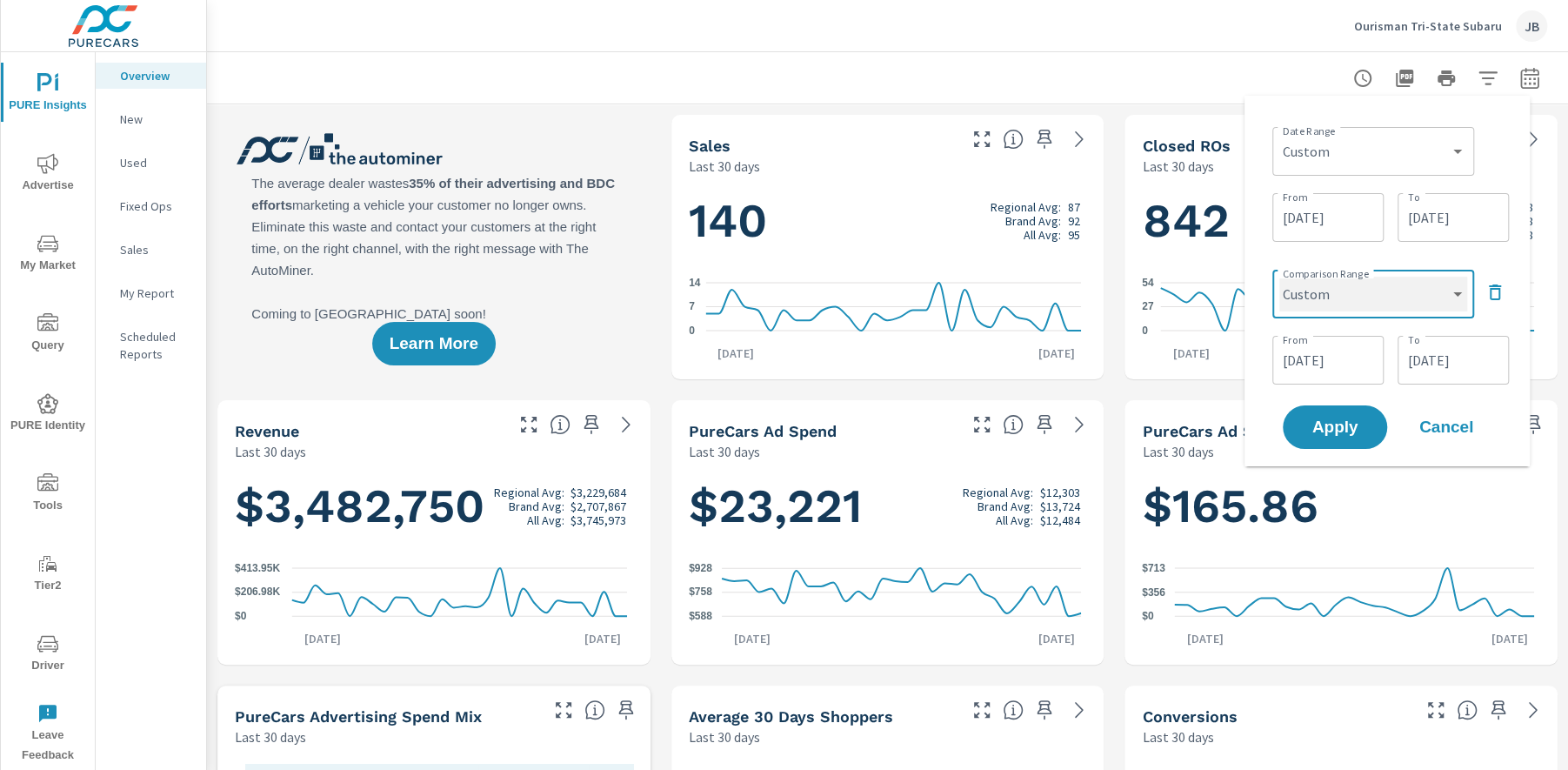 click on "Custom Previous period Previous month Previous year" at bounding box center (1373, 294) 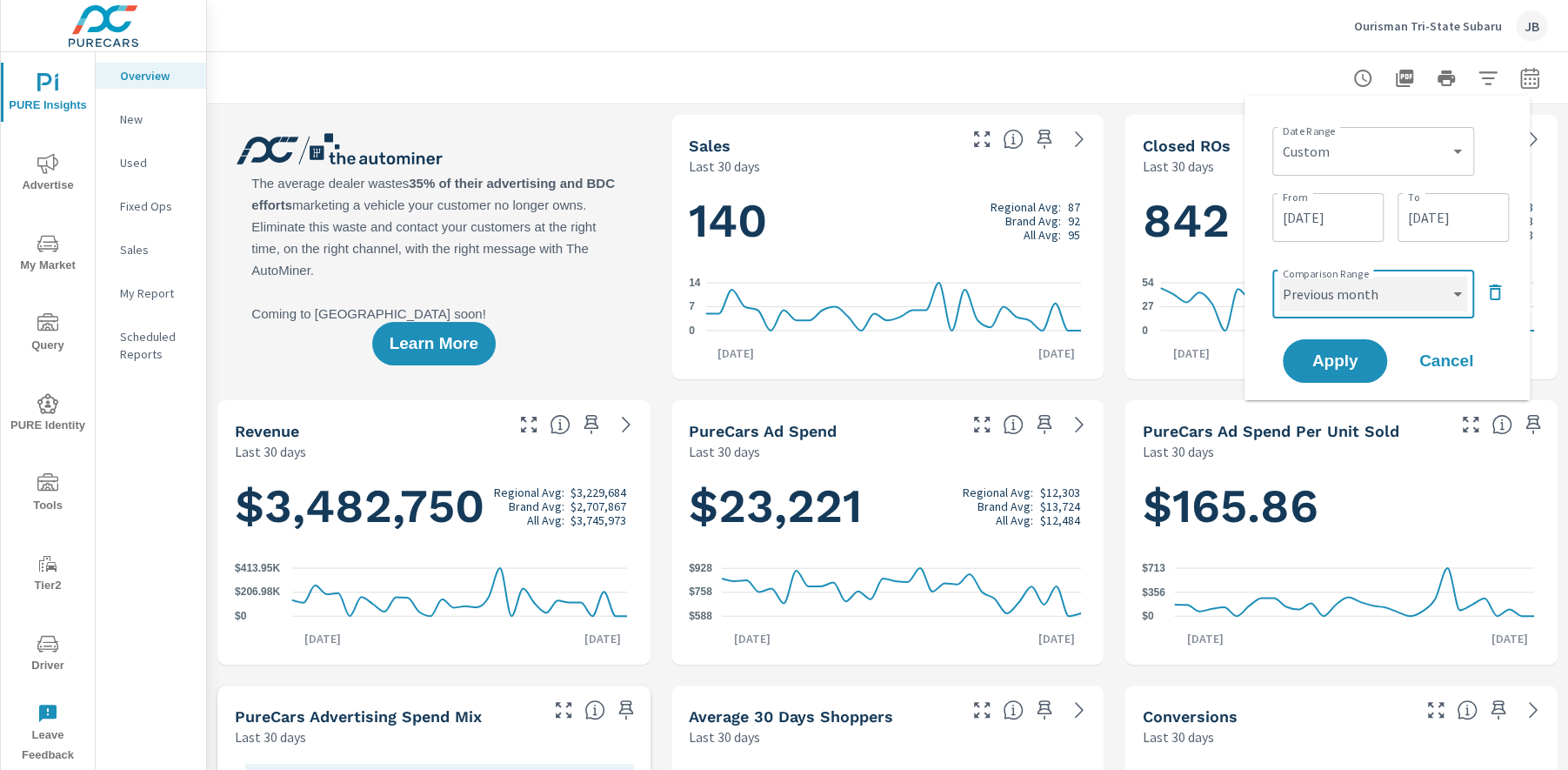 click on "Custom Previous period Previous month Previous year" at bounding box center (1373, 294) 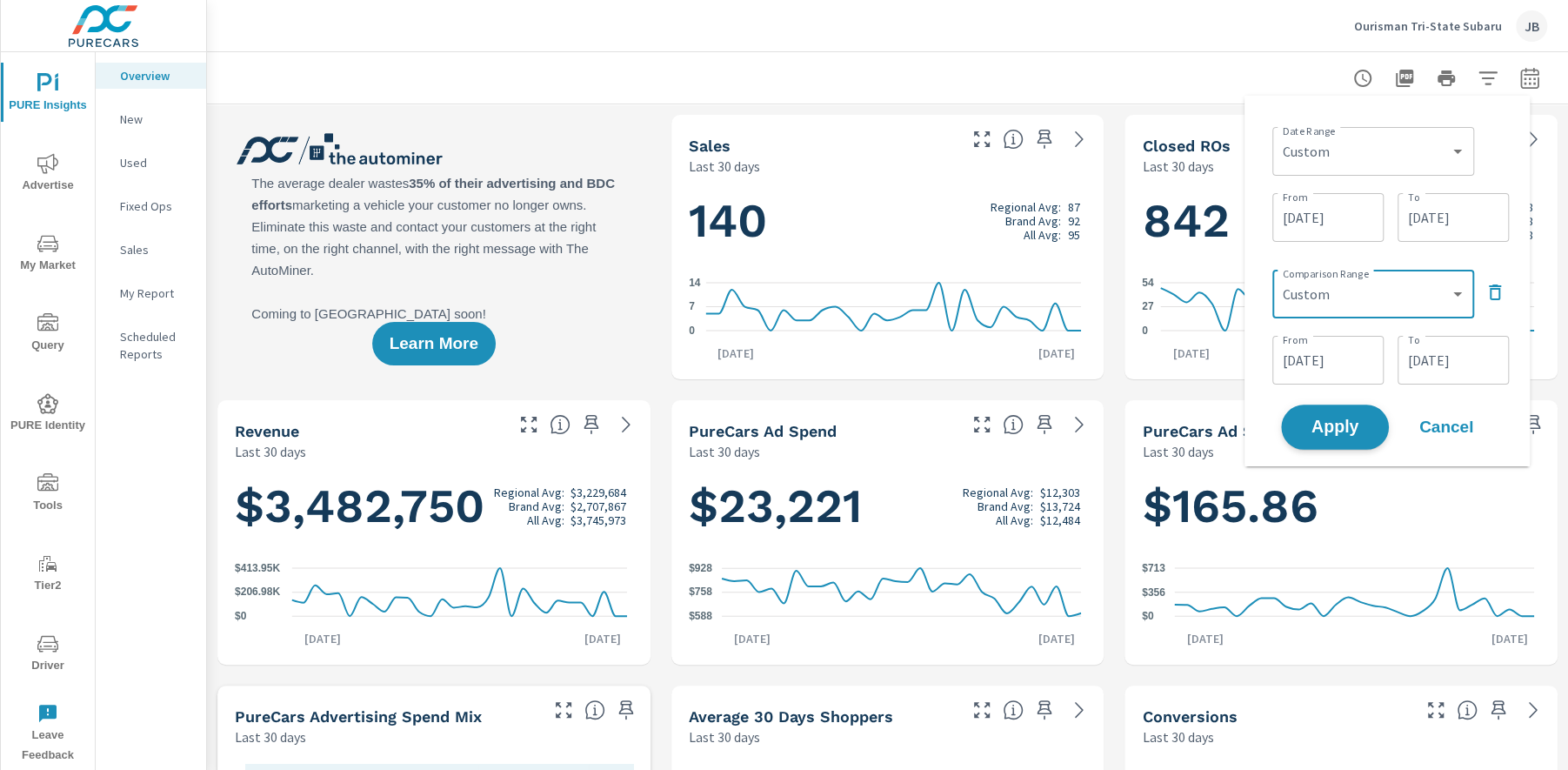 click on "Apply" at bounding box center (1335, 427) 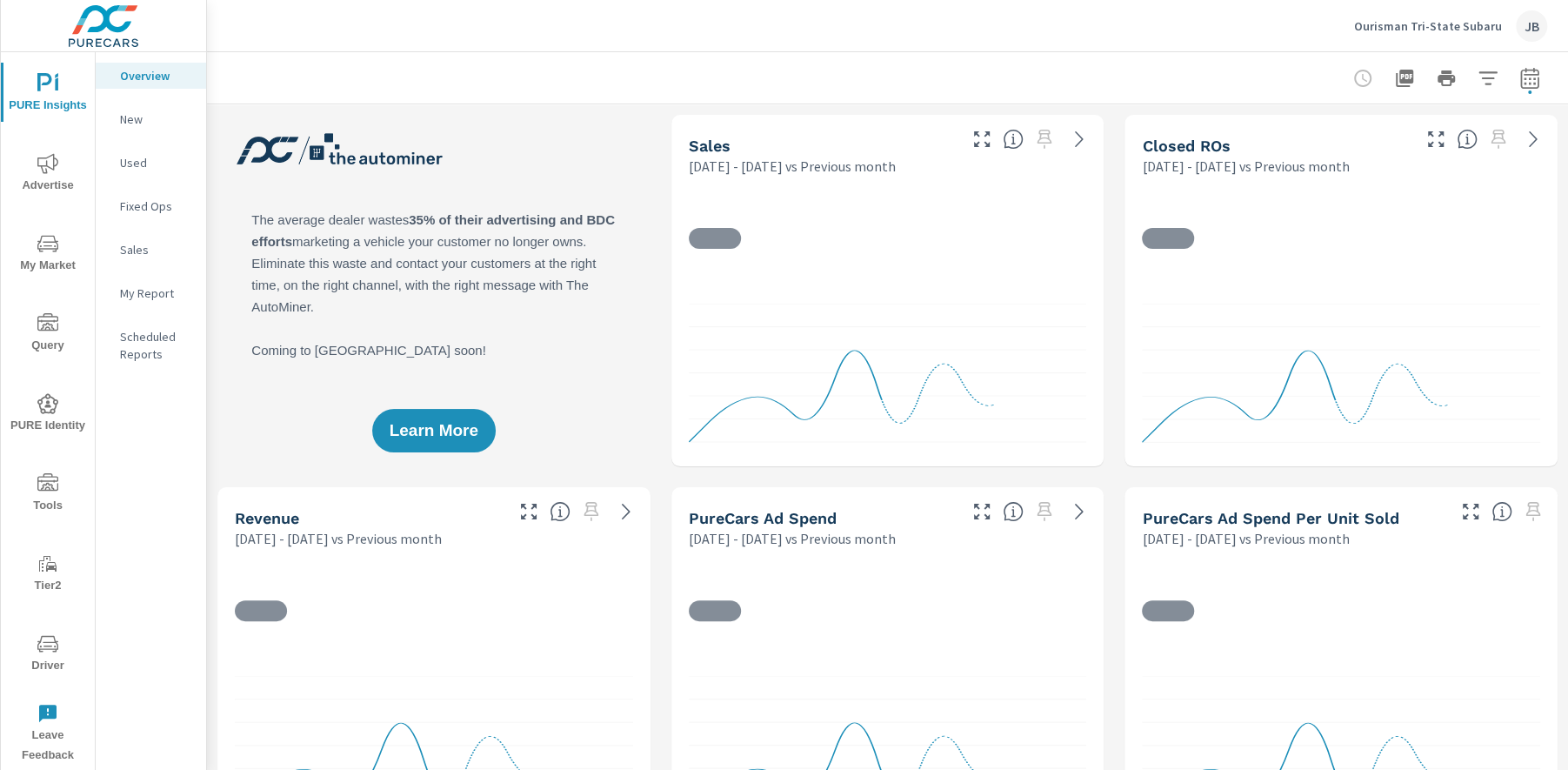 scroll, scrollTop: 1, scrollLeft: 0, axis: vertical 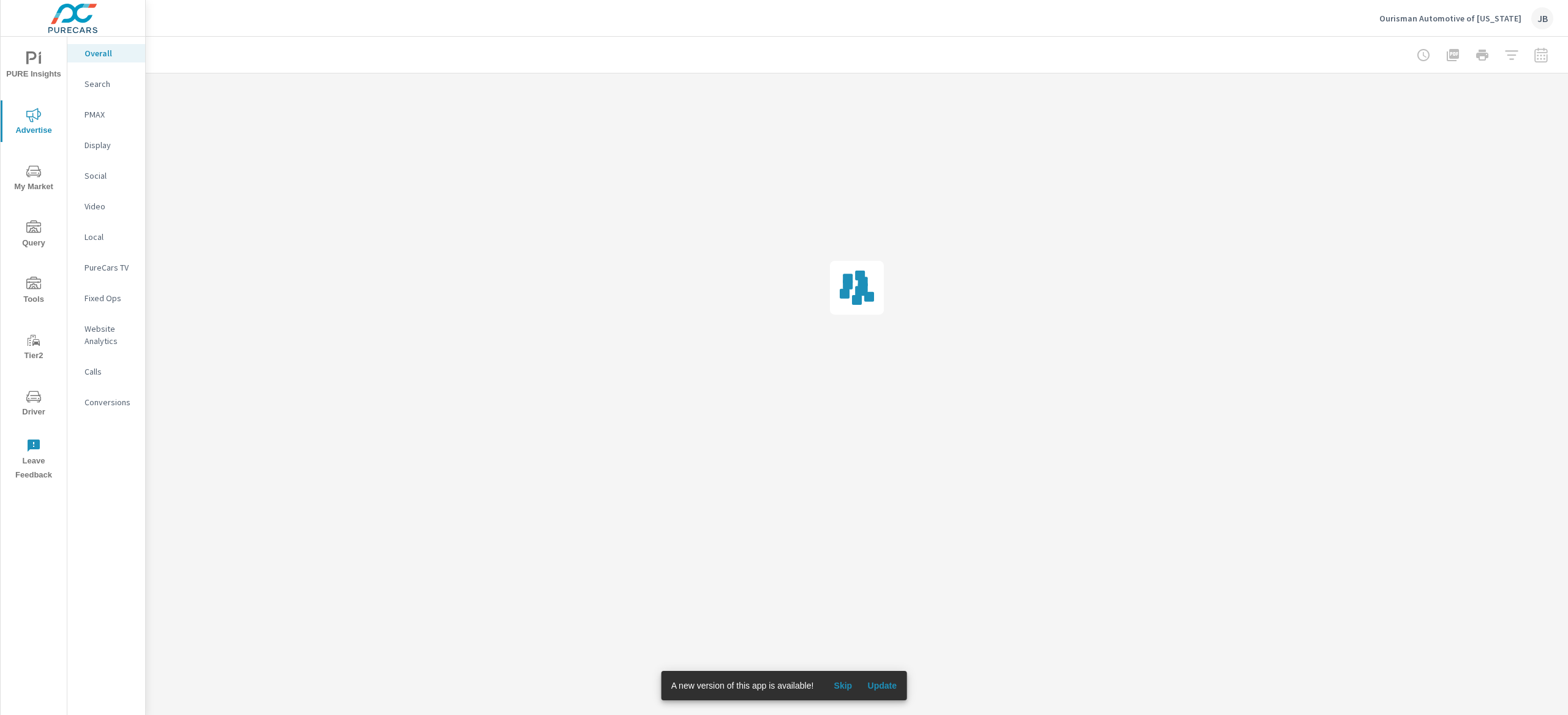click on "Skip" at bounding box center [843, 686] 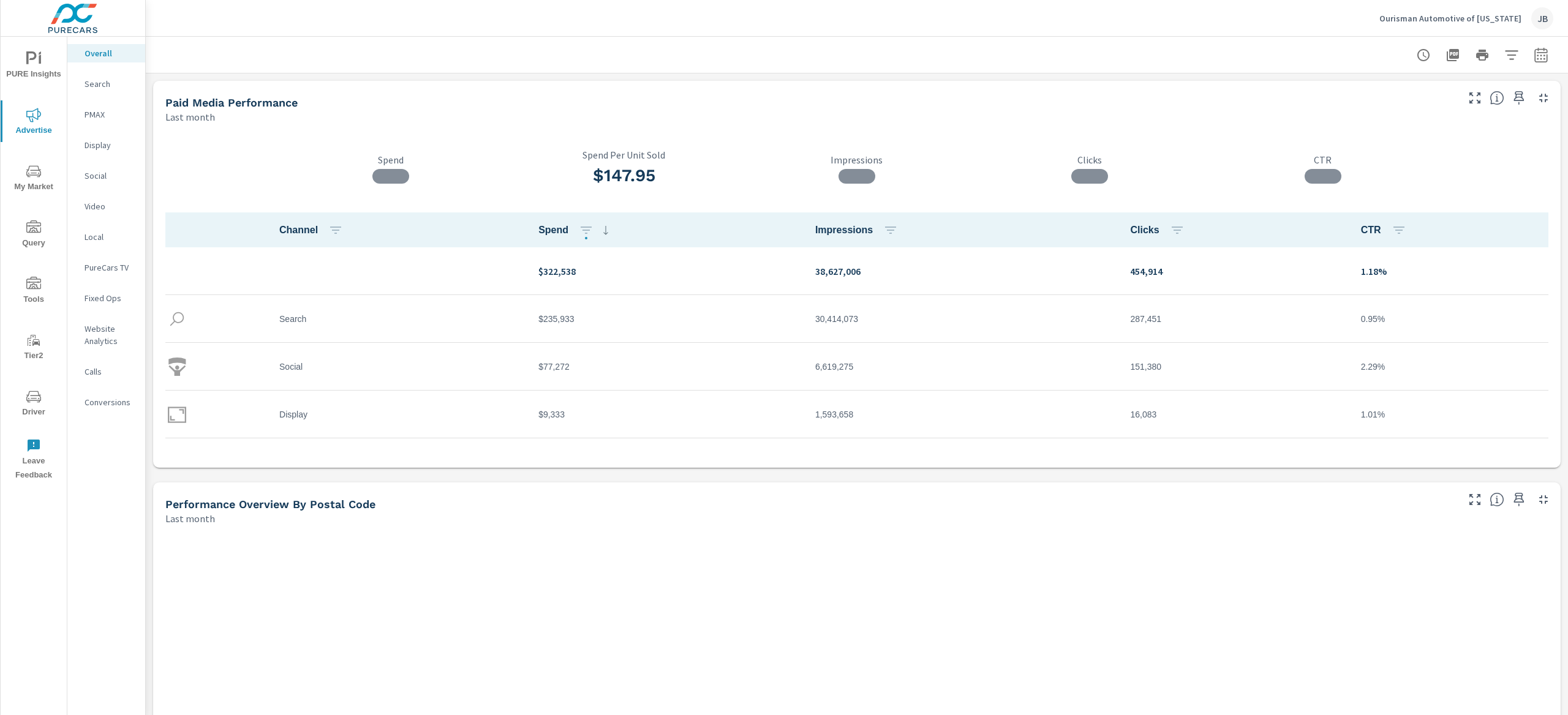 scroll, scrollTop: 239, scrollLeft: 0, axis: vertical 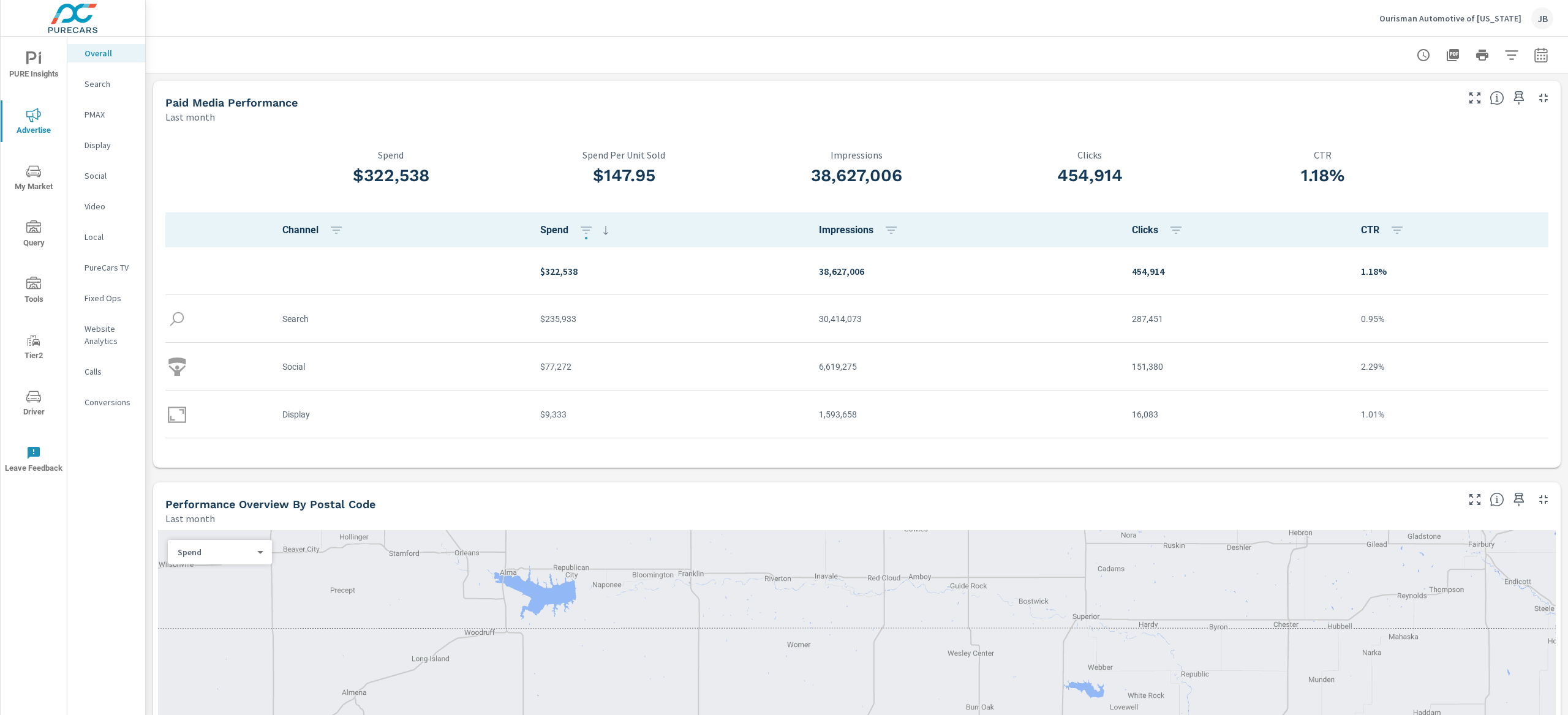 click on "Display" at bounding box center (110, 145) 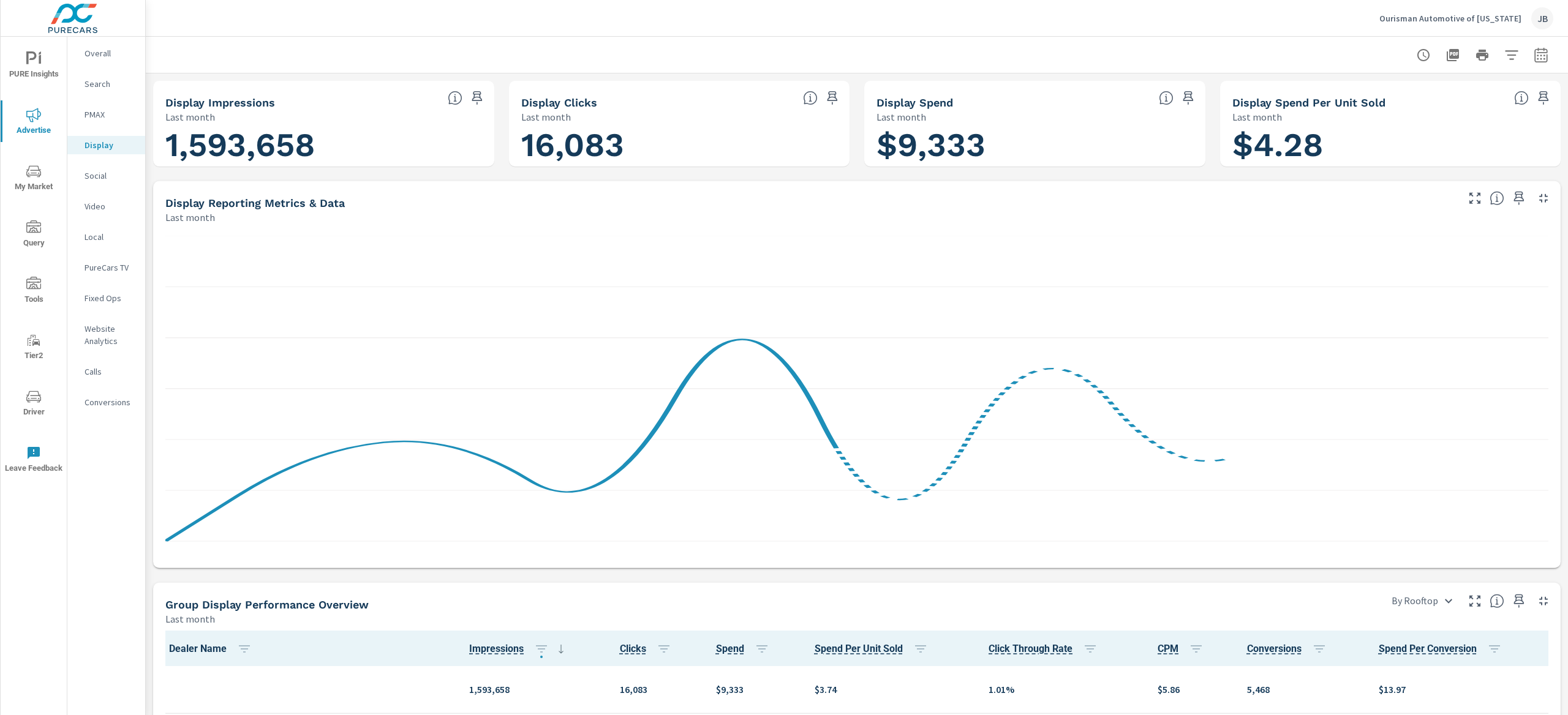 scroll, scrollTop: 1, scrollLeft: 0, axis: vertical 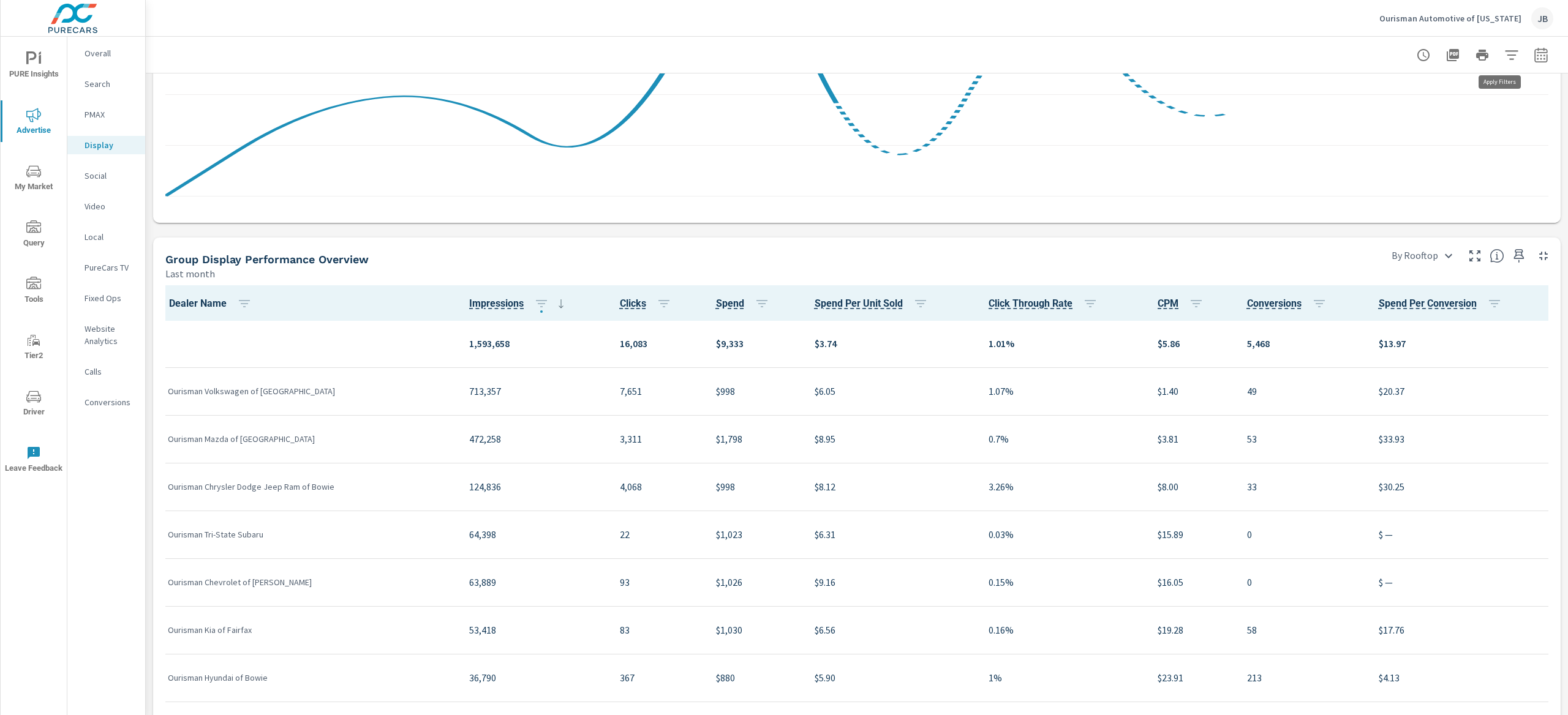click 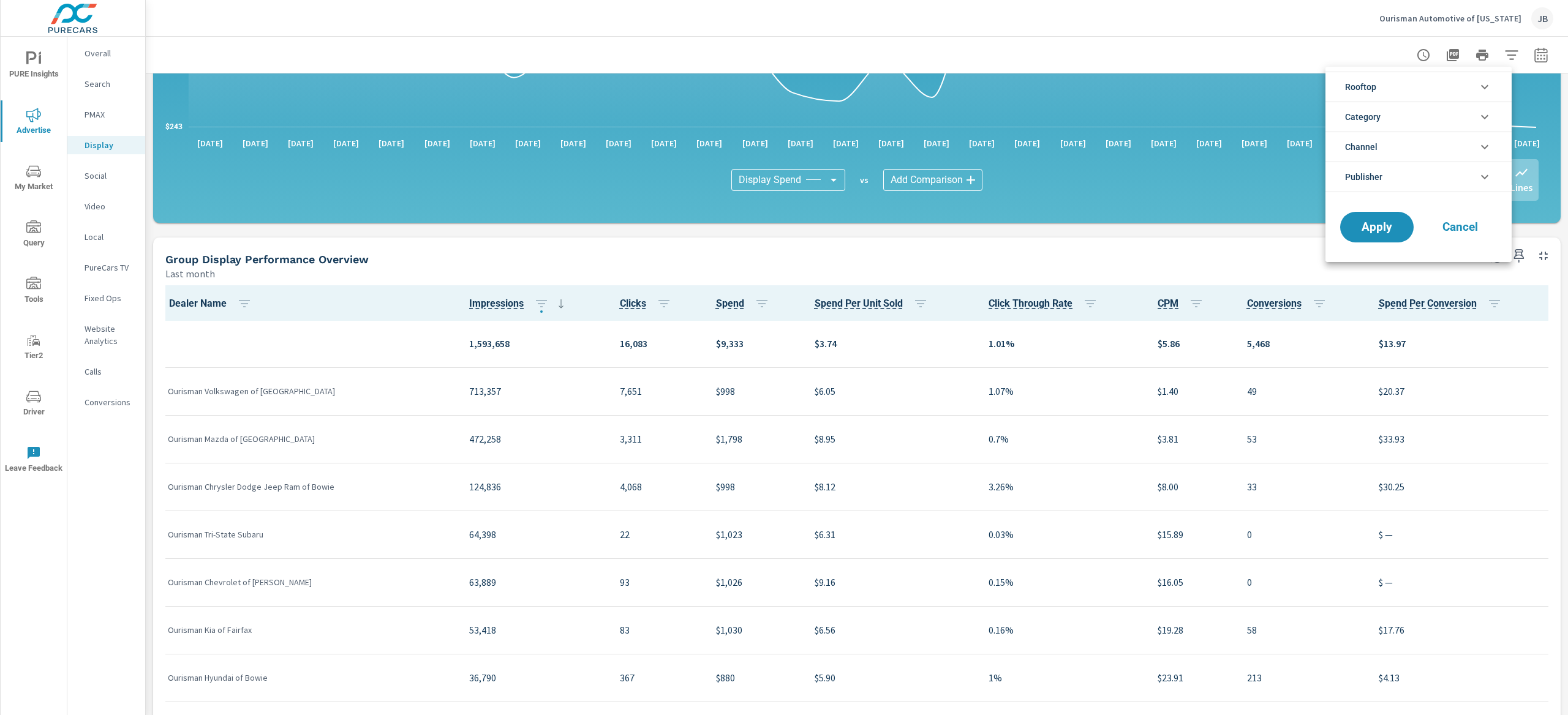 click on "Rooftop" at bounding box center [1360, 87] 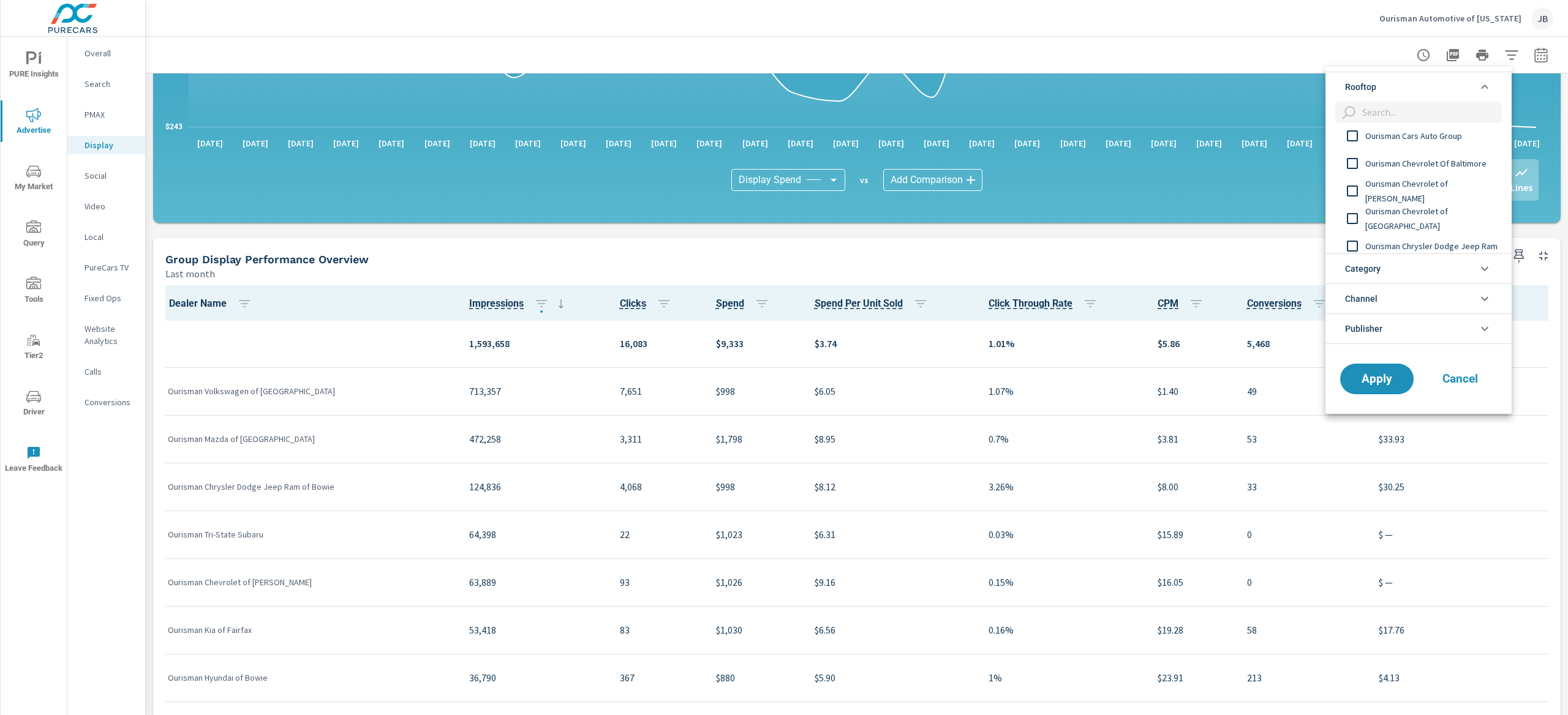 scroll, scrollTop: 56, scrollLeft: 0, axis: vertical 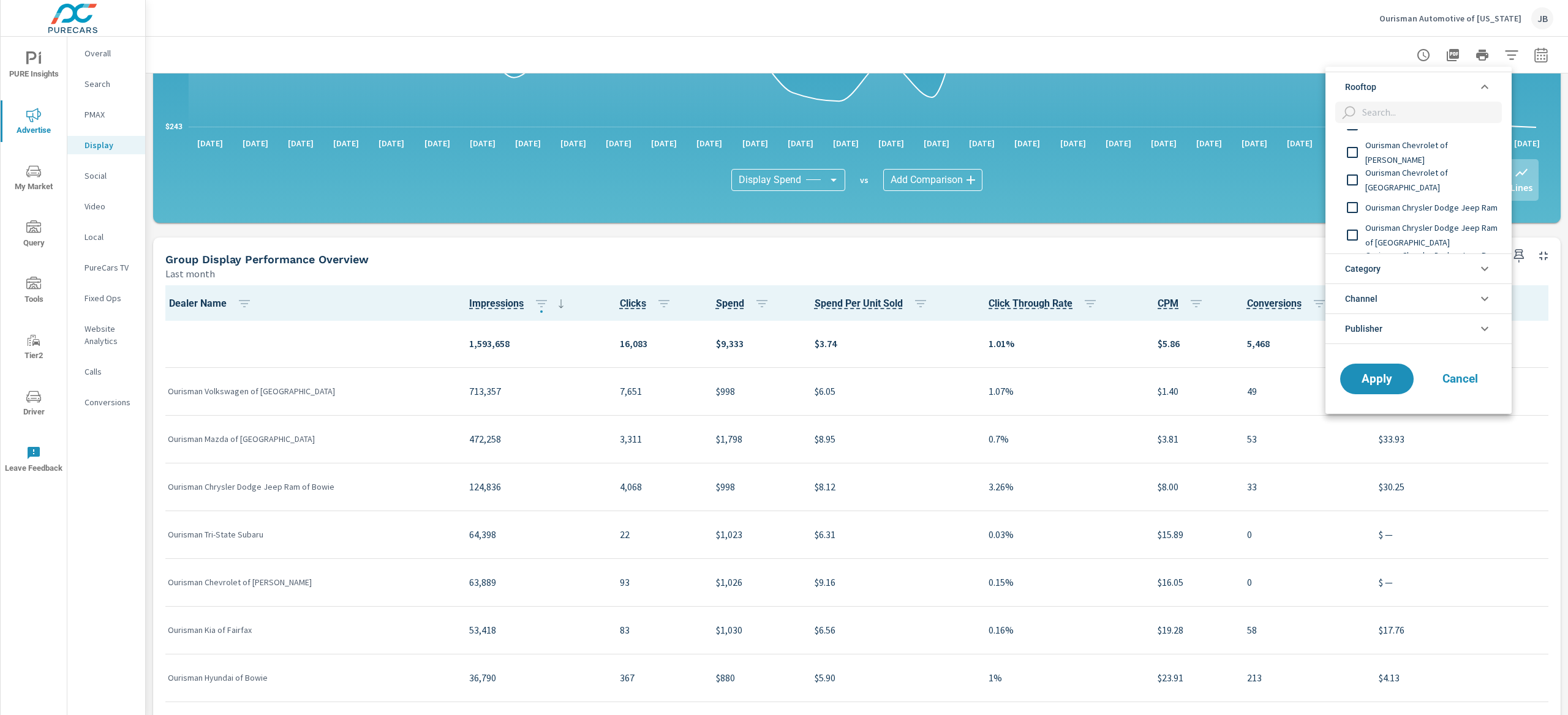 click at bounding box center (1430, 112) 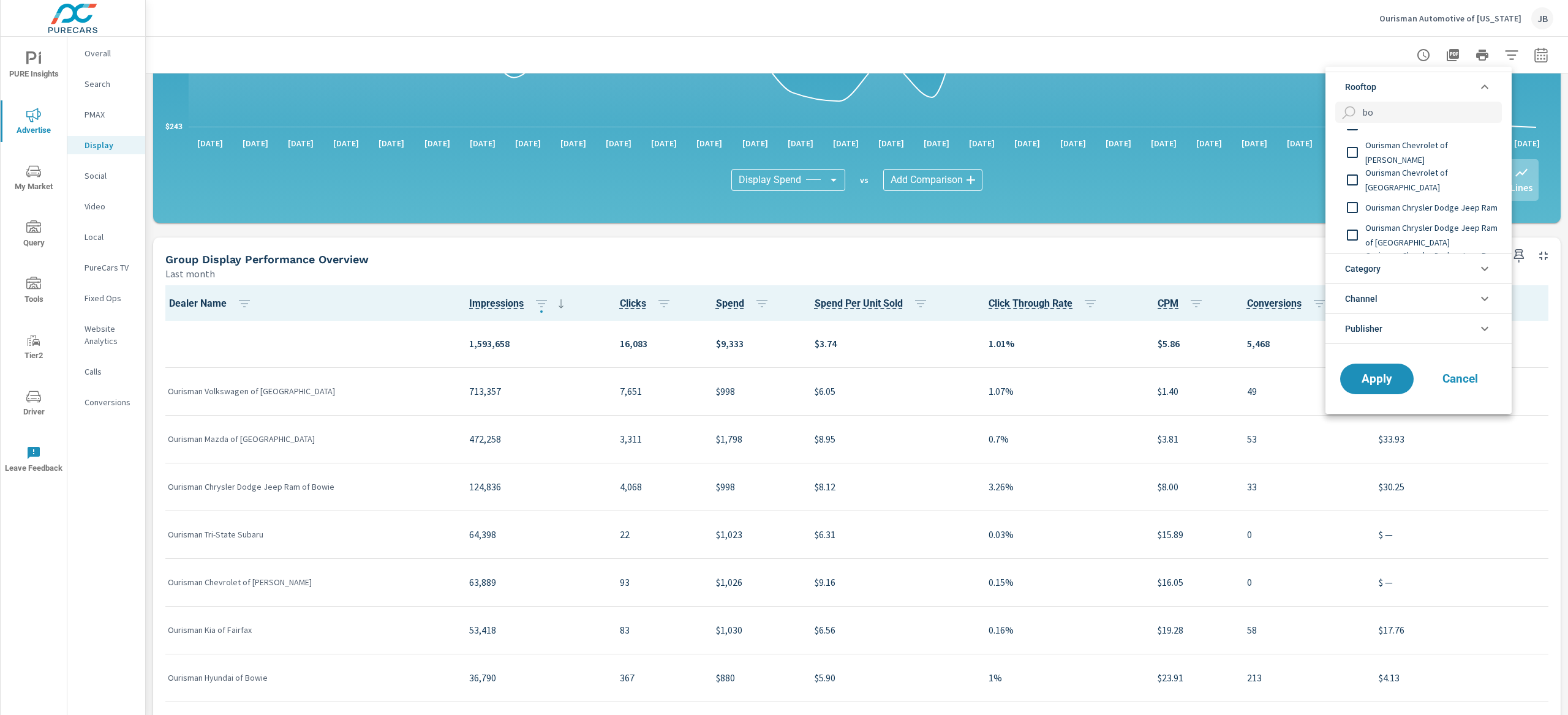 scroll, scrollTop: 0, scrollLeft: 0, axis: both 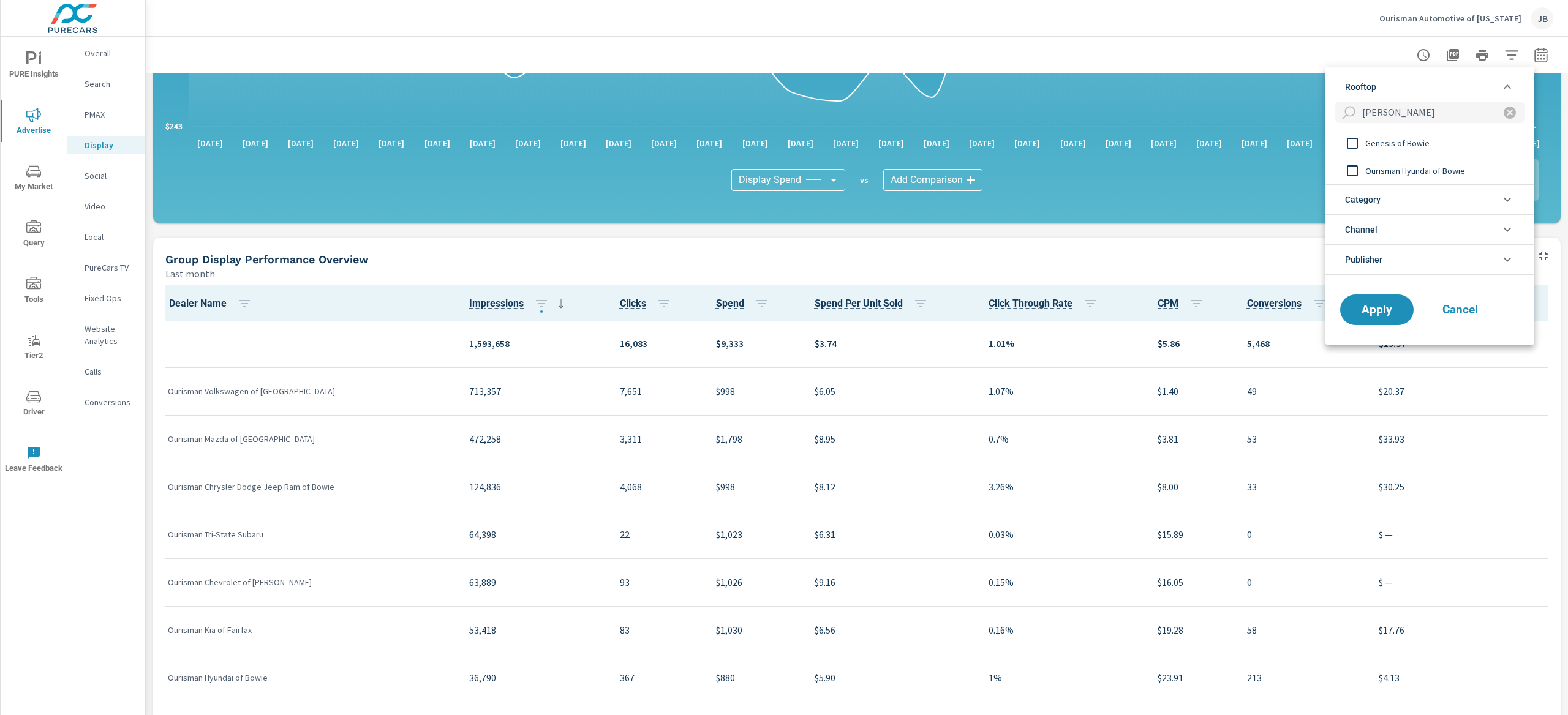 type on "[PERSON_NAME]" 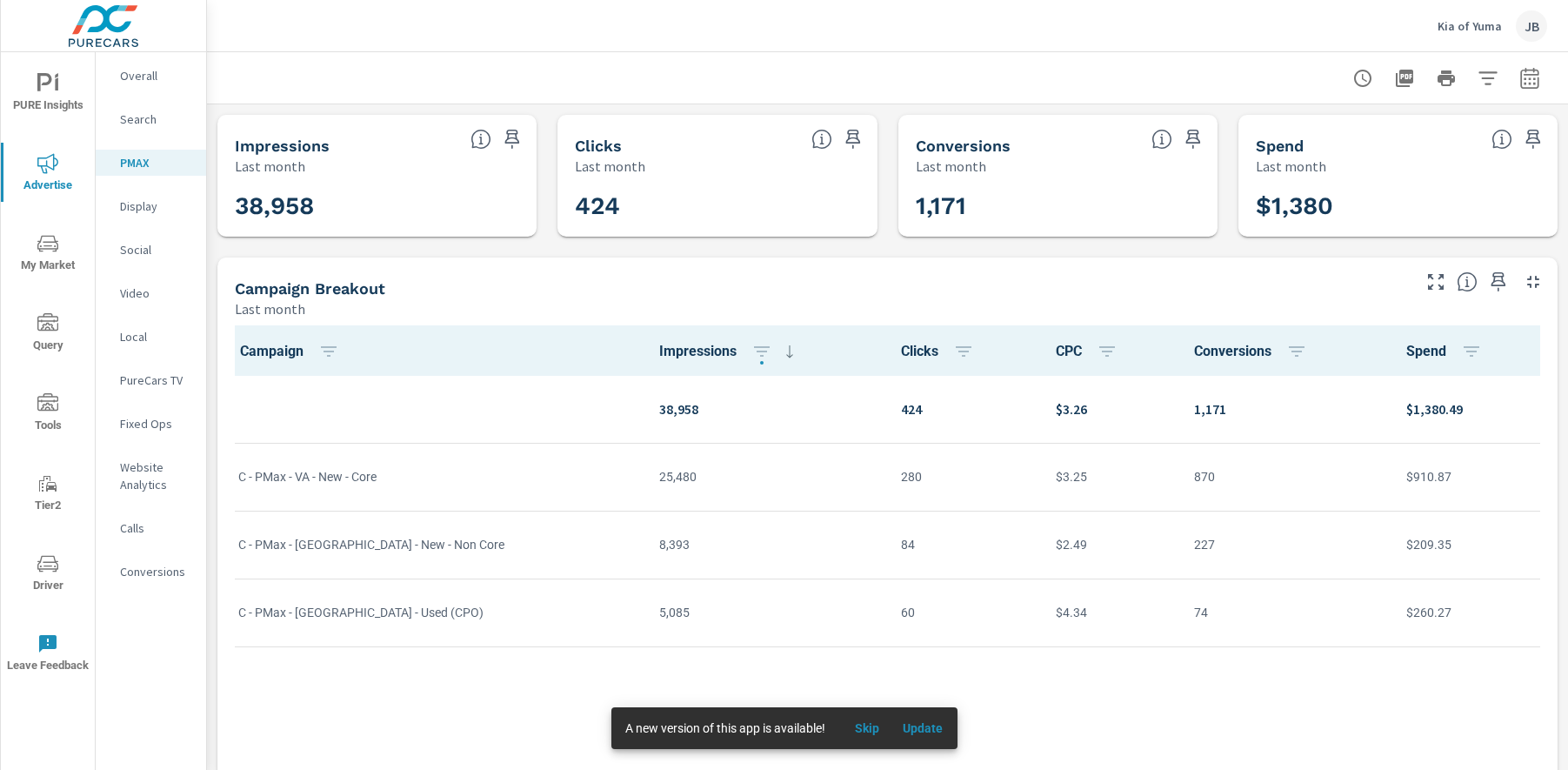 scroll, scrollTop: 0, scrollLeft: 0, axis: both 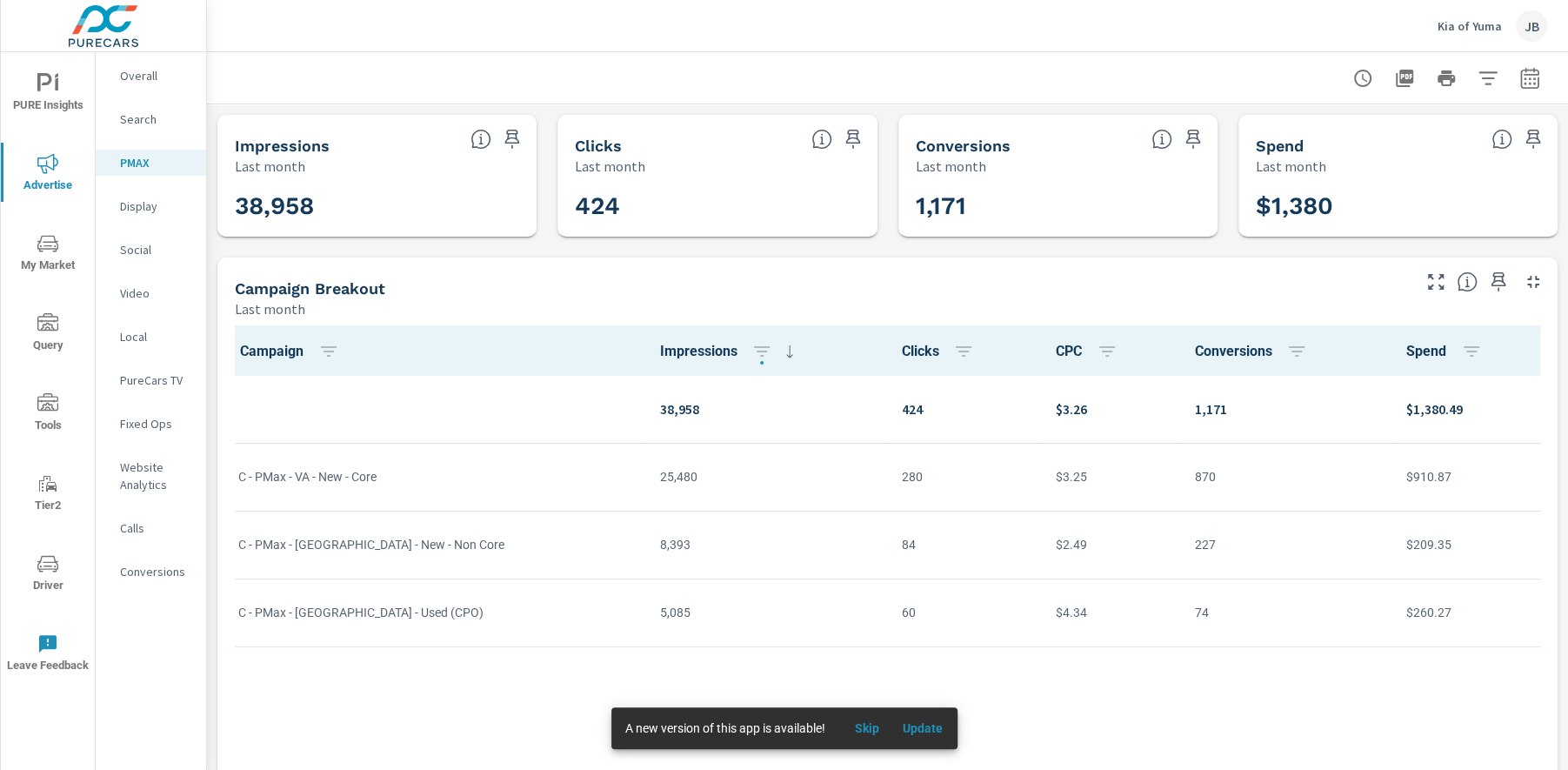 click at bounding box center [103, 26] 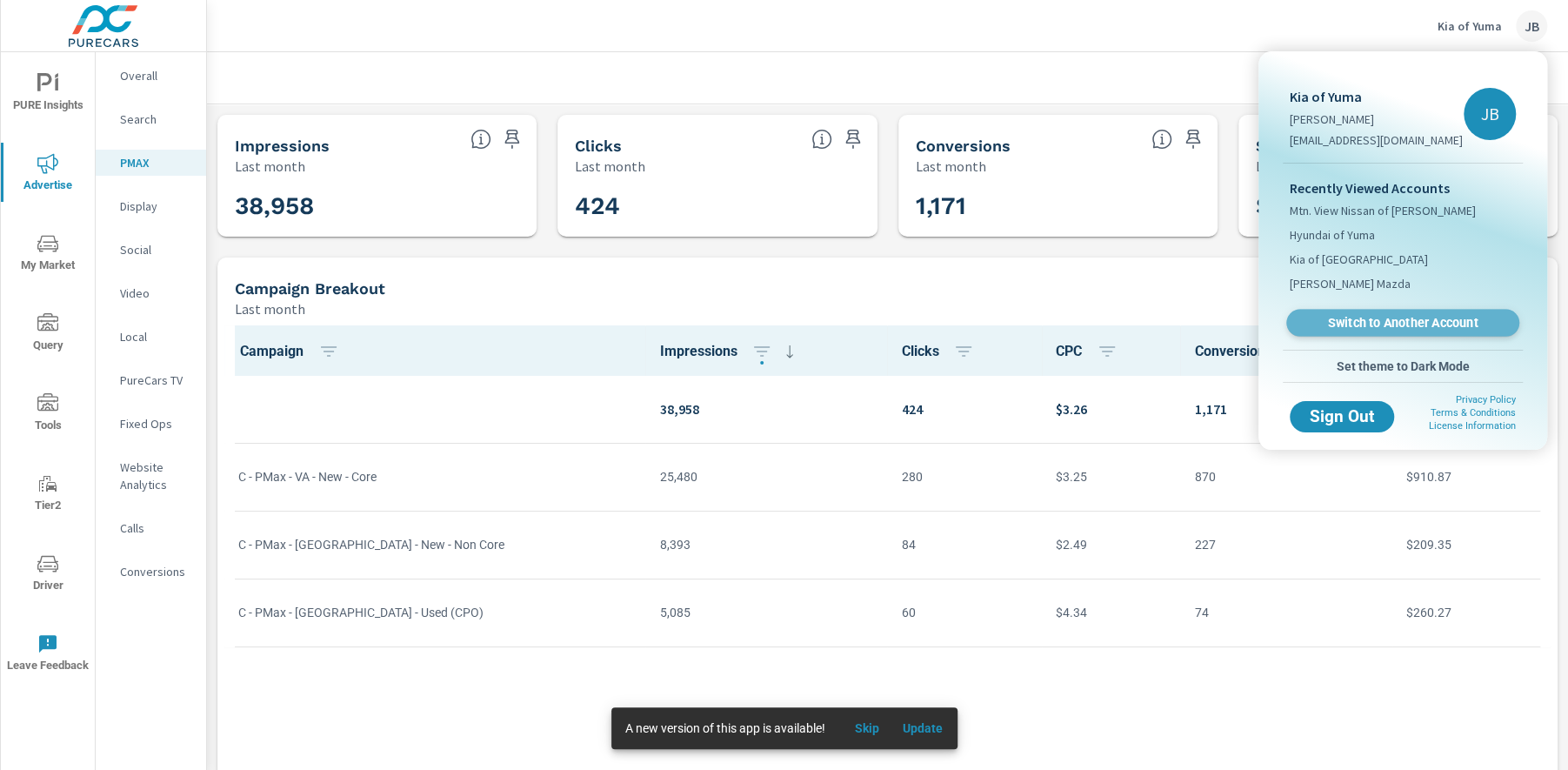 click on "Switch to Another Account" at bounding box center (1402, 323) 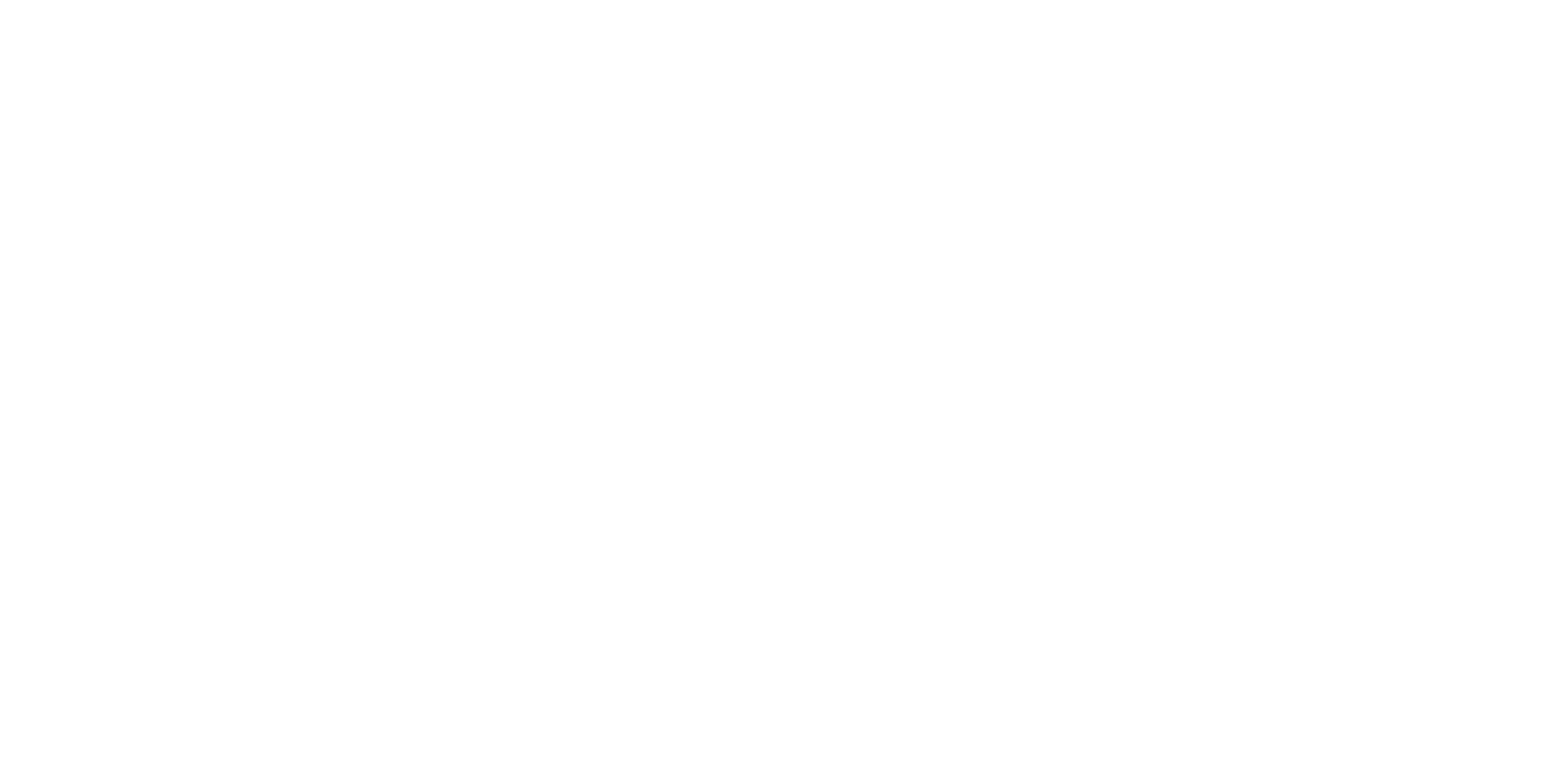 scroll, scrollTop: 0, scrollLeft: 0, axis: both 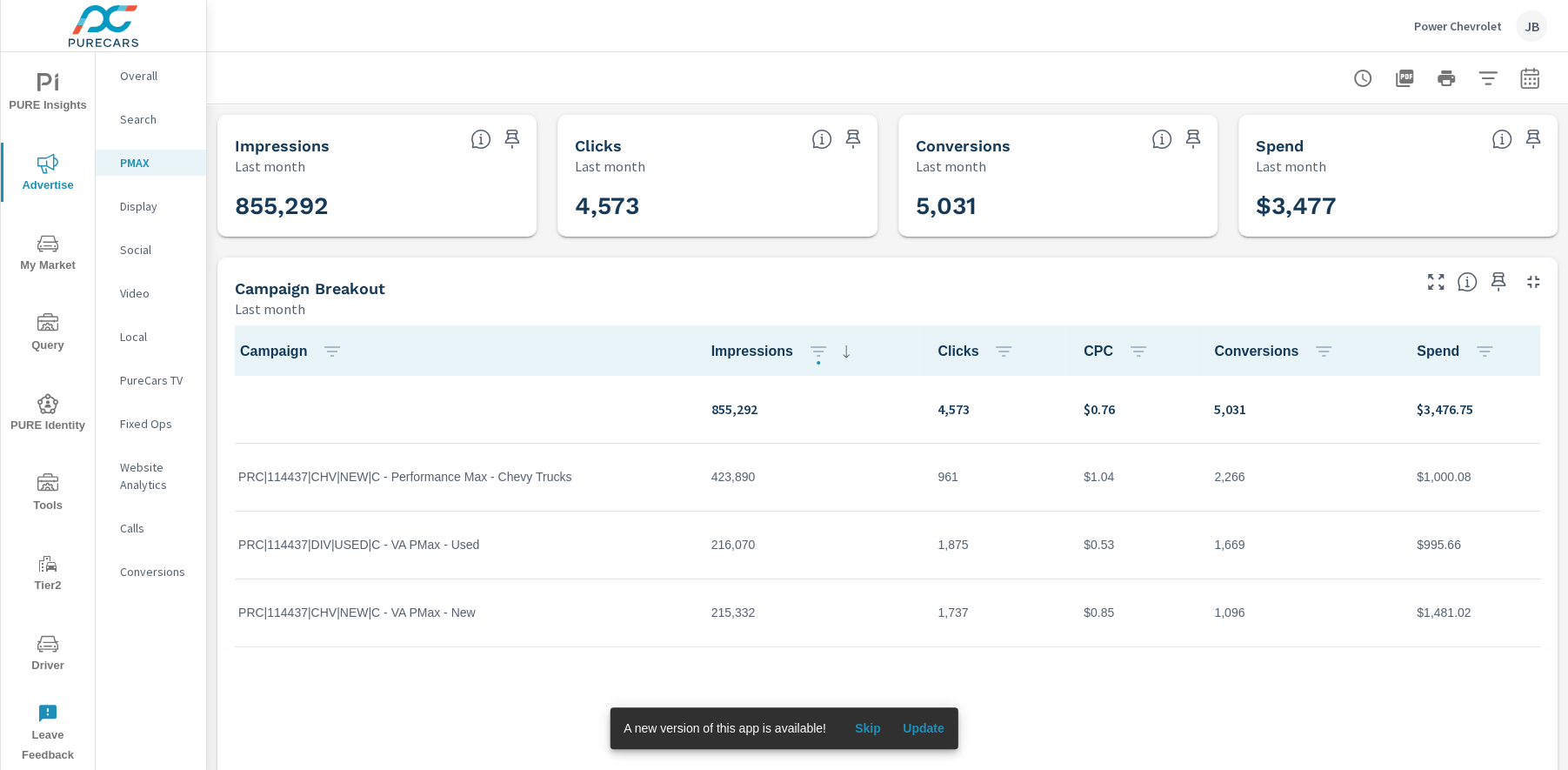 click 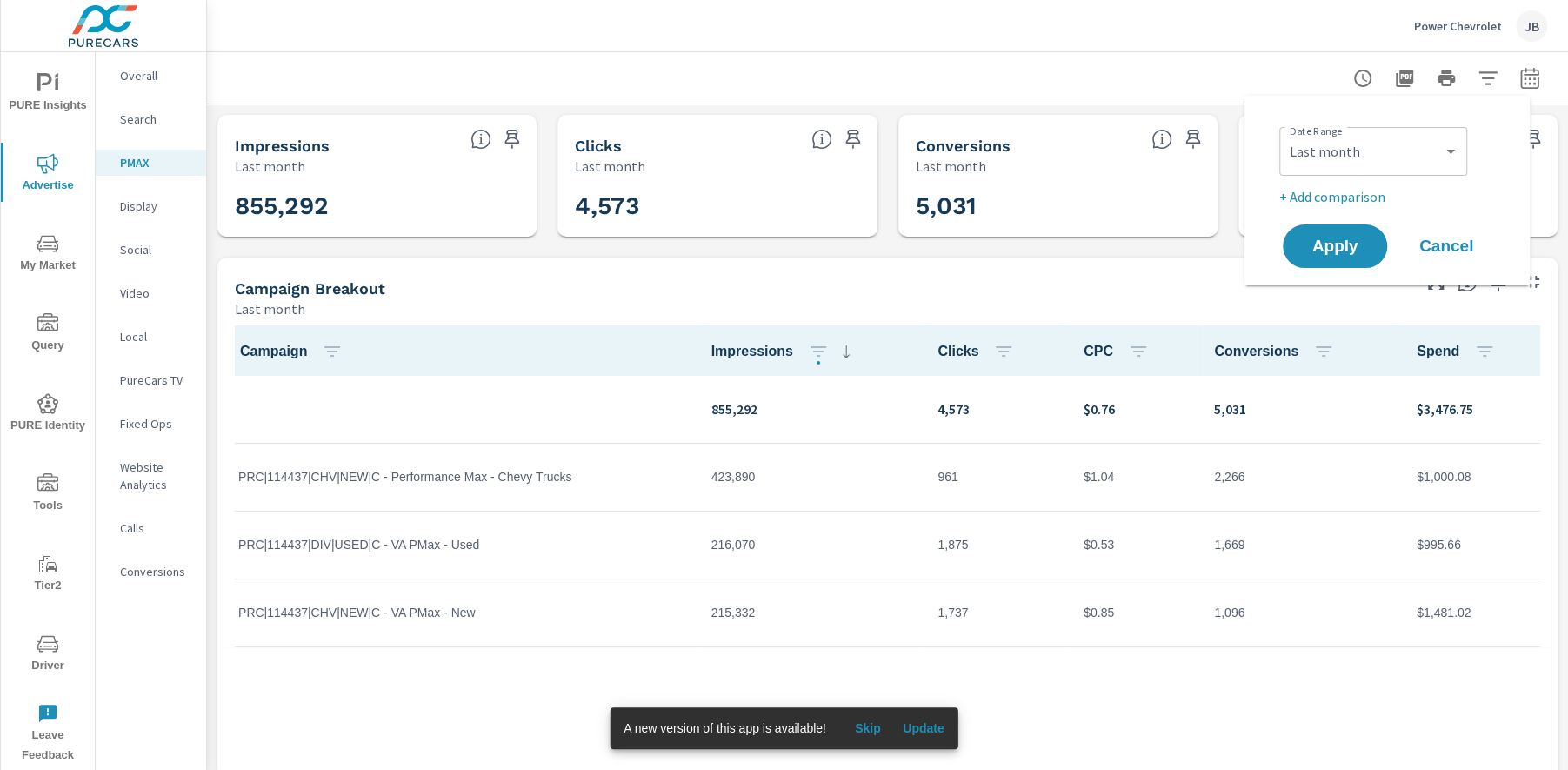 click on "+ Add comparison" at bounding box center (1391, 197) 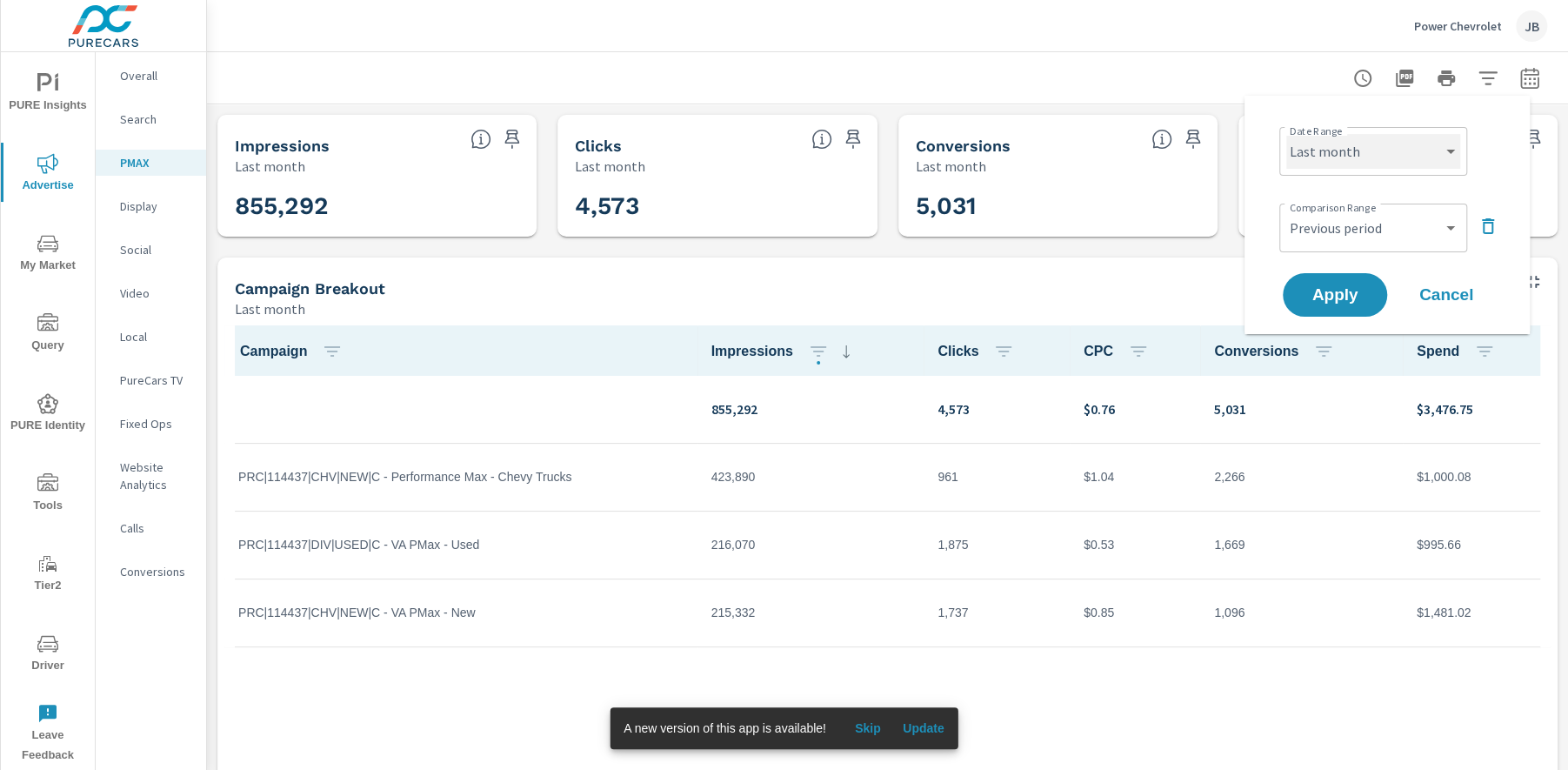 click on "Custom Yesterday Last week Last 7 days Last 14 days Last 30 days Last 45 days Last 60 days Last 90 days Last 180 days Last 365 days Month to date Last month Last 2 months Last 3 months Last 6 months Last 9 months Last 12 months Year to date Last year" at bounding box center [1373, 151] 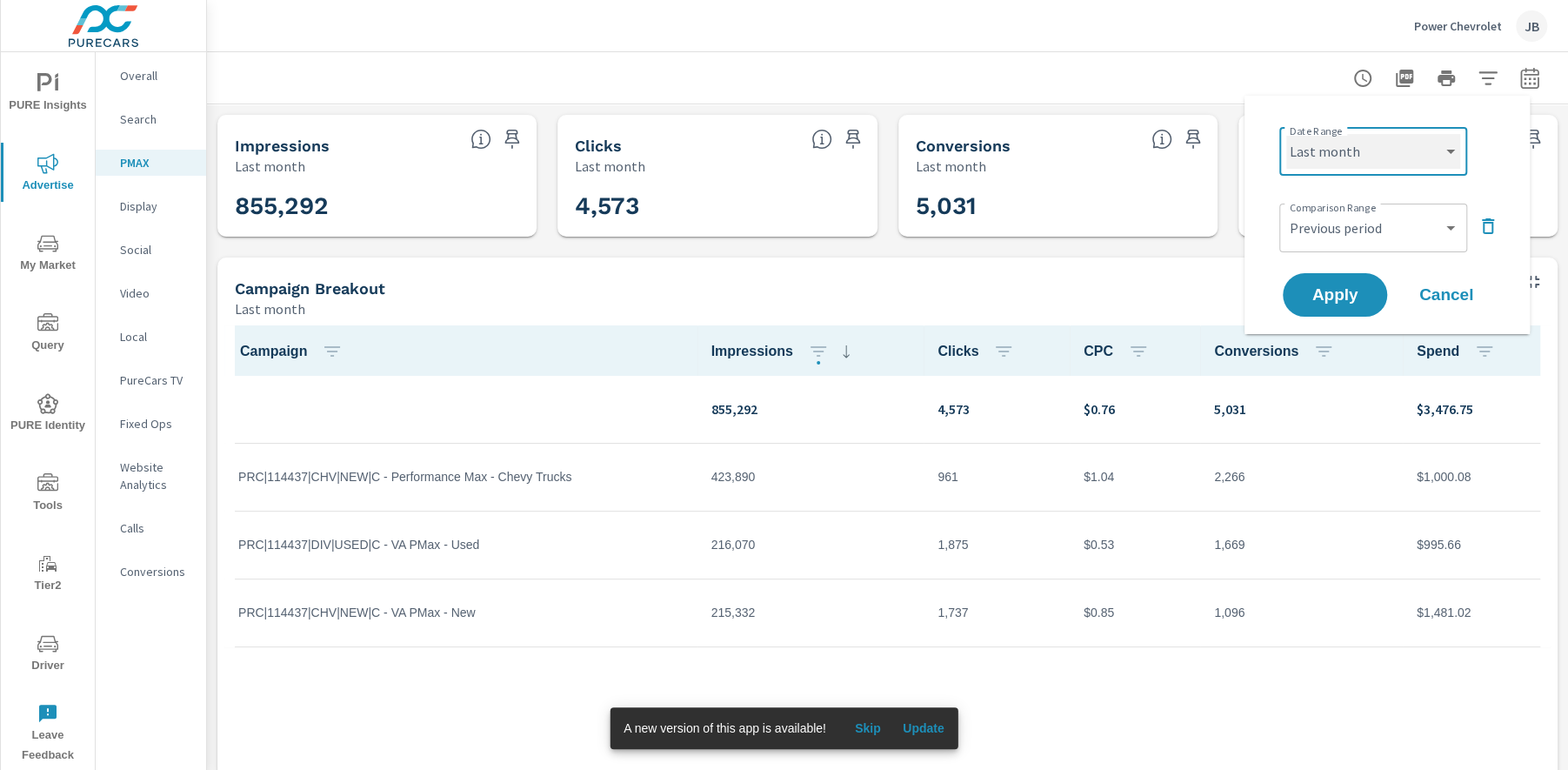 select on "Last 30 days" 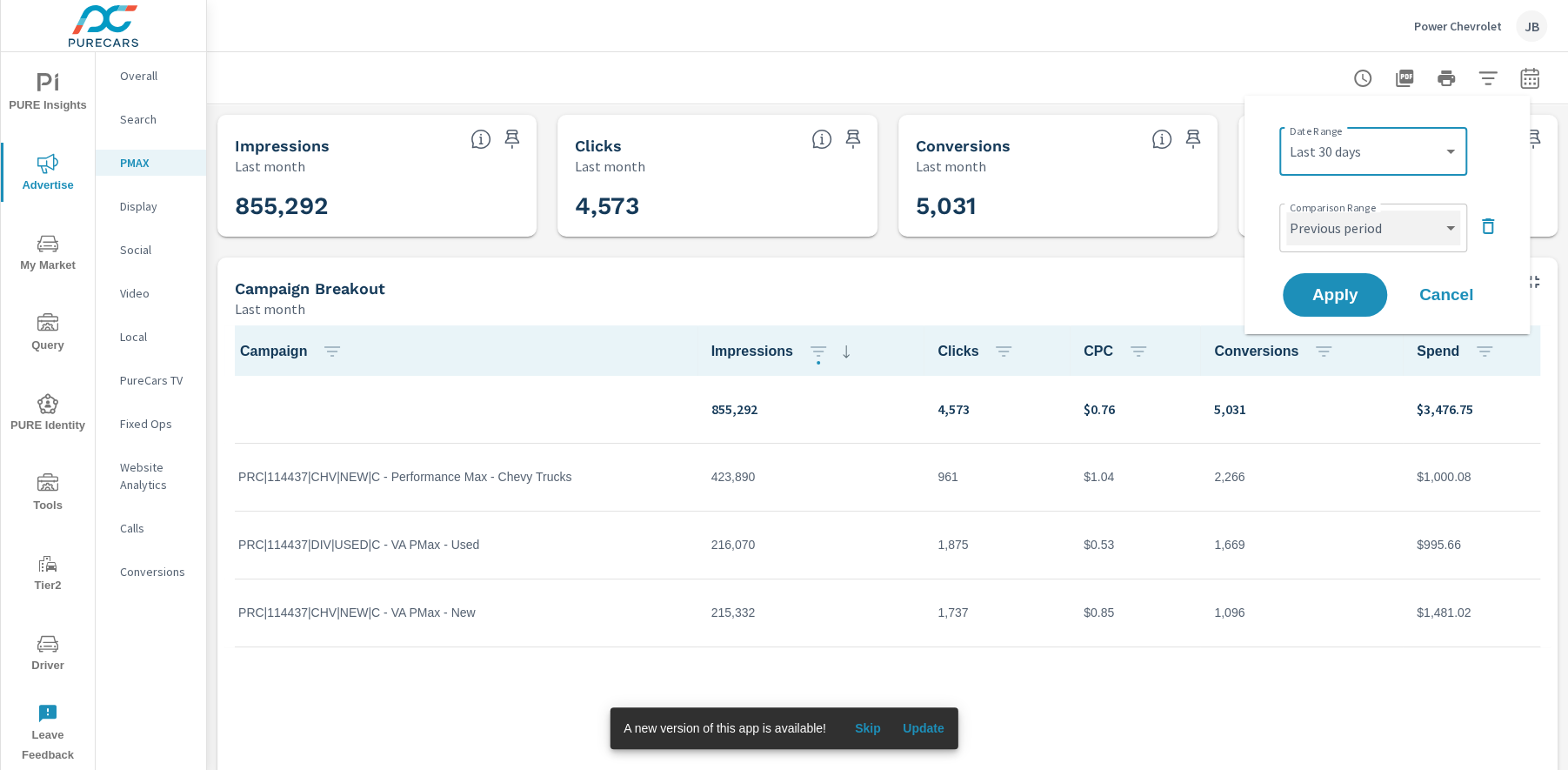 click on "Custom Previous period Previous month Previous year" at bounding box center [1373, 228] 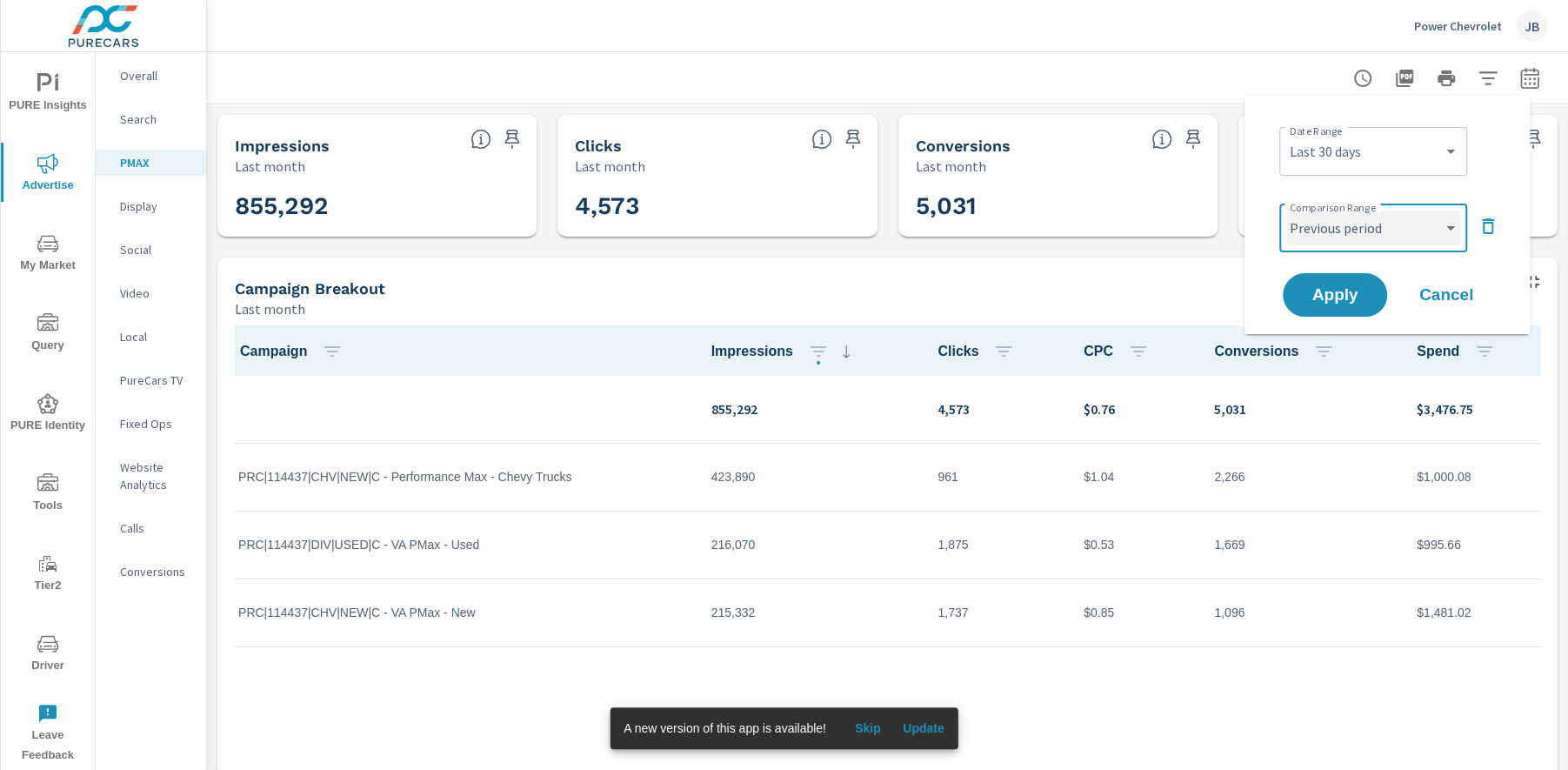 select on "Previous month" 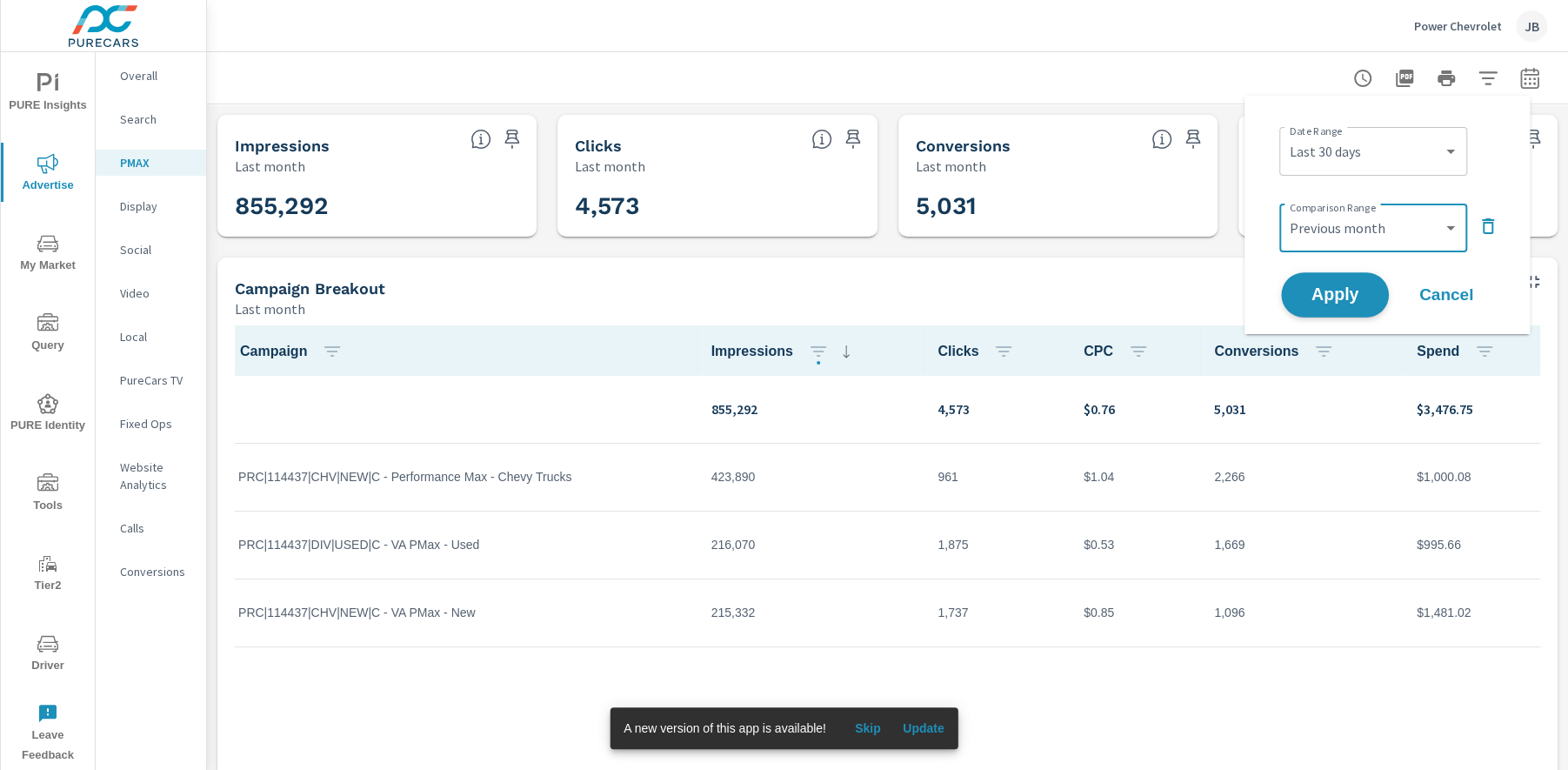 click on "Apply" at bounding box center (1335, 295) 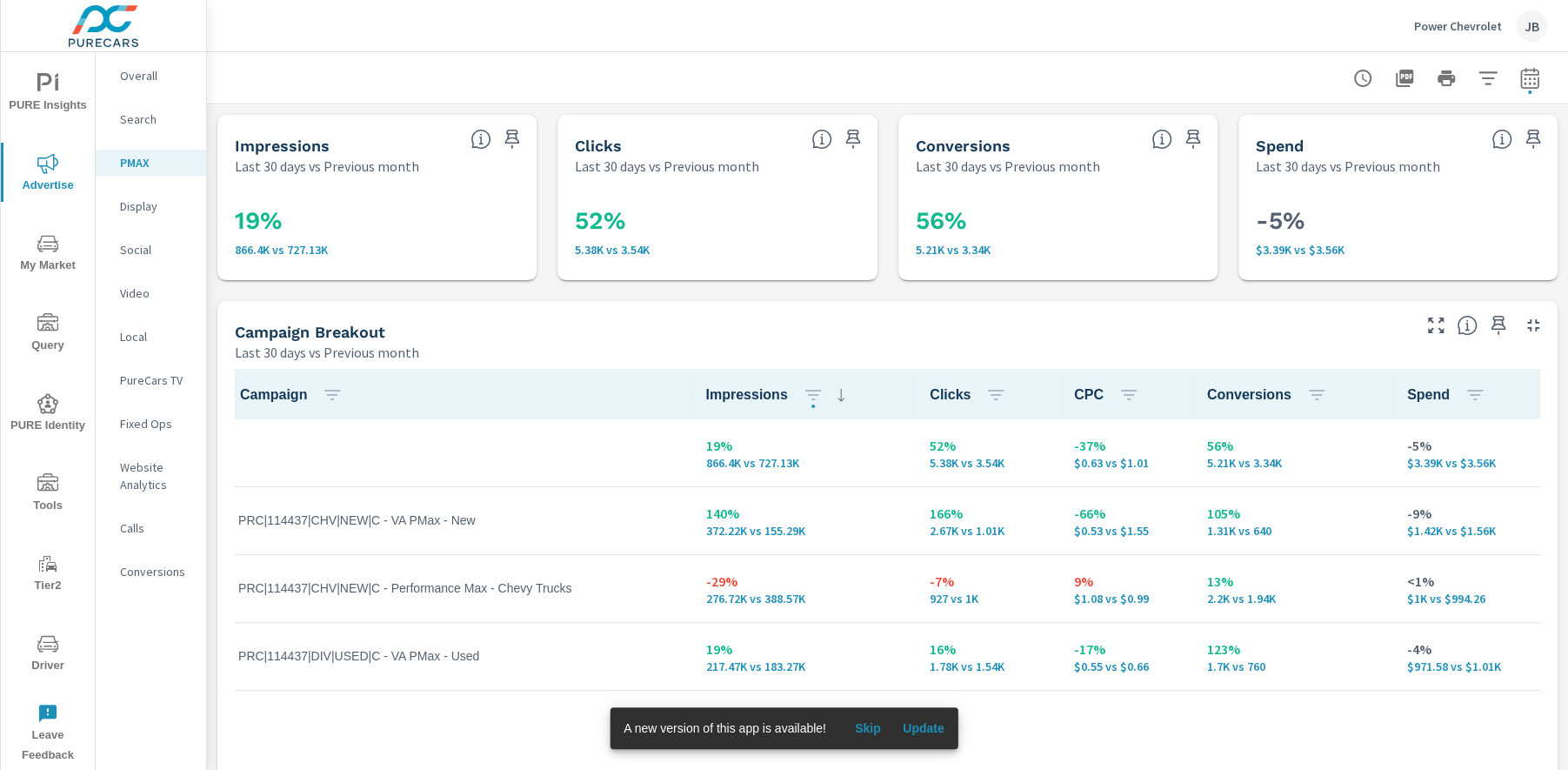 click on "Search" at bounding box center (156, 119) 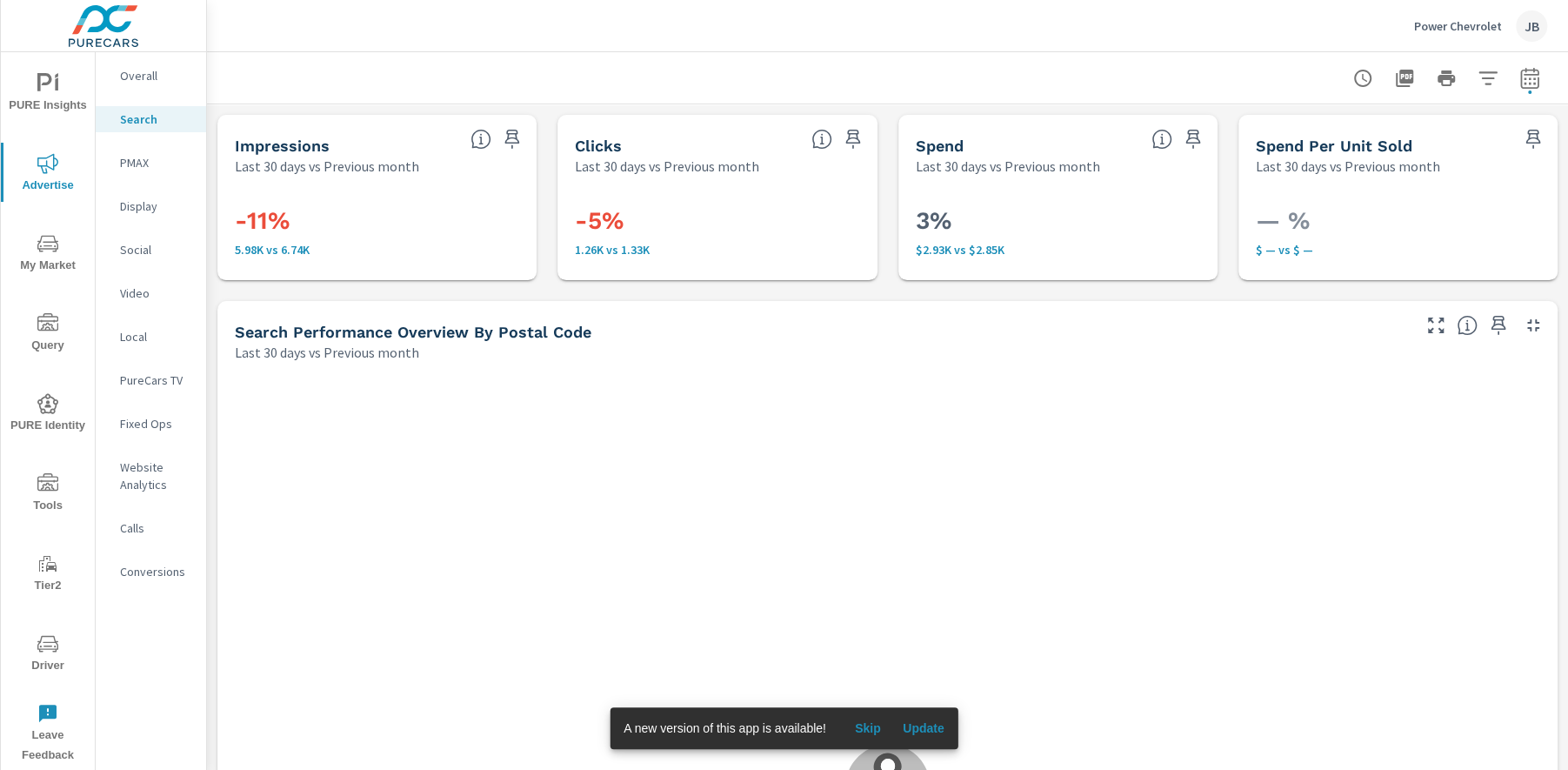 click on "Overall" at bounding box center (156, 76) 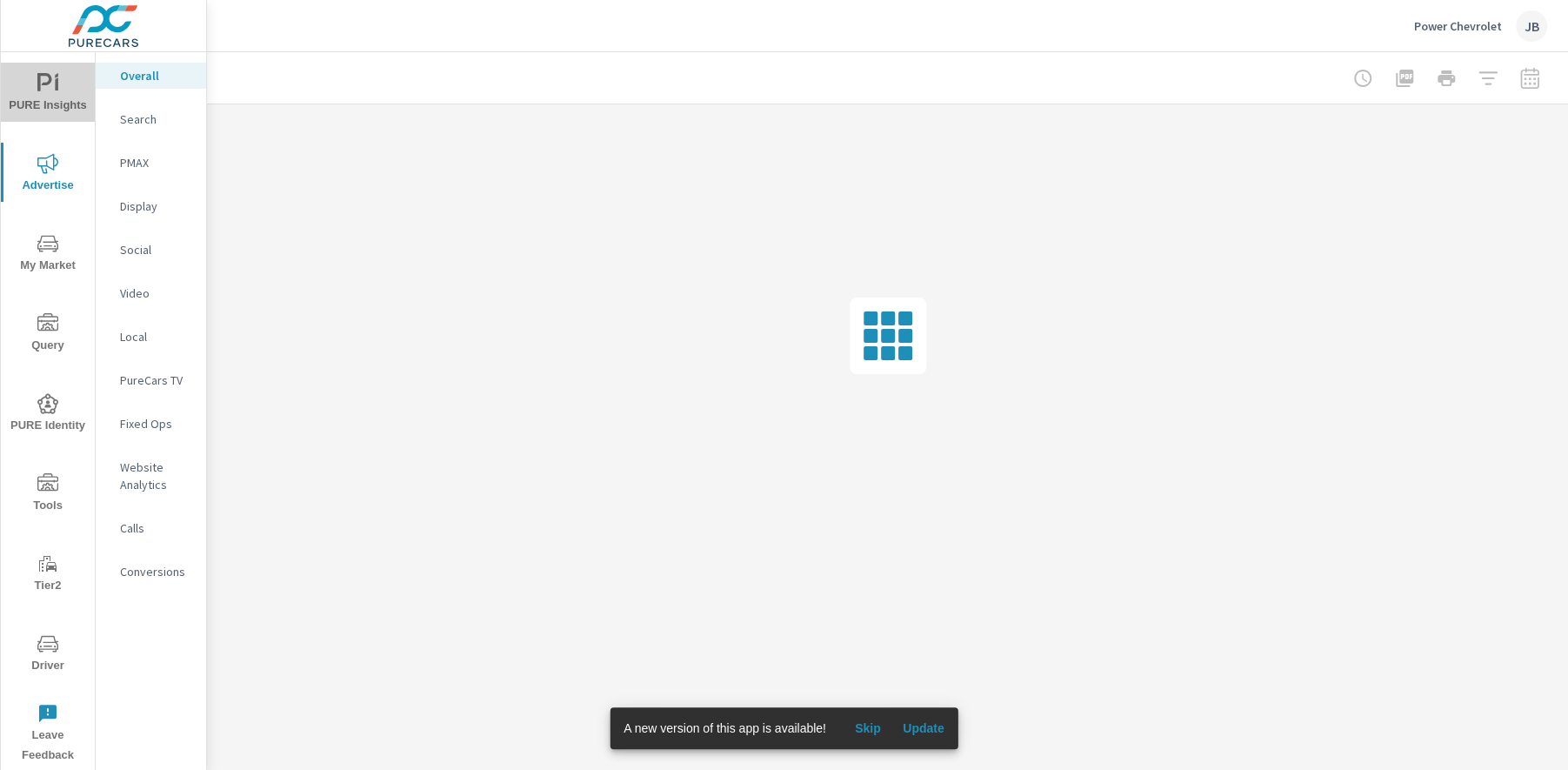 click on "PURE Insights" at bounding box center [48, 92] 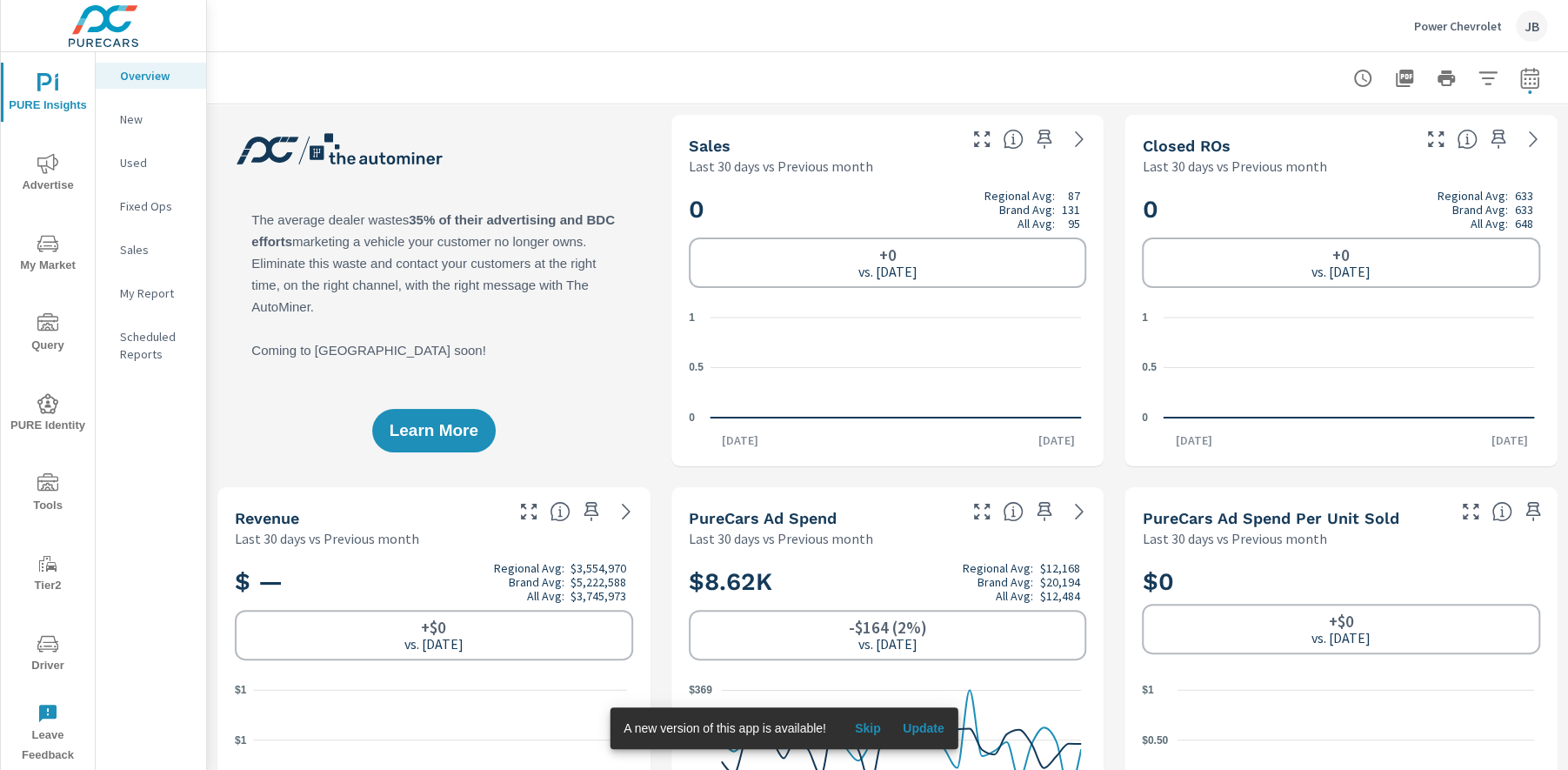 scroll, scrollTop: 164, scrollLeft: 0, axis: vertical 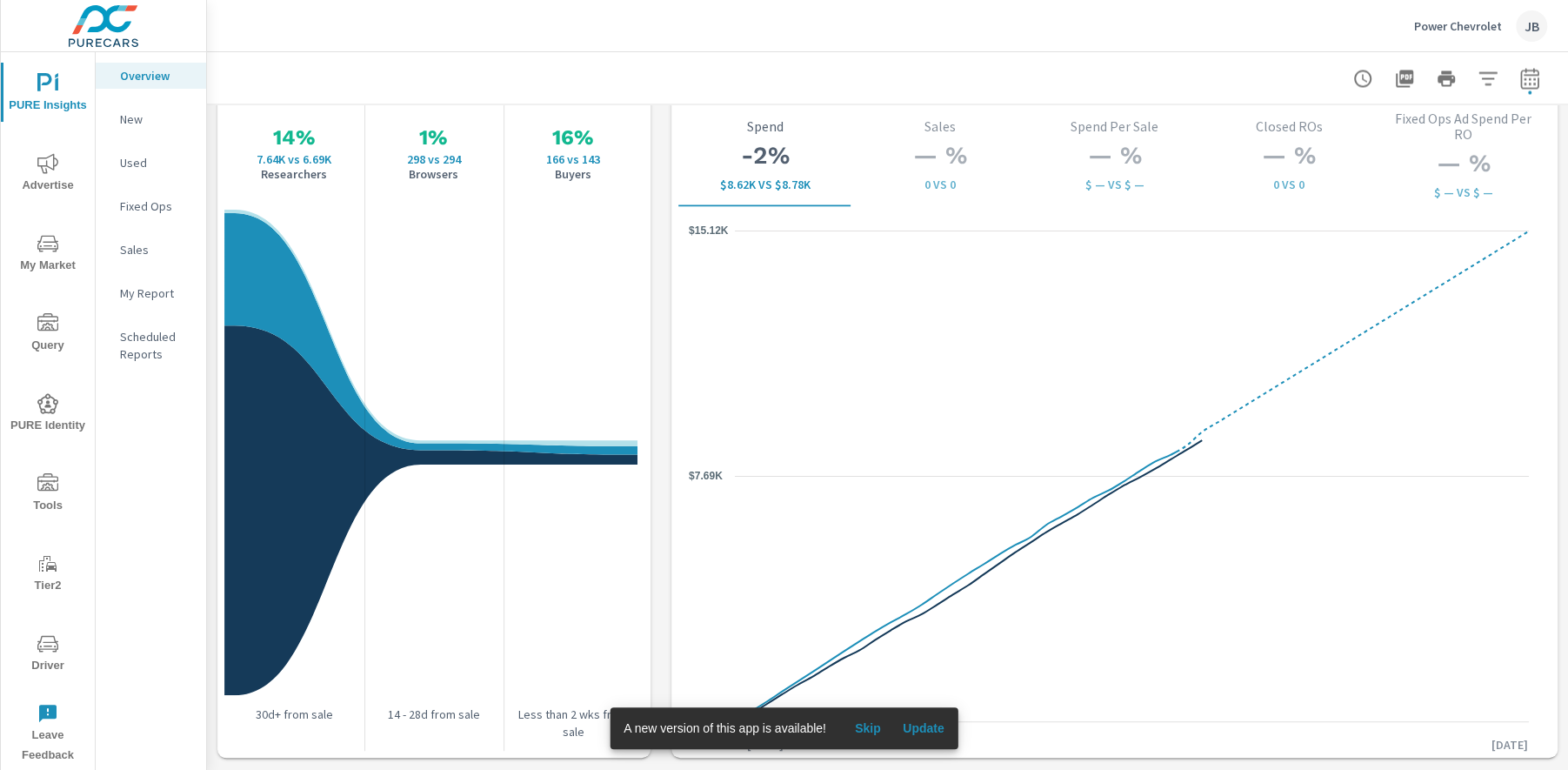 click on "Advertise" at bounding box center (48, 174) 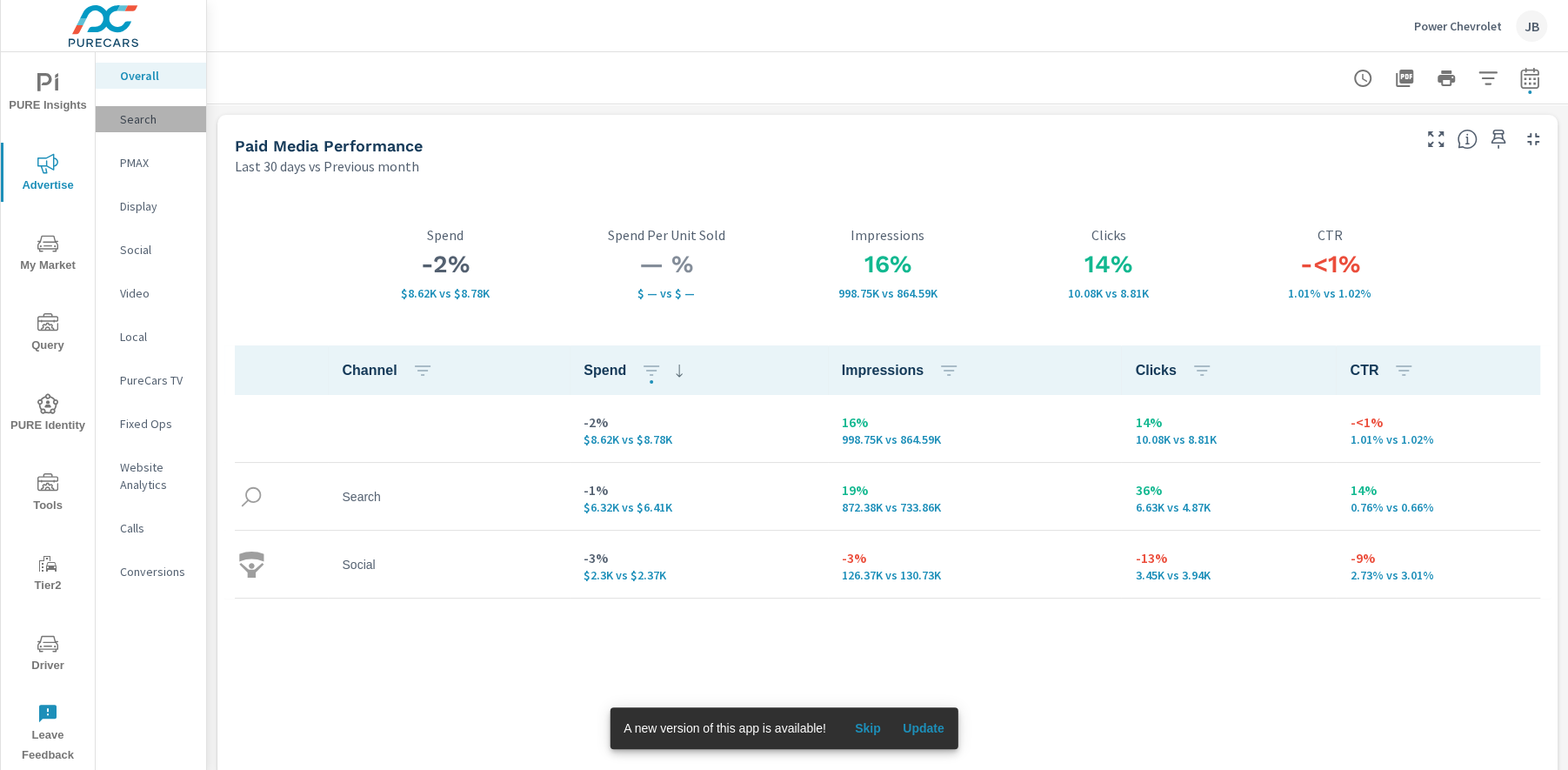click on "Search" at bounding box center (156, 119) 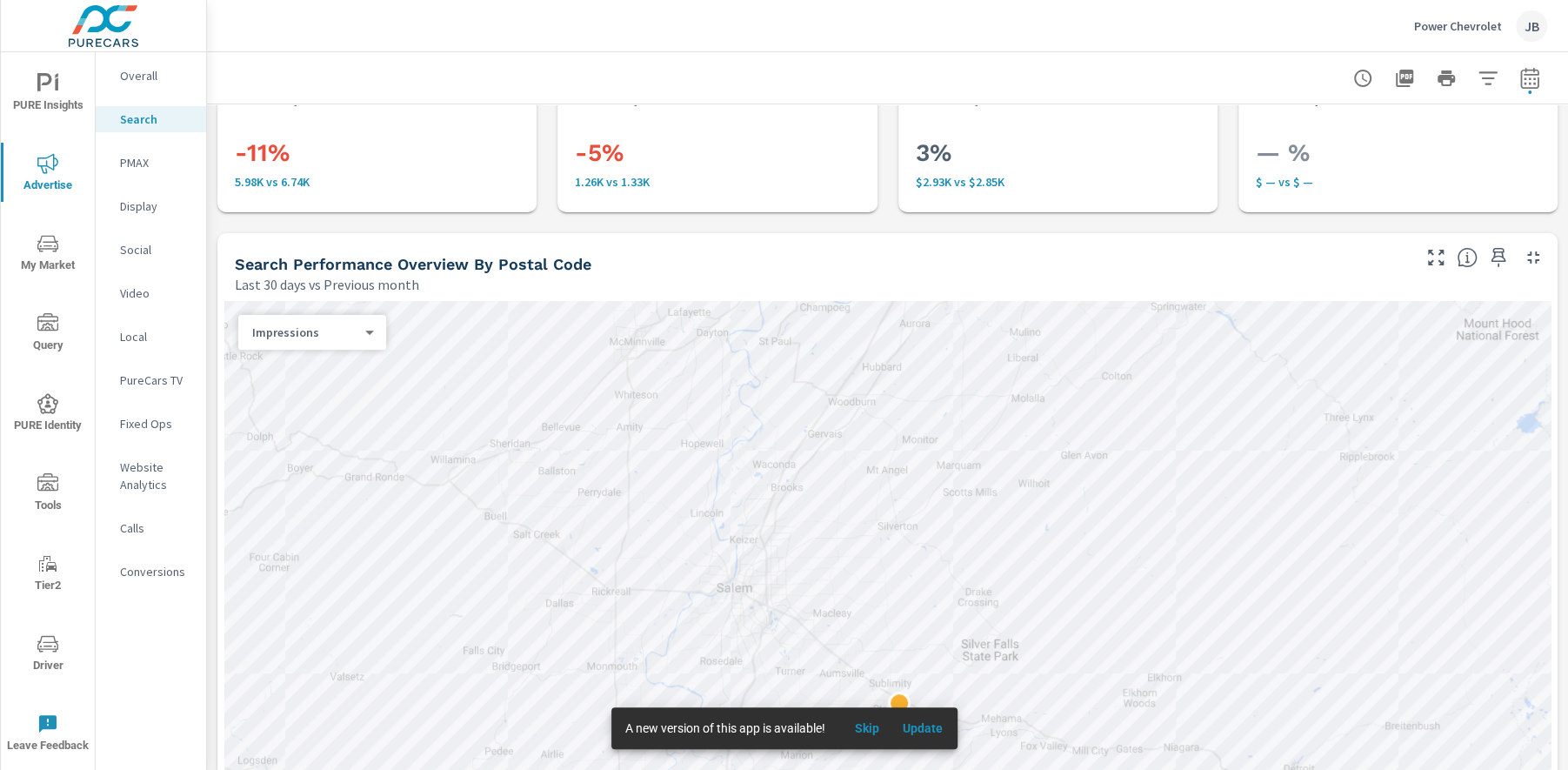 scroll, scrollTop: 78, scrollLeft: 0, axis: vertical 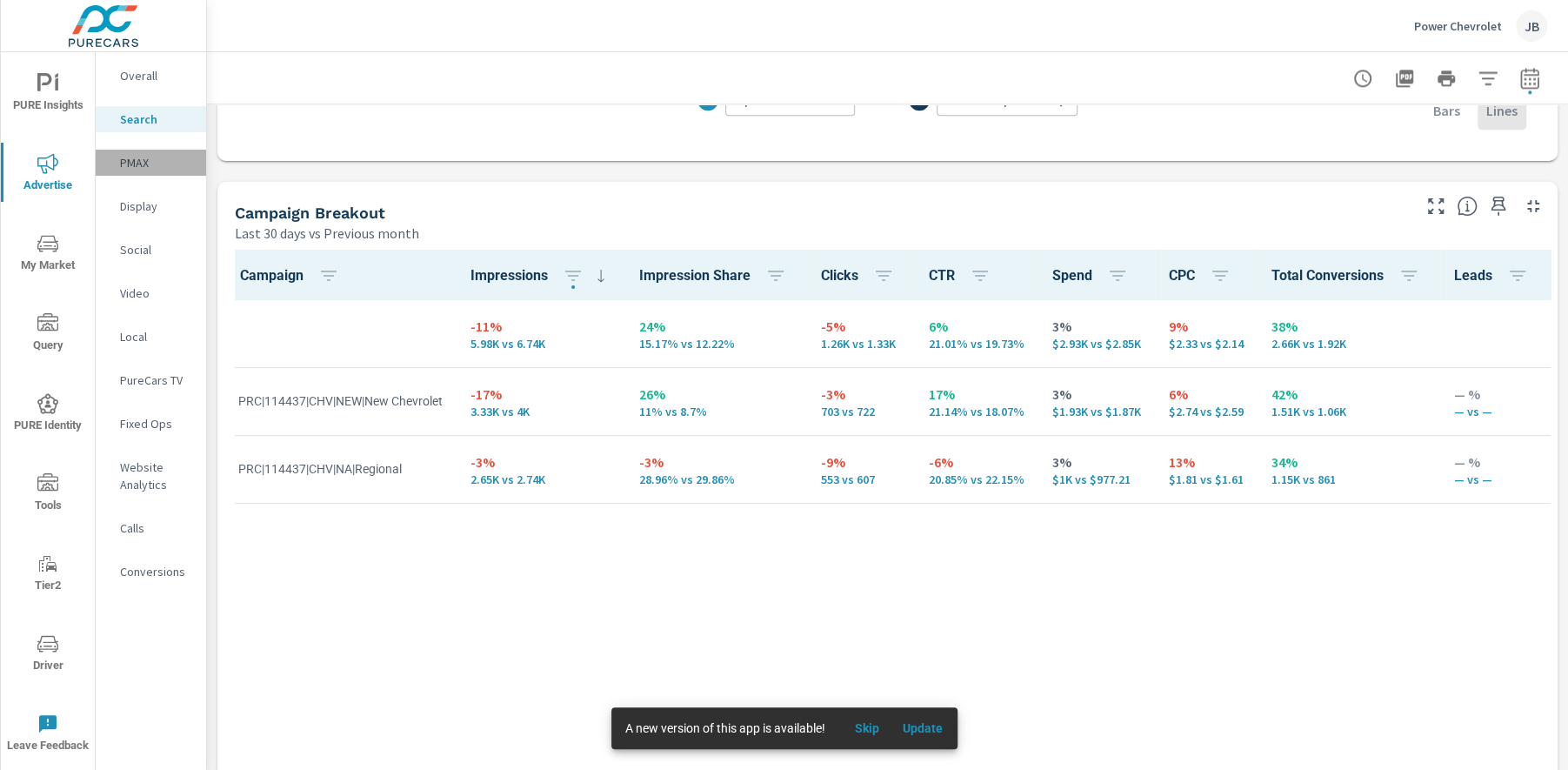 click on "PMAX" at bounding box center [156, 163] 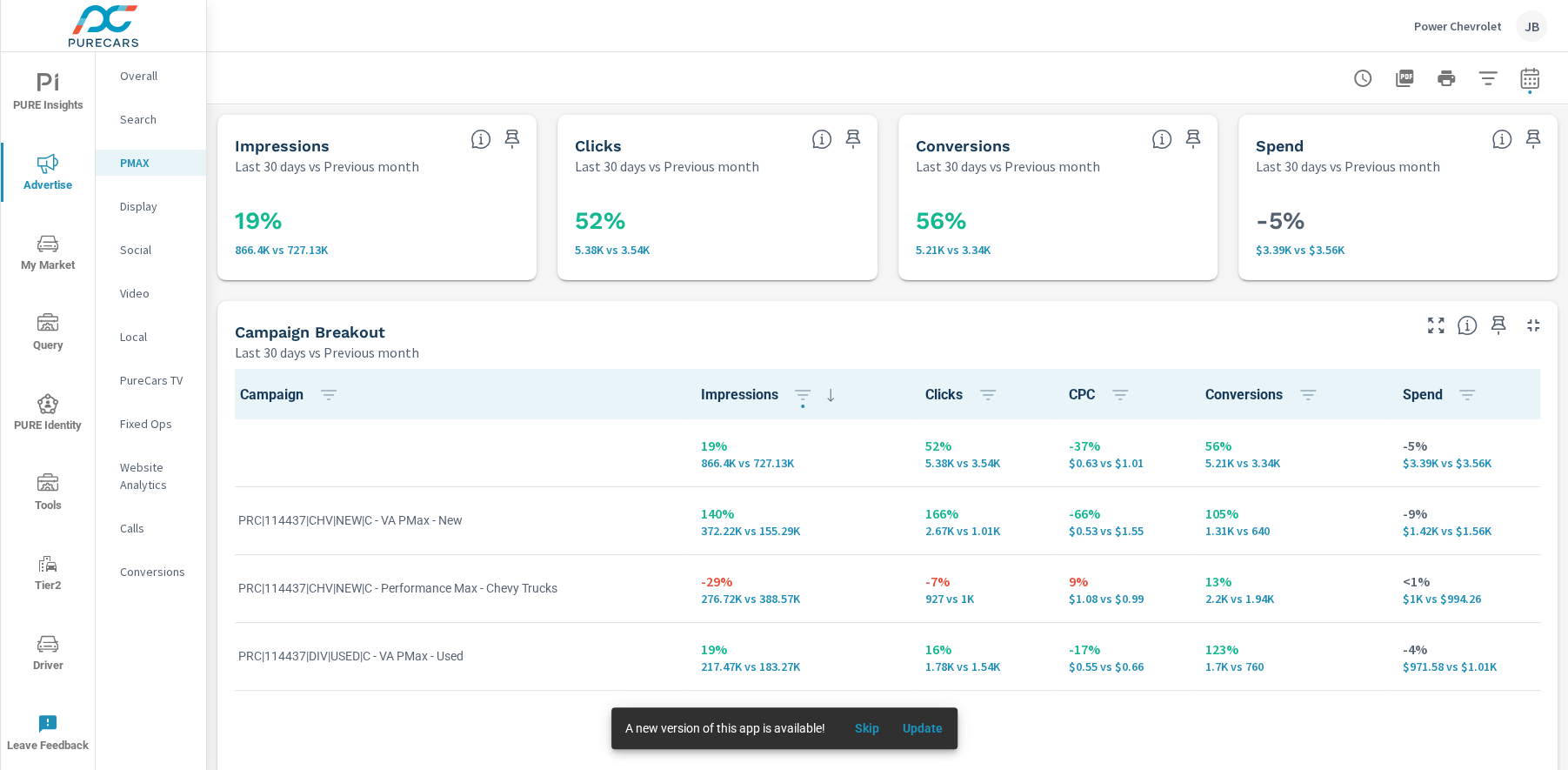 click on "Social" at bounding box center (156, 250) 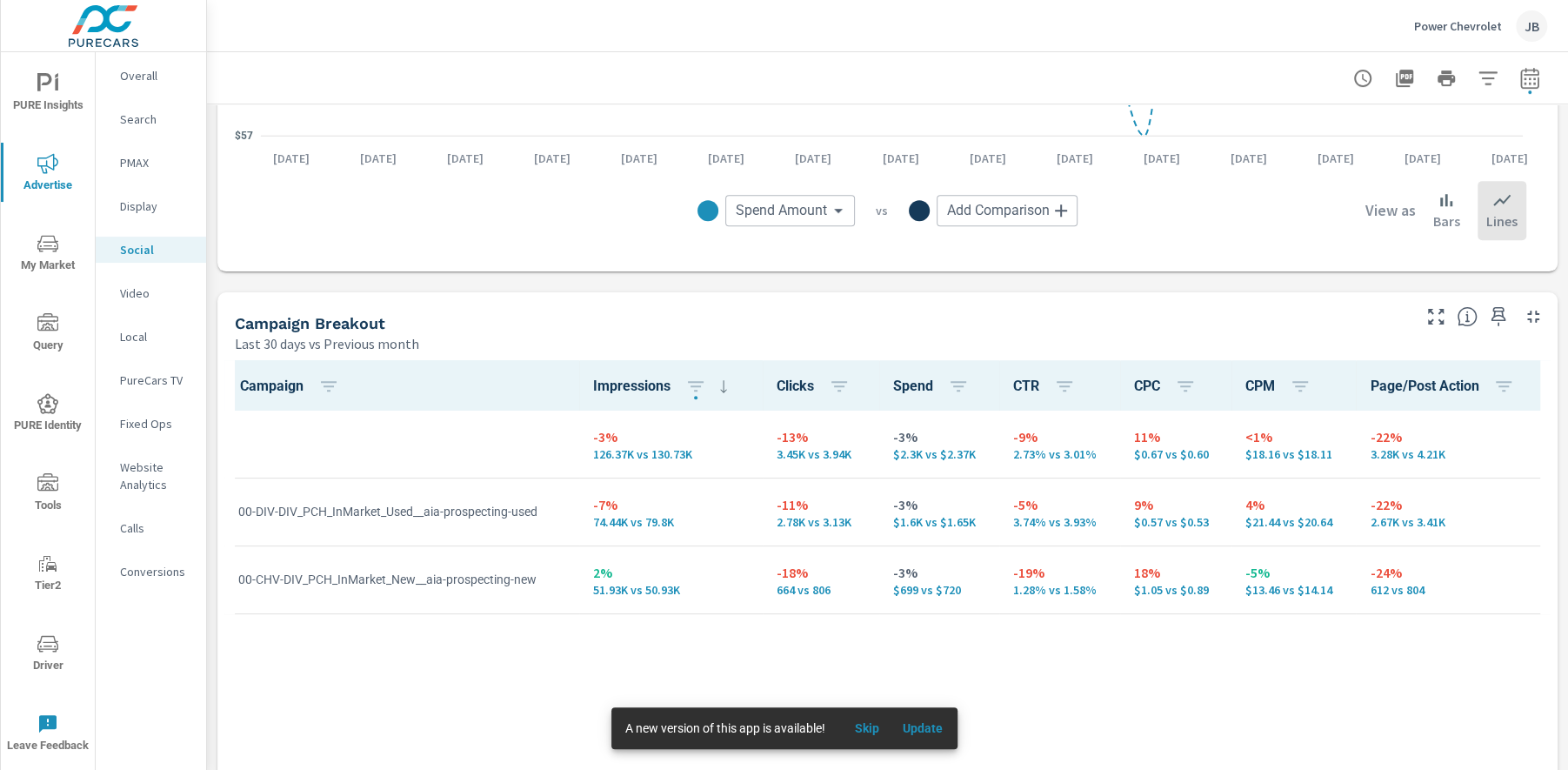 scroll, scrollTop: 572, scrollLeft: 0, axis: vertical 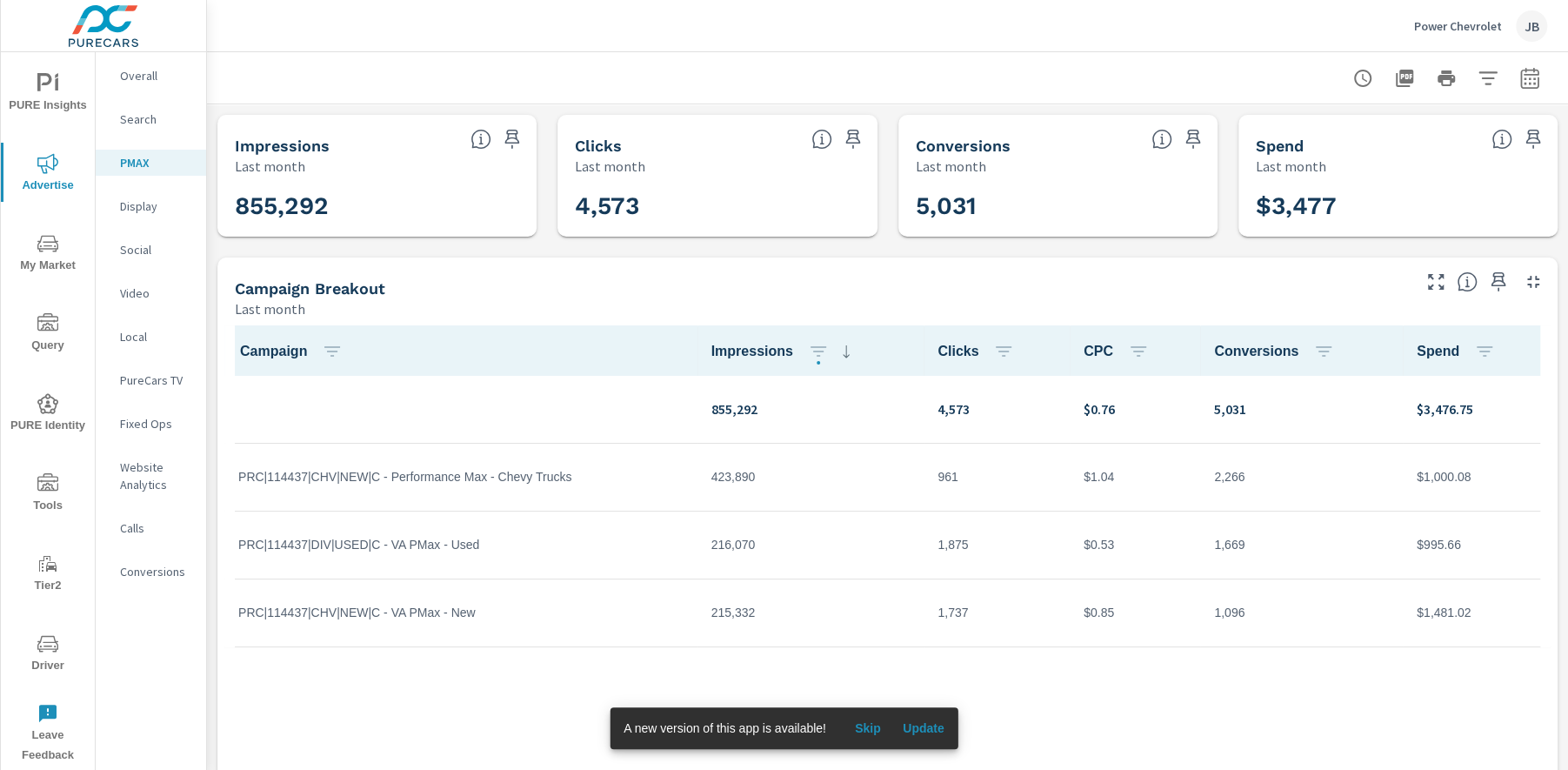 click on "Power Chevrolet" at bounding box center [1458, 26] 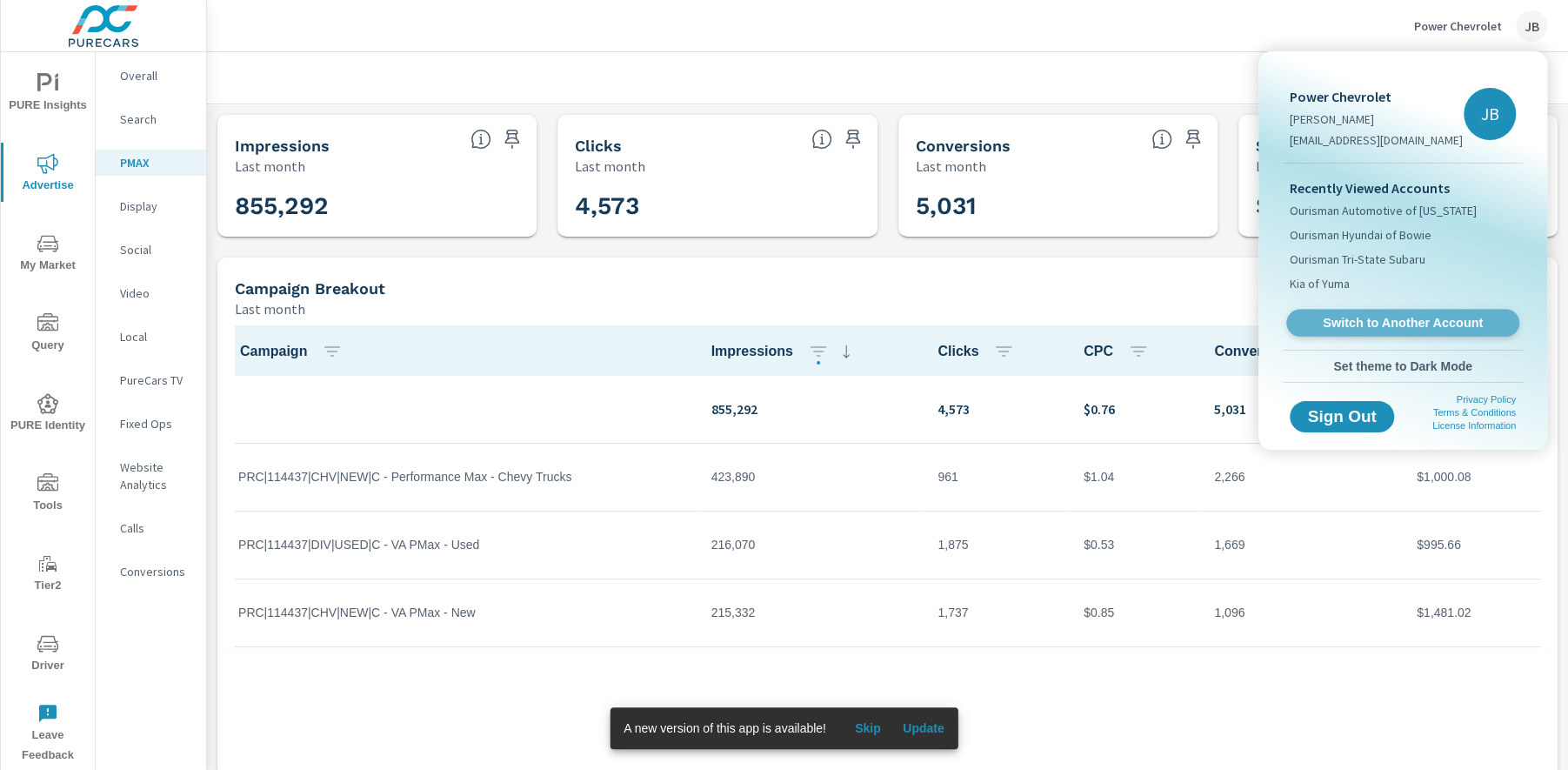 click on "Switch to Another Account" at bounding box center (1402, 323) 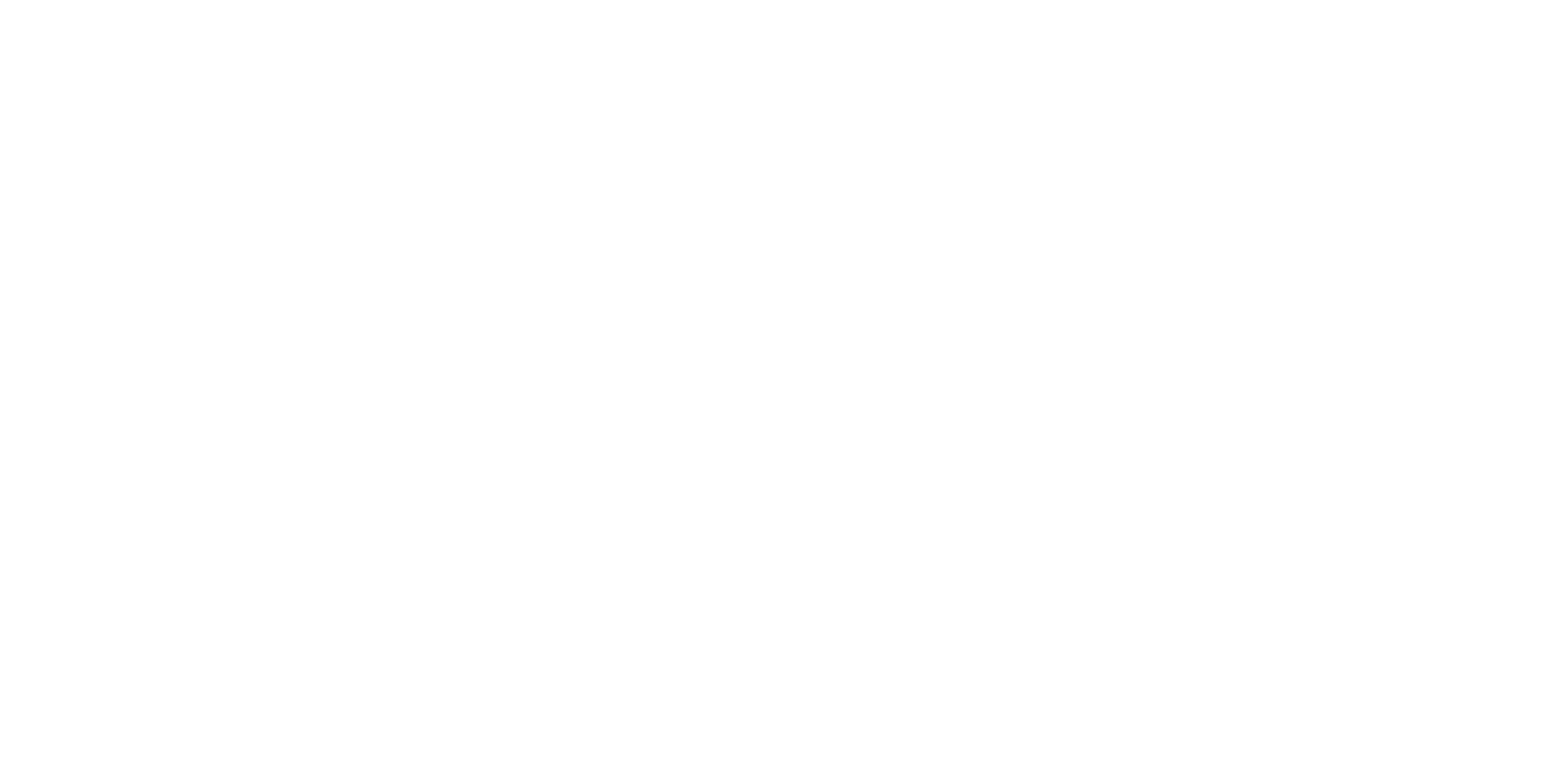 scroll, scrollTop: 0, scrollLeft: 0, axis: both 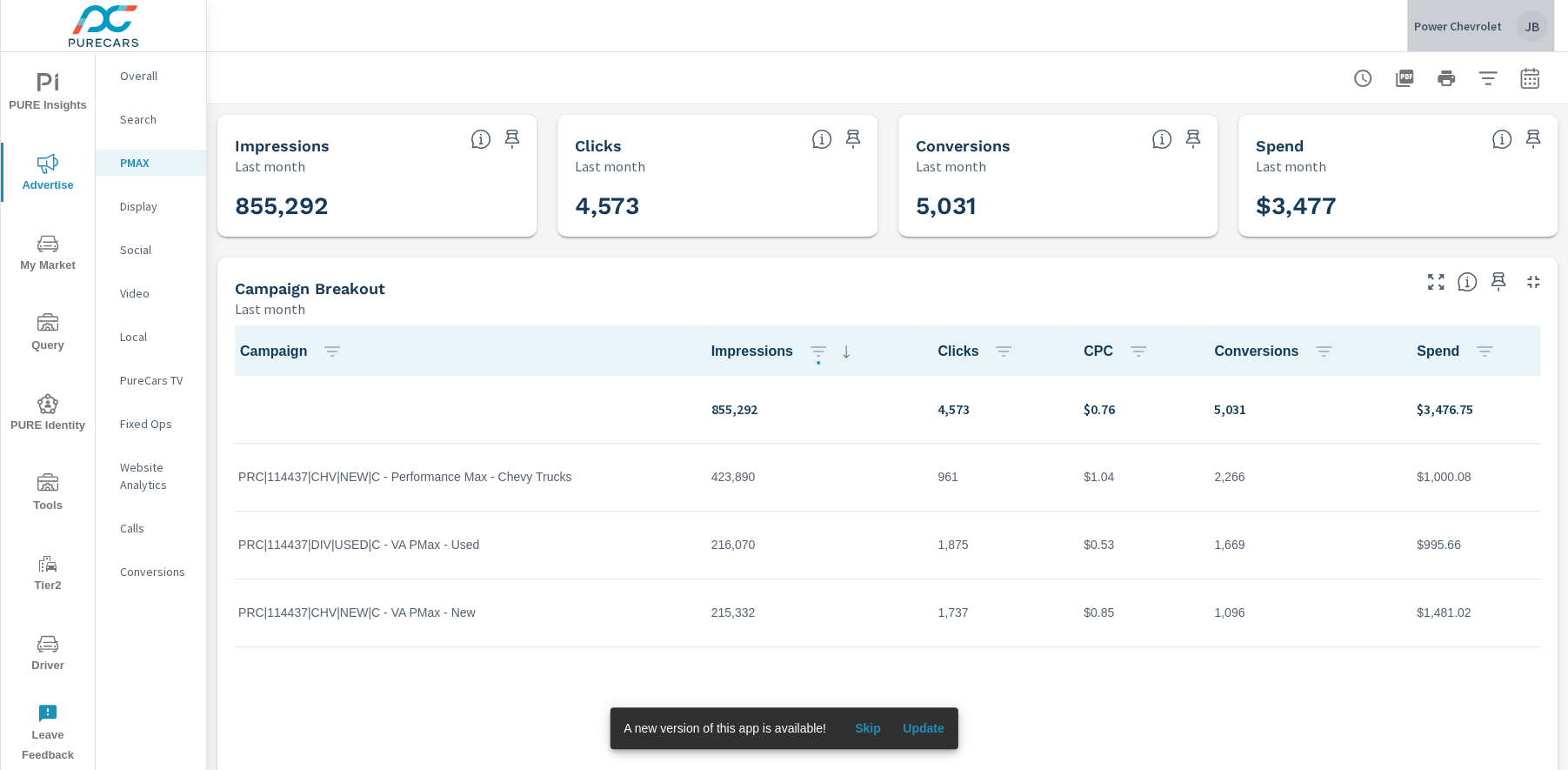 click on "Power Chevrolet" at bounding box center [1458, 26] 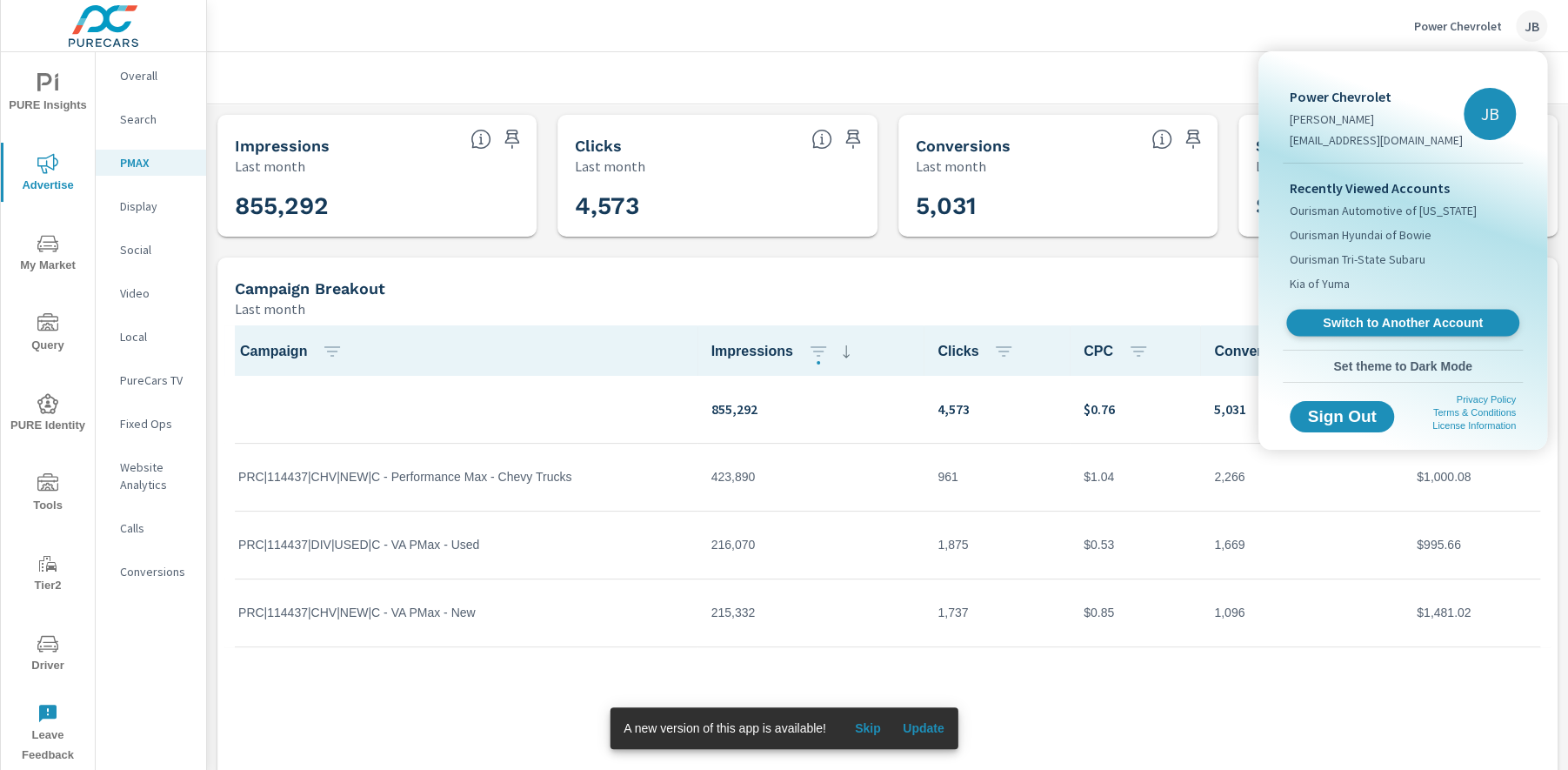 click on "Switch to Another Account" at bounding box center (1402, 323) 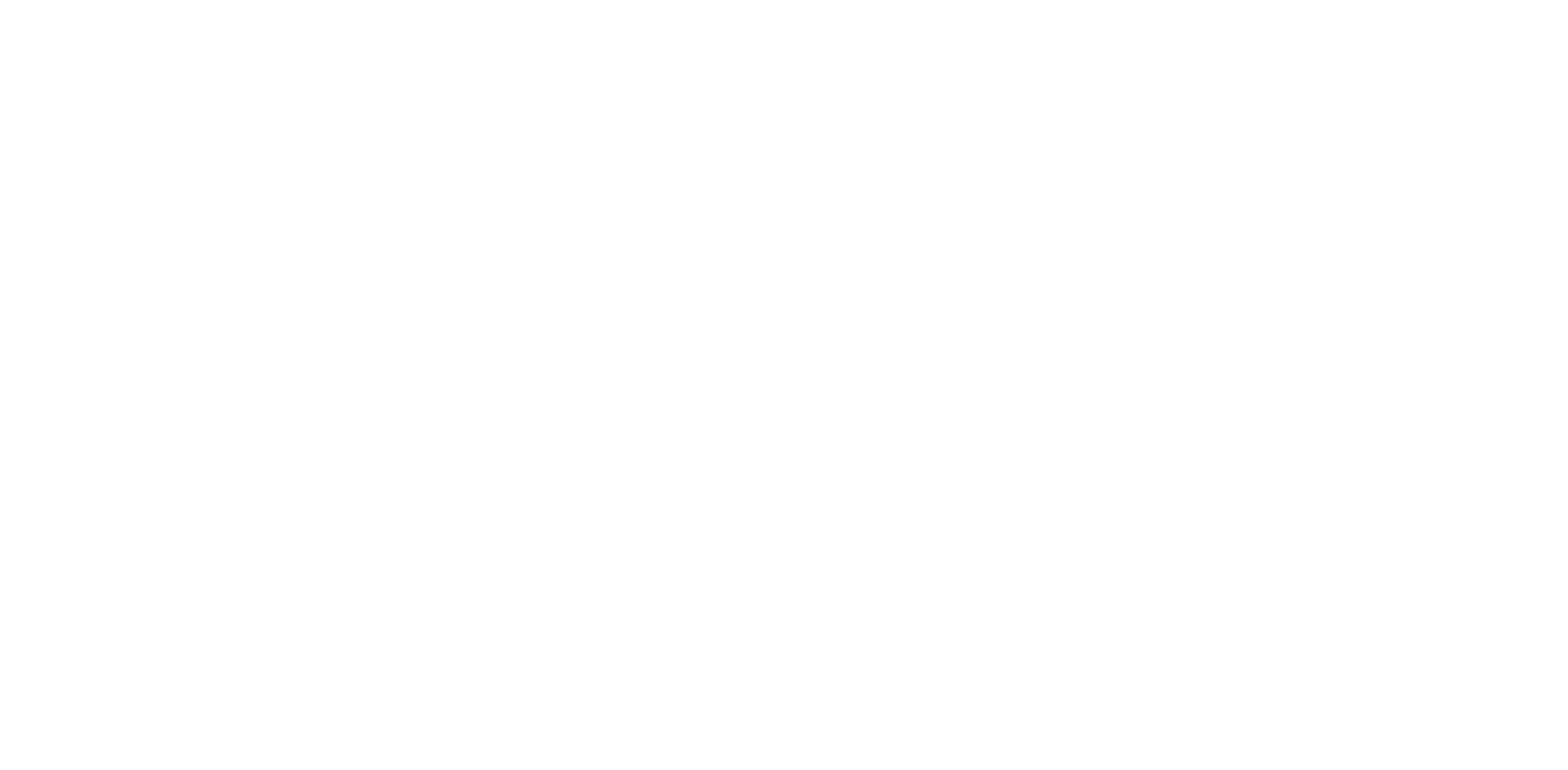scroll, scrollTop: 0, scrollLeft: 0, axis: both 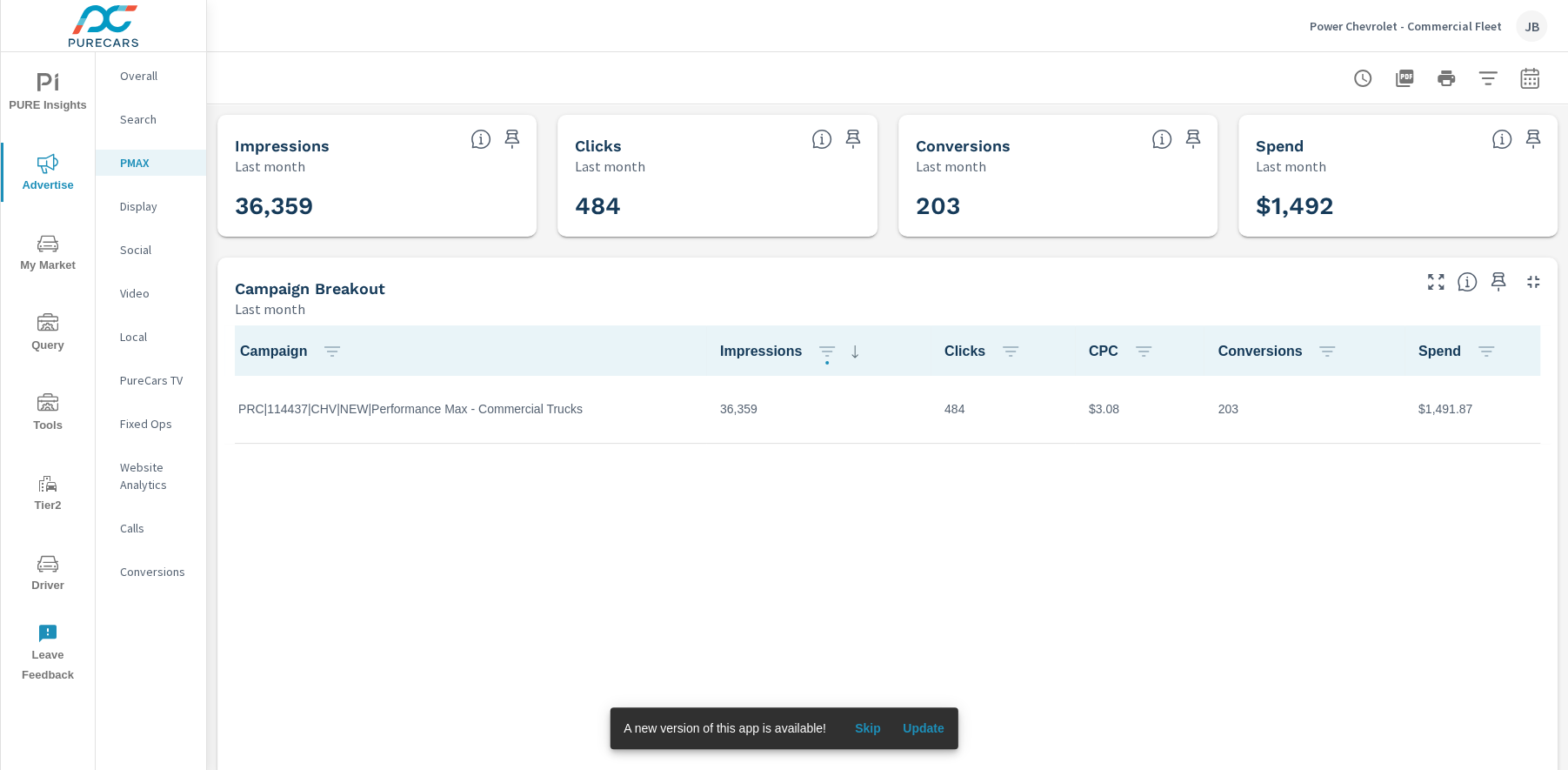 click 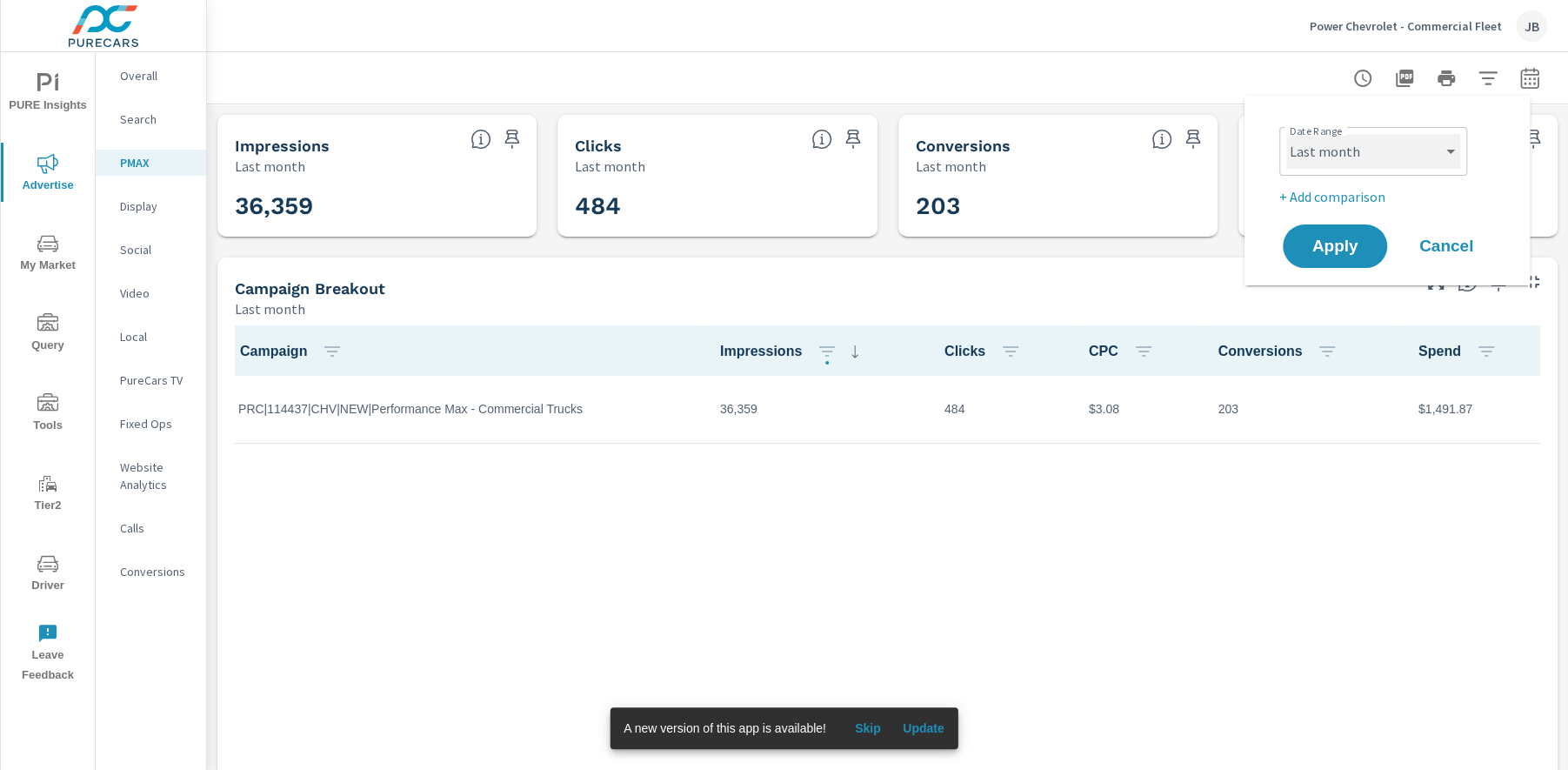 click on "Custom [DATE] Last week Last 7 days Last 14 days Last 30 days Last 45 days Last 60 days Last 90 days Last 180 days Last 365 days Month to date Last month Last 2 months Last 3 months Last 6 months Last 9 months Last 12 months Year to date Last year" at bounding box center [1373, 151] 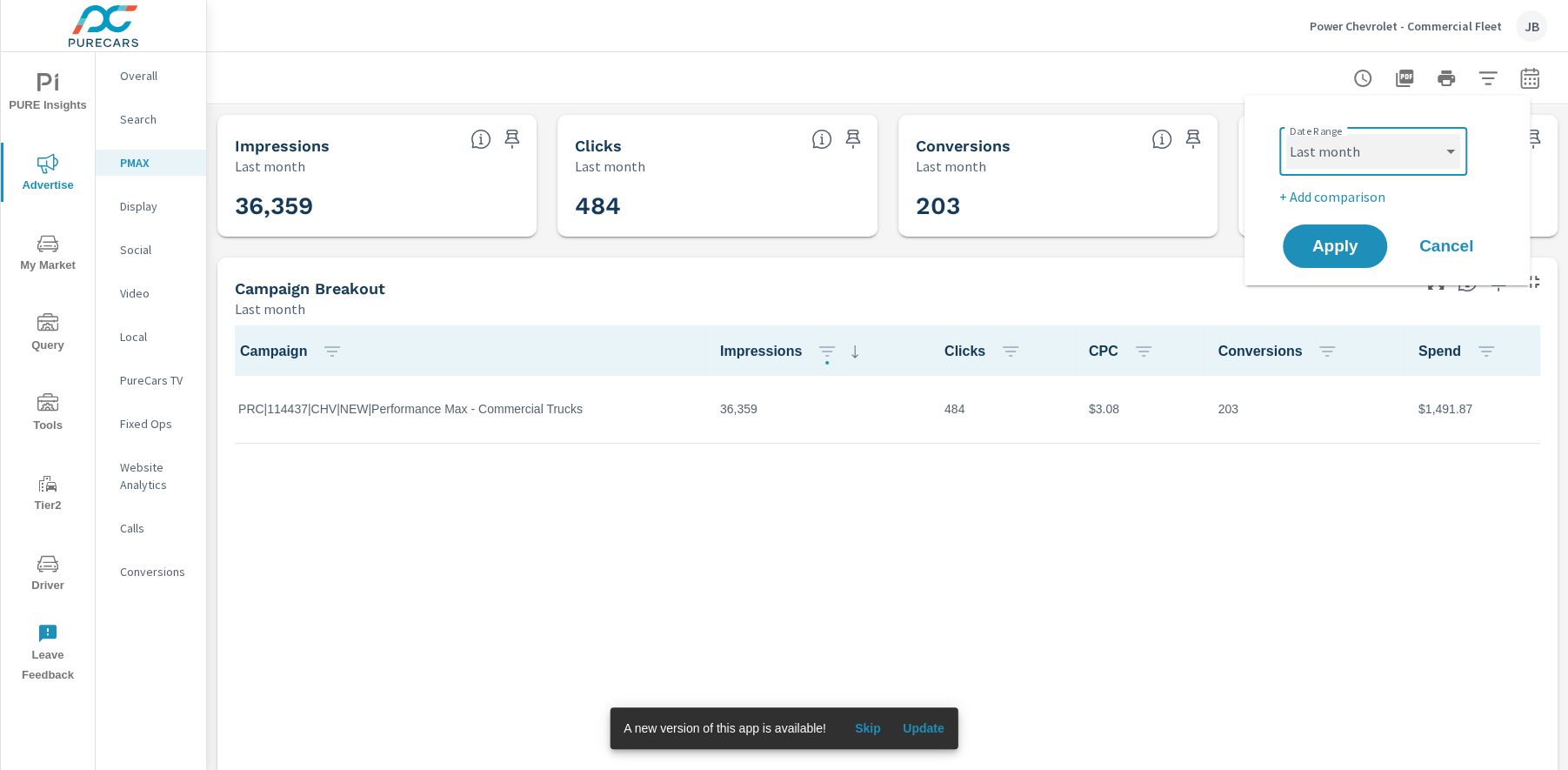 select on "Last 30 days" 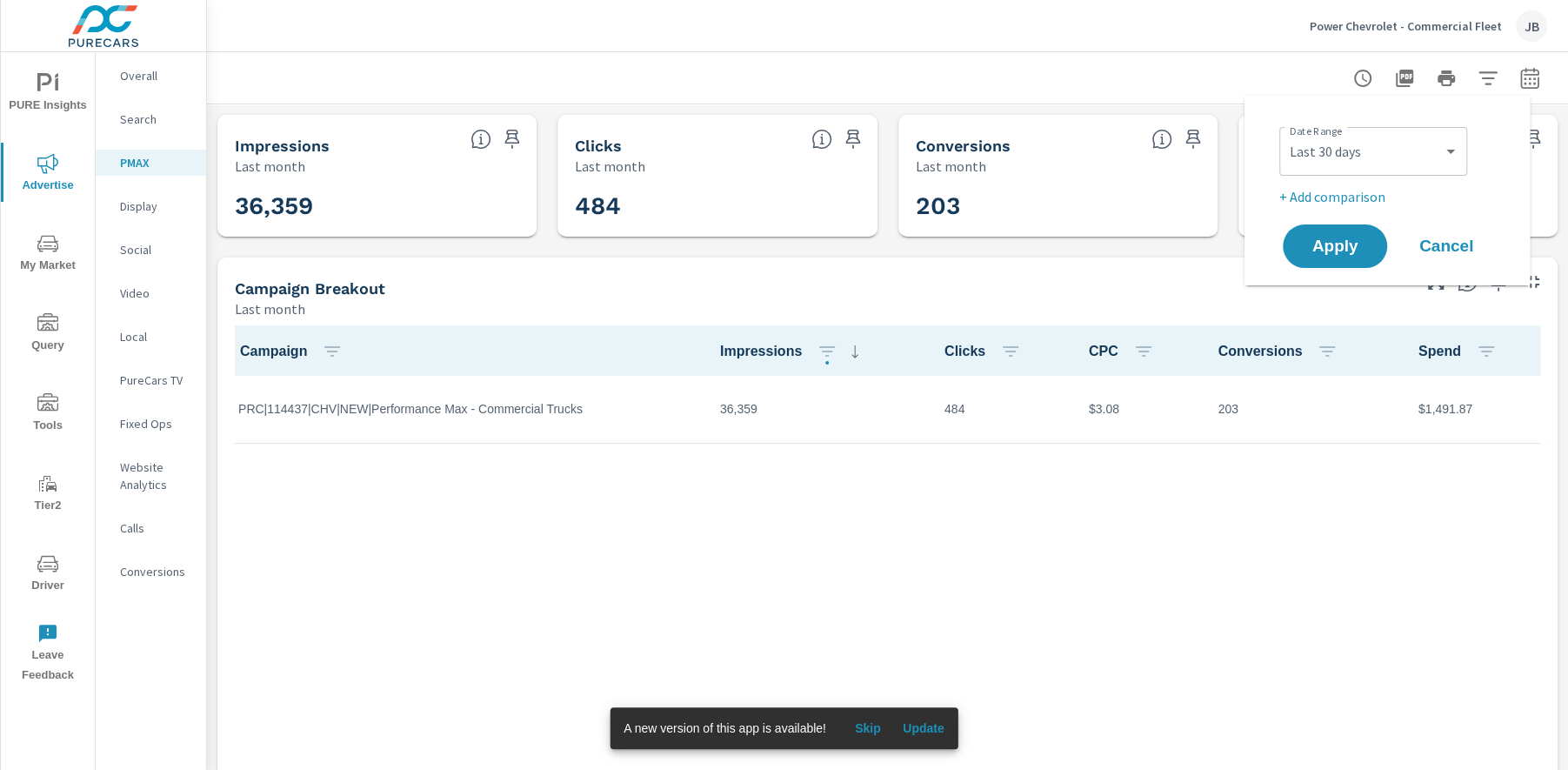 click on "+ Add comparison" at bounding box center (1391, 197) 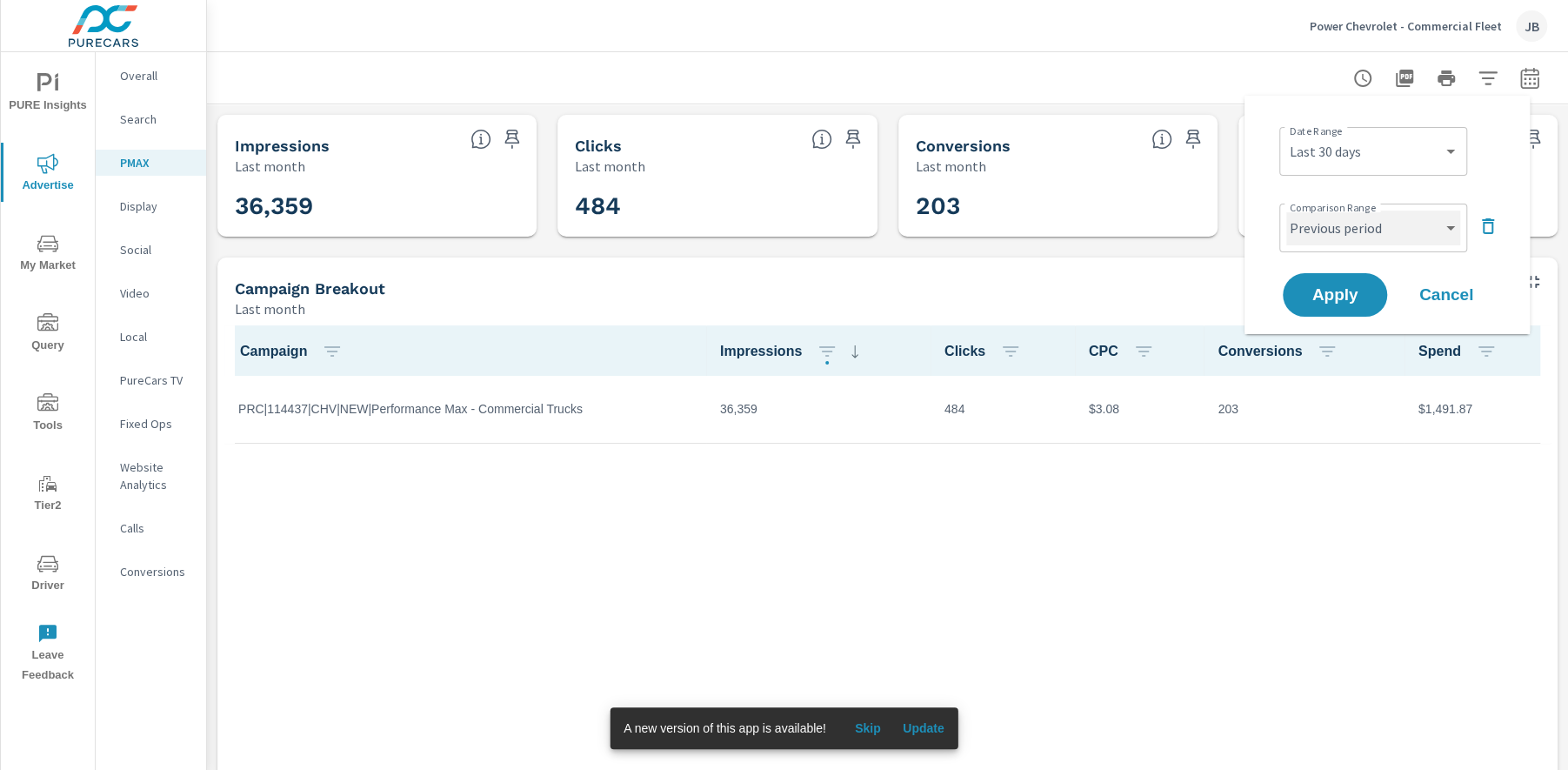 click on "Custom Previous period Previous month Previous year" at bounding box center (1373, 228) 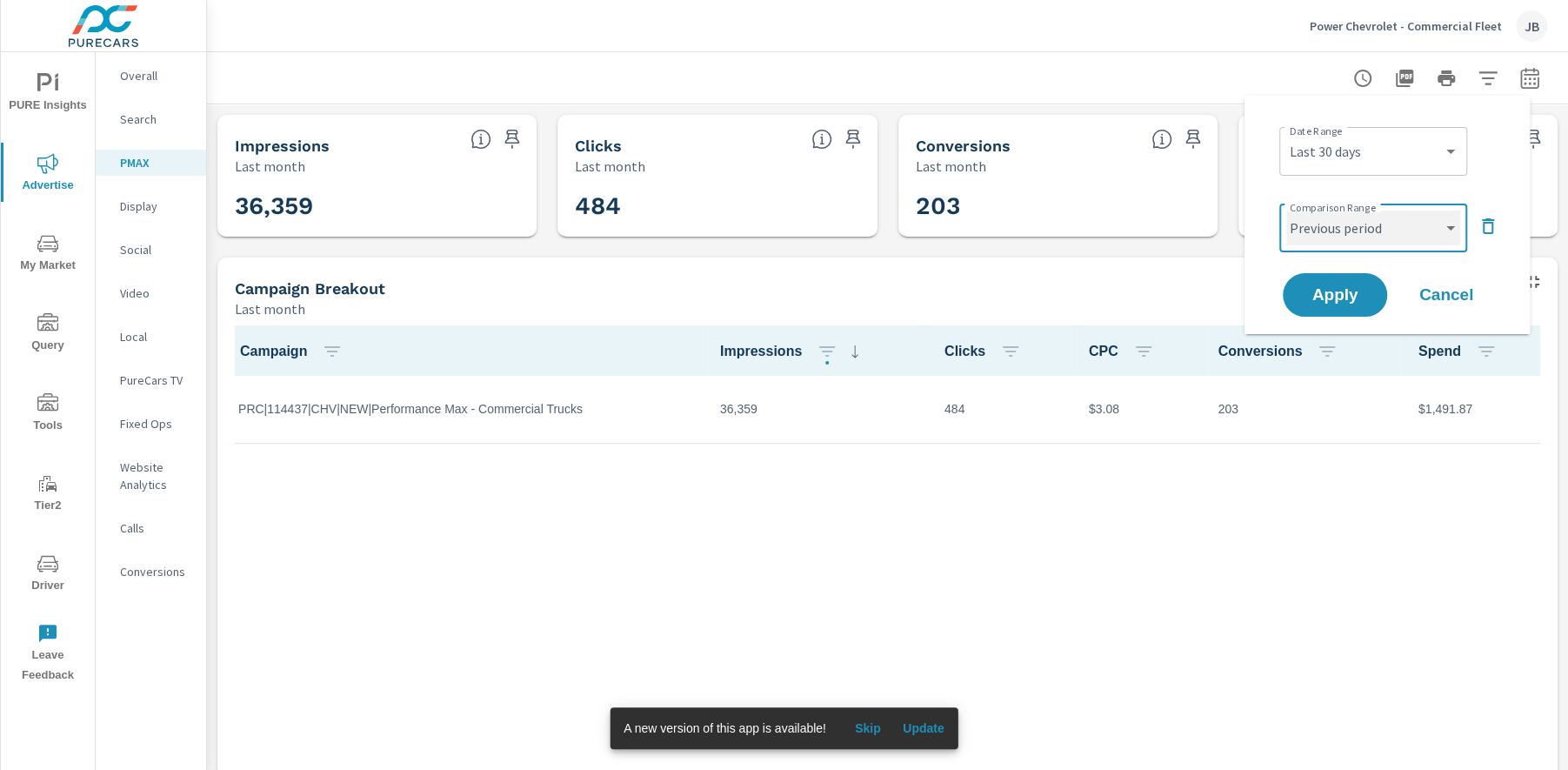 select on "Previous month" 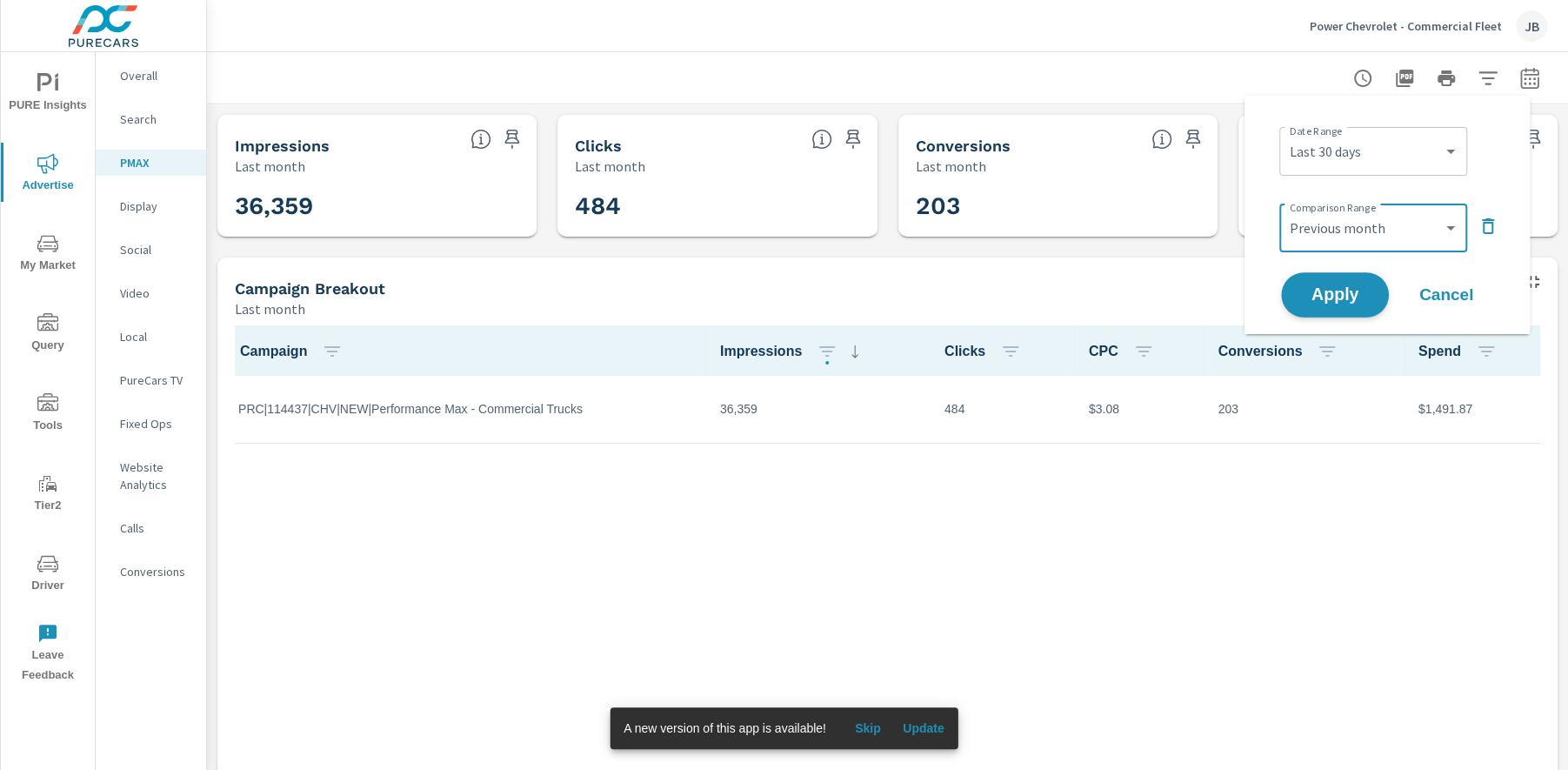 click on "Apply" at bounding box center [1335, 295] 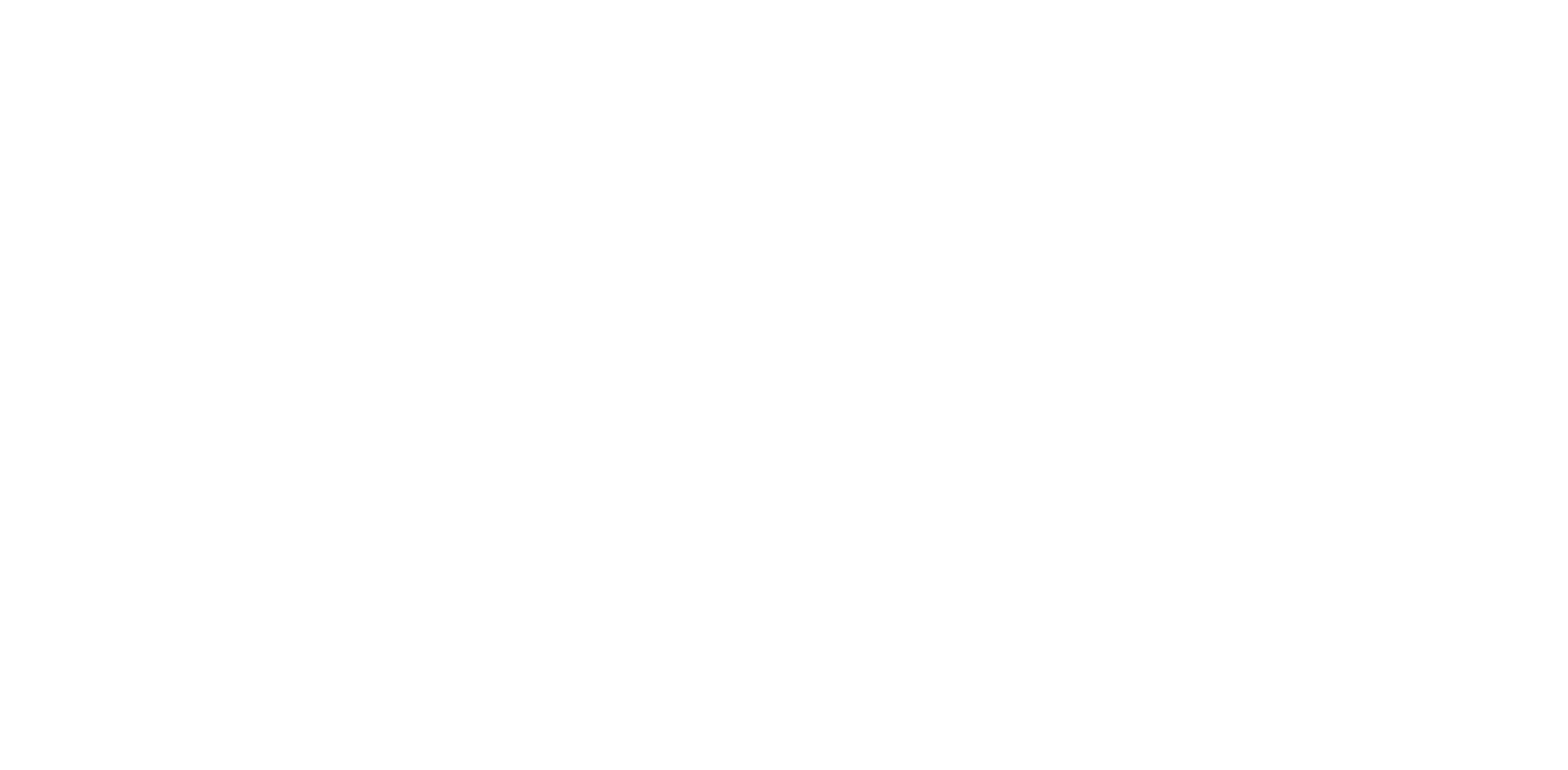 scroll, scrollTop: 0, scrollLeft: 0, axis: both 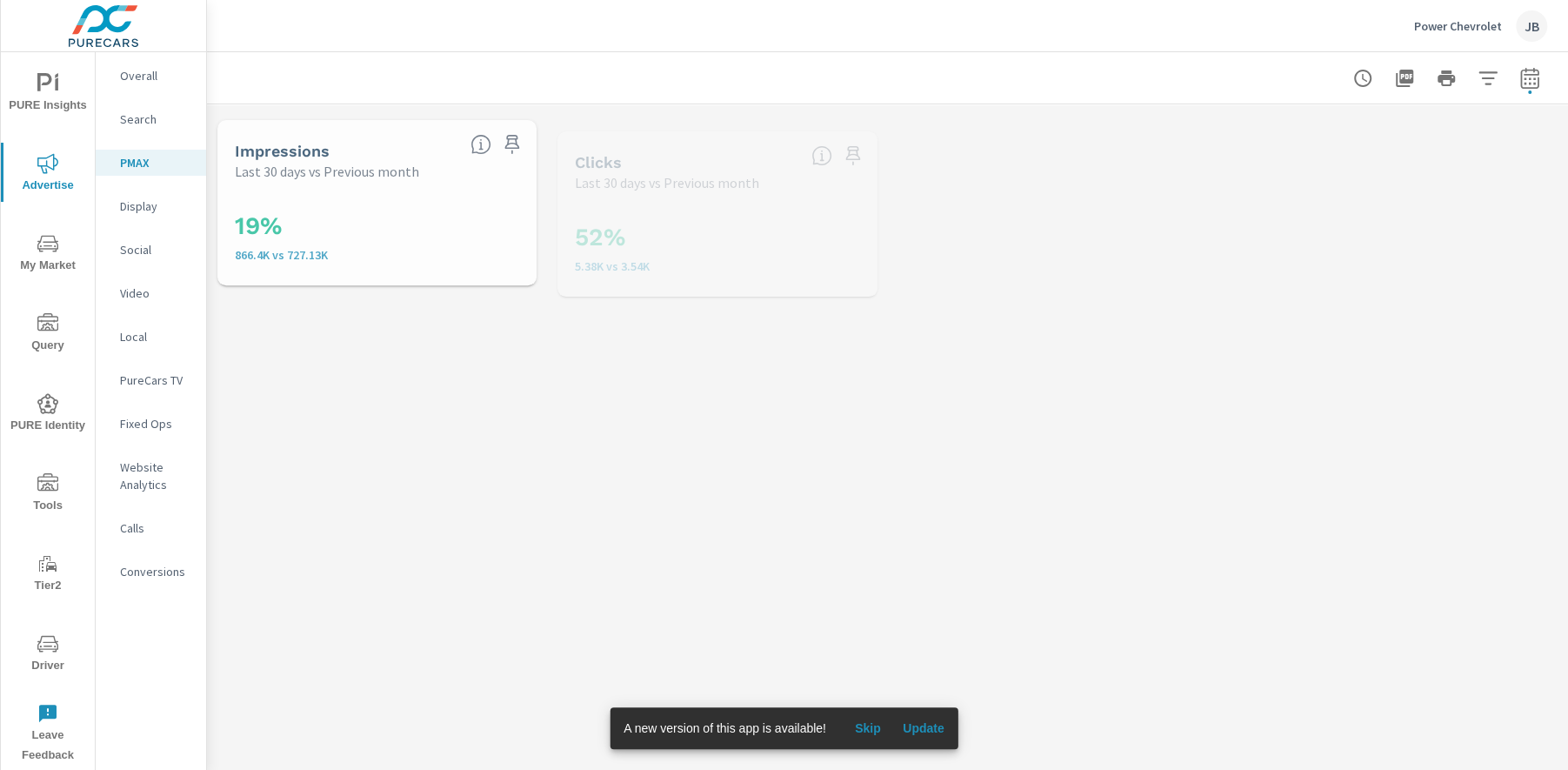 click 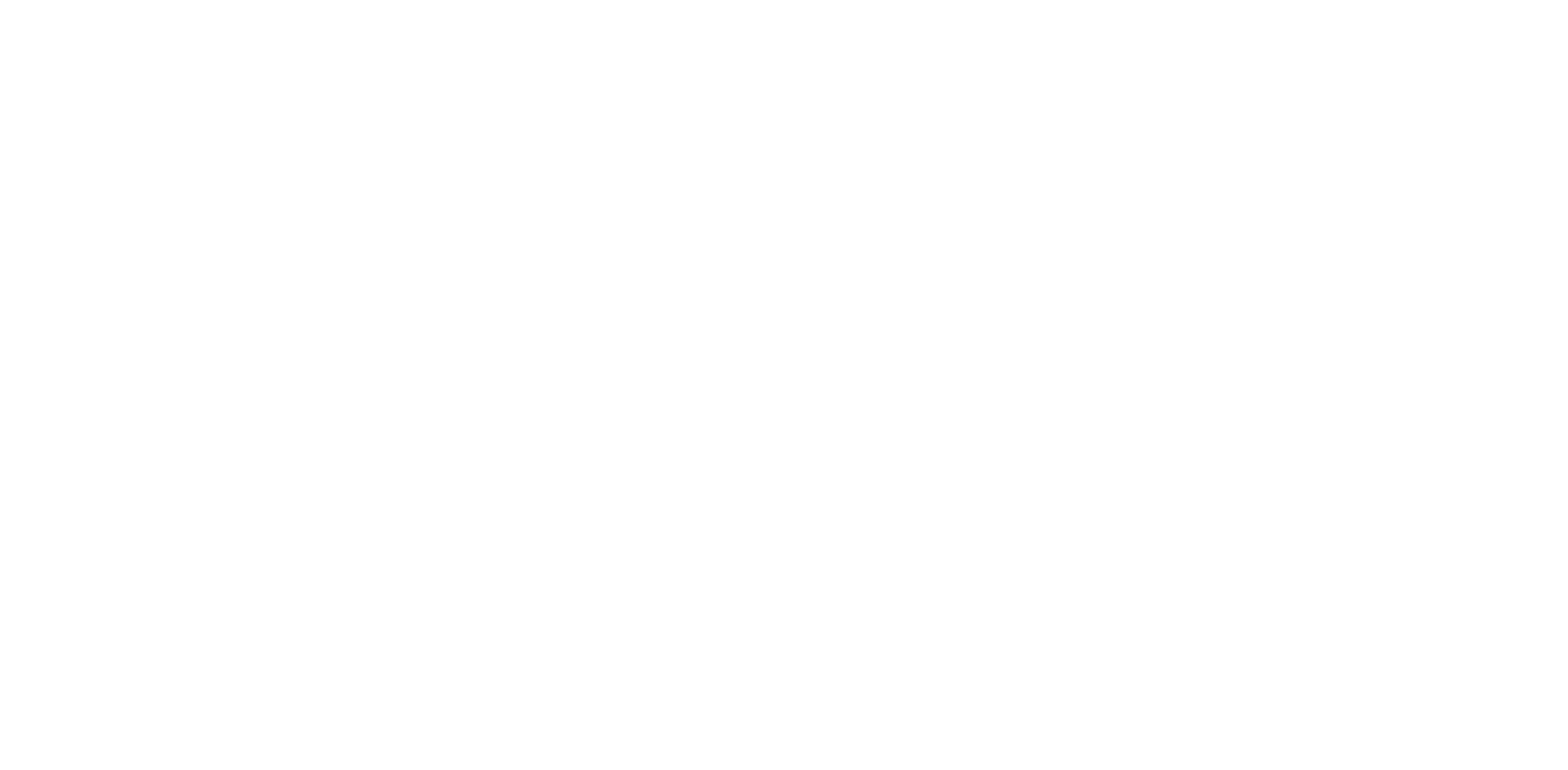 scroll, scrollTop: 0, scrollLeft: 0, axis: both 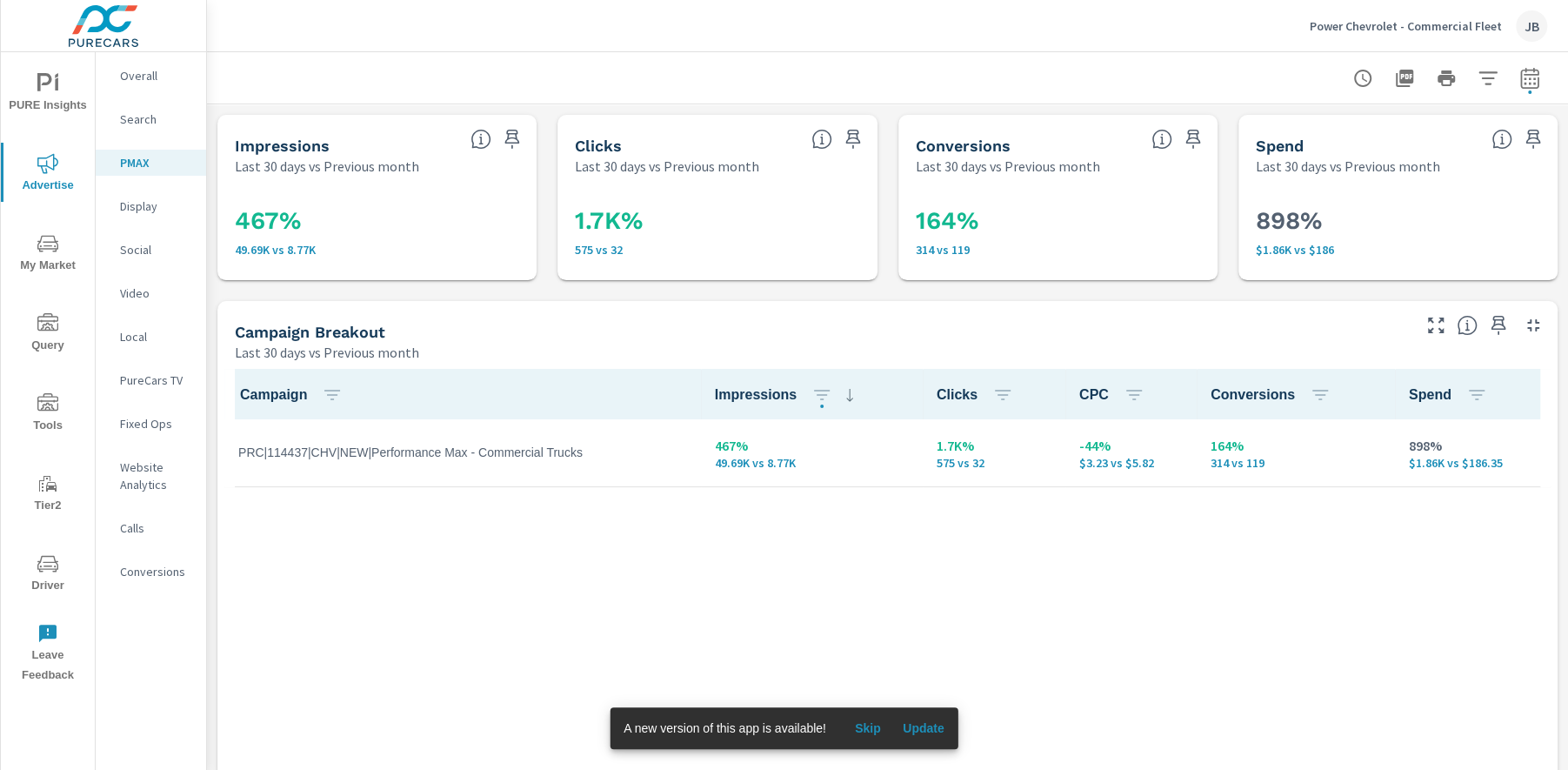 click 